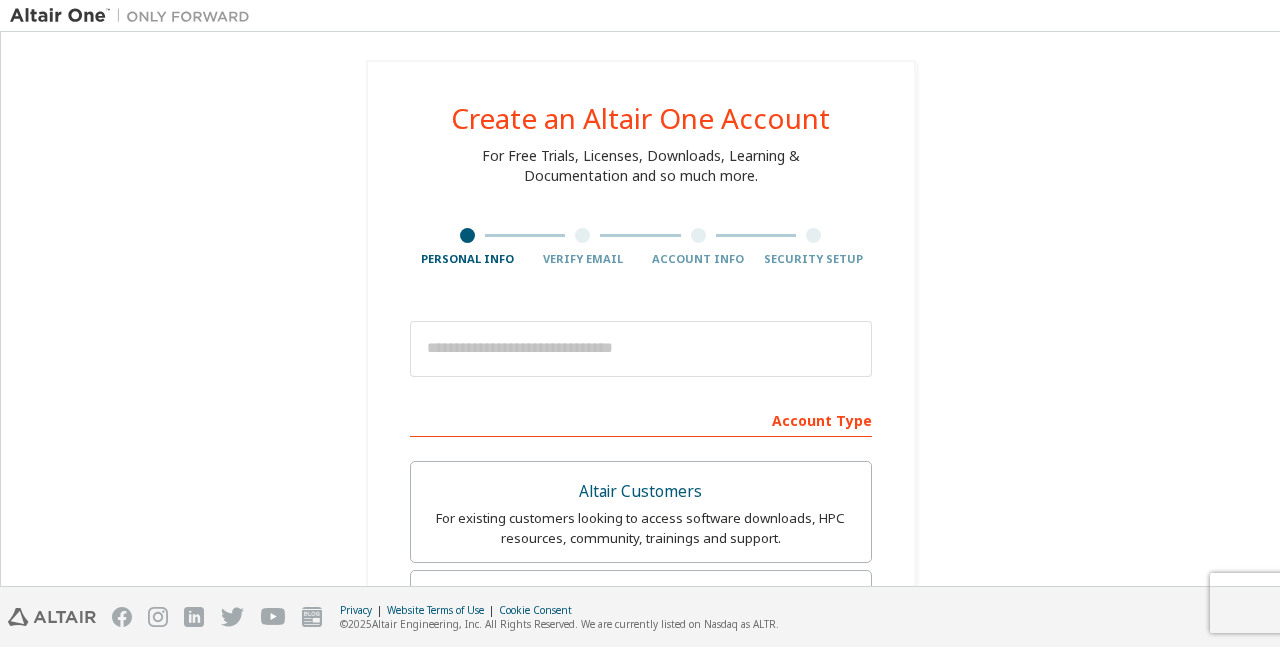 scroll, scrollTop: 0, scrollLeft: 0, axis: both 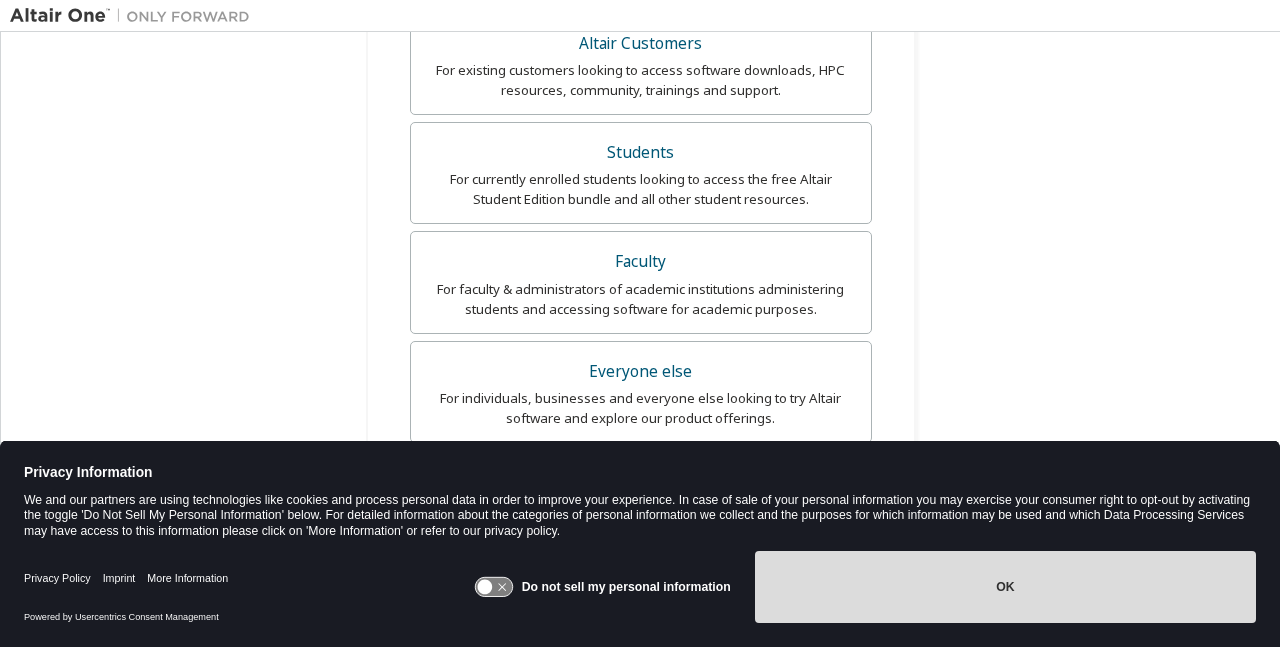 click on "OK" at bounding box center (1005, 587) 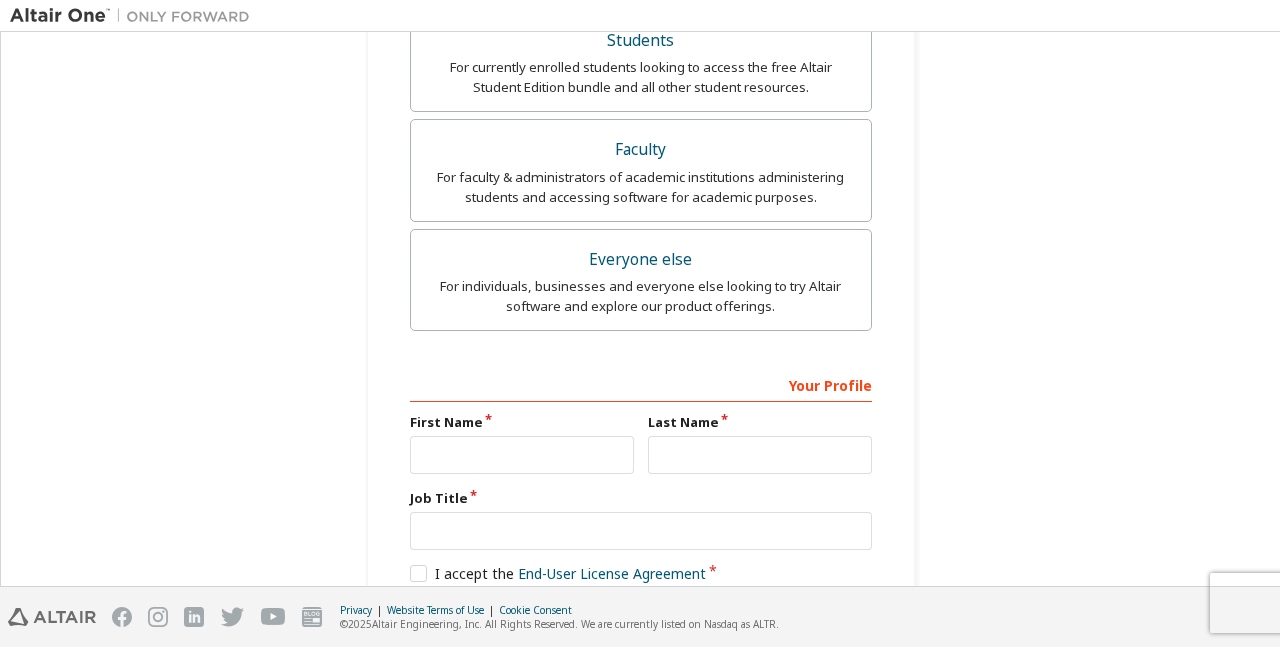 scroll, scrollTop: 0, scrollLeft: 0, axis: both 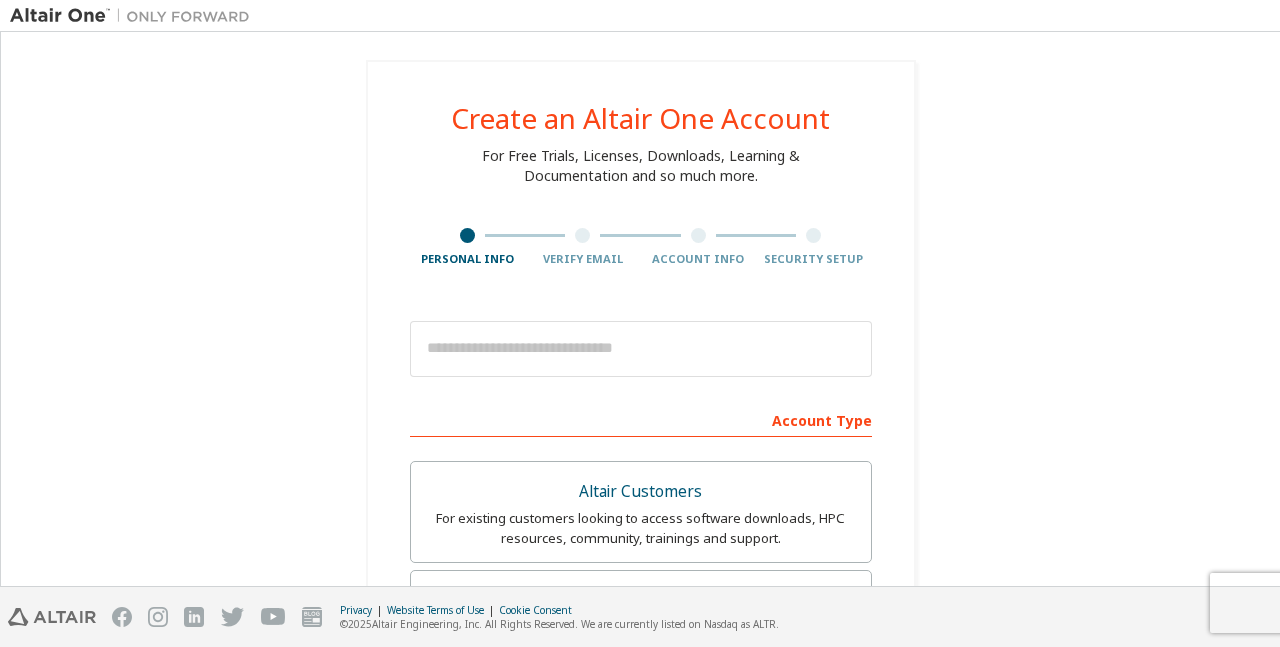 click at bounding box center (135, 16) 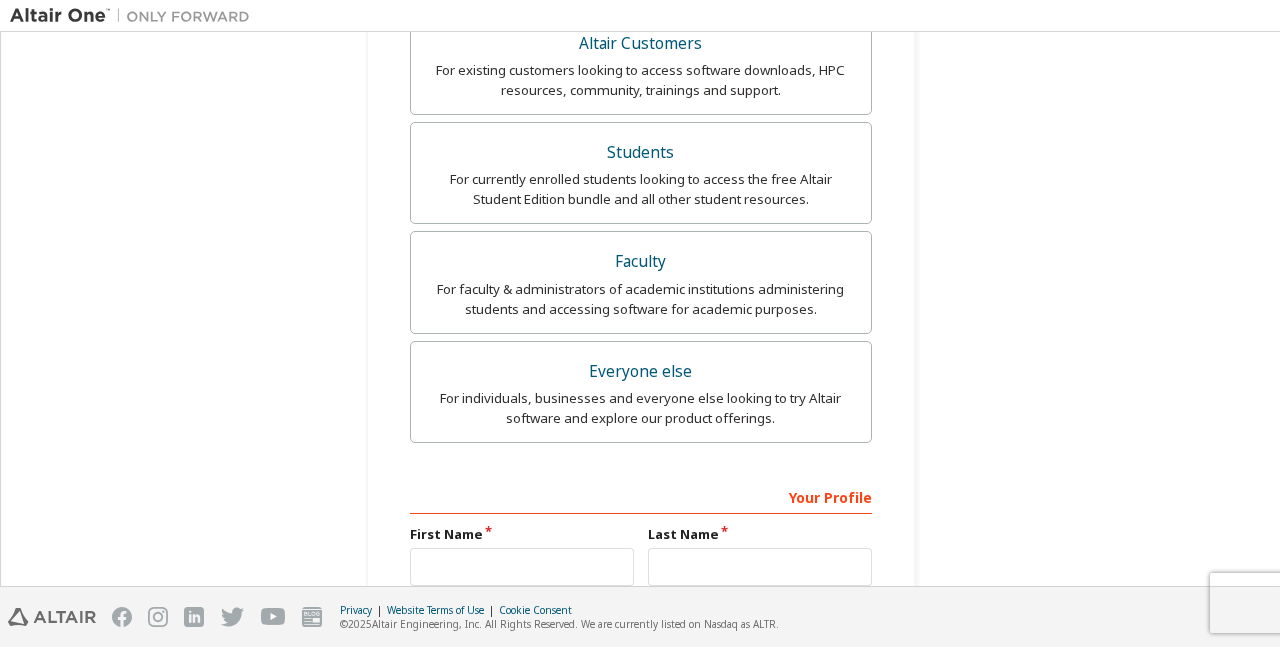 scroll, scrollTop: 674, scrollLeft: 0, axis: vertical 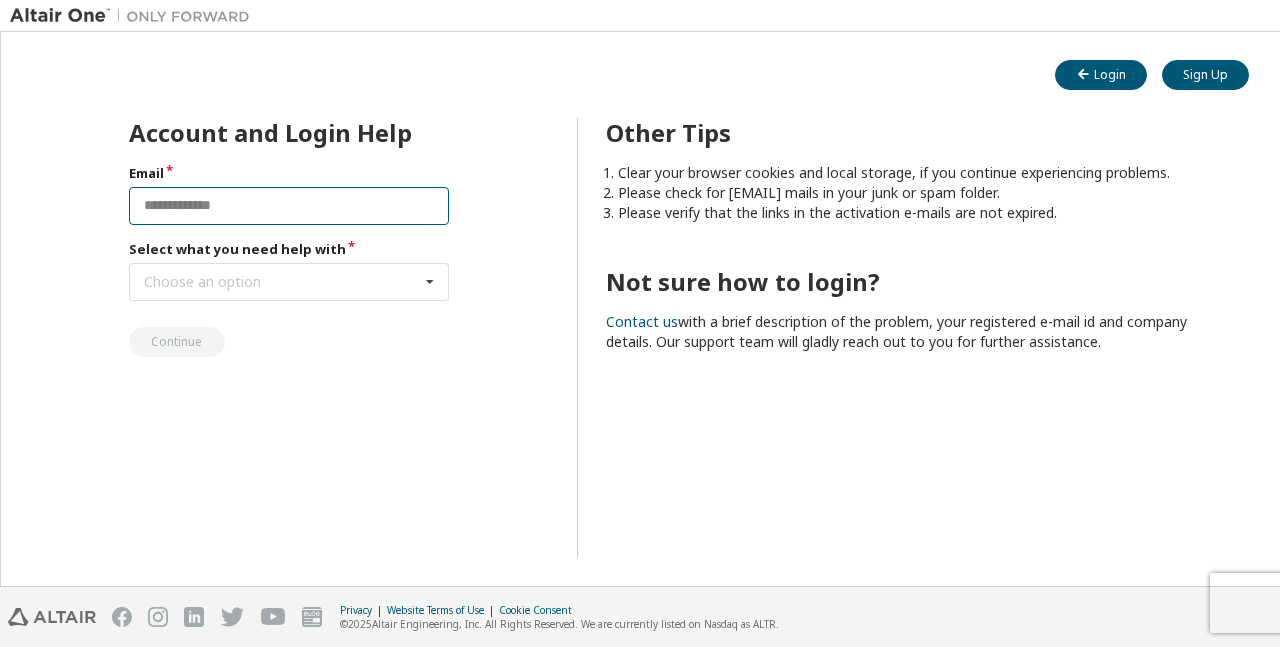 click at bounding box center (289, 206) 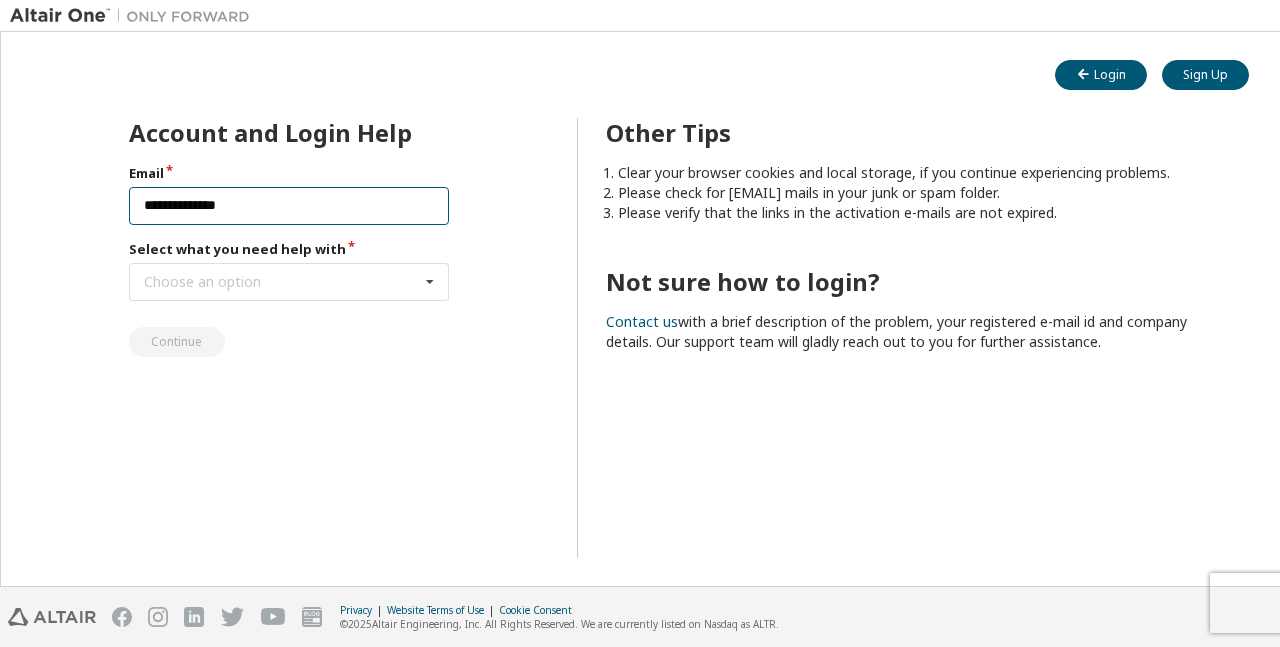 type on "**********" 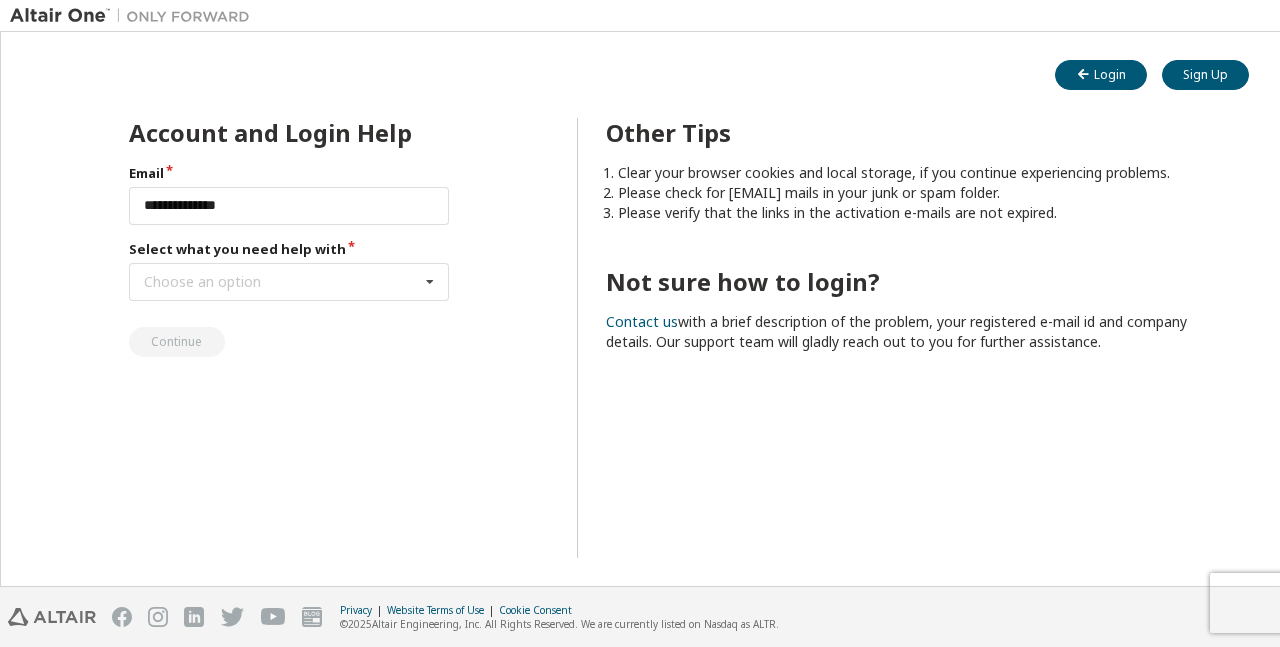 click on "Select what you need help with Choose an option I forgot my password I did not receive activation mail My activation mail expired My account is locked I want to reset multi-factor authentication I don't know but can't login" at bounding box center (289, 270) 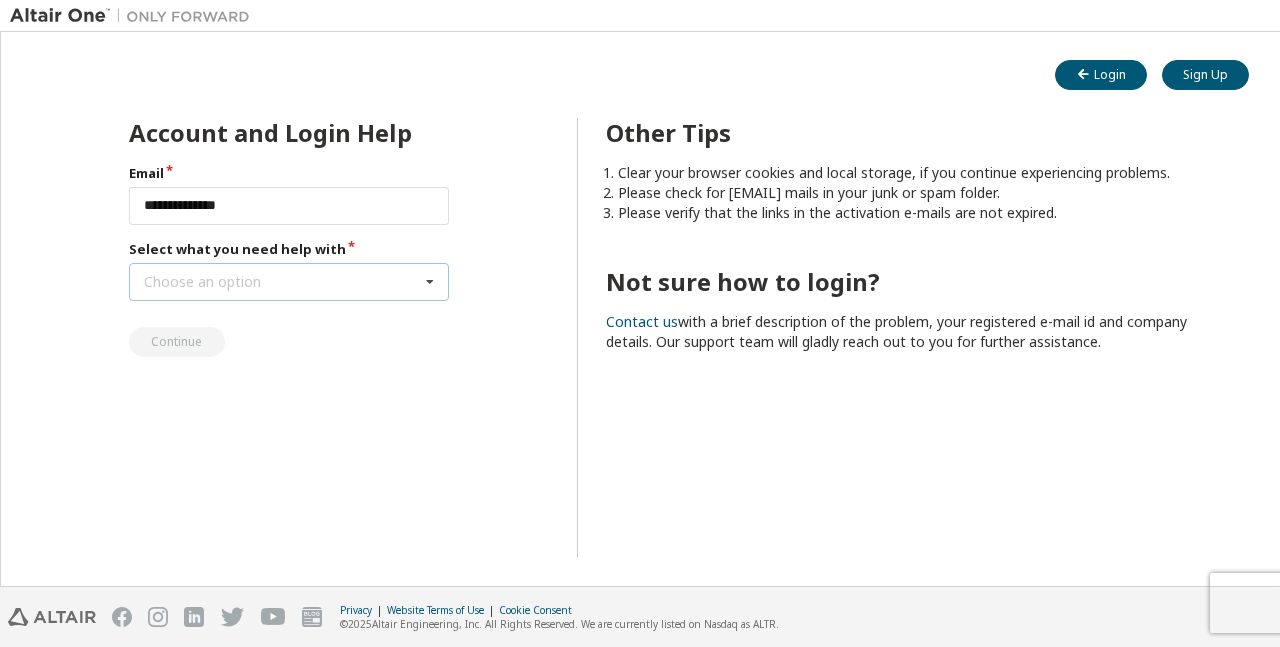 click on "Choose an option" at bounding box center (202, 282) 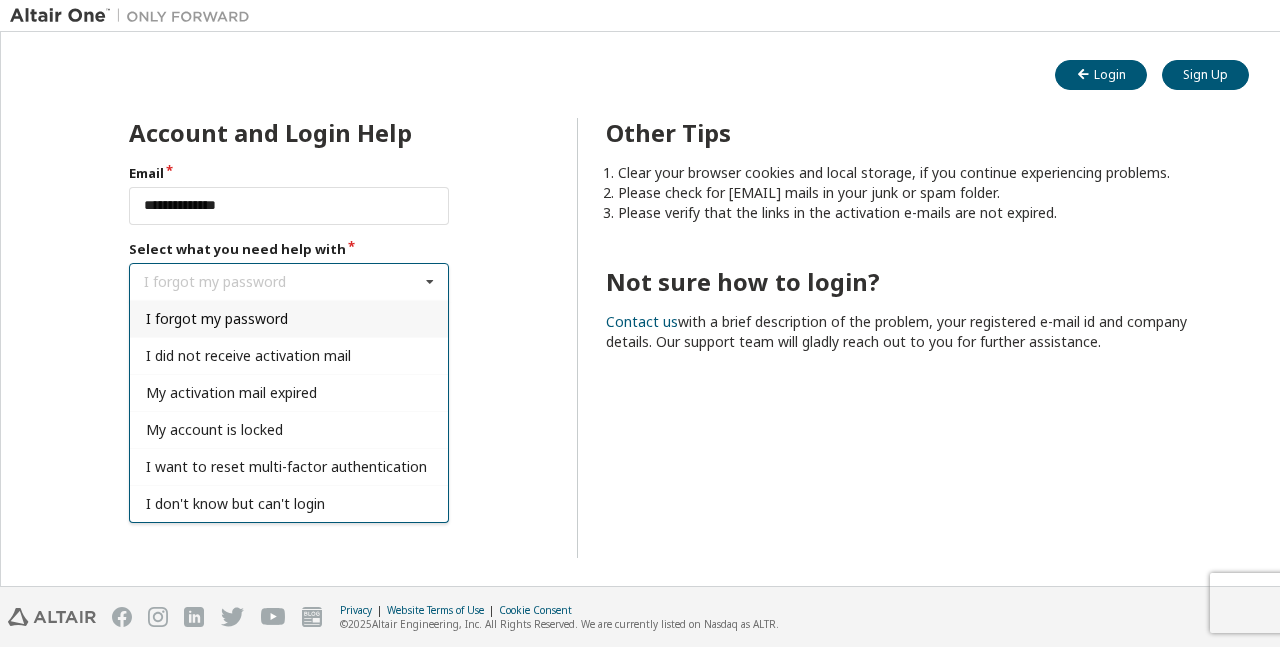 click on "I forgot my password" at bounding box center (217, 318) 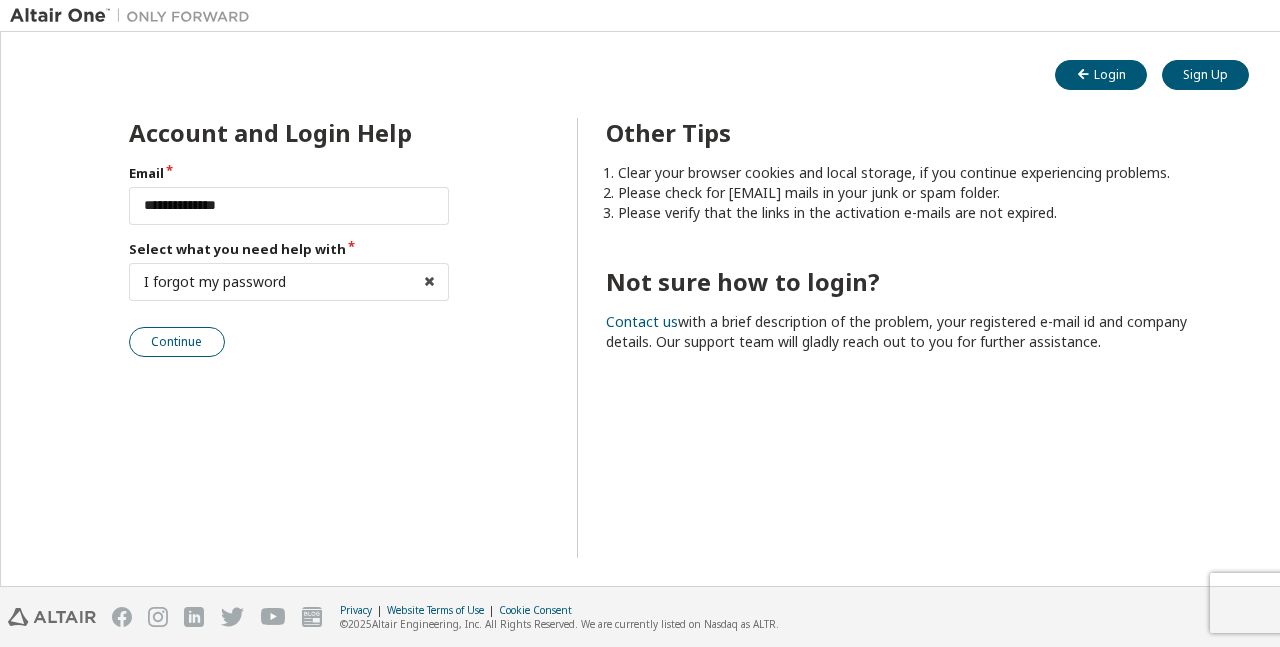 click on "Continue" at bounding box center (177, 342) 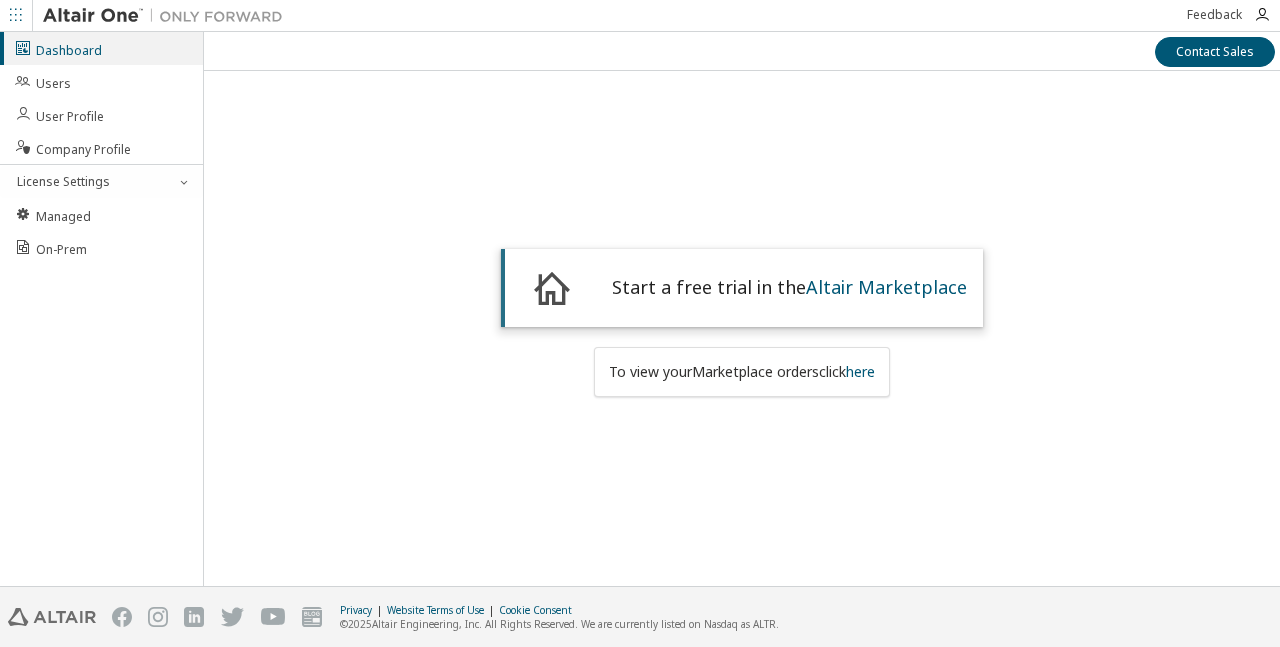 scroll, scrollTop: 0, scrollLeft: 0, axis: both 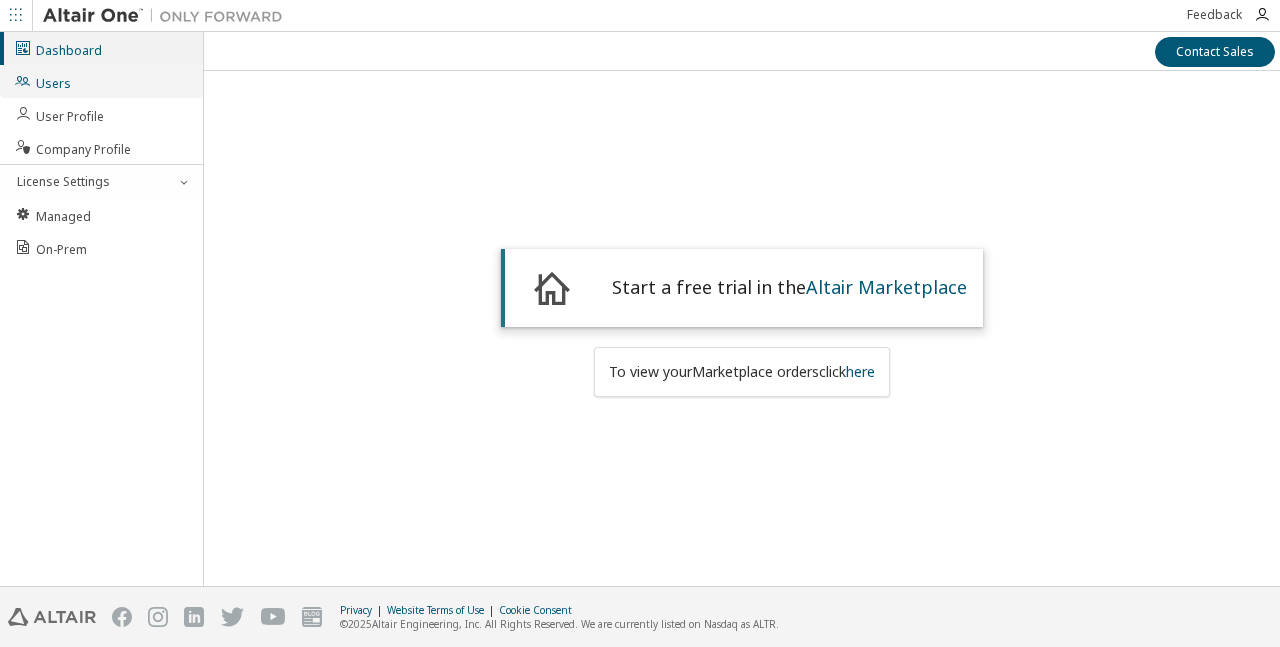 click on "Users" at bounding box center [101, 81] 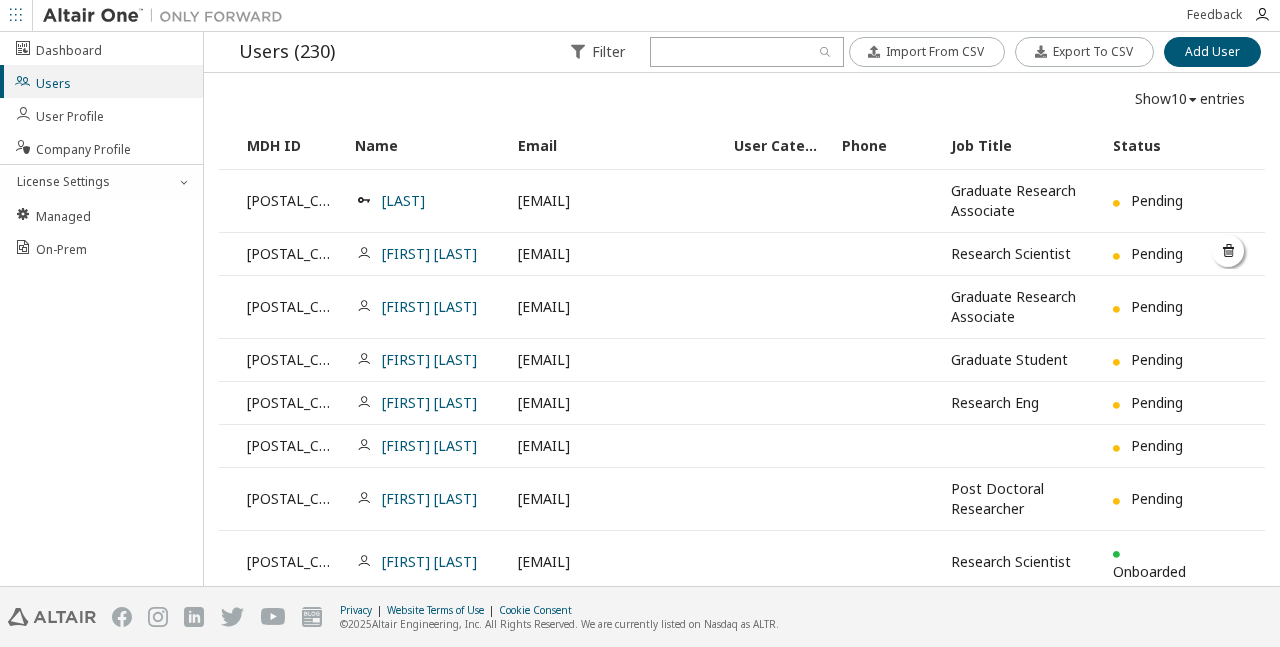 scroll, scrollTop: 193, scrollLeft: 0, axis: vertical 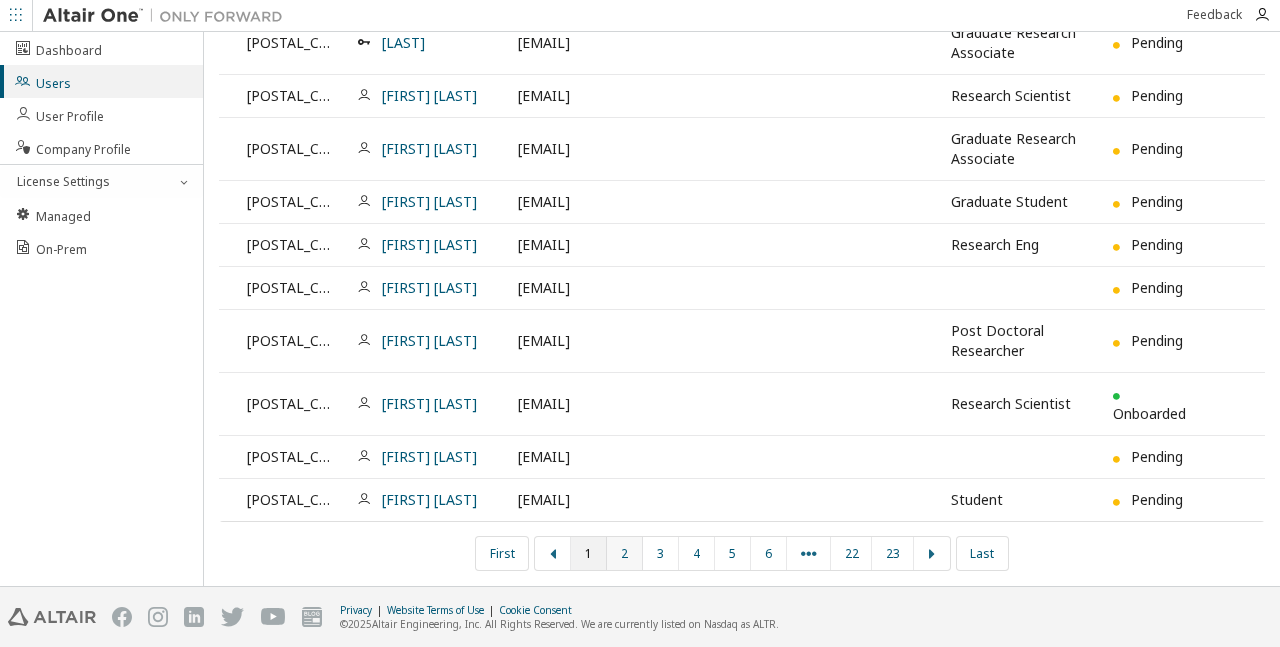 click on "2" at bounding box center (625, 553) 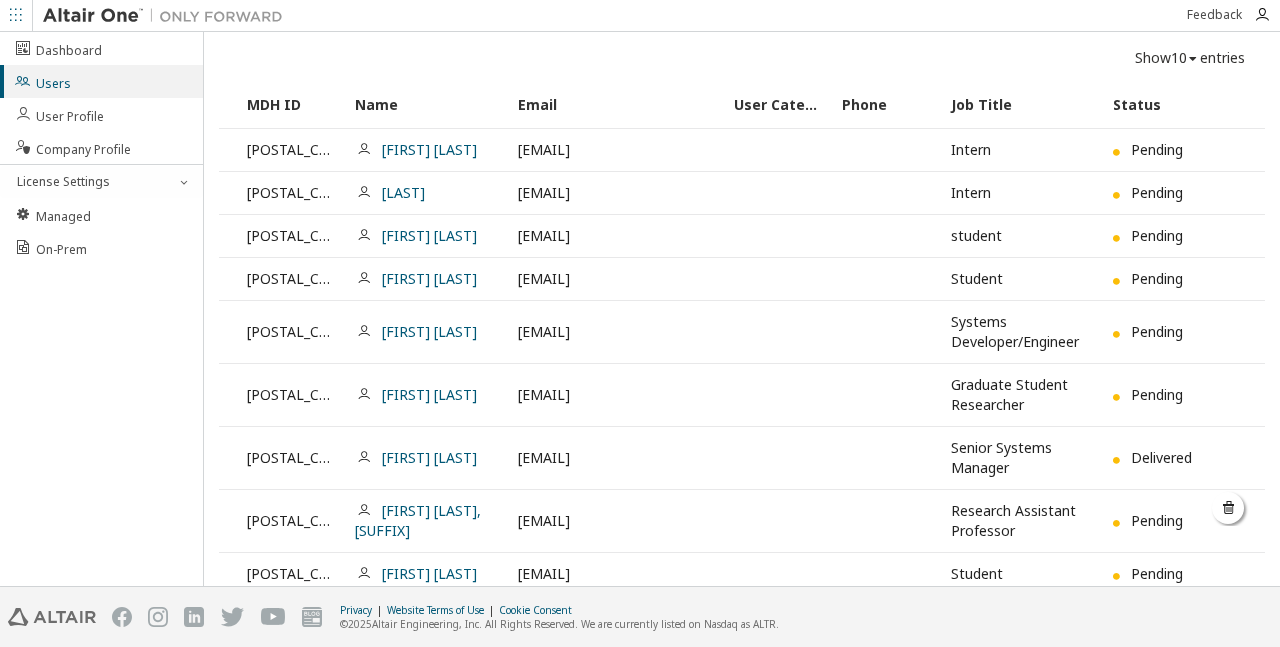 scroll, scrollTop: 0, scrollLeft: 0, axis: both 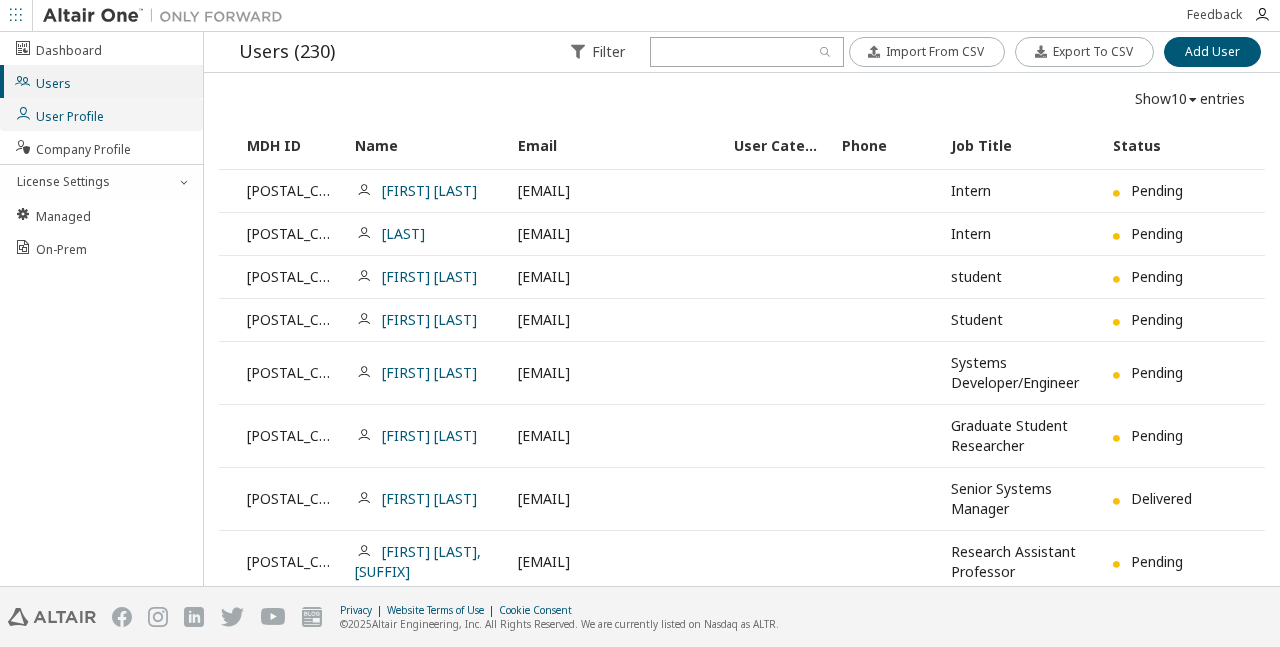 click on "User Profile" at bounding box center [59, 114] 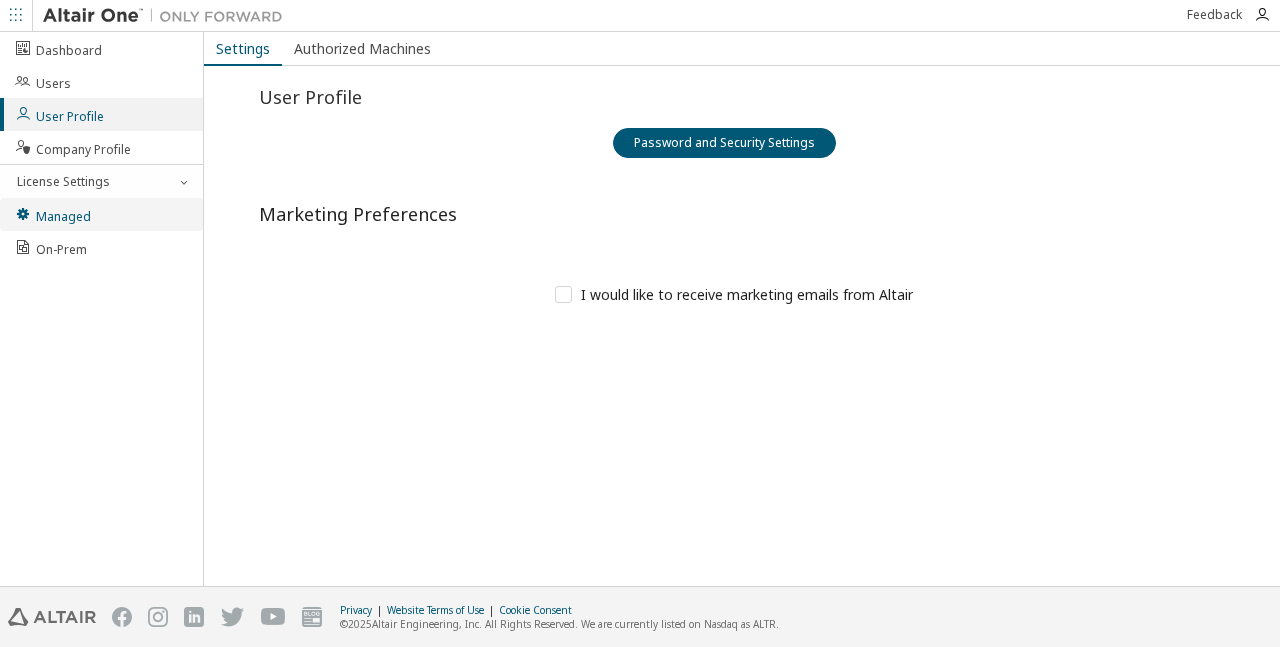 click on "Managed" at bounding box center [101, 214] 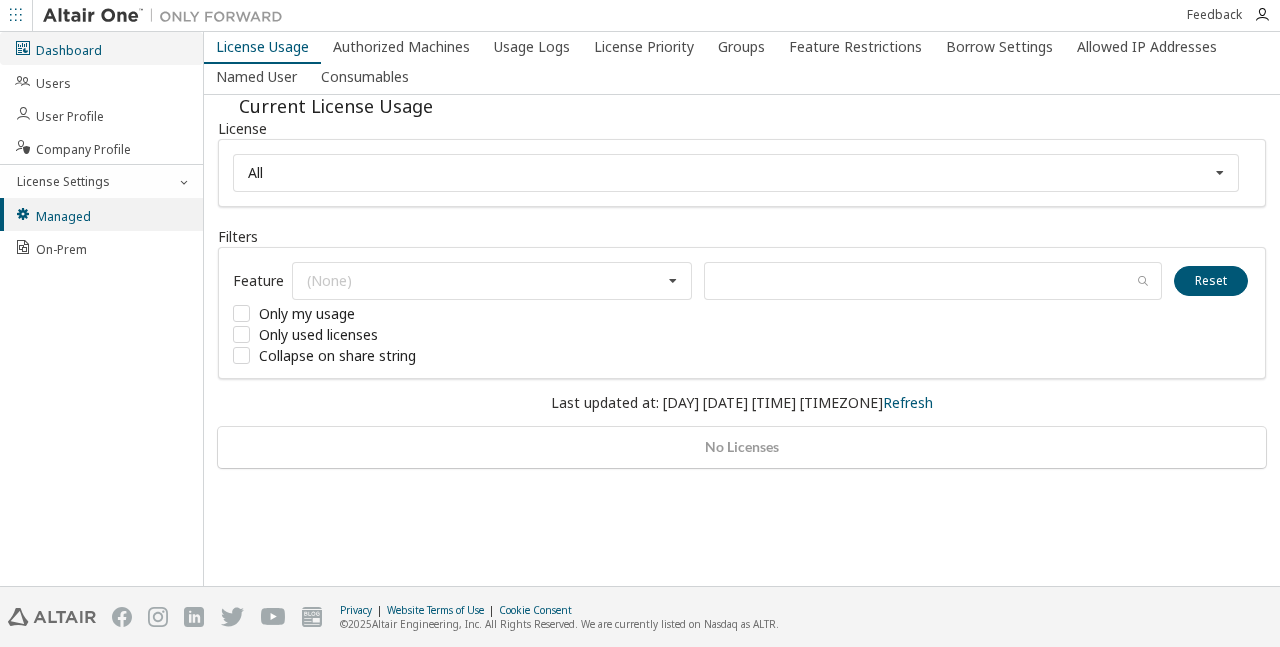 click on "Dashboard" at bounding box center (58, 48) 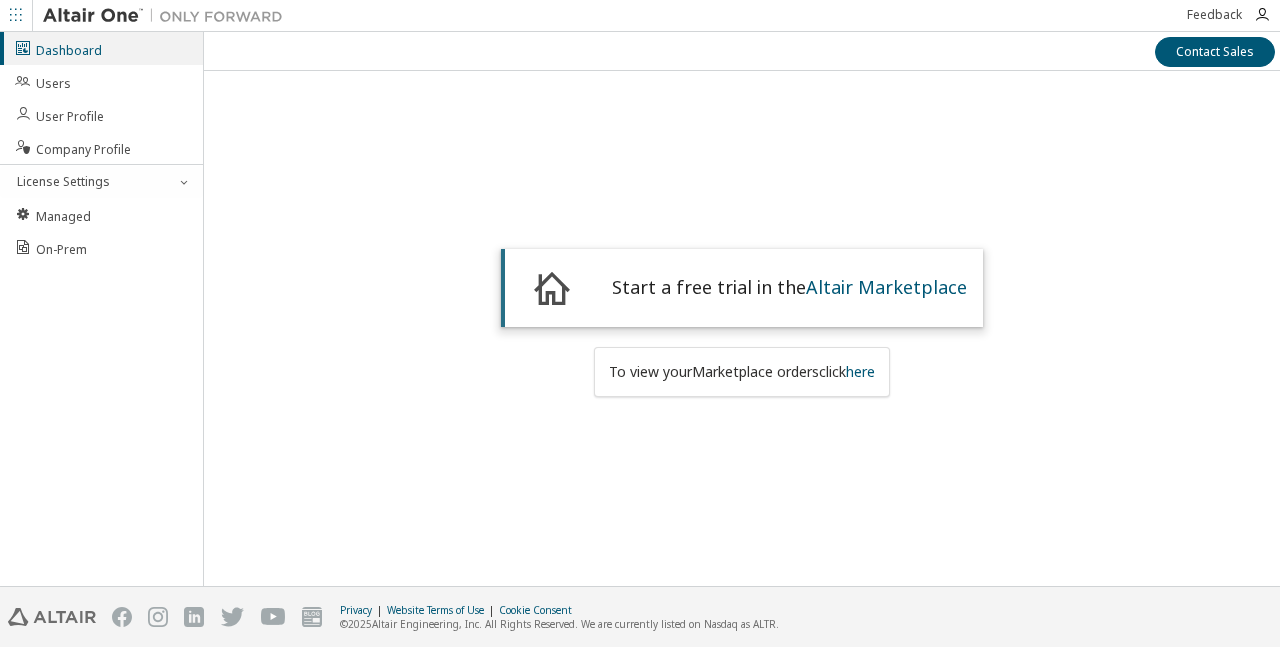 scroll, scrollTop: 0, scrollLeft: 0, axis: both 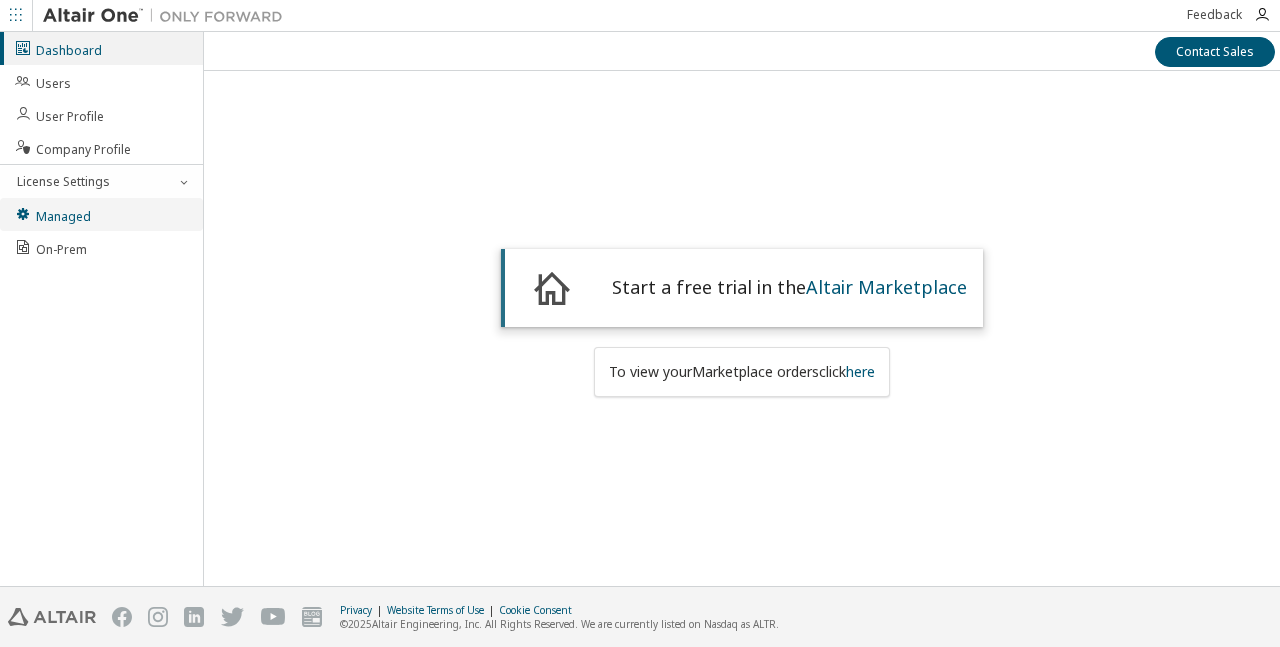 click on "Managed" at bounding box center (52, 214) 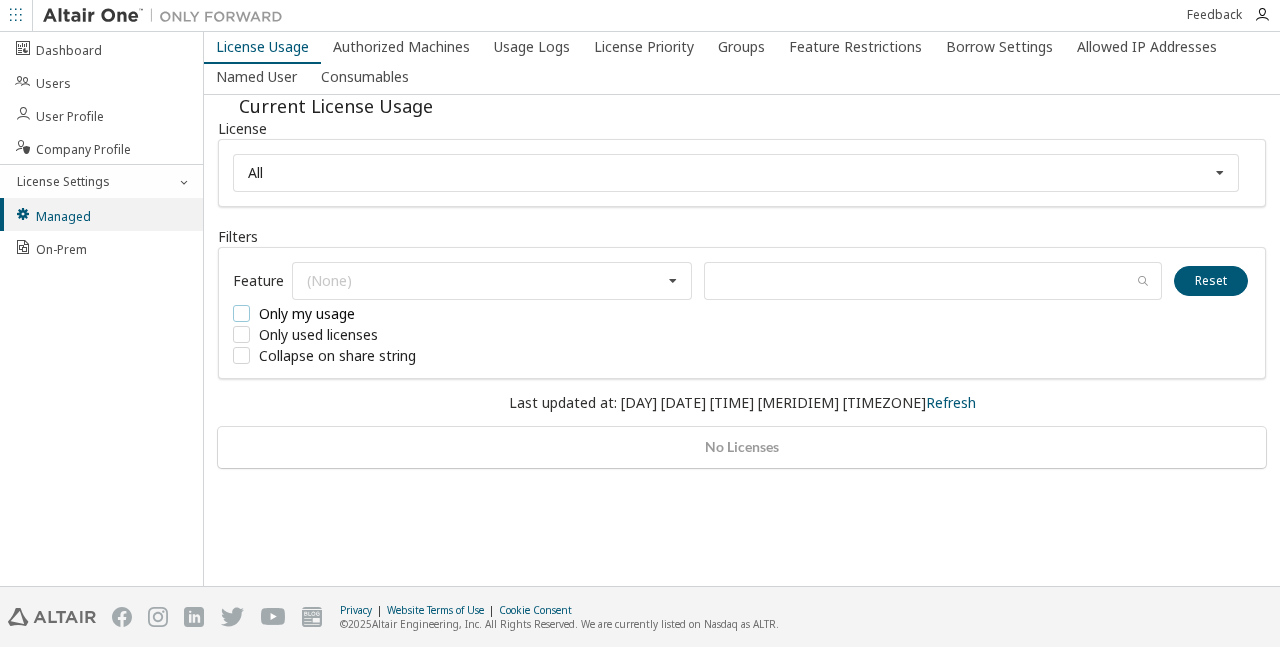 click on "Only my usage" at bounding box center (383, 313) 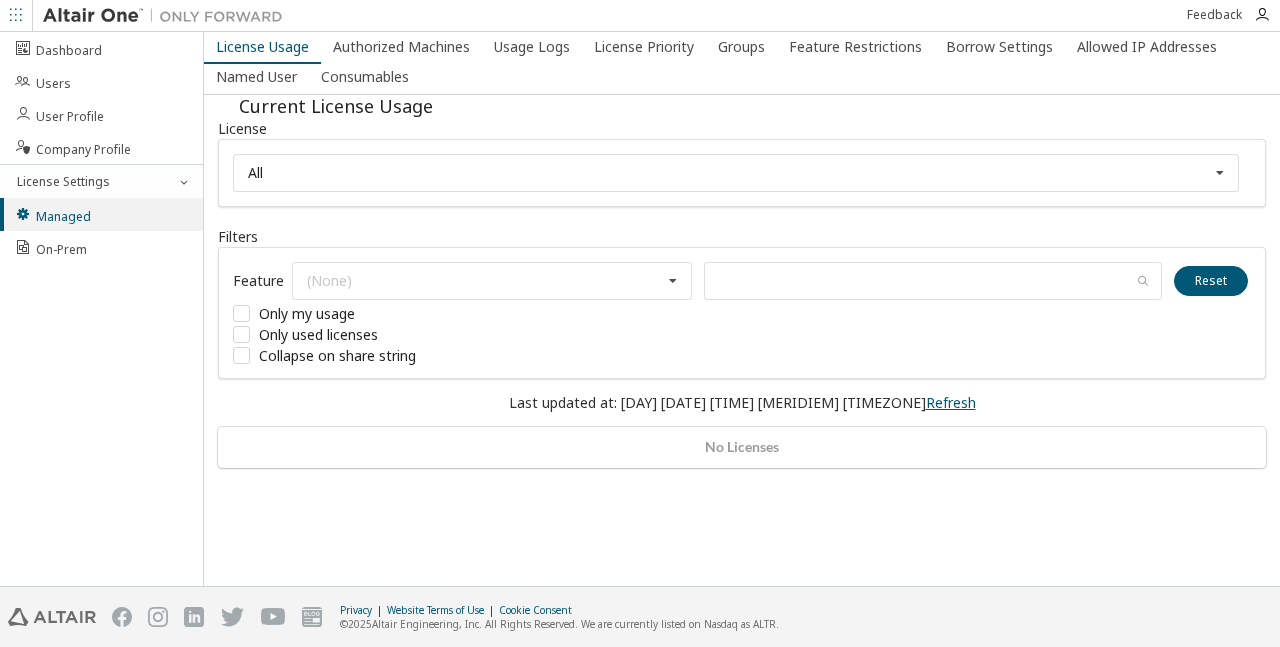 click on "Refresh" at bounding box center [951, 402] 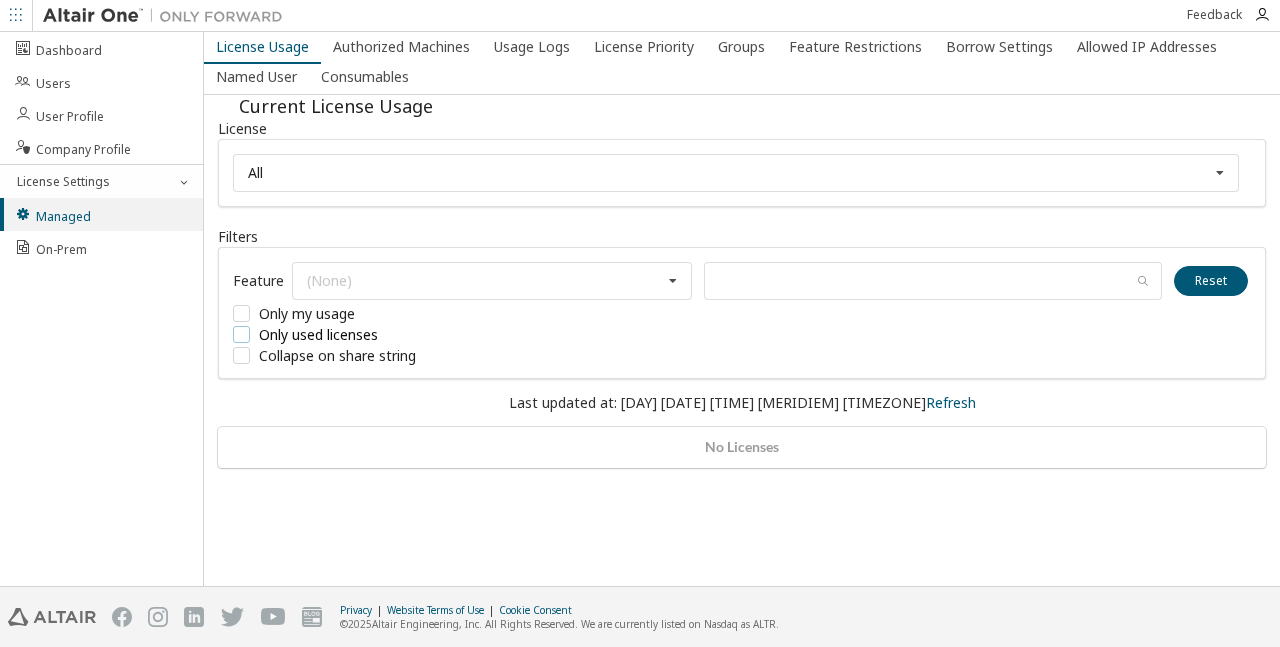 click on "Only used licenses" at bounding box center [383, 334] 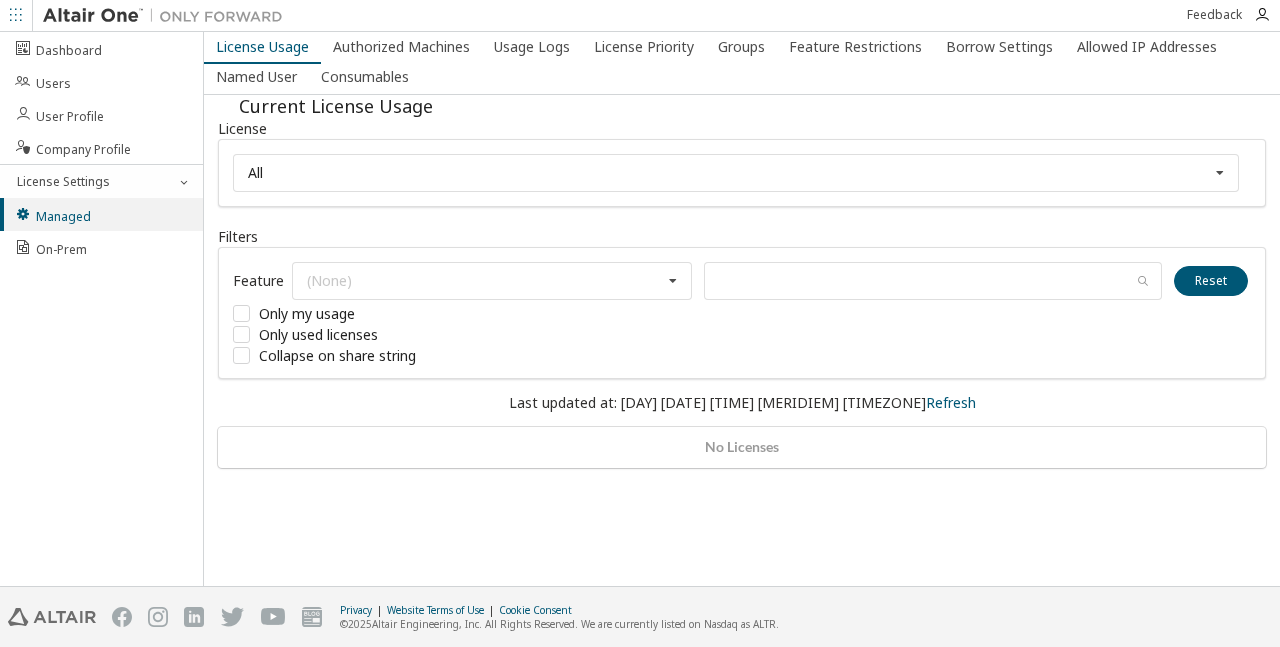 click on "Last updated at: Fri 2025-07-11 10:51 AM EDT  Refresh" at bounding box center (742, 403) 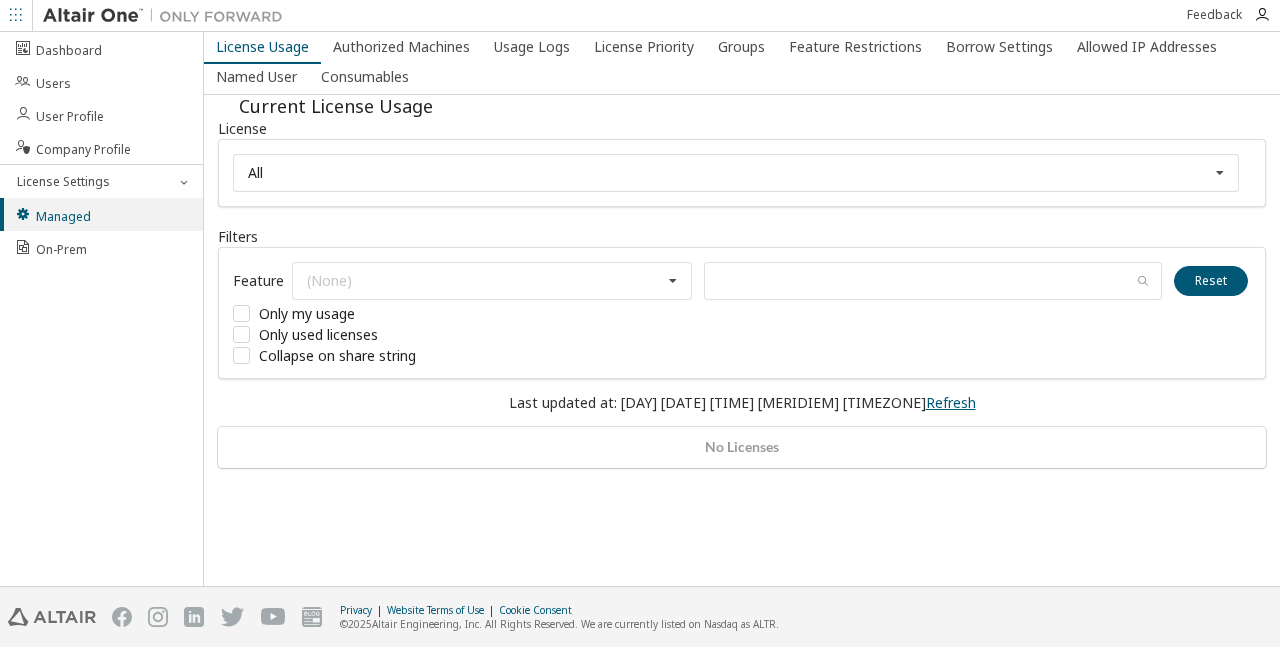 click on "Refresh" at bounding box center (951, 402) 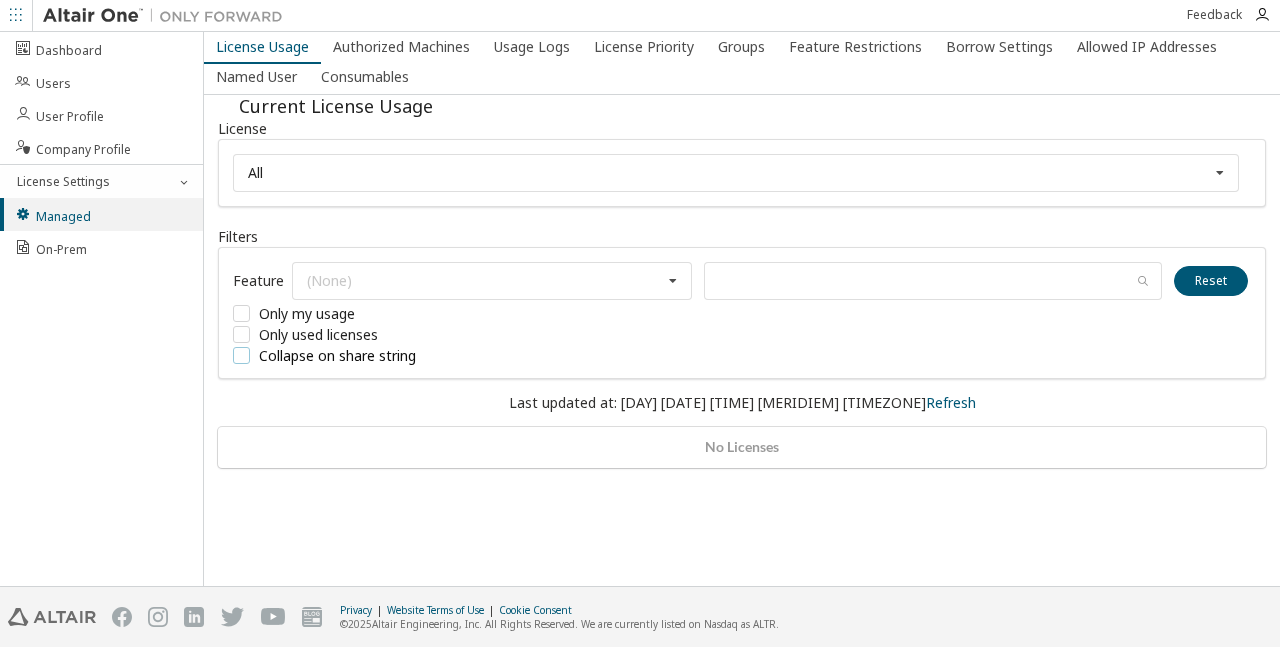 click on "Collapse on share string" at bounding box center (383, 355) 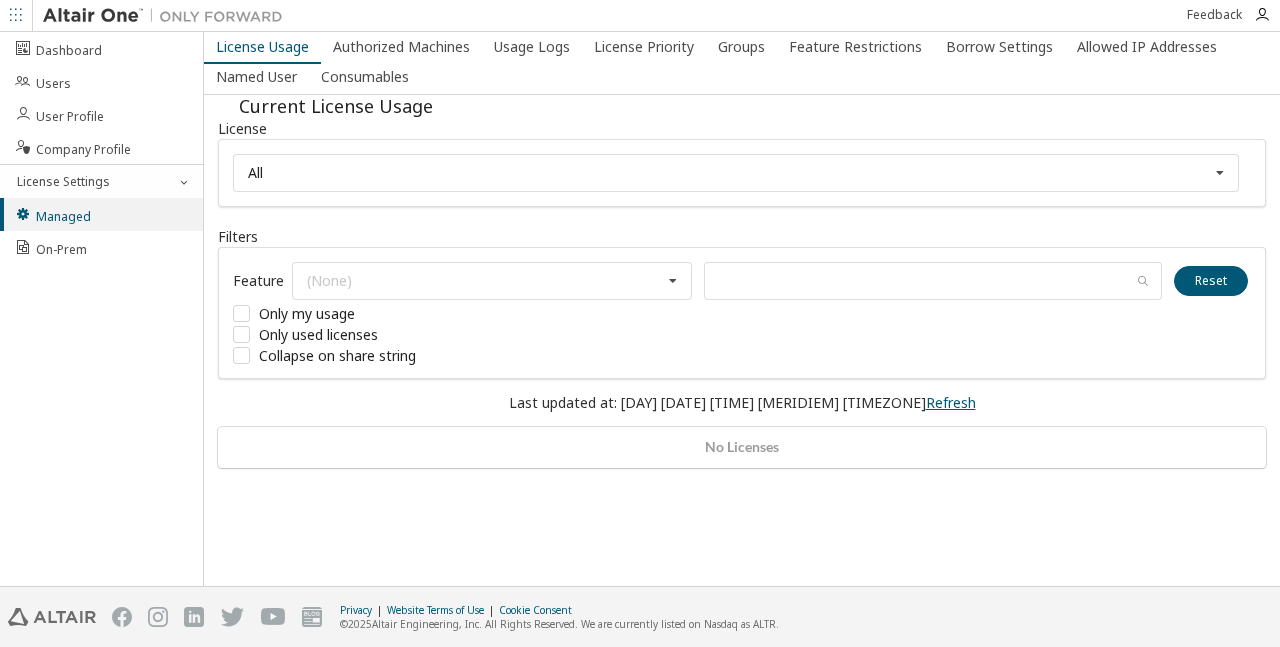 click on "Refresh" at bounding box center [951, 402] 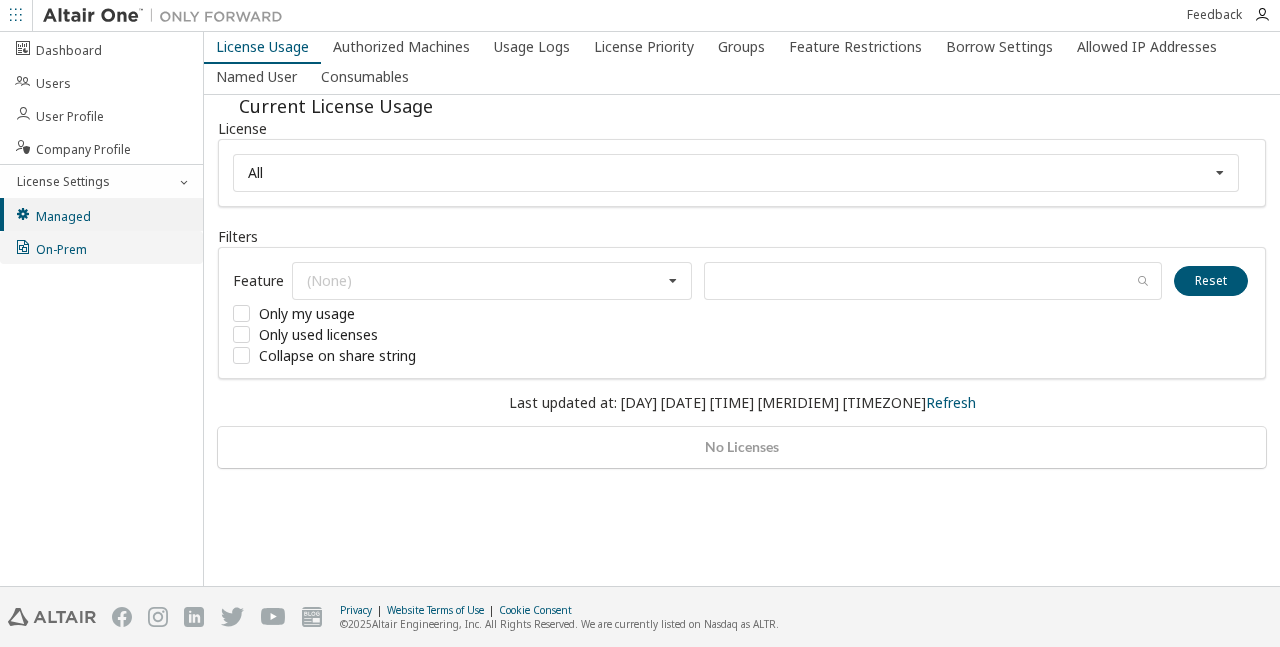 click on "On-Prem" at bounding box center (101, 247) 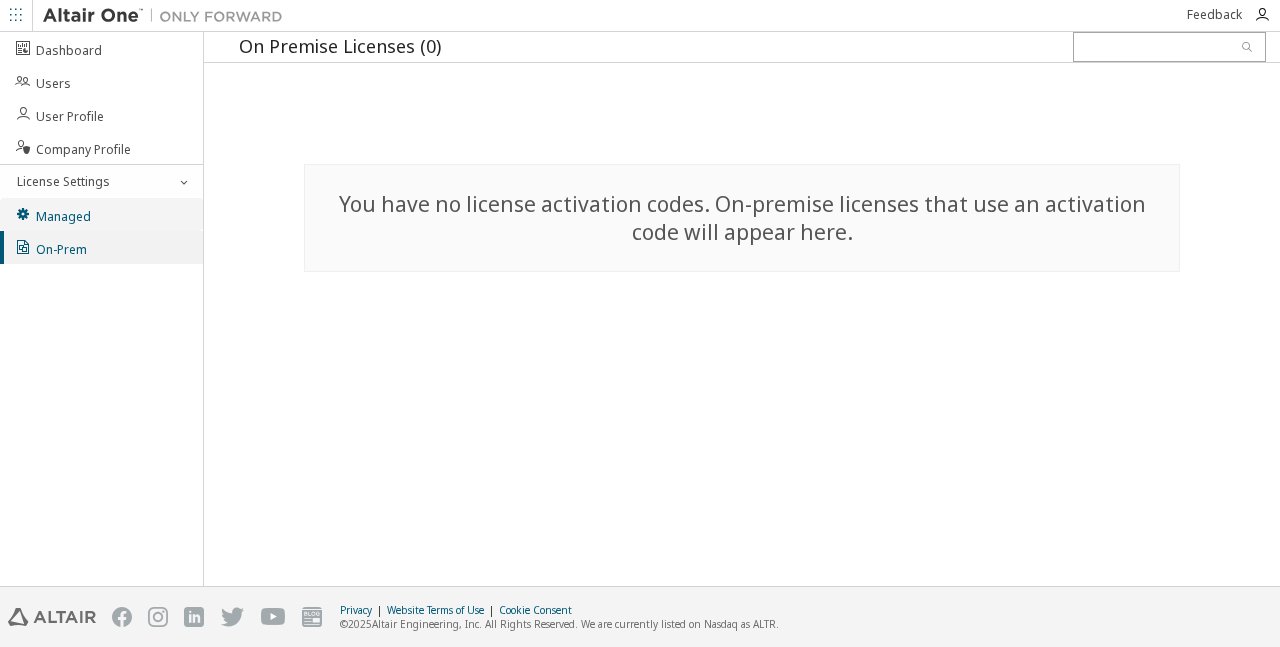 click on "Managed" at bounding box center (101, 214) 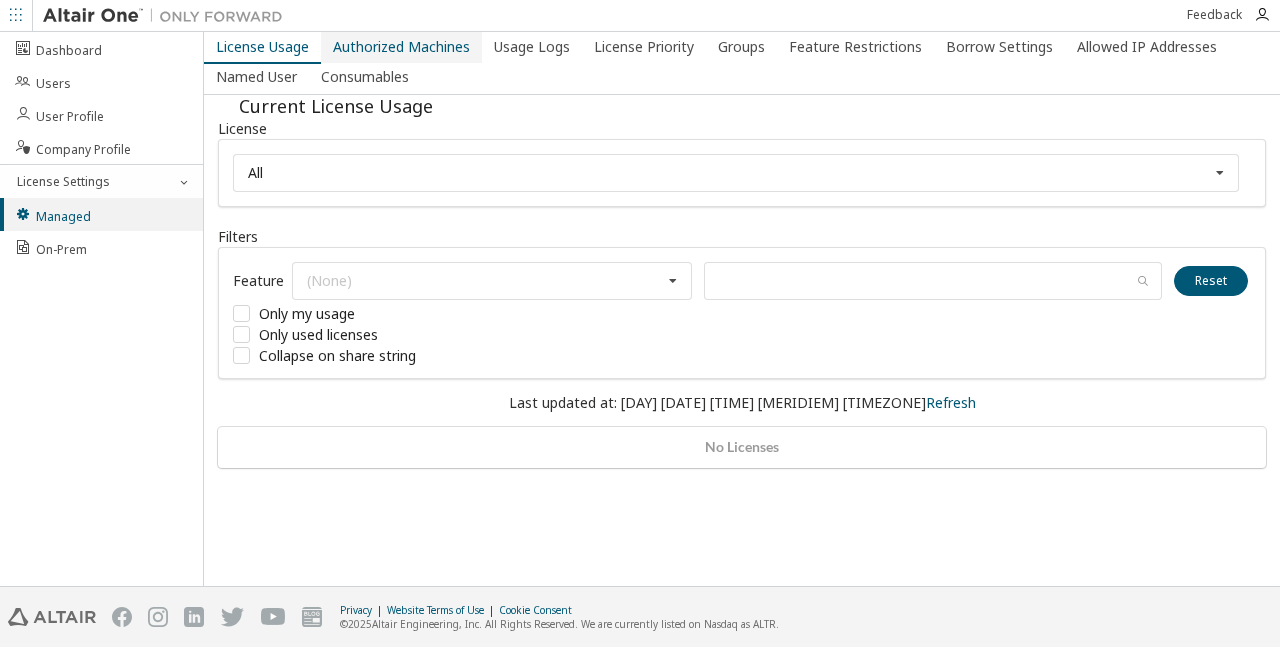 click on "Authorized Machines" at bounding box center (401, 47) 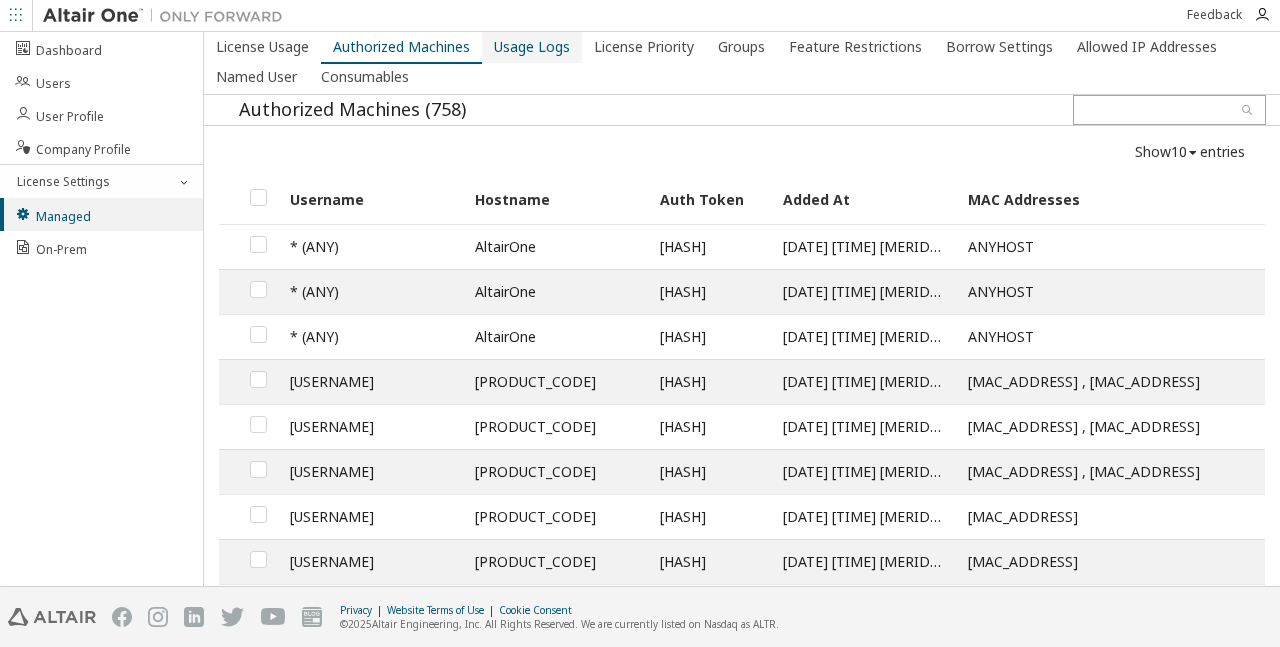 click on "Usage Logs" at bounding box center [532, 47] 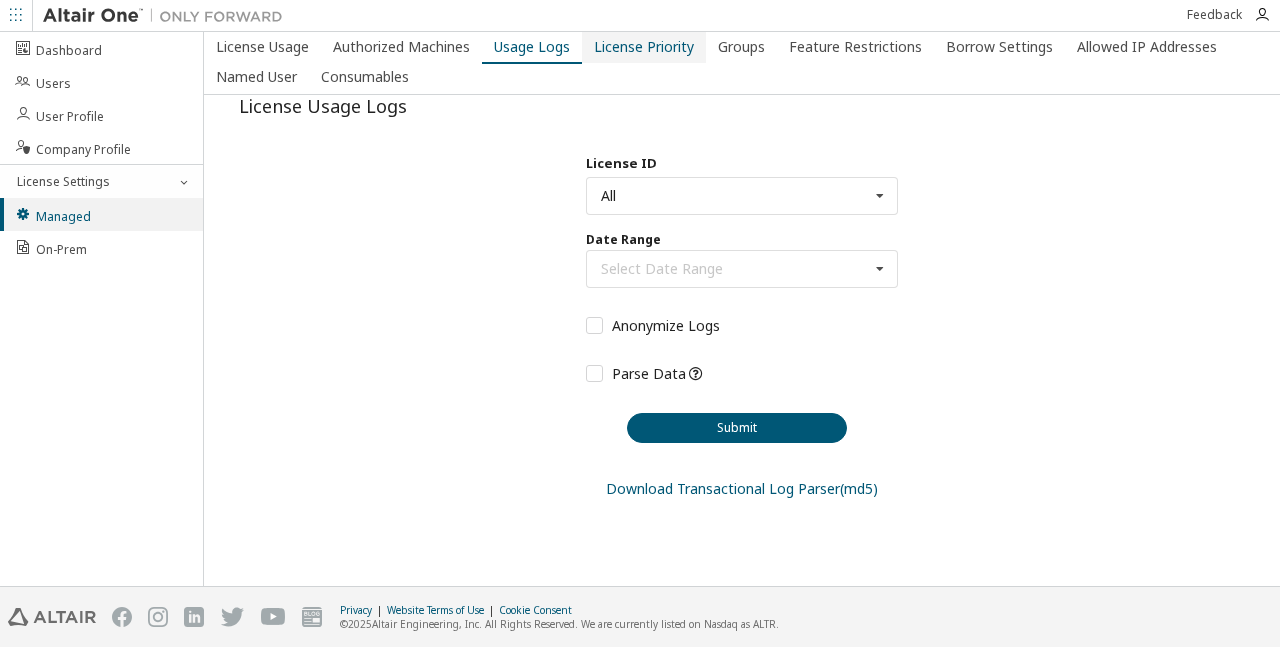 click on "License Priority" at bounding box center [644, 47] 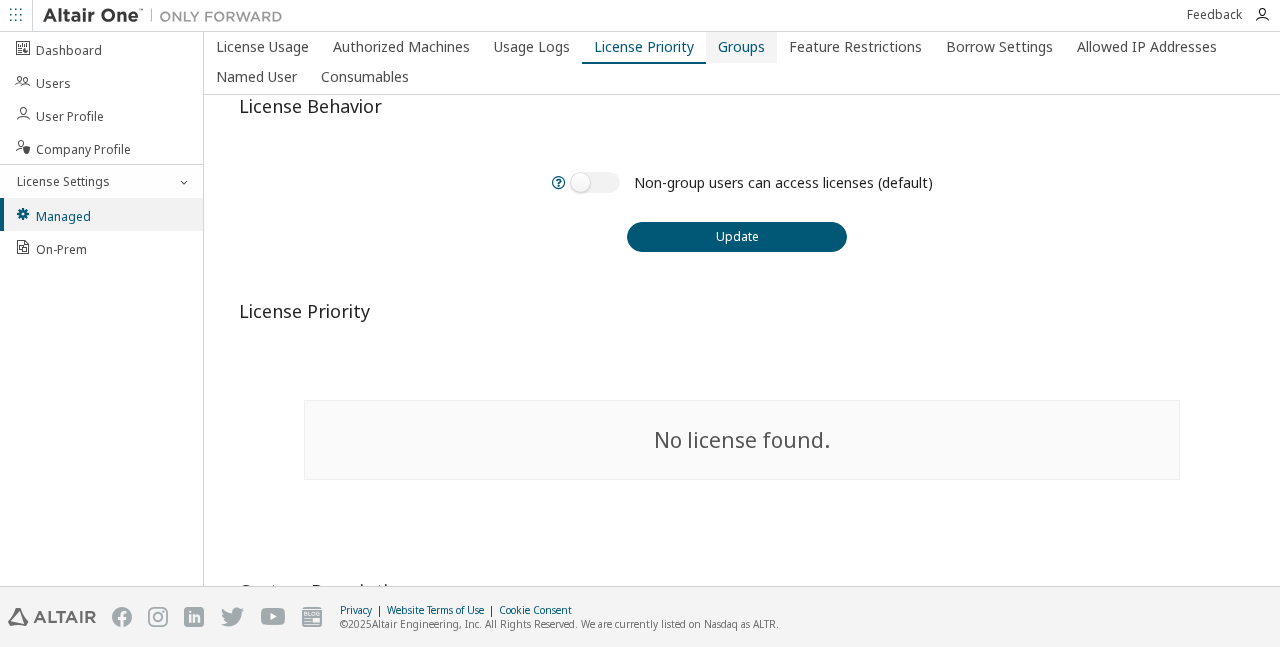 click on "Groups" at bounding box center [741, 47] 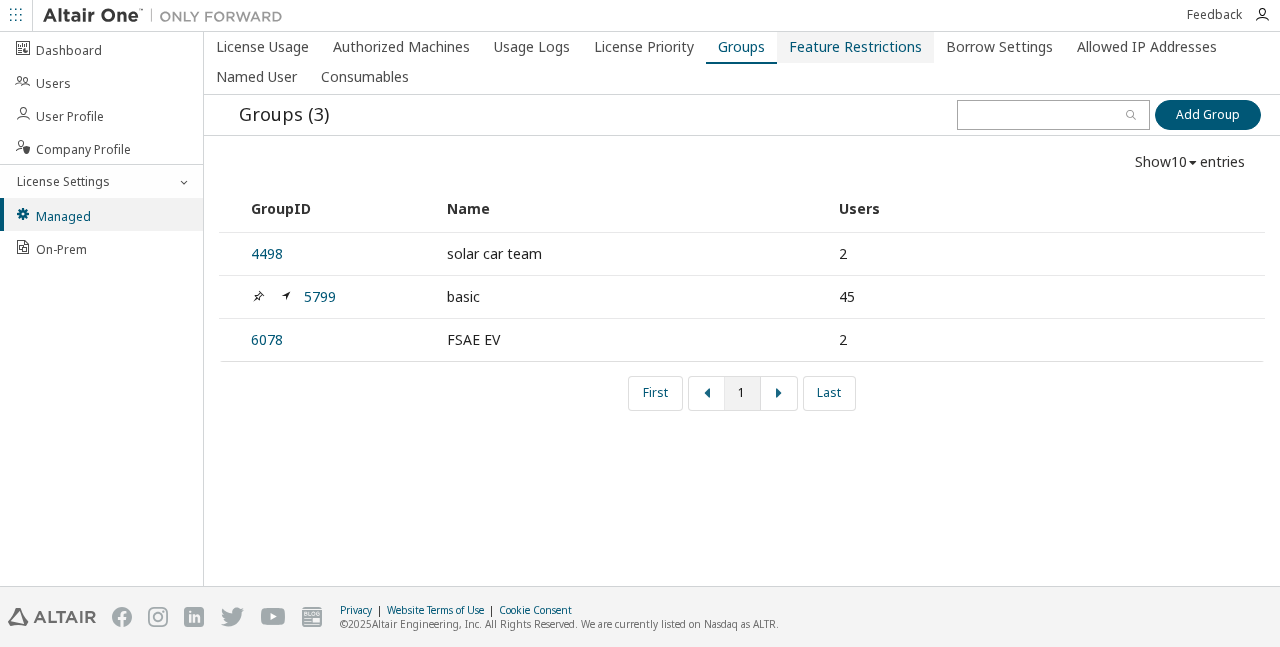 click on "Feature Restrictions" at bounding box center (855, 47) 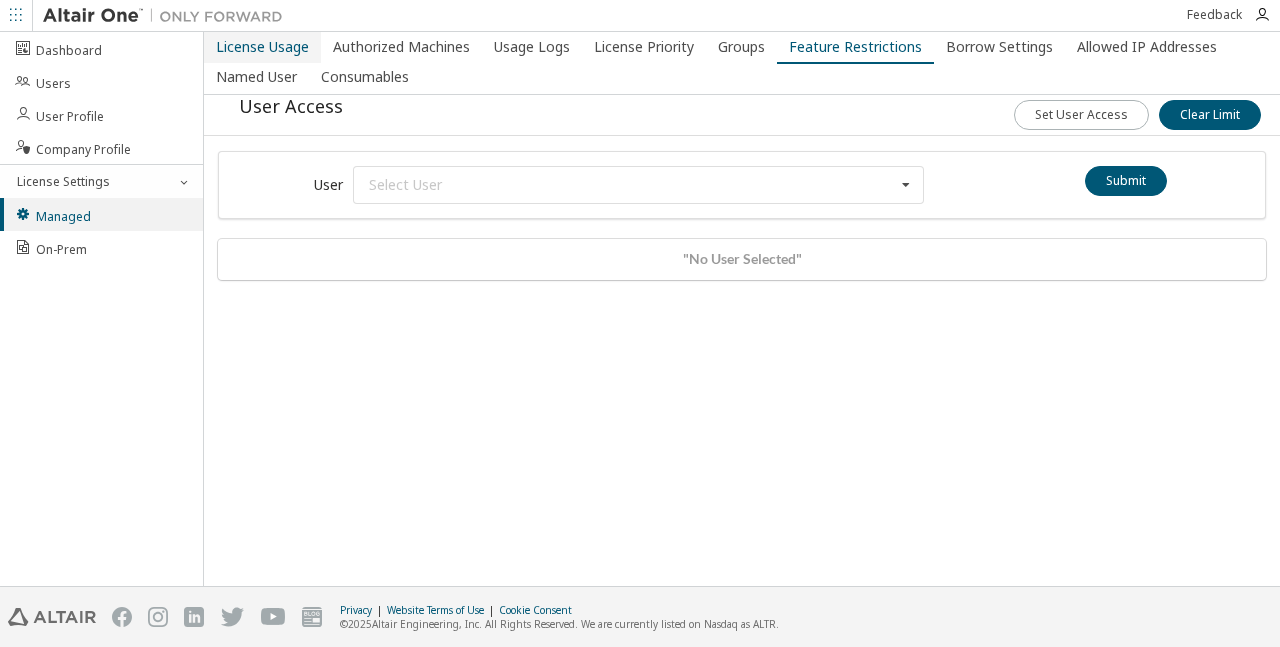 click on "License Usage" at bounding box center [262, 47] 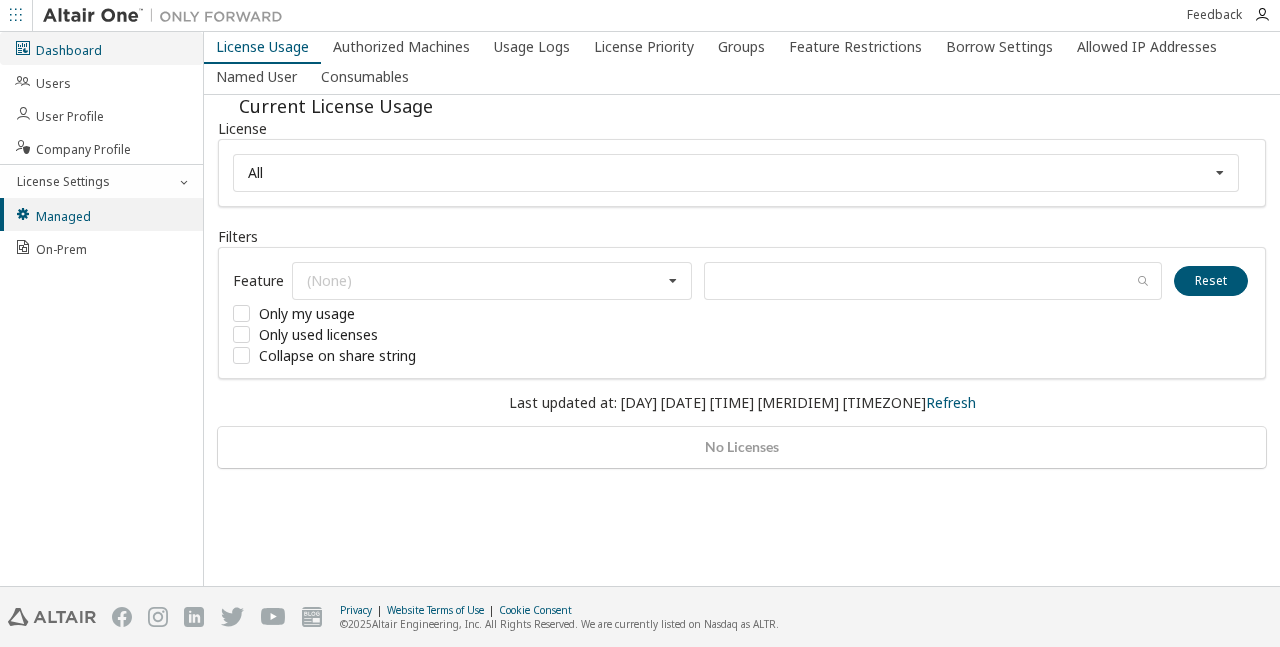 click on "Dashboard" at bounding box center (101, 48) 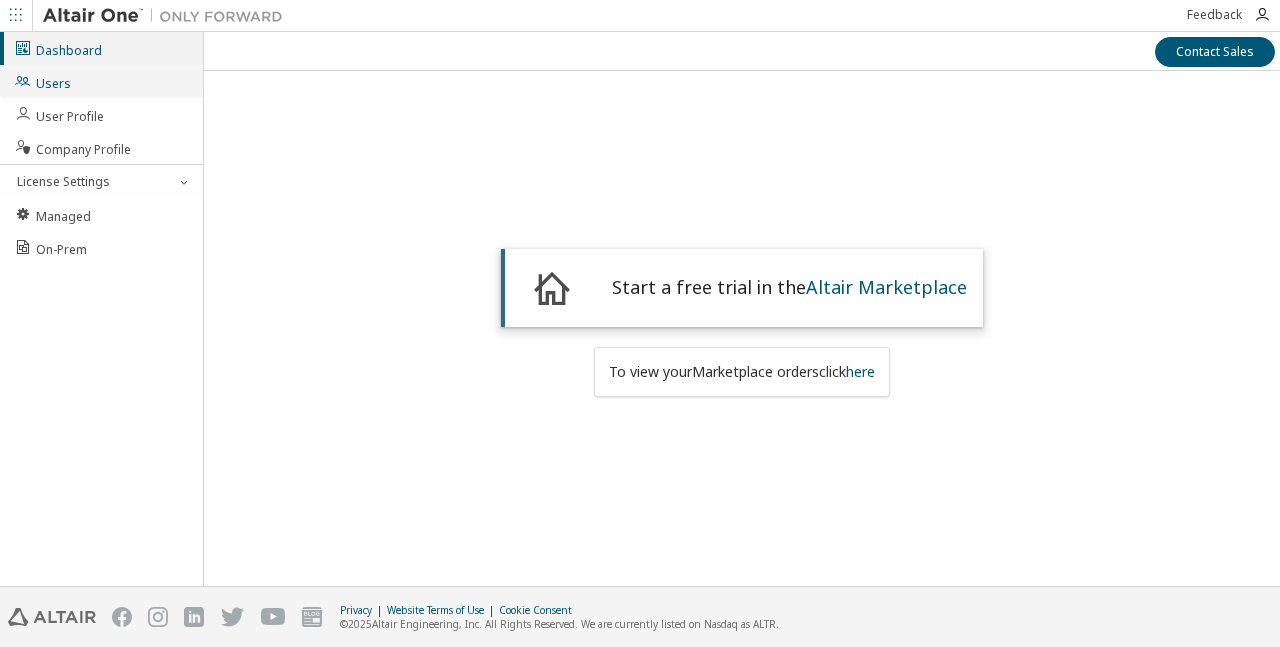 click on "Users" at bounding box center [101, 81] 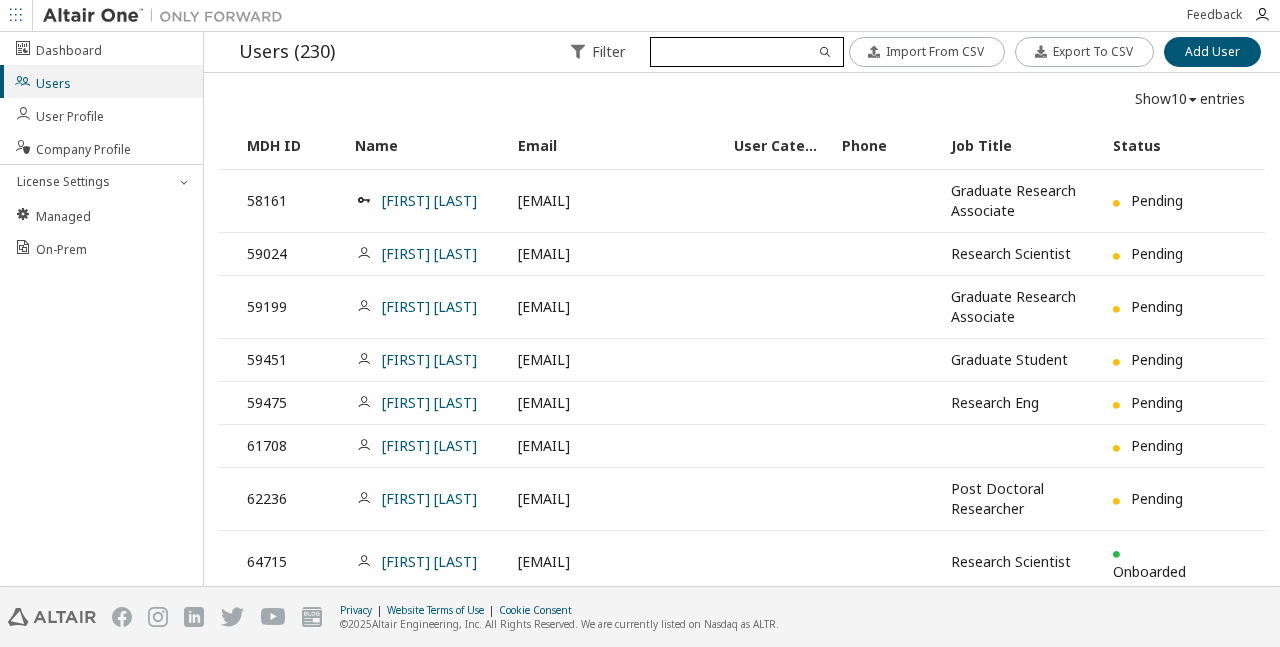 click at bounding box center [746, 52] 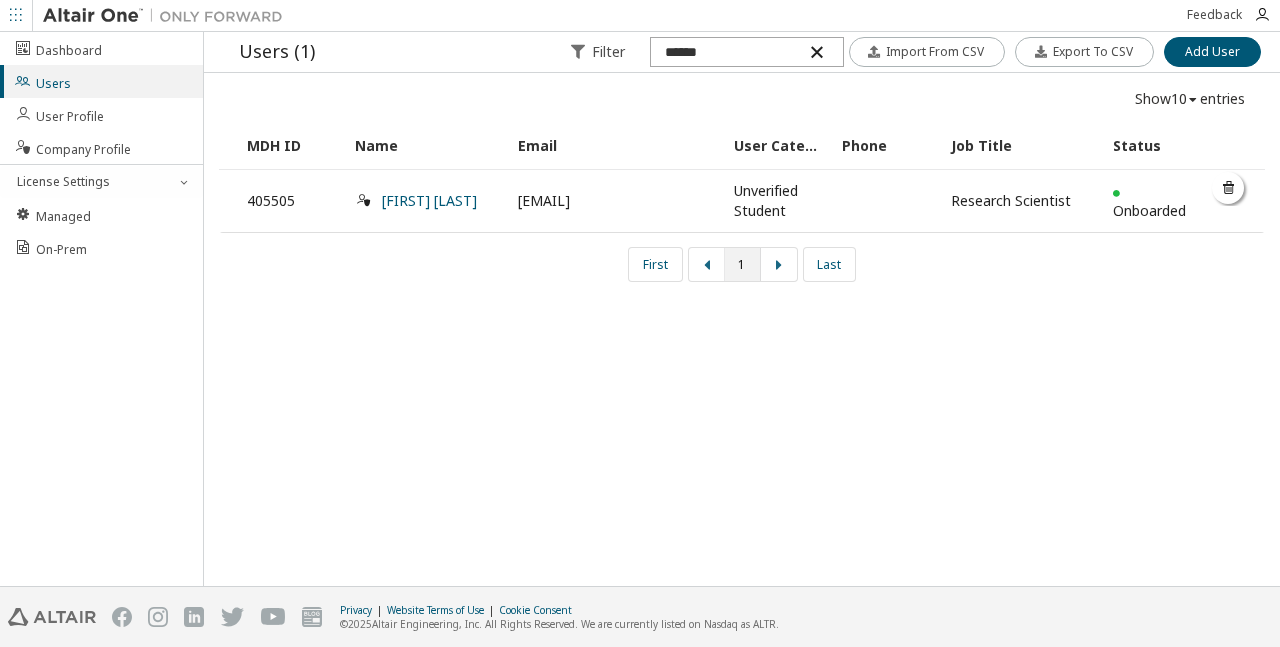 type on "******" 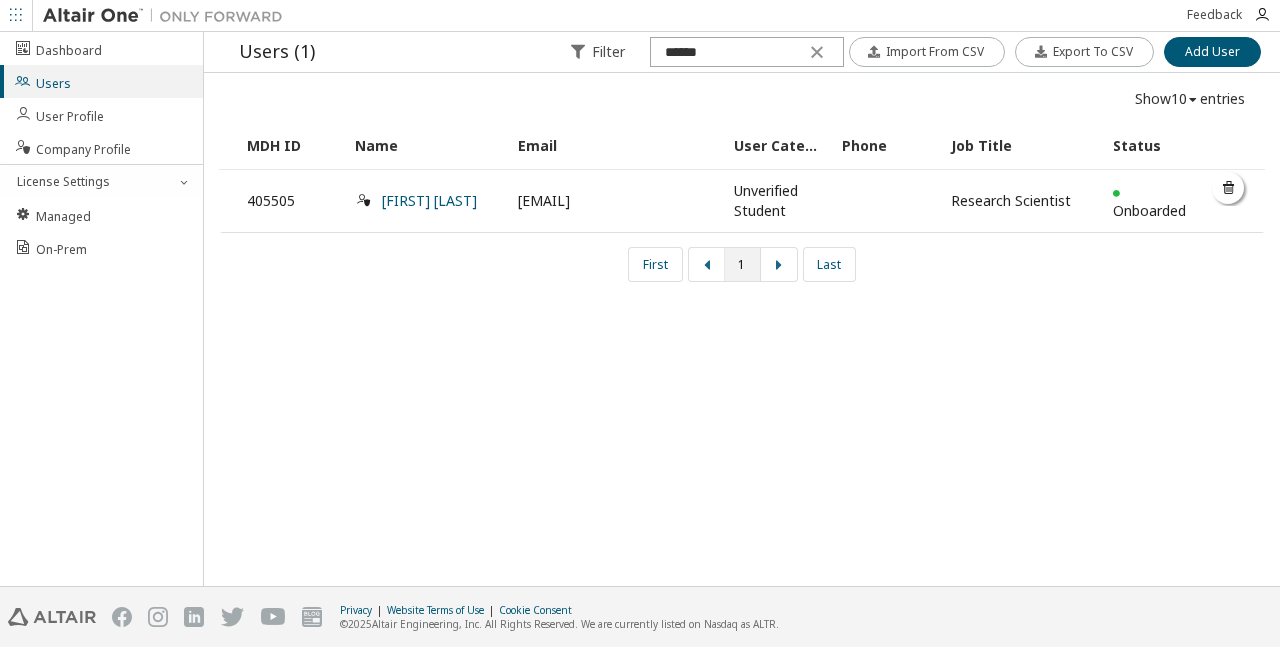 click on "Unverified Student" at bounding box center [777, 201] 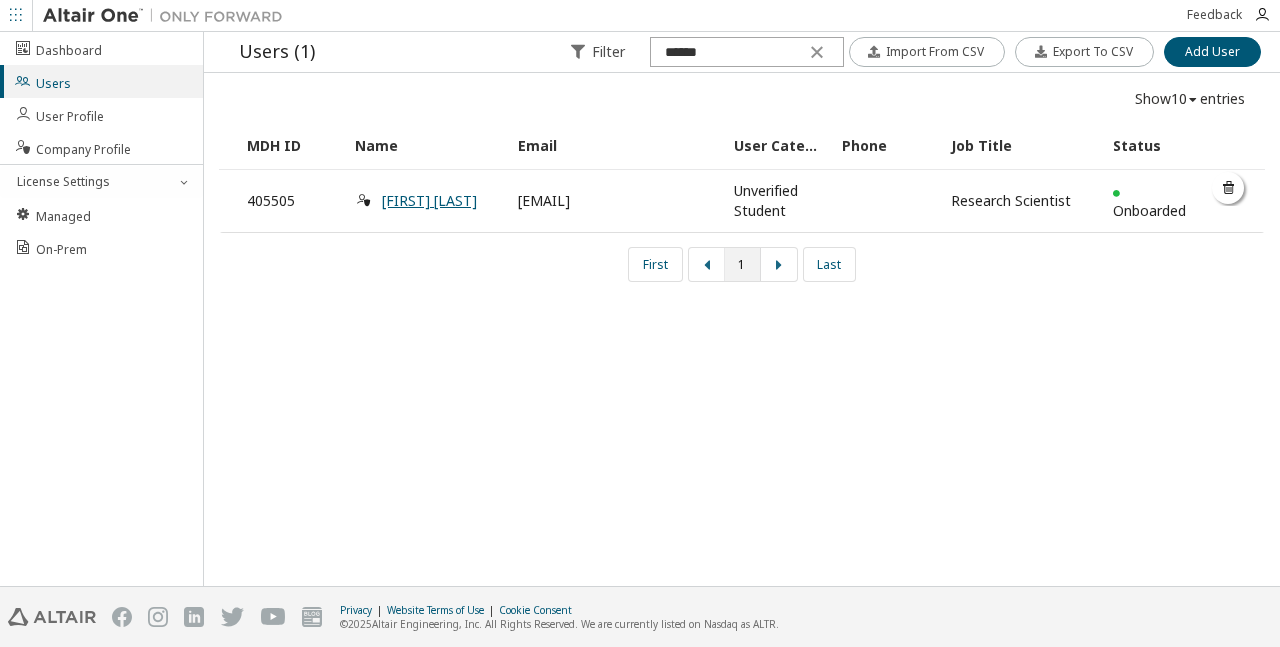 click on "[FIRST] [LAST]" at bounding box center [429, 200] 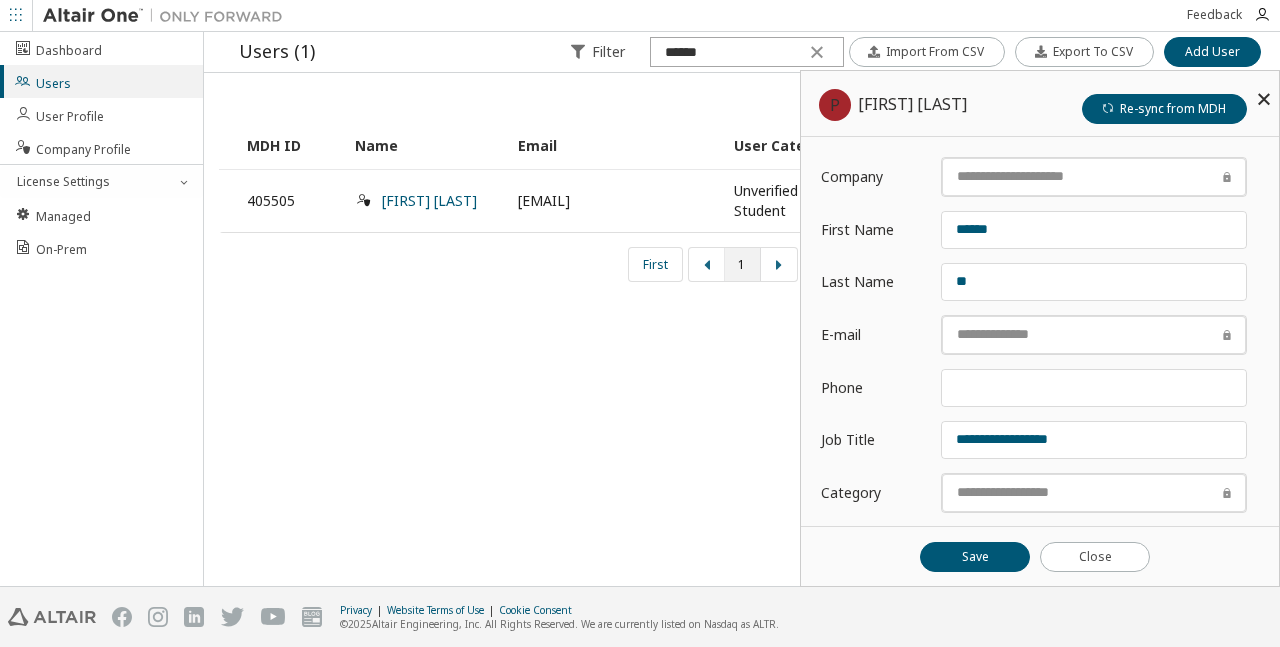 click at bounding box center [1264, 99] 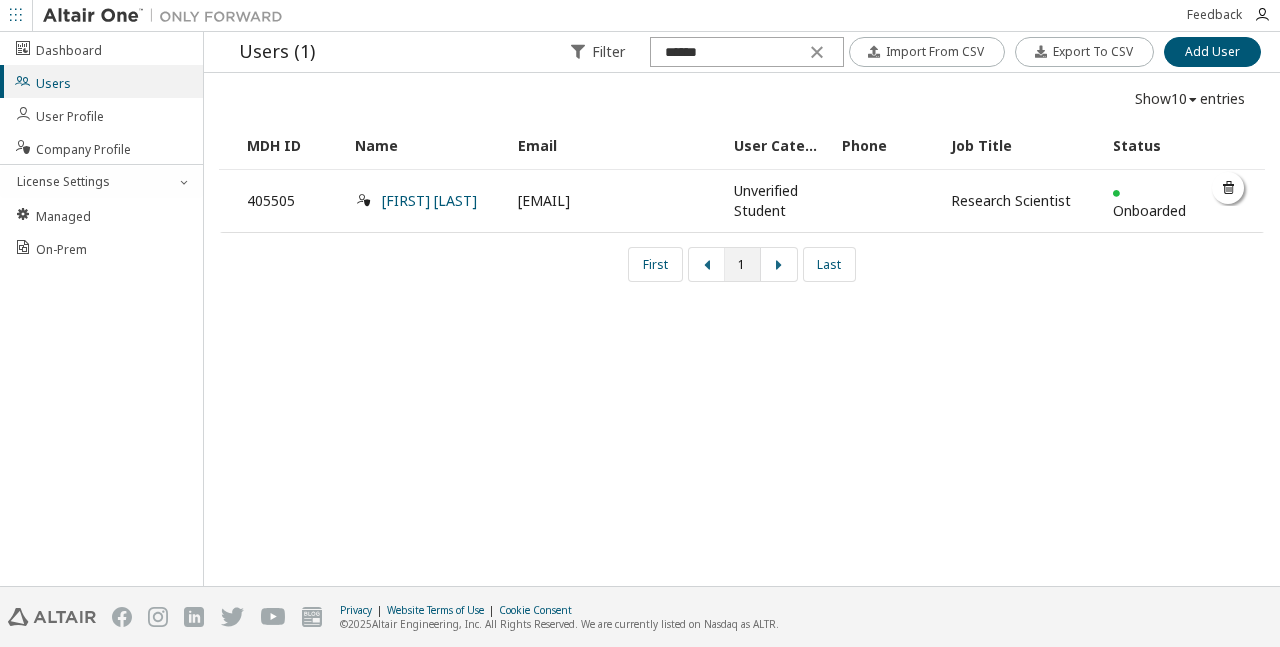 click on "[EMAIL]" at bounding box center [615, 201] 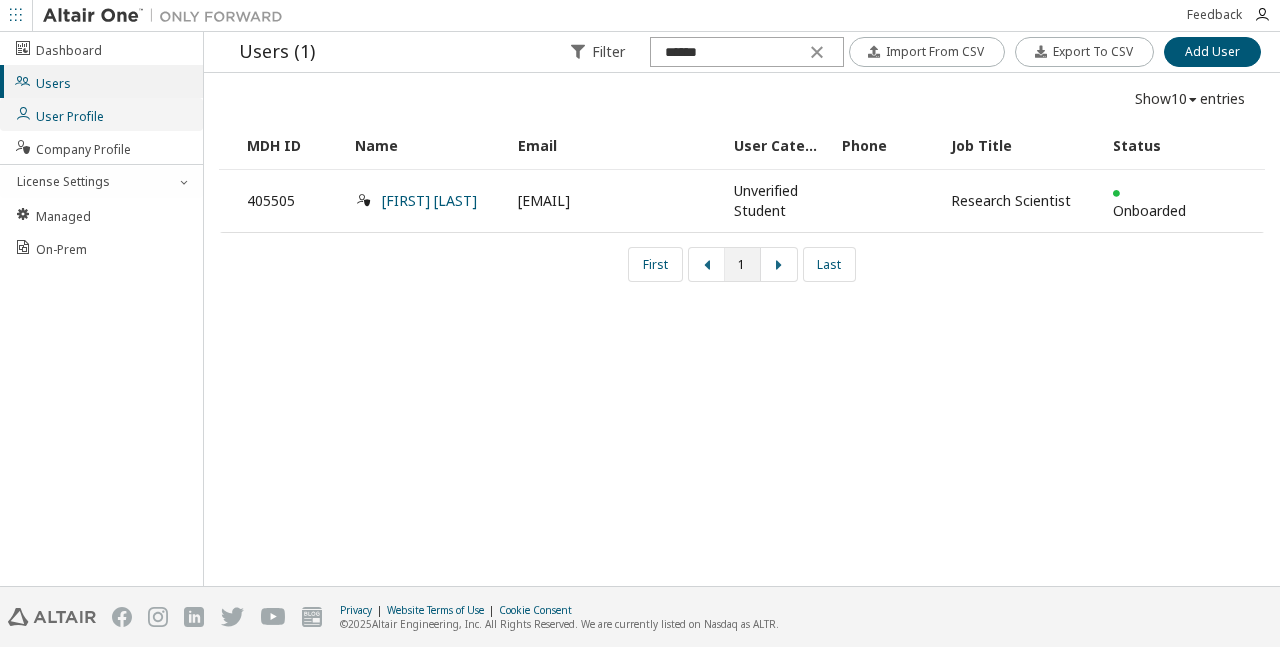 click on "User Profile" at bounding box center [101, 114] 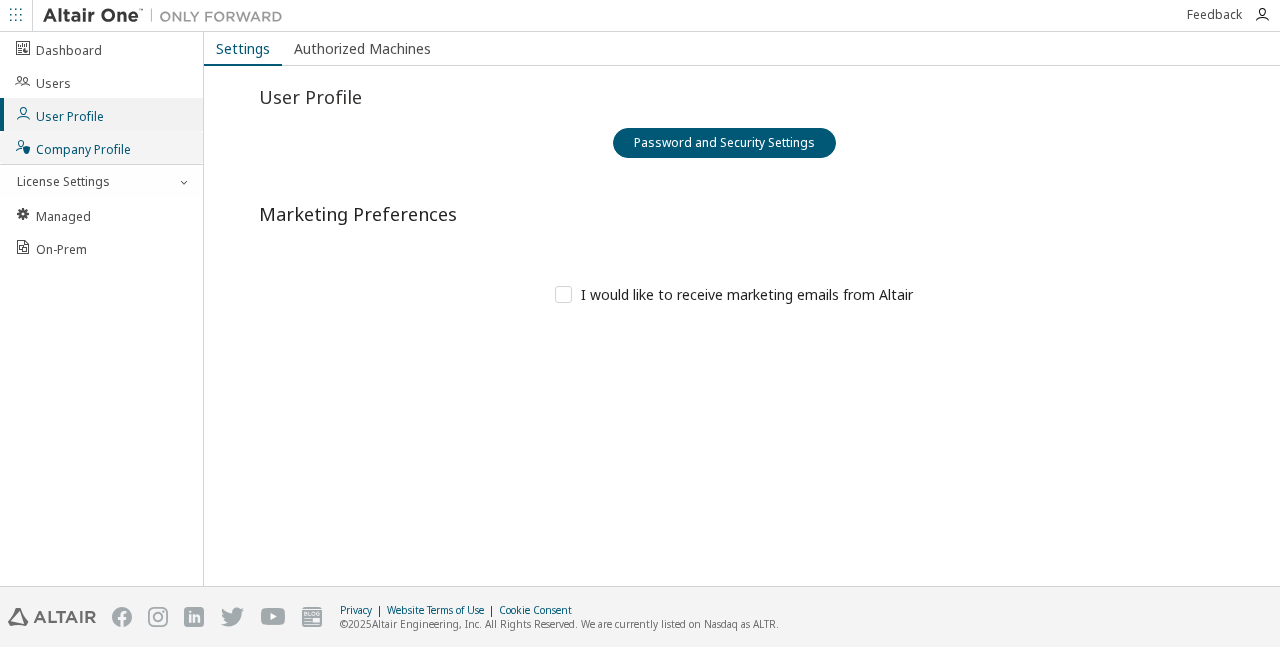 click on "Company Profile" at bounding box center (72, 147) 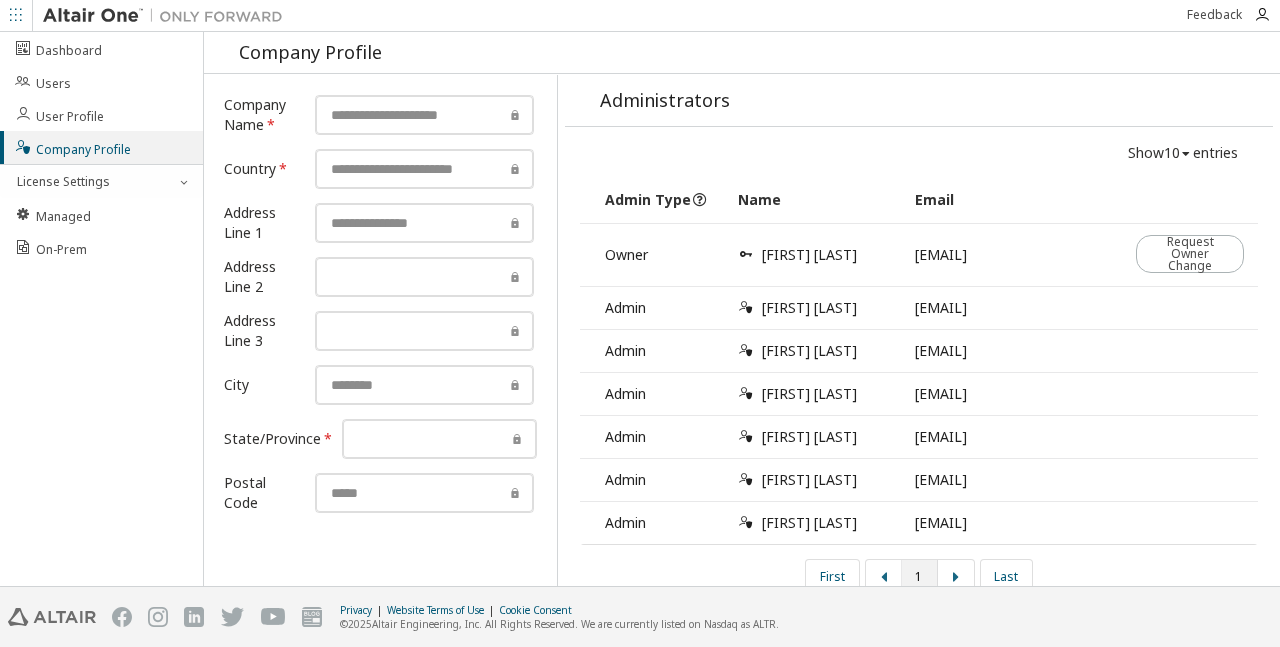 click on "[FIRST] [LAST]" at bounding box center [815, 479] 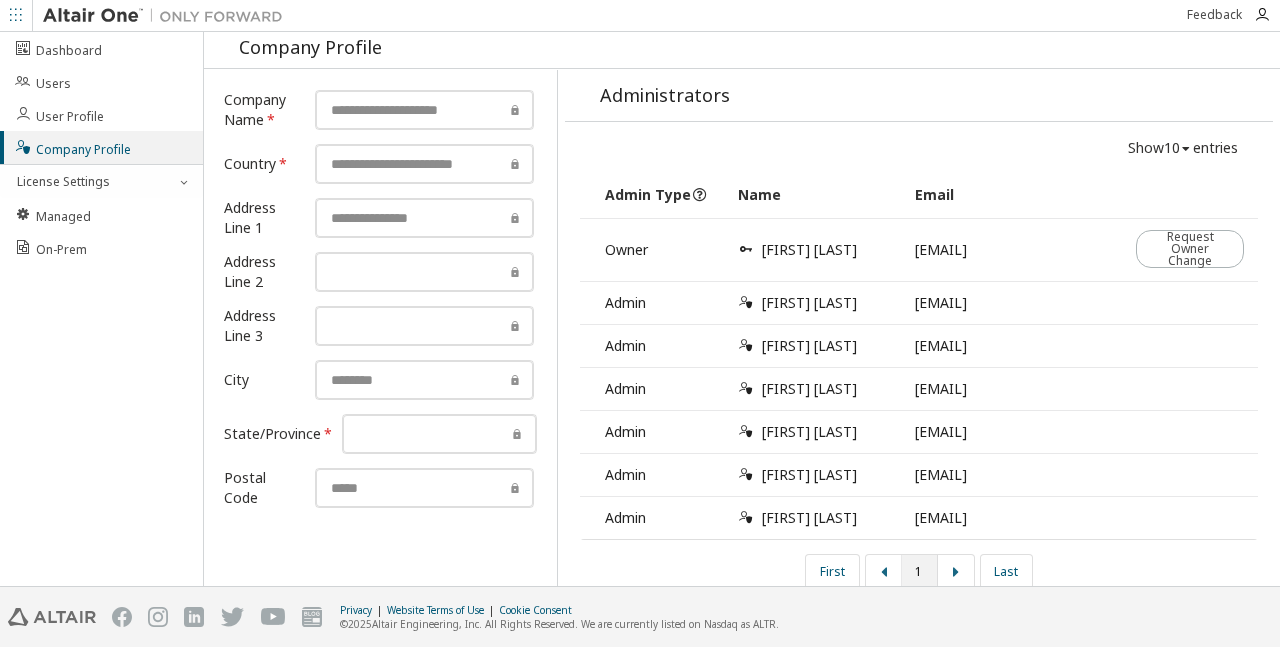 scroll, scrollTop: 0, scrollLeft: 0, axis: both 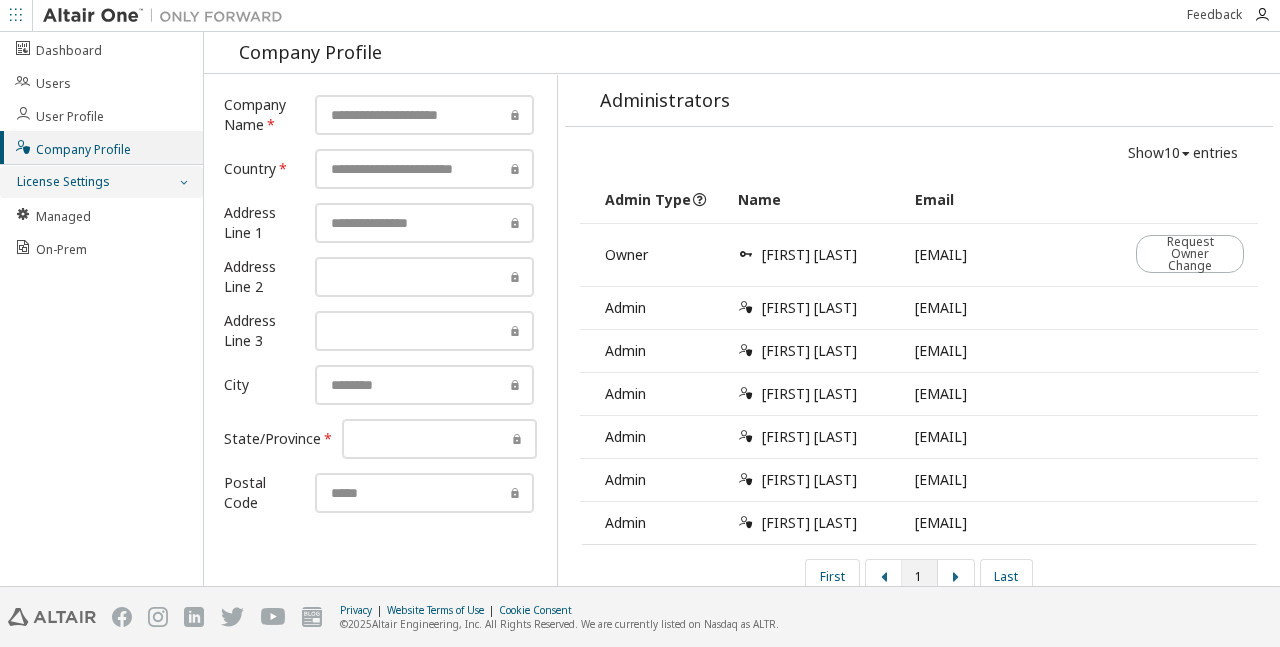 click on "License Settings" at bounding box center (101, 182) 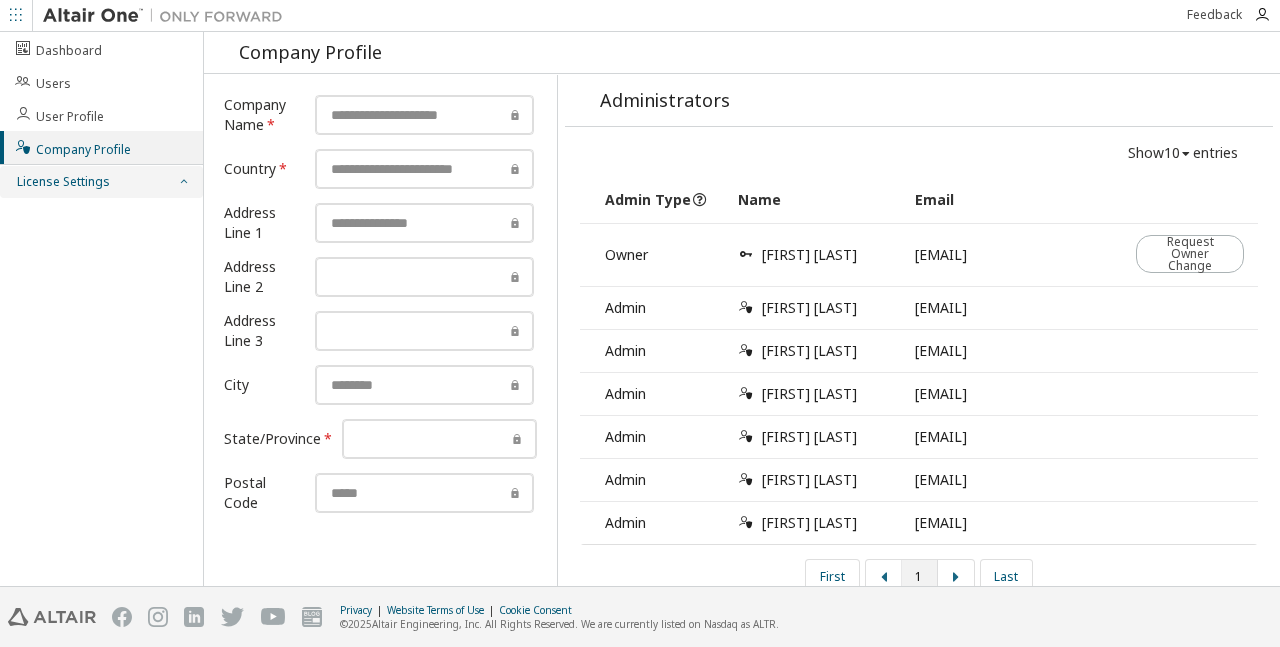 click on "License Settings" at bounding box center (101, 182) 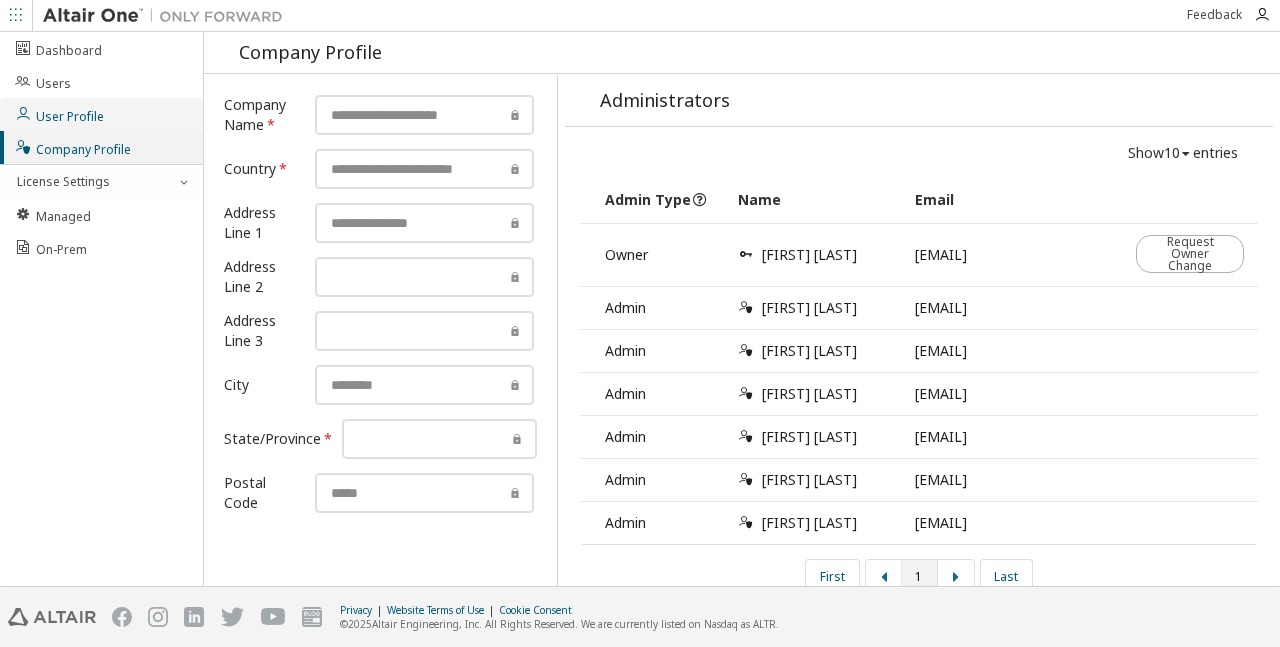click on "User Profile" at bounding box center [59, 114] 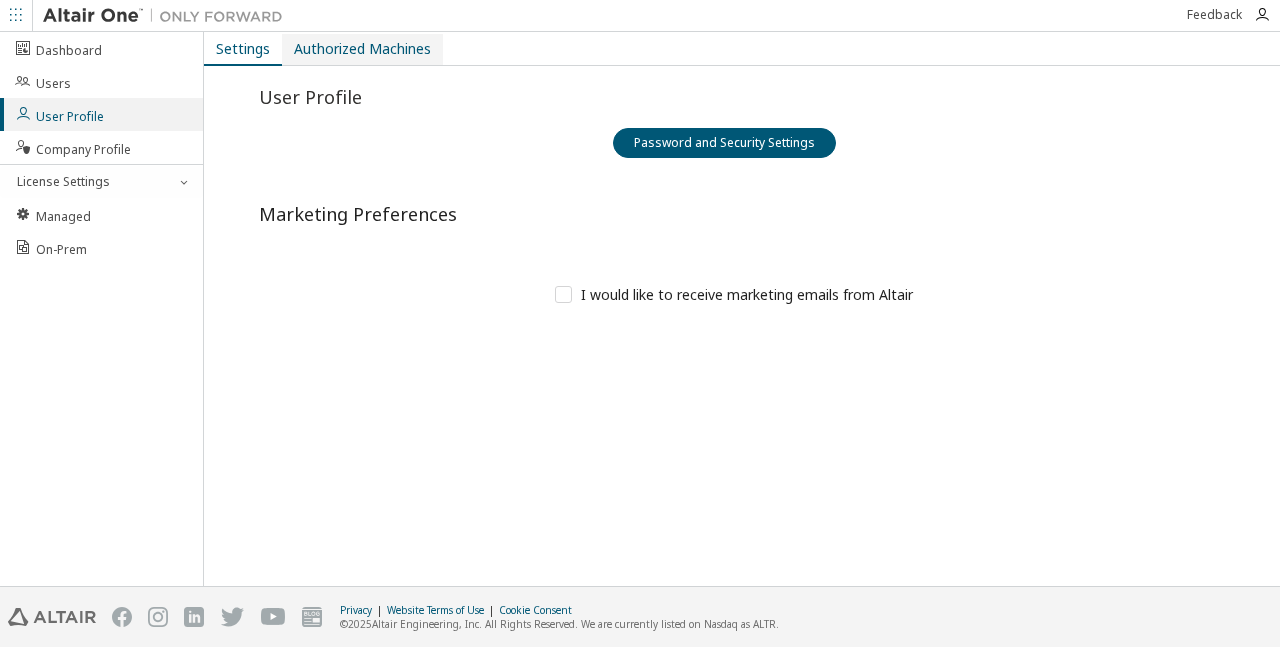 click on "Authorized Machines" at bounding box center [362, 49] 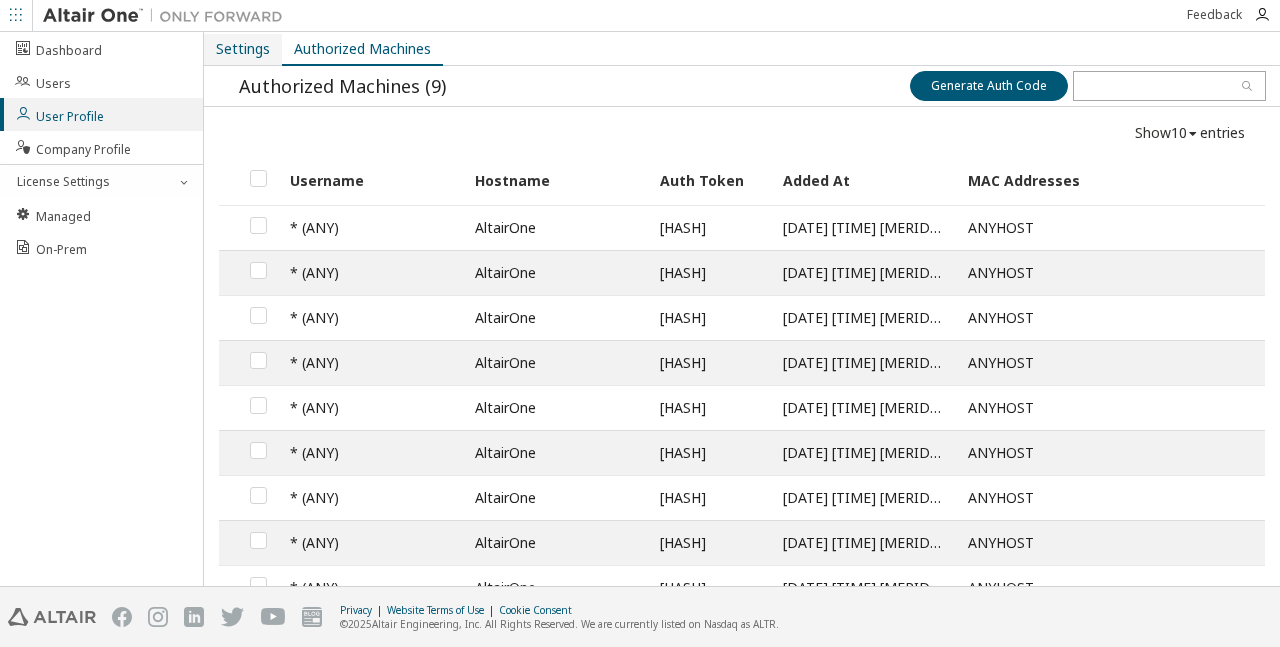 click on "Settings" at bounding box center (243, 49) 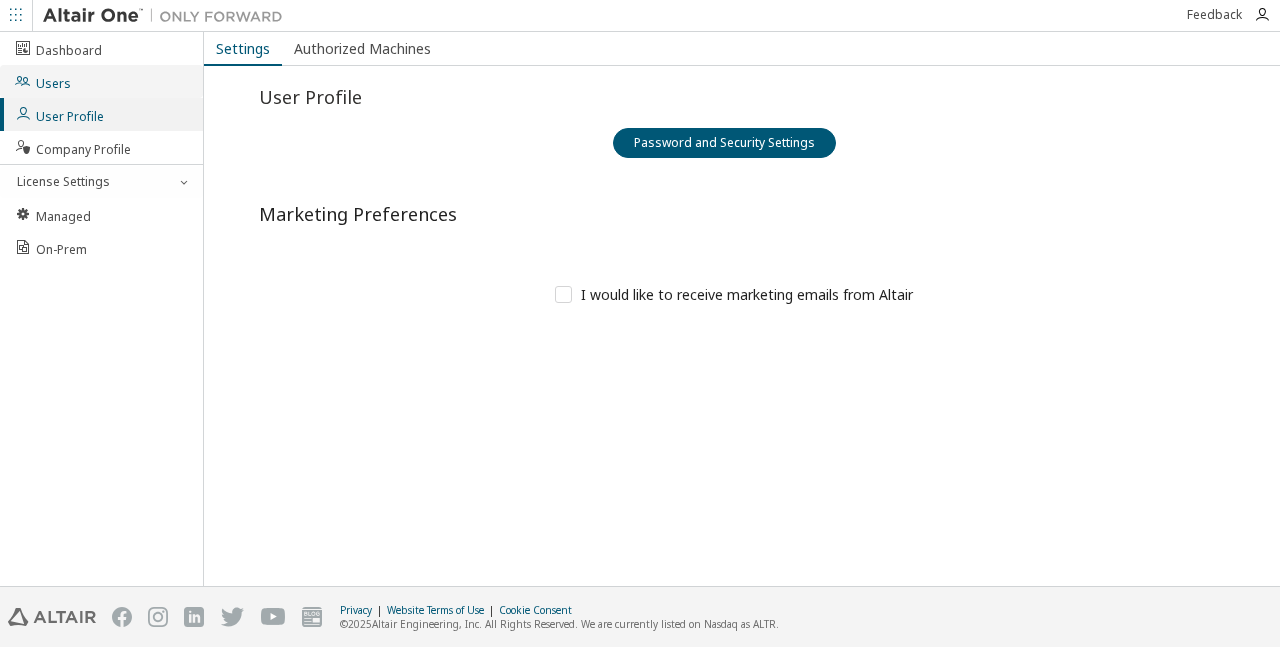 click on "Users" at bounding box center (101, 81) 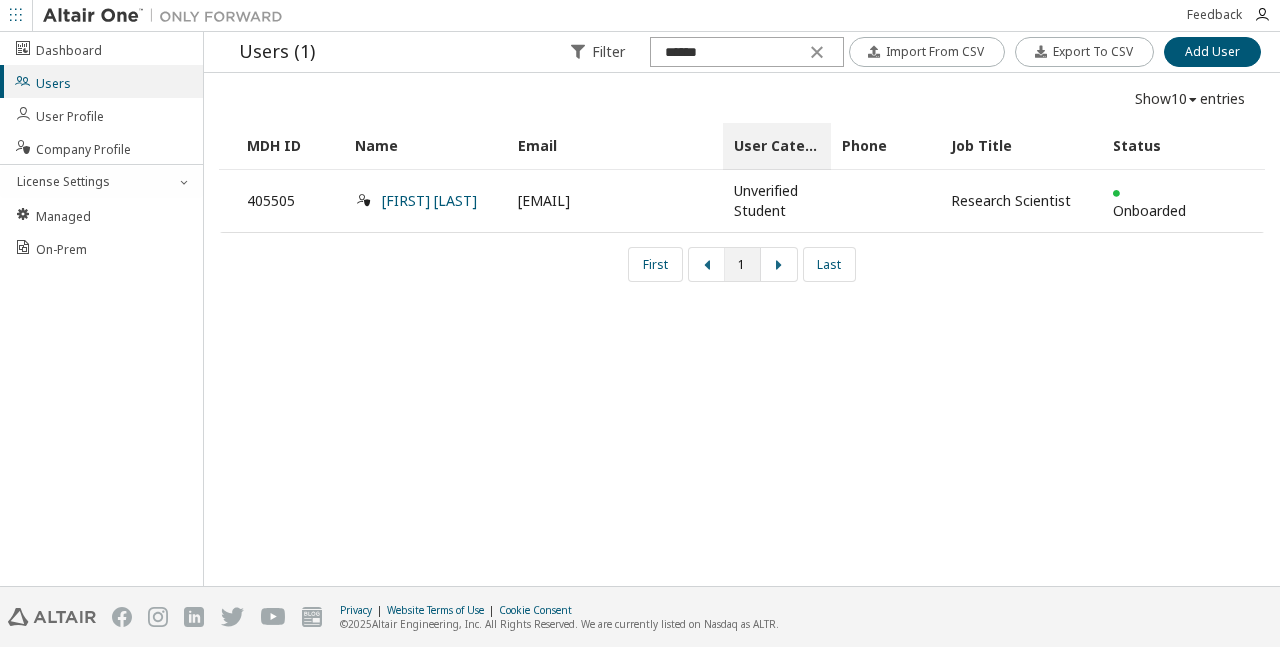 click on "User Category" at bounding box center (777, 146) 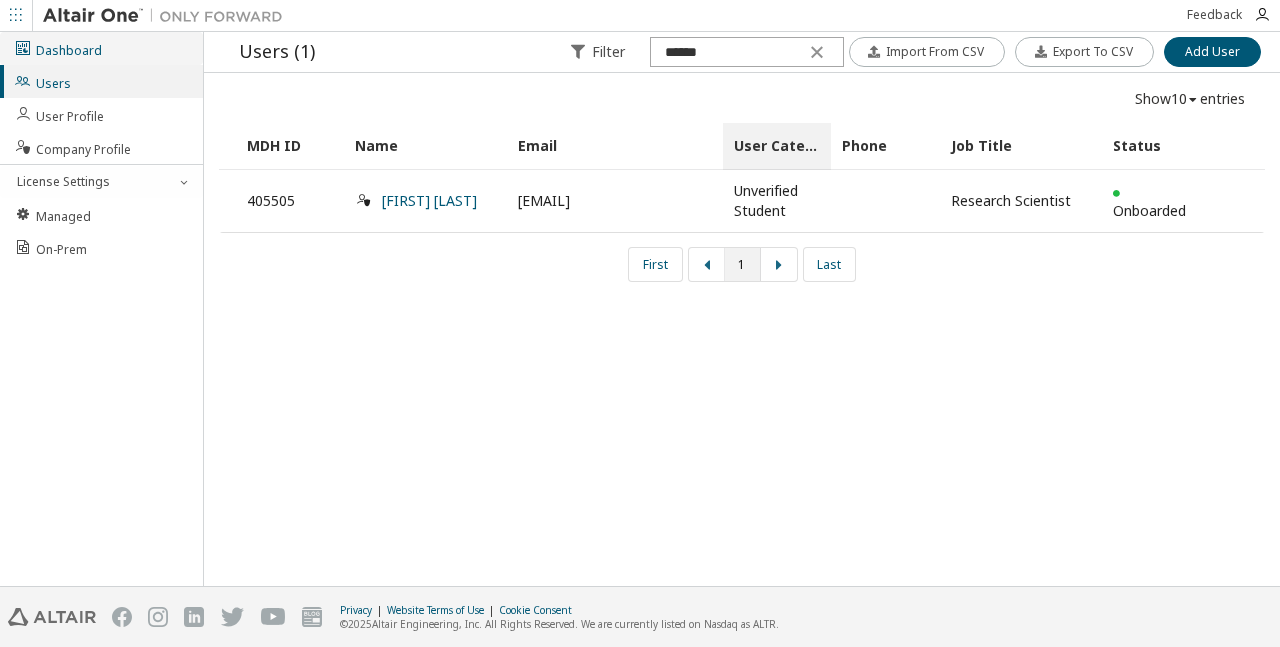 click on "Dashboard" at bounding box center (58, 48) 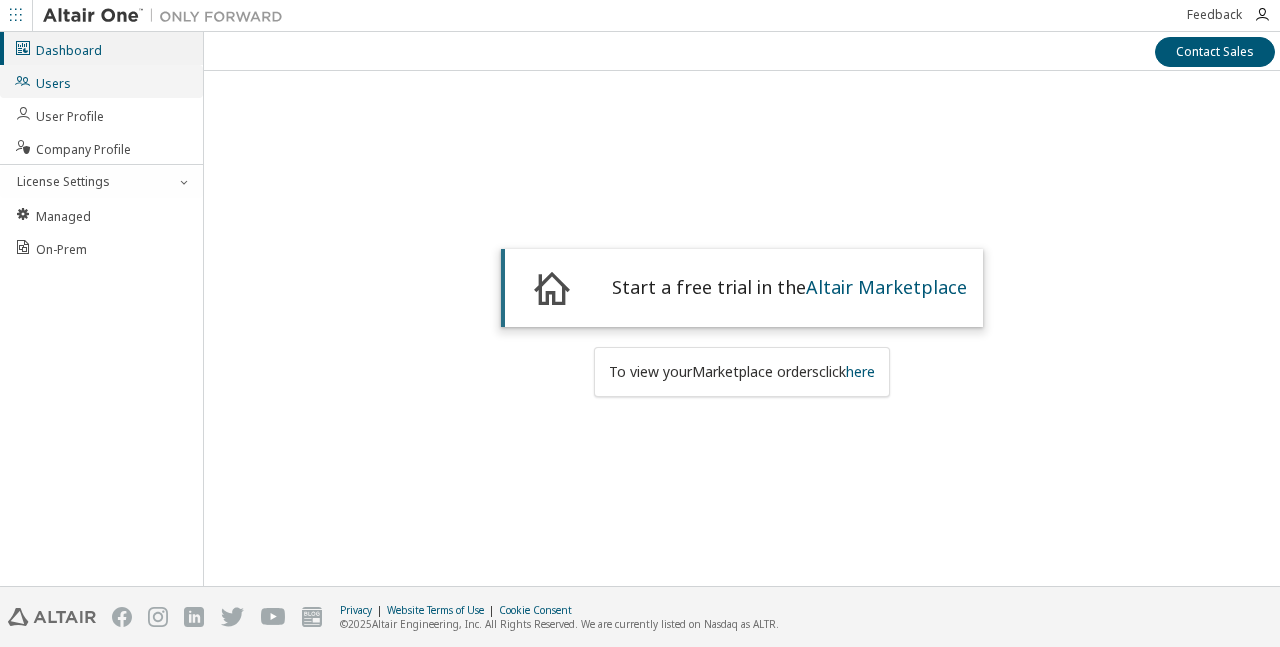 click on "Users" at bounding box center [101, 81] 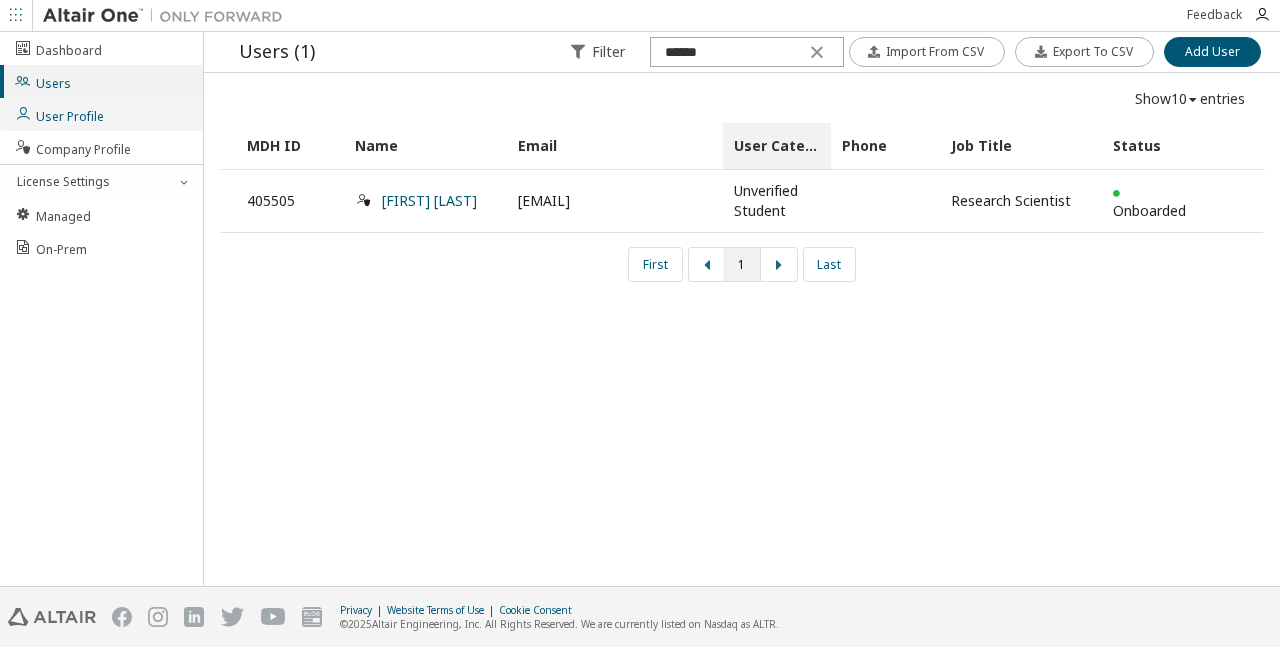 click on "User Profile" at bounding box center [59, 114] 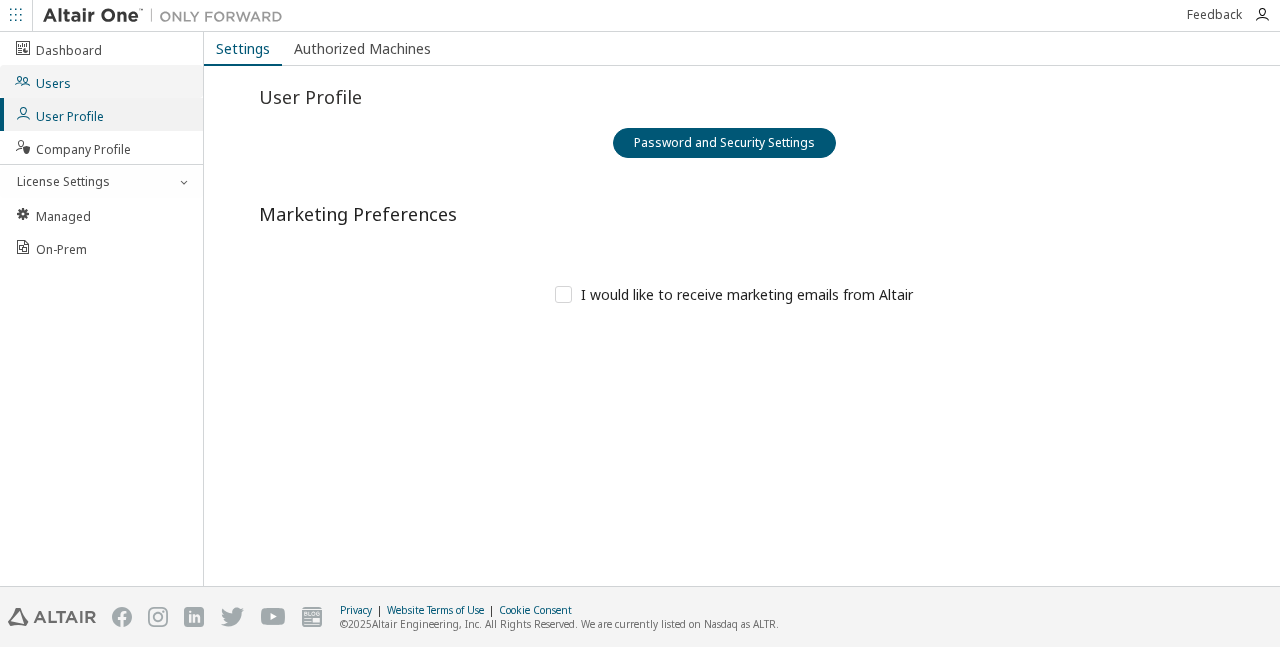 click on "Users" at bounding box center [101, 81] 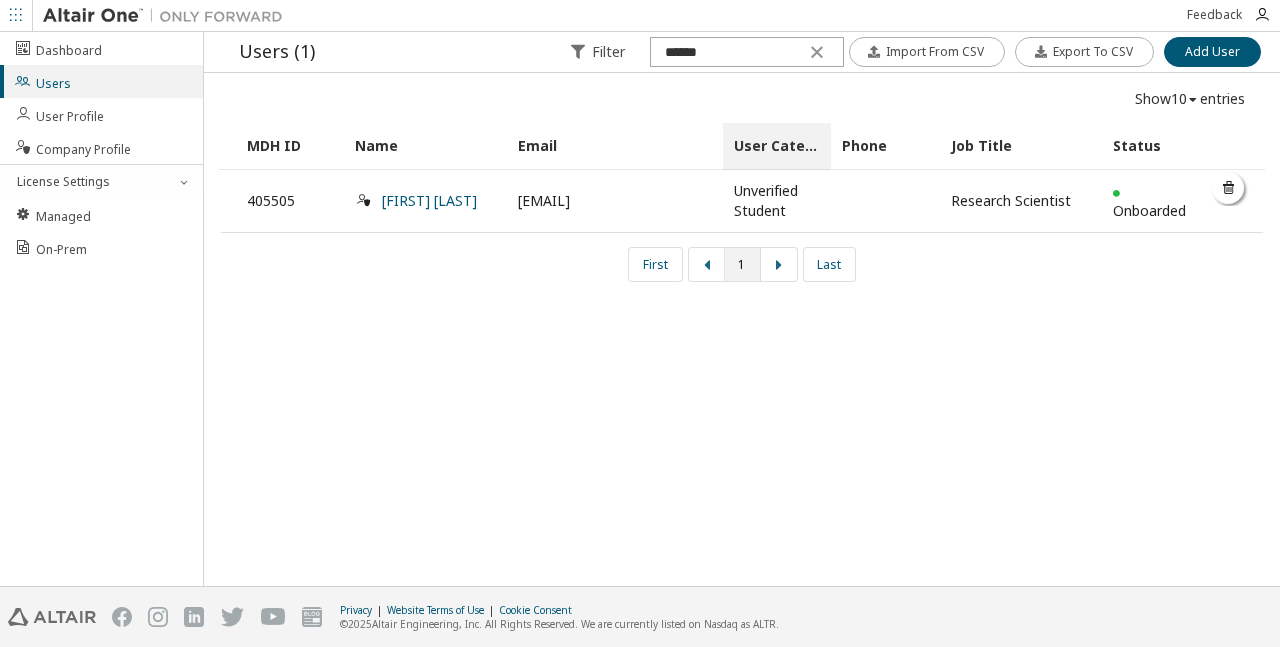 click on "405505" at bounding box center [290, 201] 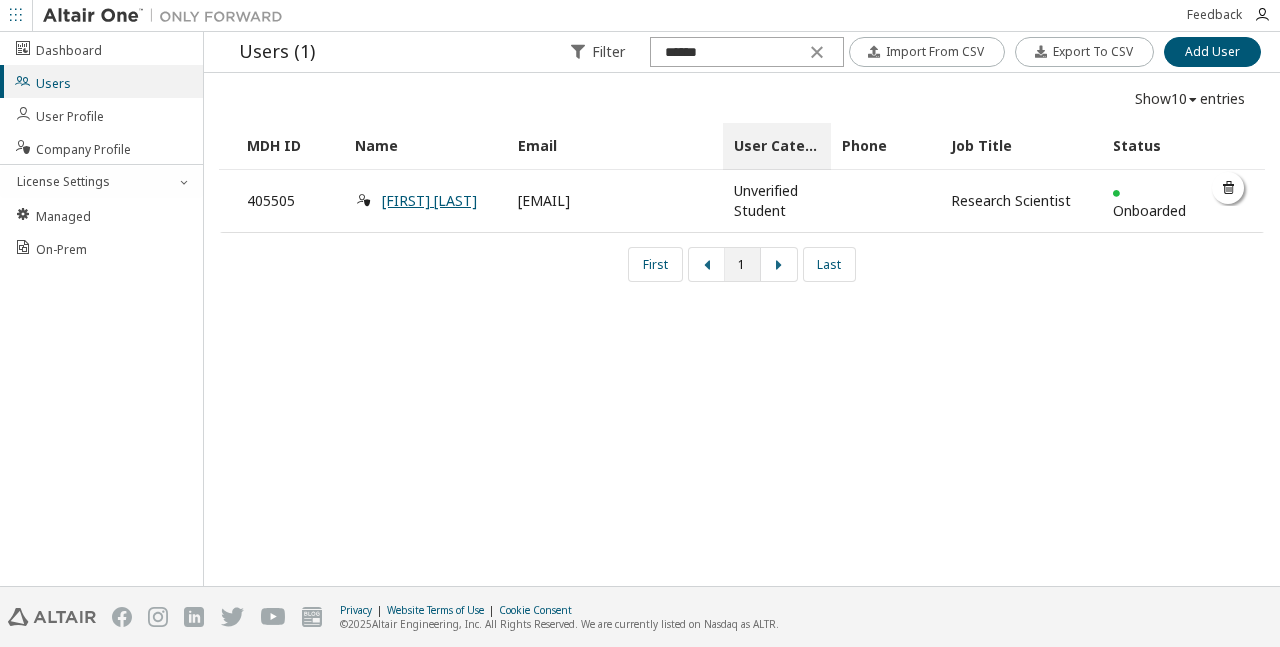 click on "[FIRST] [LAST]" at bounding box center [429, 200] 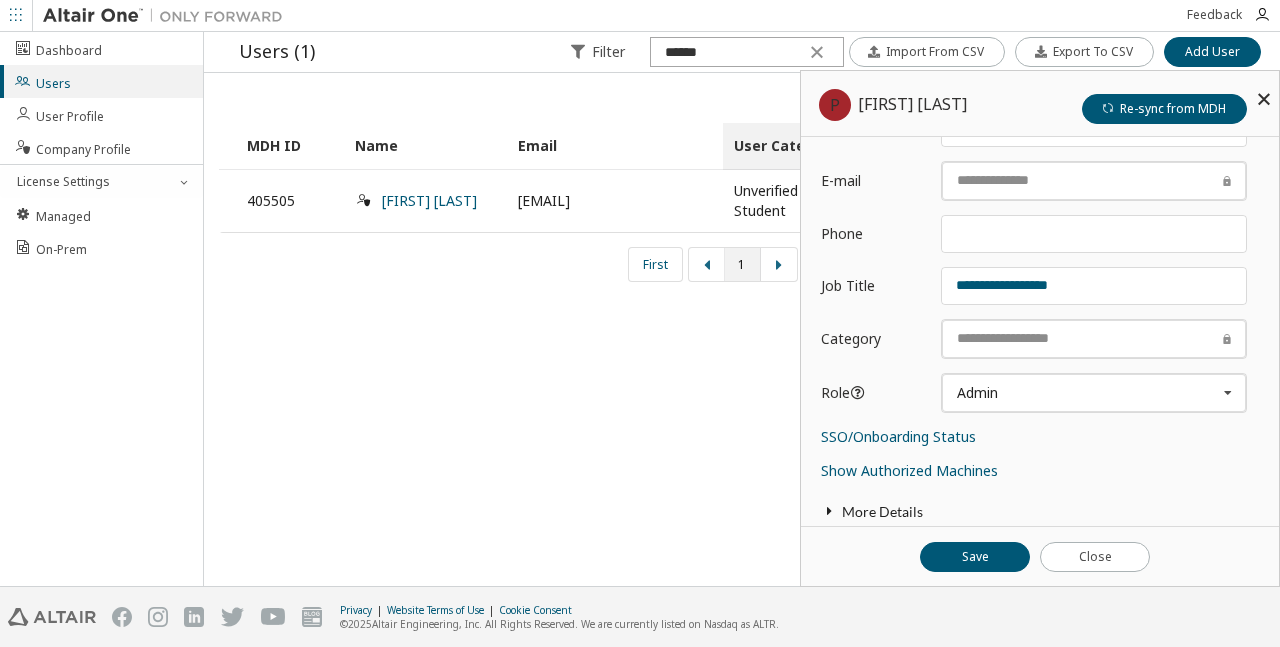 scroll, scrollTop: 187, scrollLeft: 0, axis: vertical 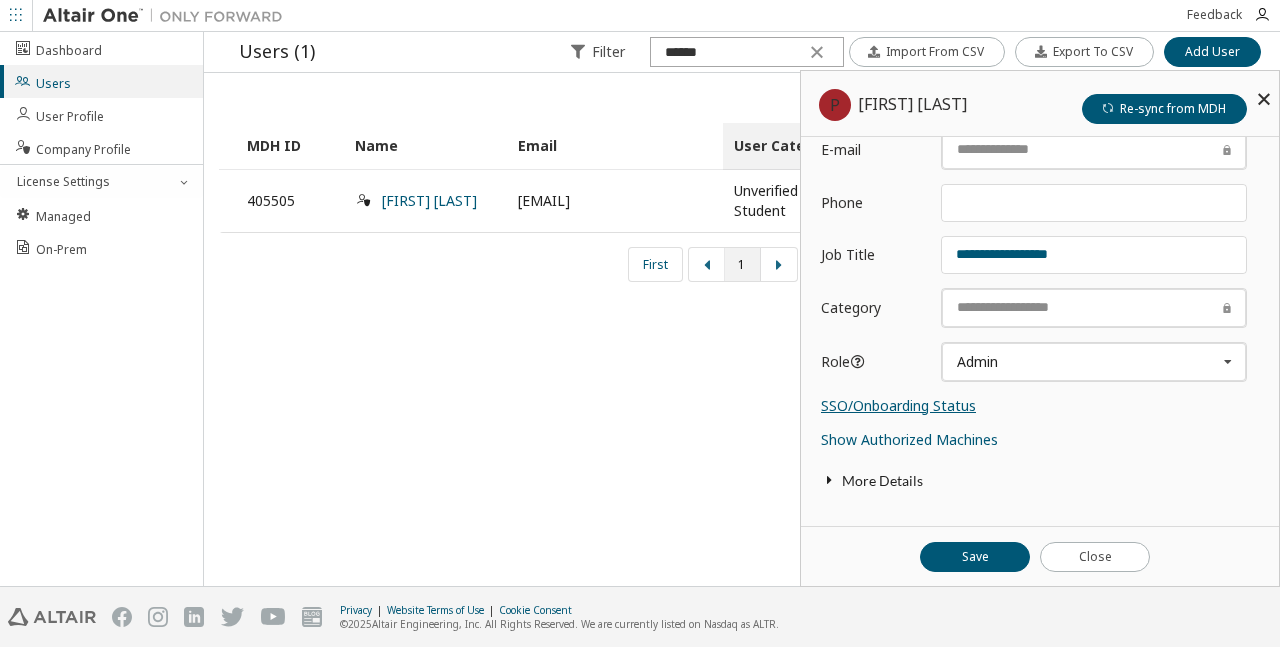 click on "SSO/Onboarding Status" at bounding box center [898, 405] 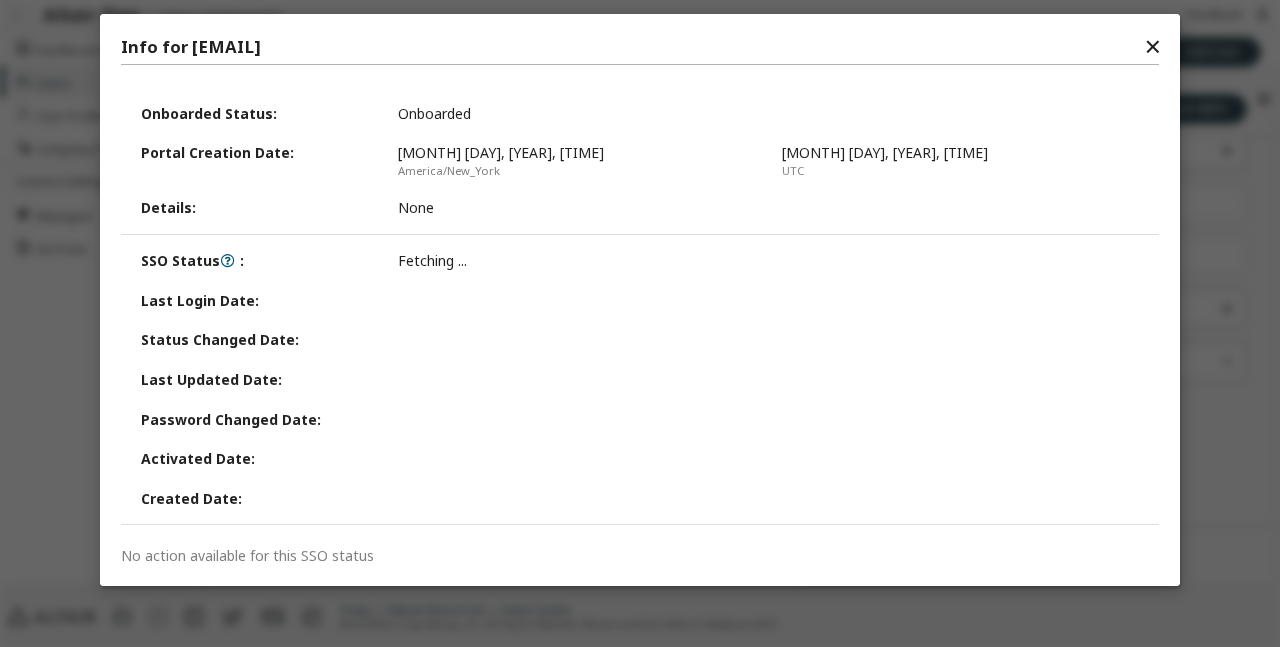 scroll, scrollTop: 187, scrollLeft: 0, axis: vertical 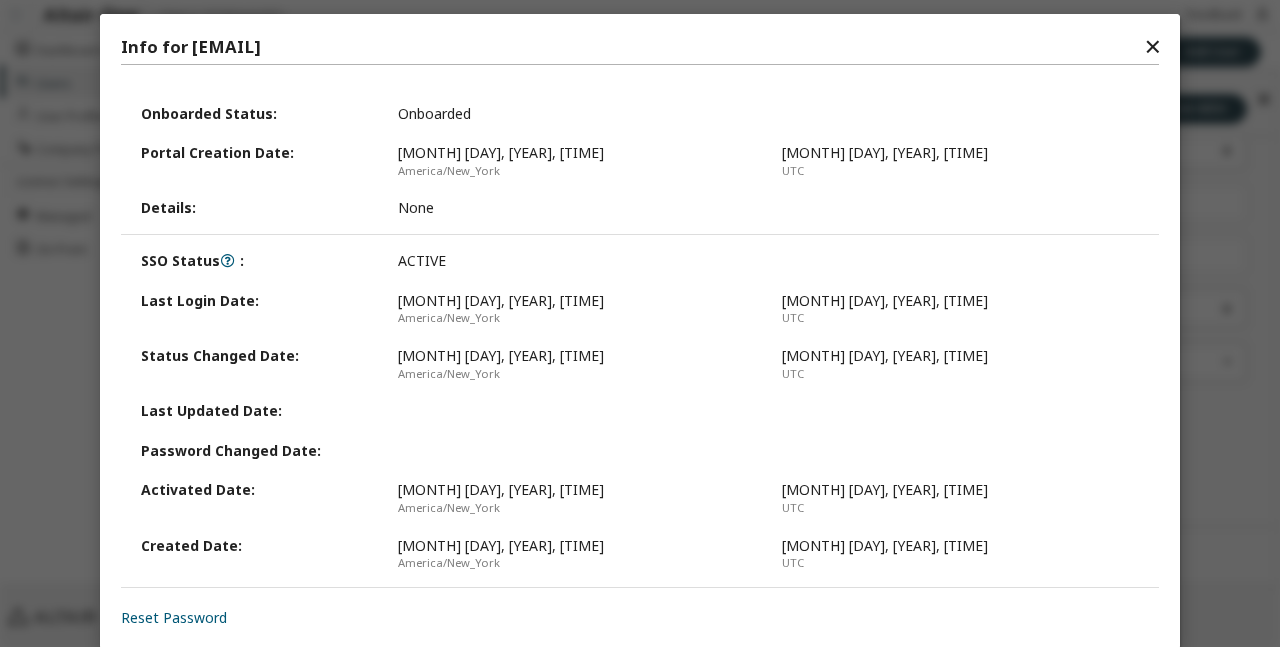 click on "✕" at bounding box center [1152, 47] 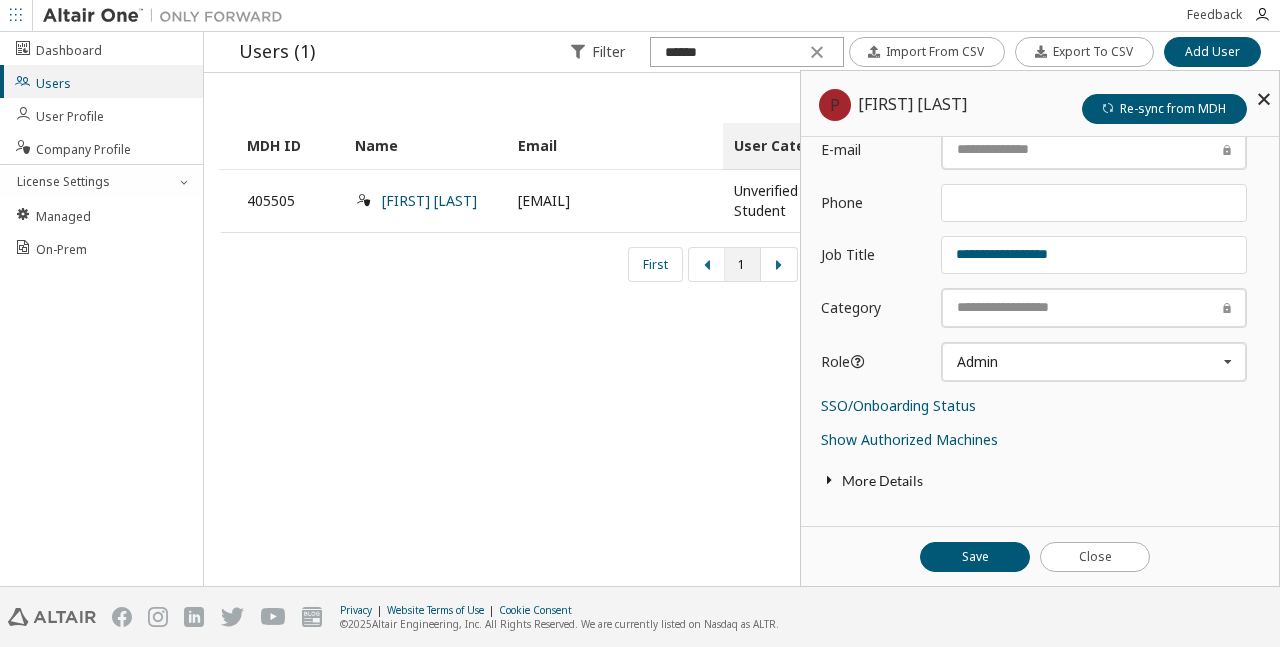 click on "More Details" at bounding box center (1040, 481) 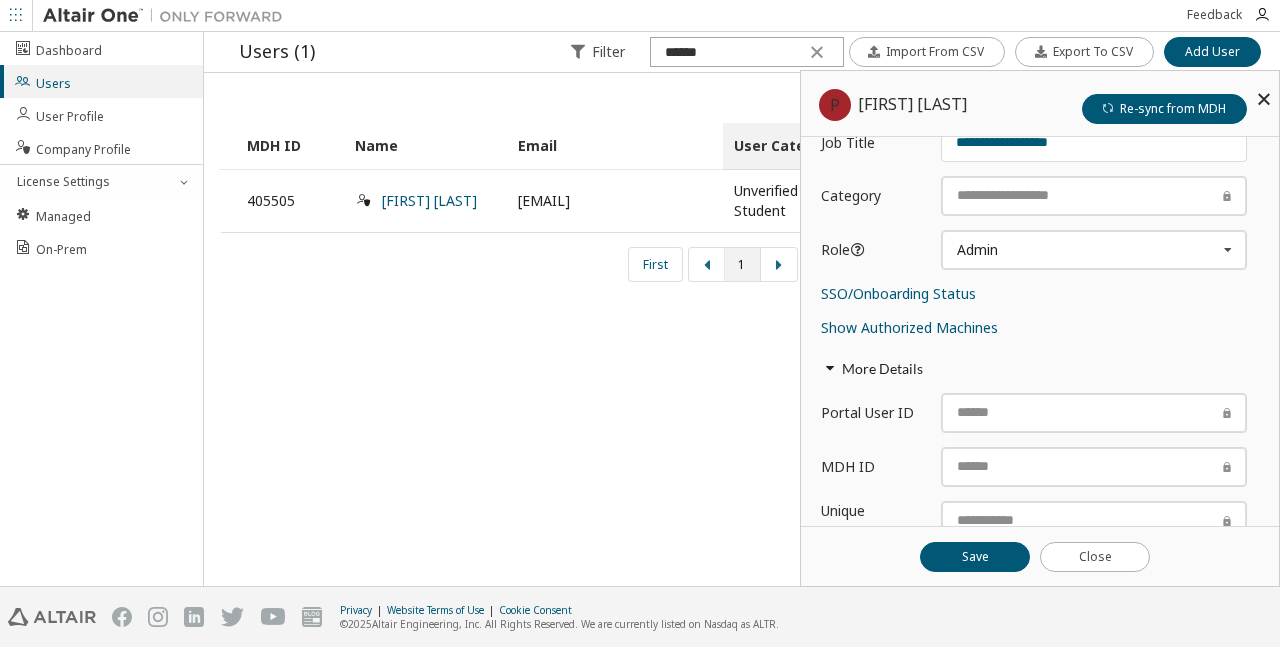 scroll, scrollTop: 343, scrollLeft: 0, axis: vertical 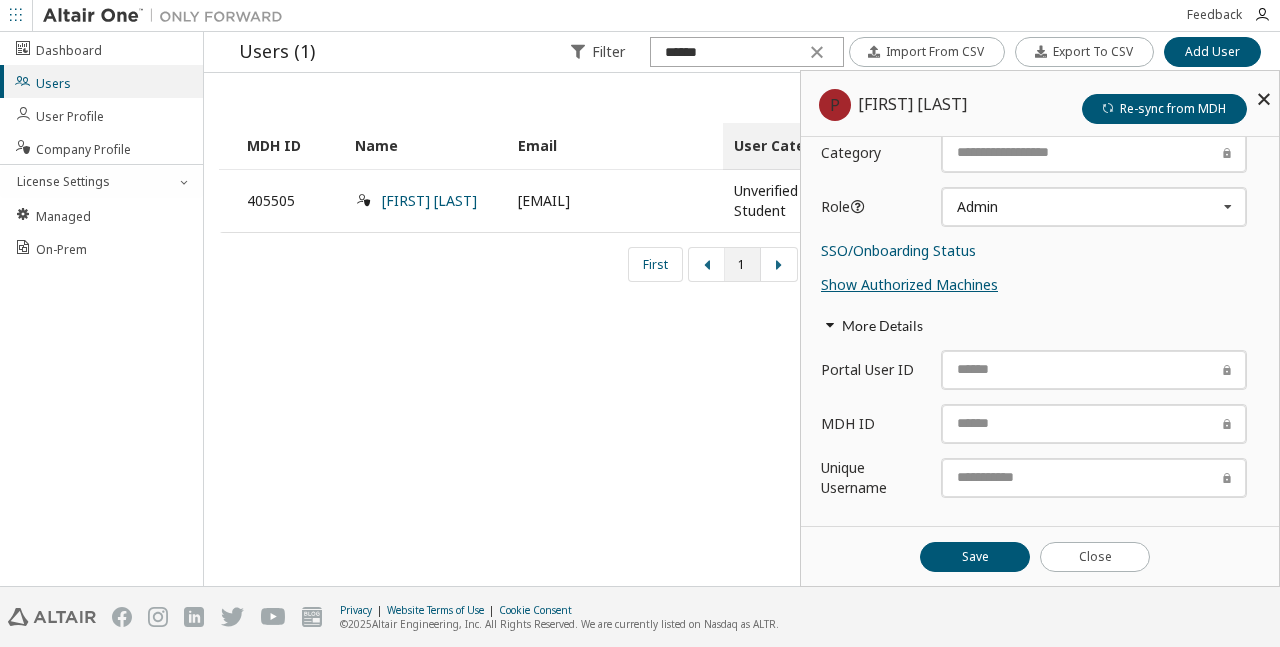 click on "Show Authorized Machines" at bounding box center (909, 284) 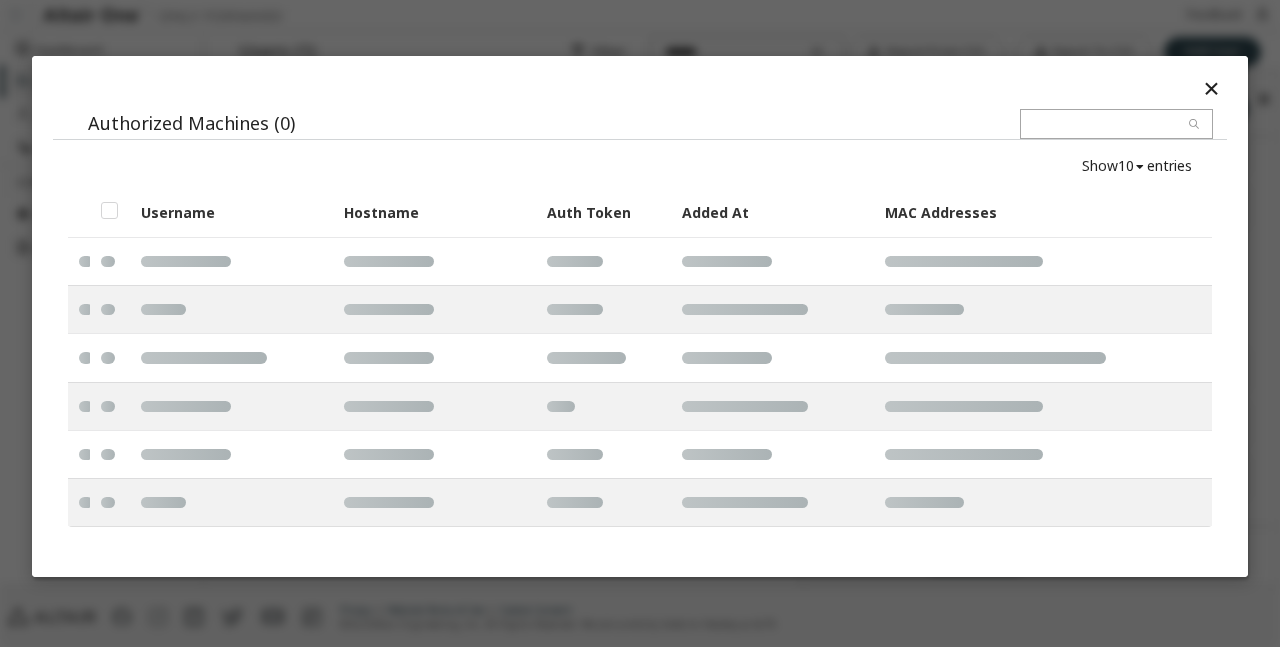 scroll, scrollTop: 343, scrollLeft: 0, axis: vertical 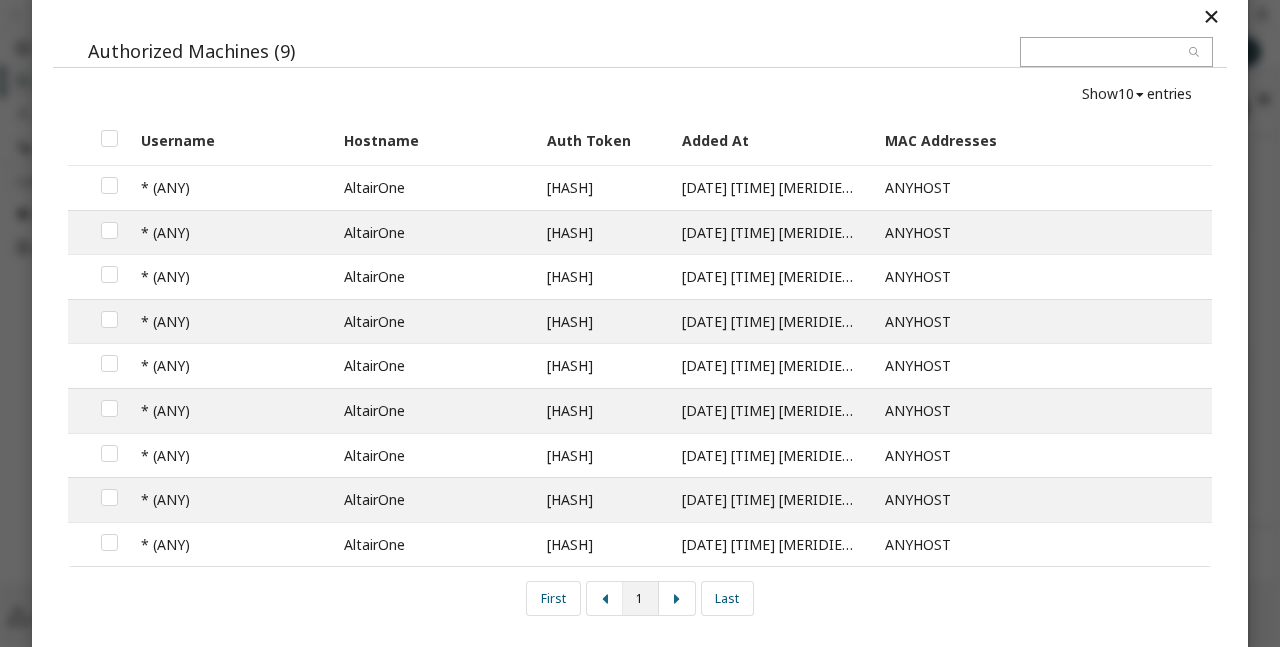 click at bounding box center (1211, 16) 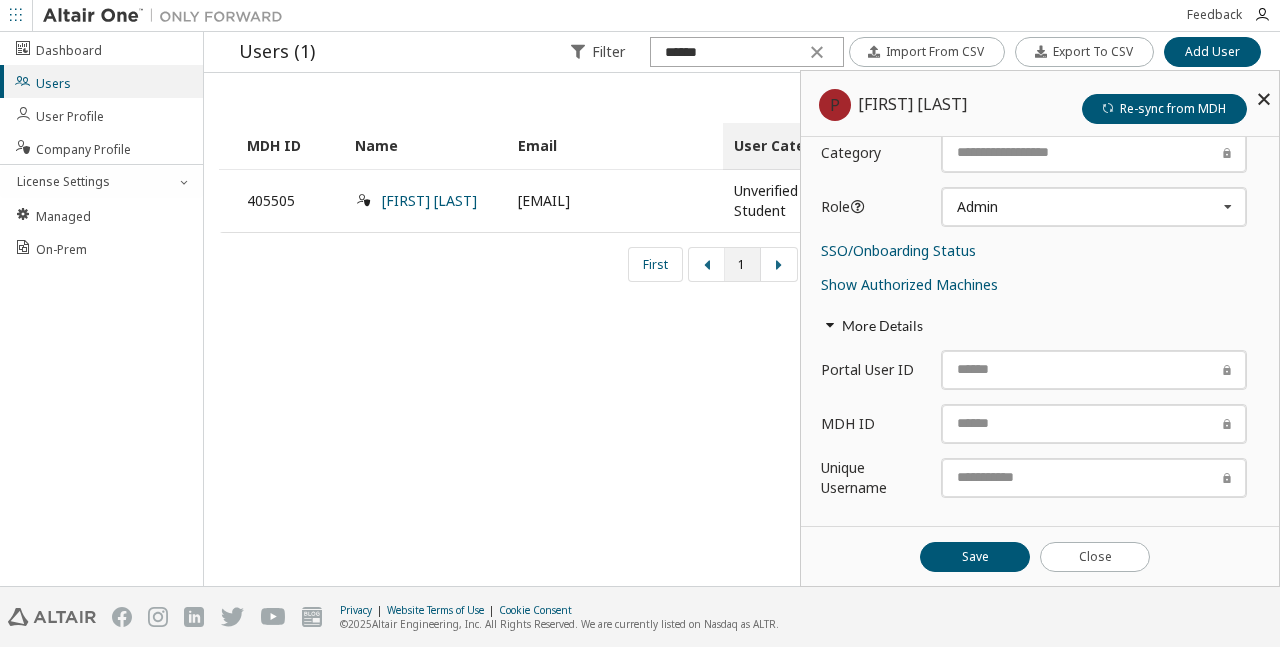 scroll, scrollTop: 343, scrollLeft: 0, axis: vertical 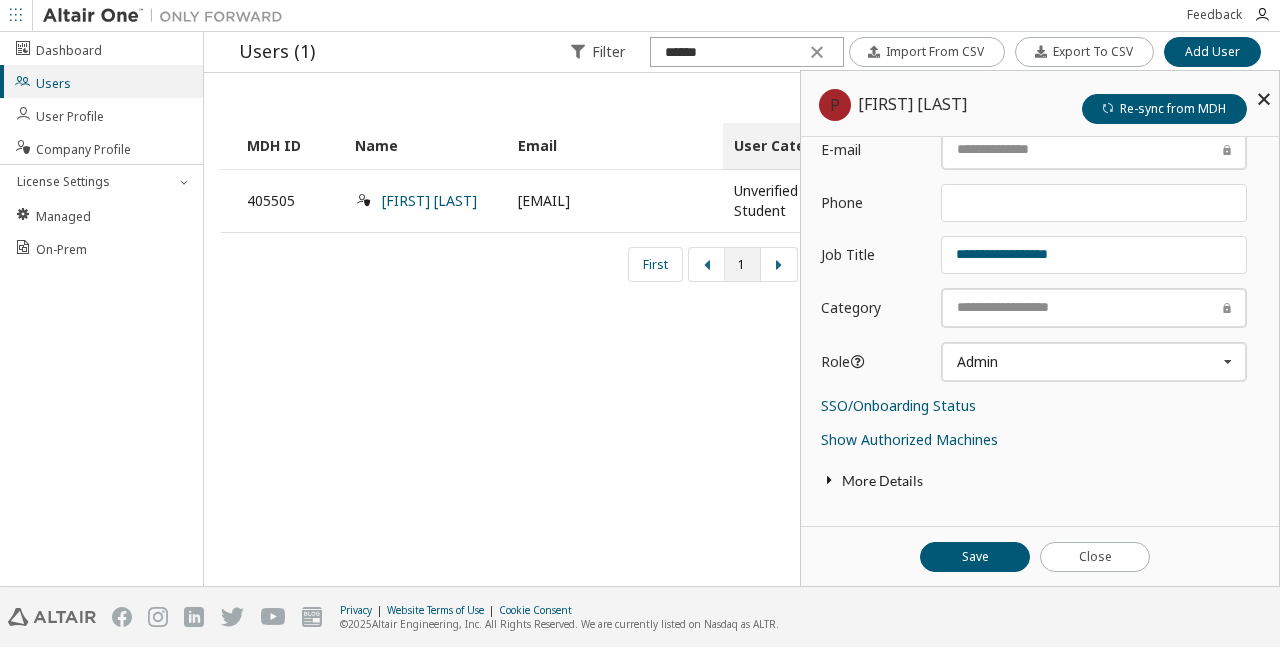 click at bounding box center (1264, 99) 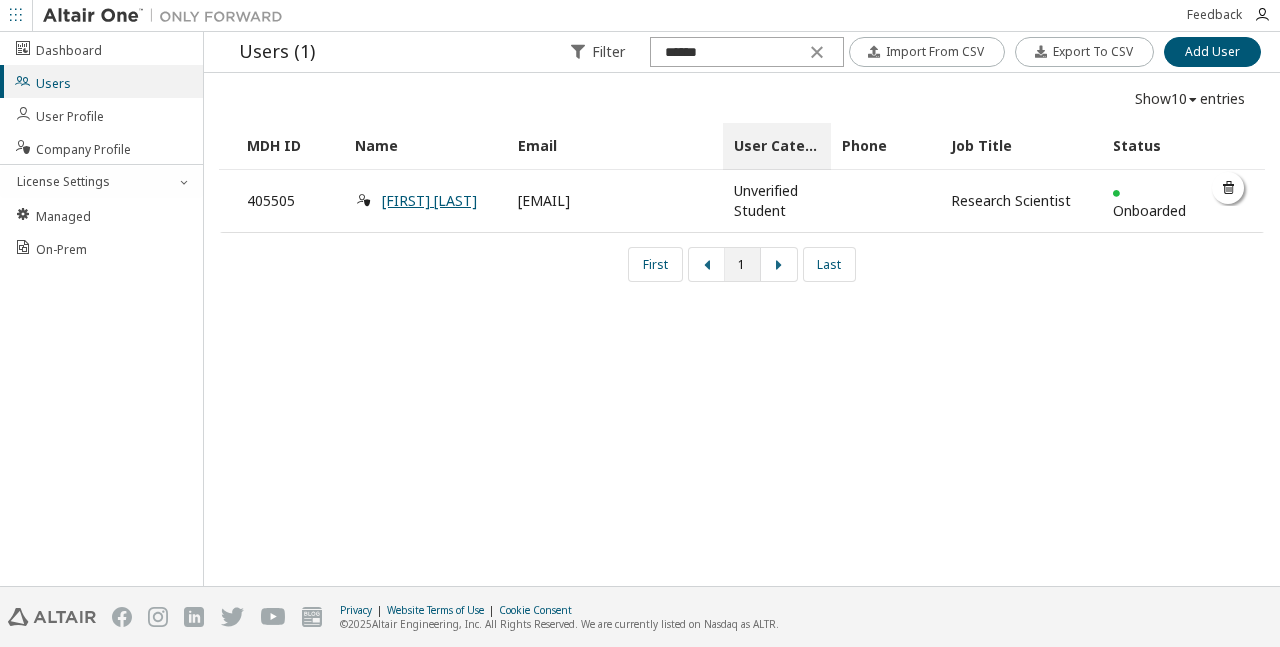 click on "[FIRST] [LAST]" at bounding box center (429, 200) 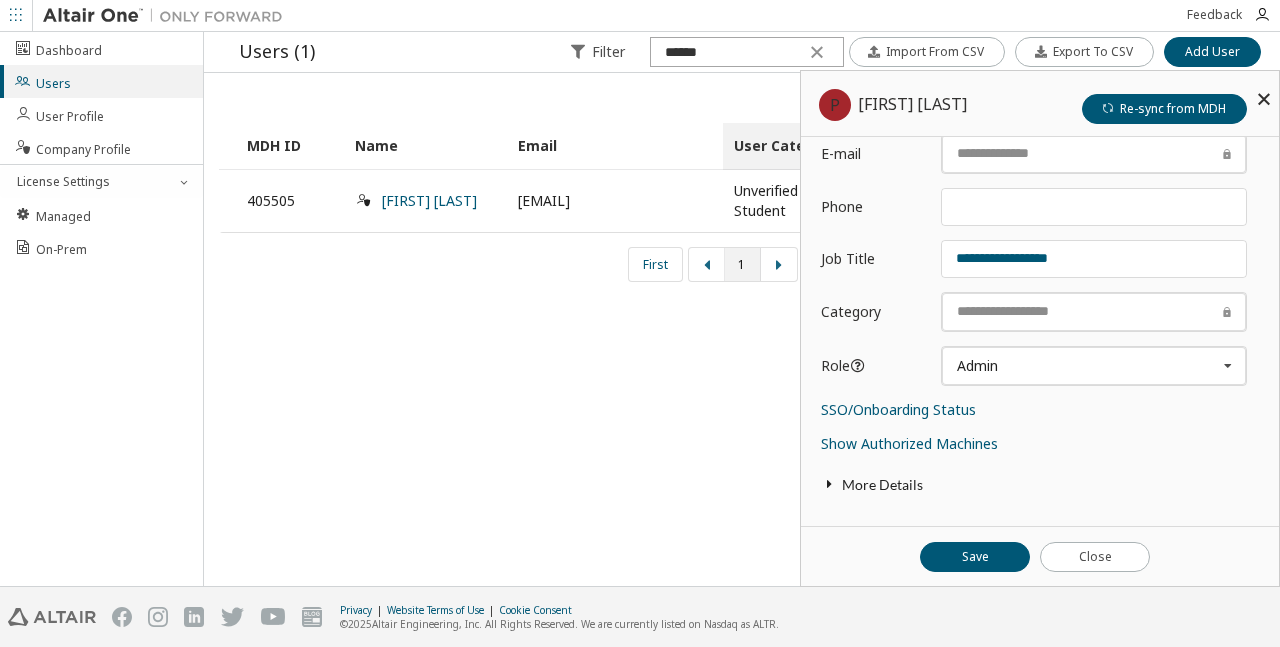scroll, scrollTop: 187, scrollLeft: 0, axis: vertical 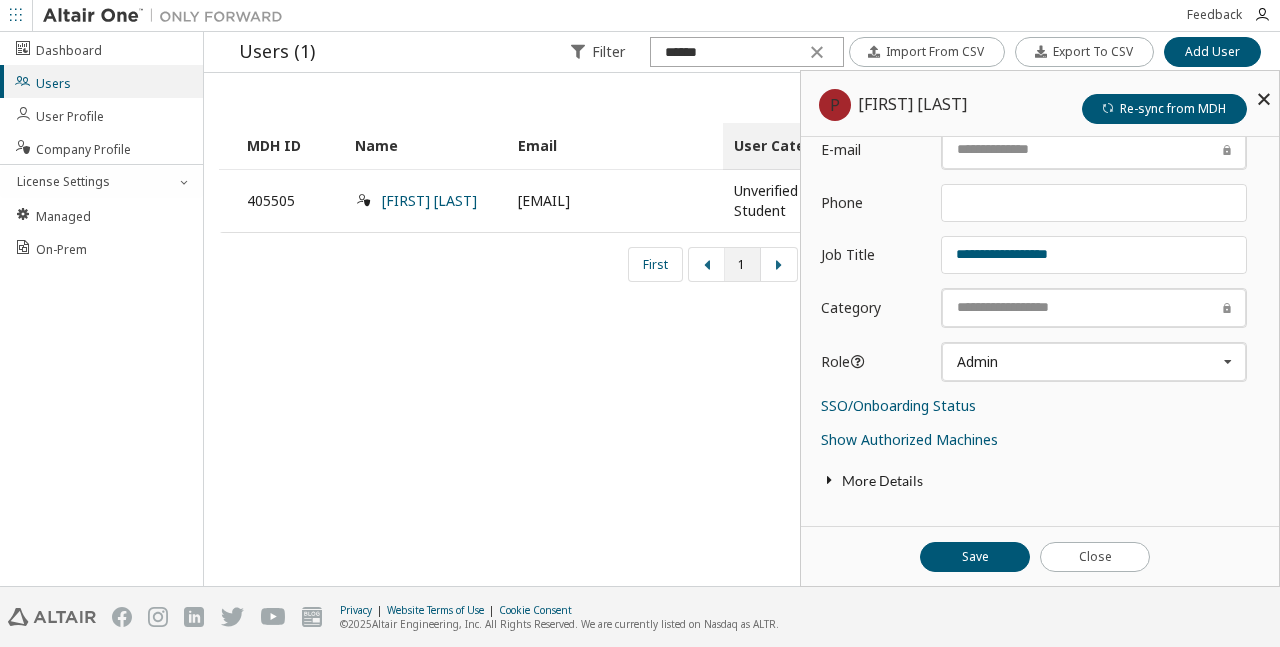 click on "More Details" at bounding box center (1040, 481) 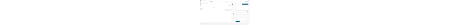 scroll, scrollTop: 343, scrollLeft: 0, axis: vertical 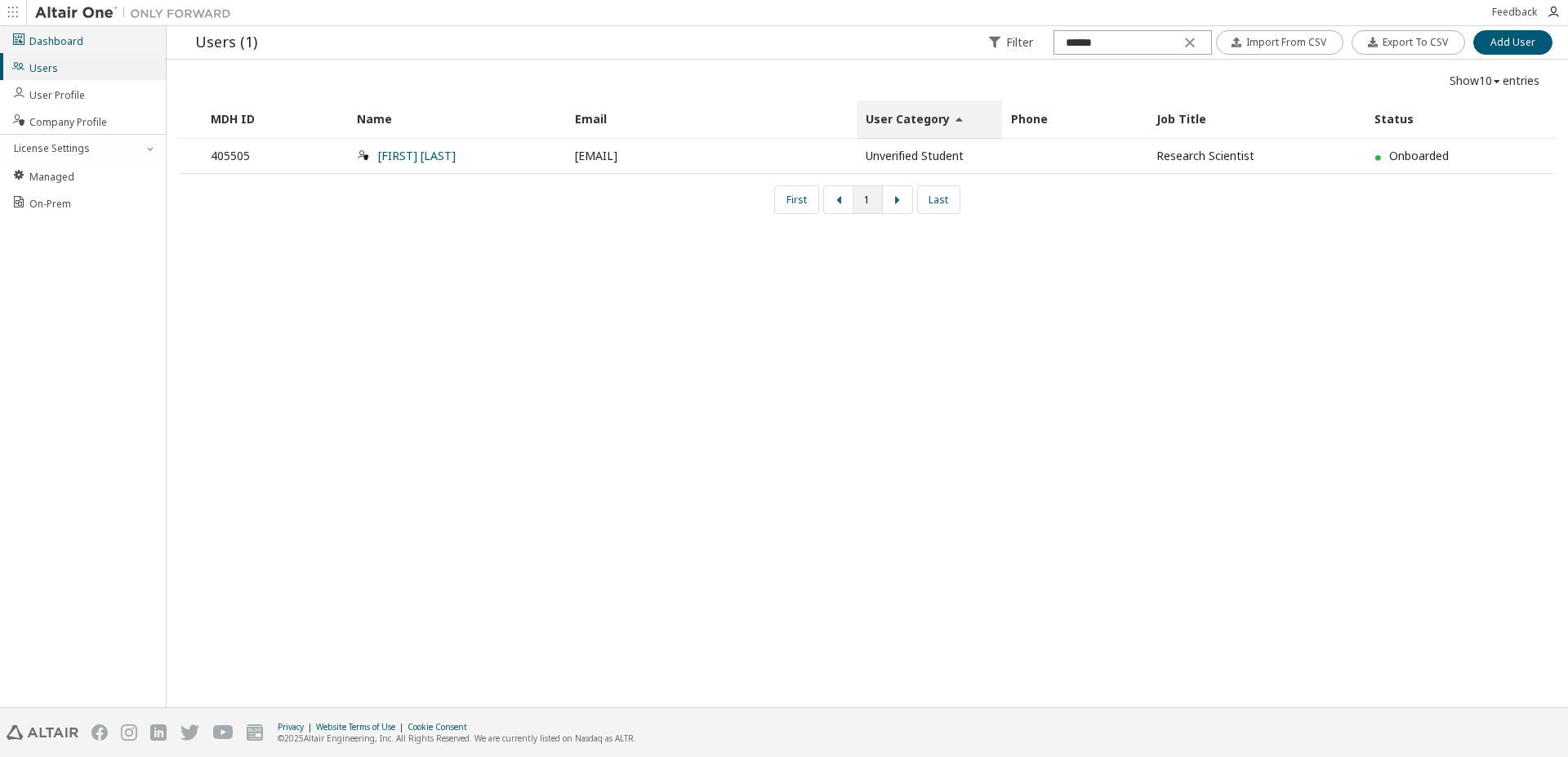 click on "Dashboard" at bounding box center [82, 39] 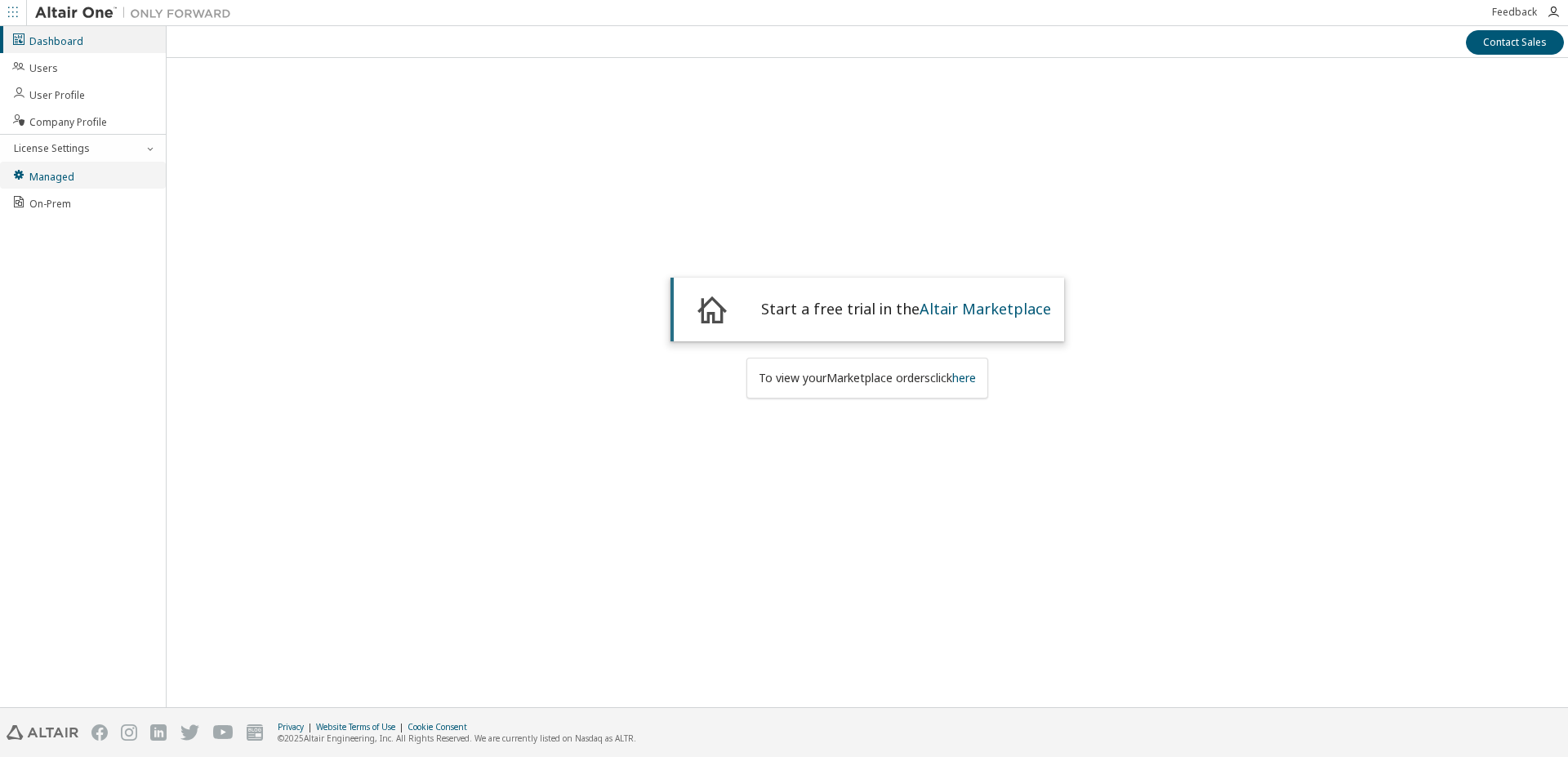 click on "Managed" at bounding box center (42, 175) 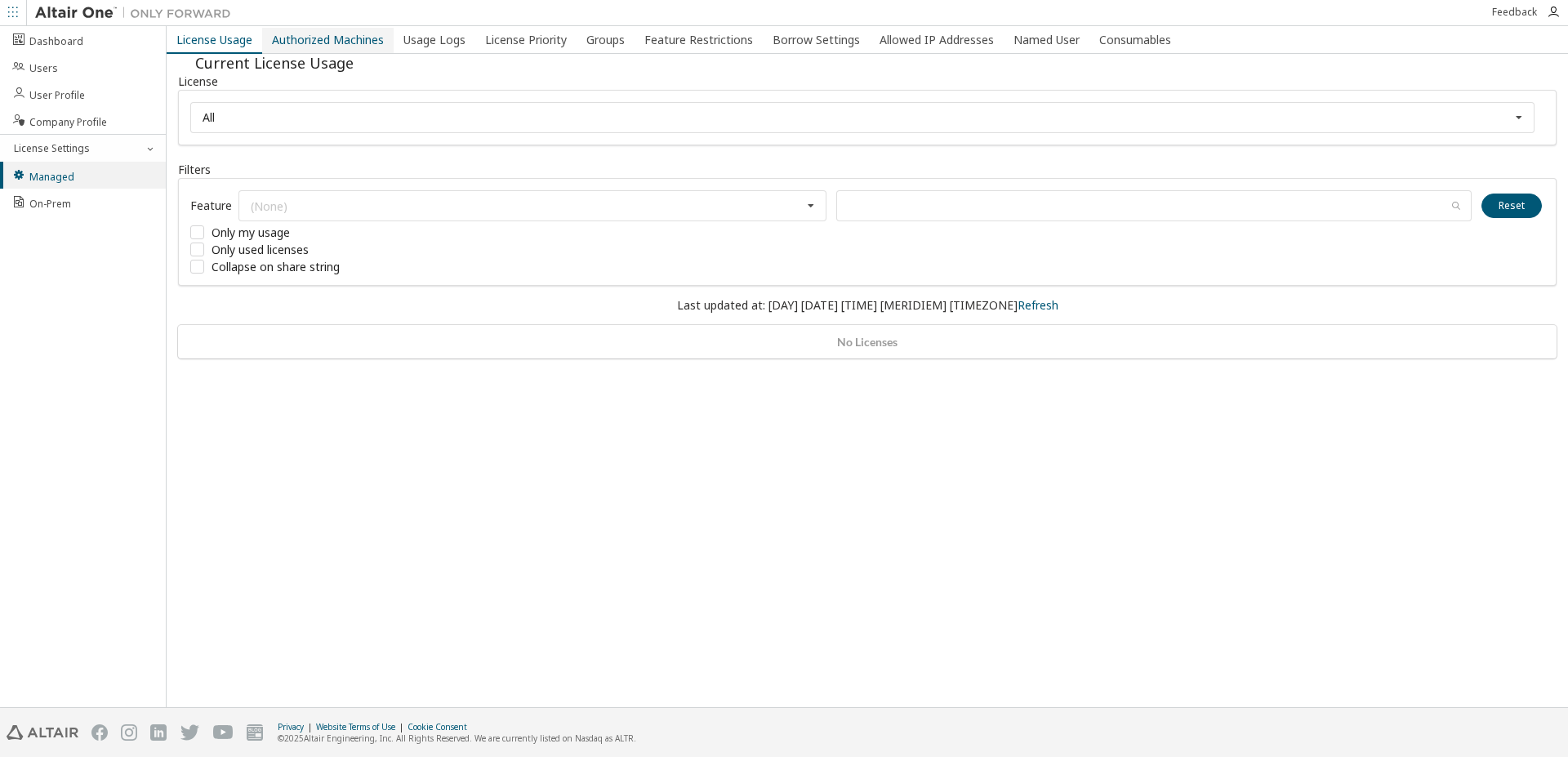 click on "Authorized Machines" at bounding box center [327, 40] 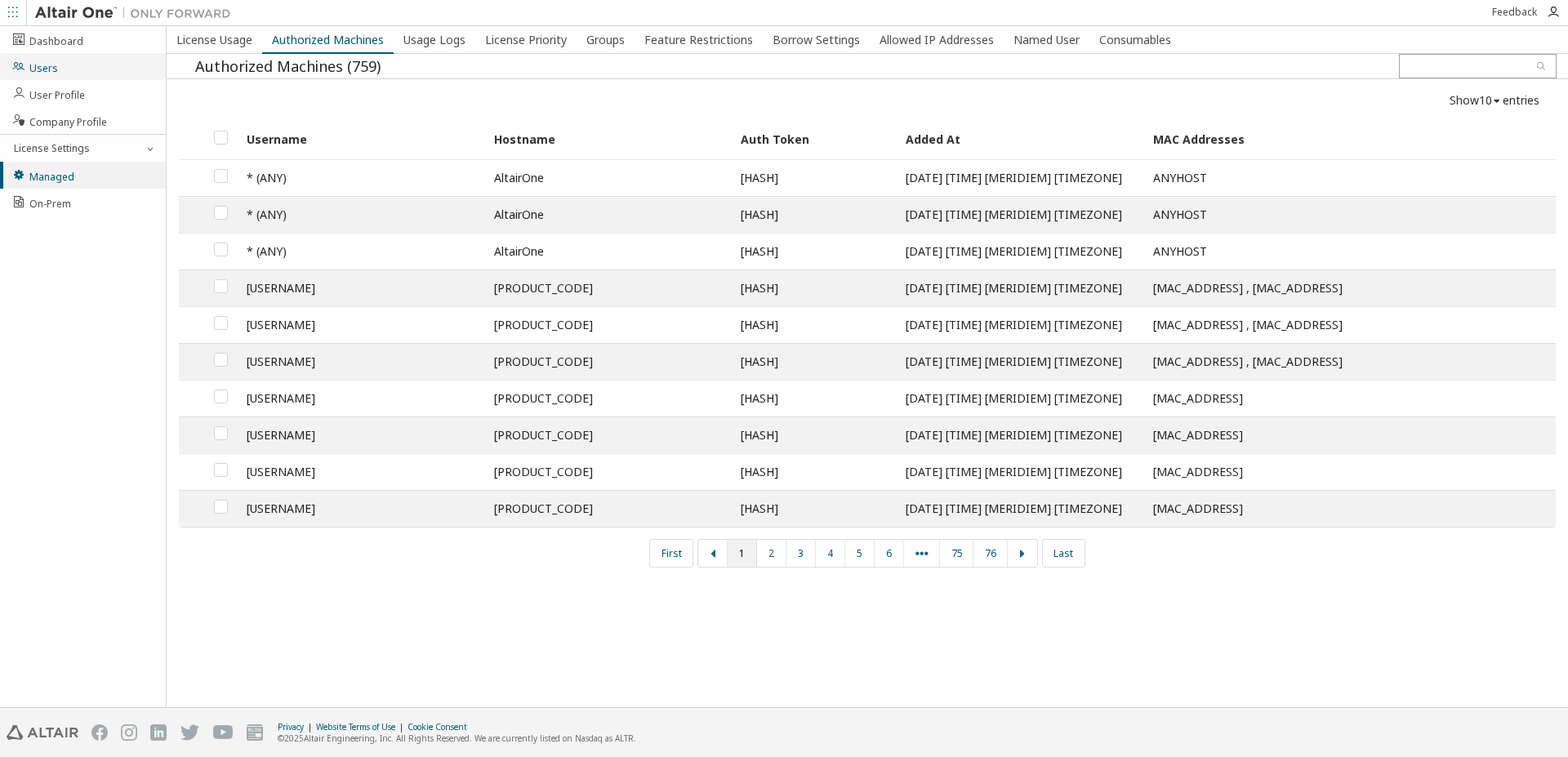 click on "Users" at bounding box center (82, 66) 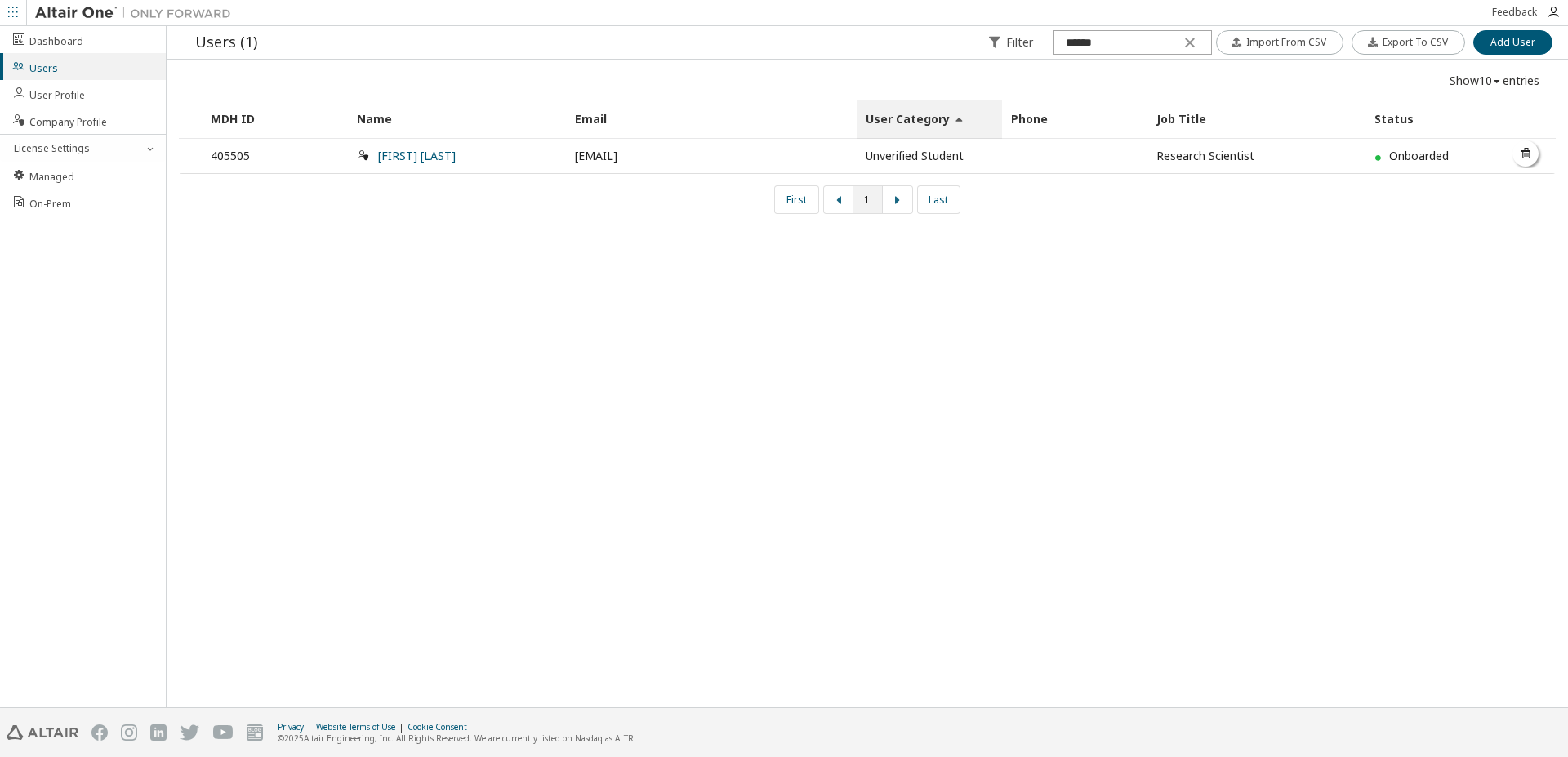 click on "Unverified Student" at bounding box center (929, 156) 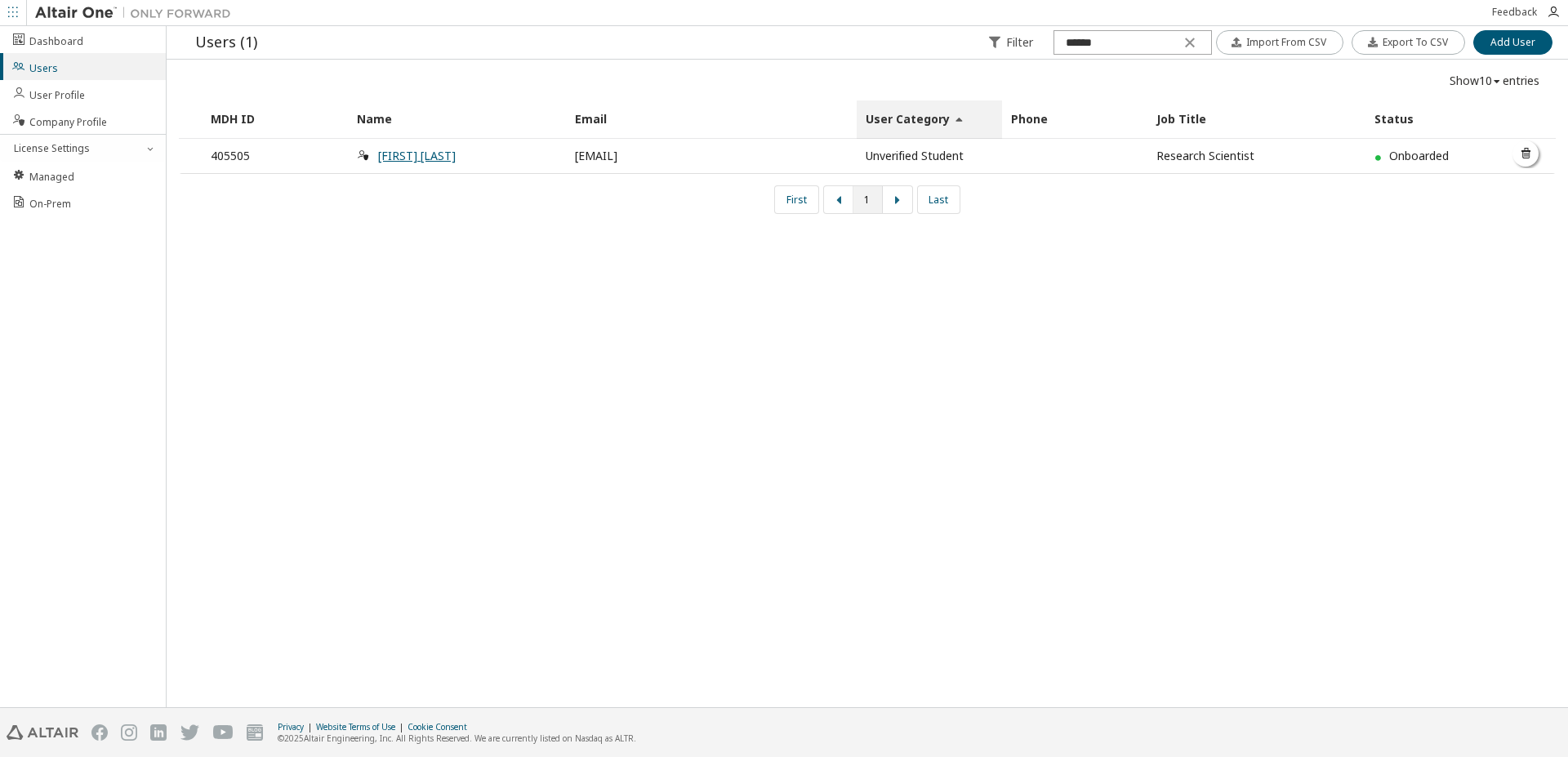 click on "[FIRST] [LAST]" at bounding box center (416, 155) 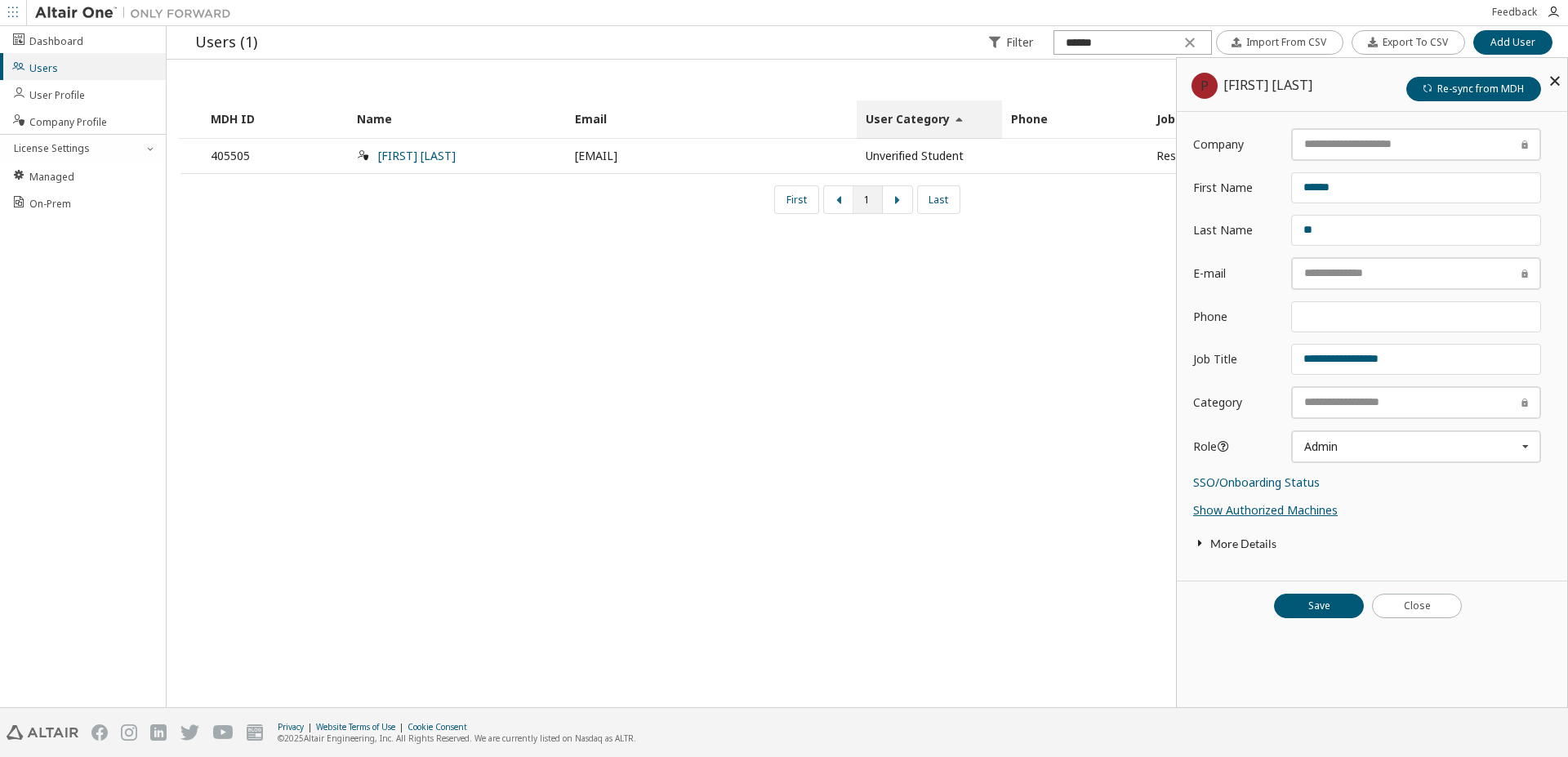 click on "Show Authorized Machines" at bounding box center (1265, 510) 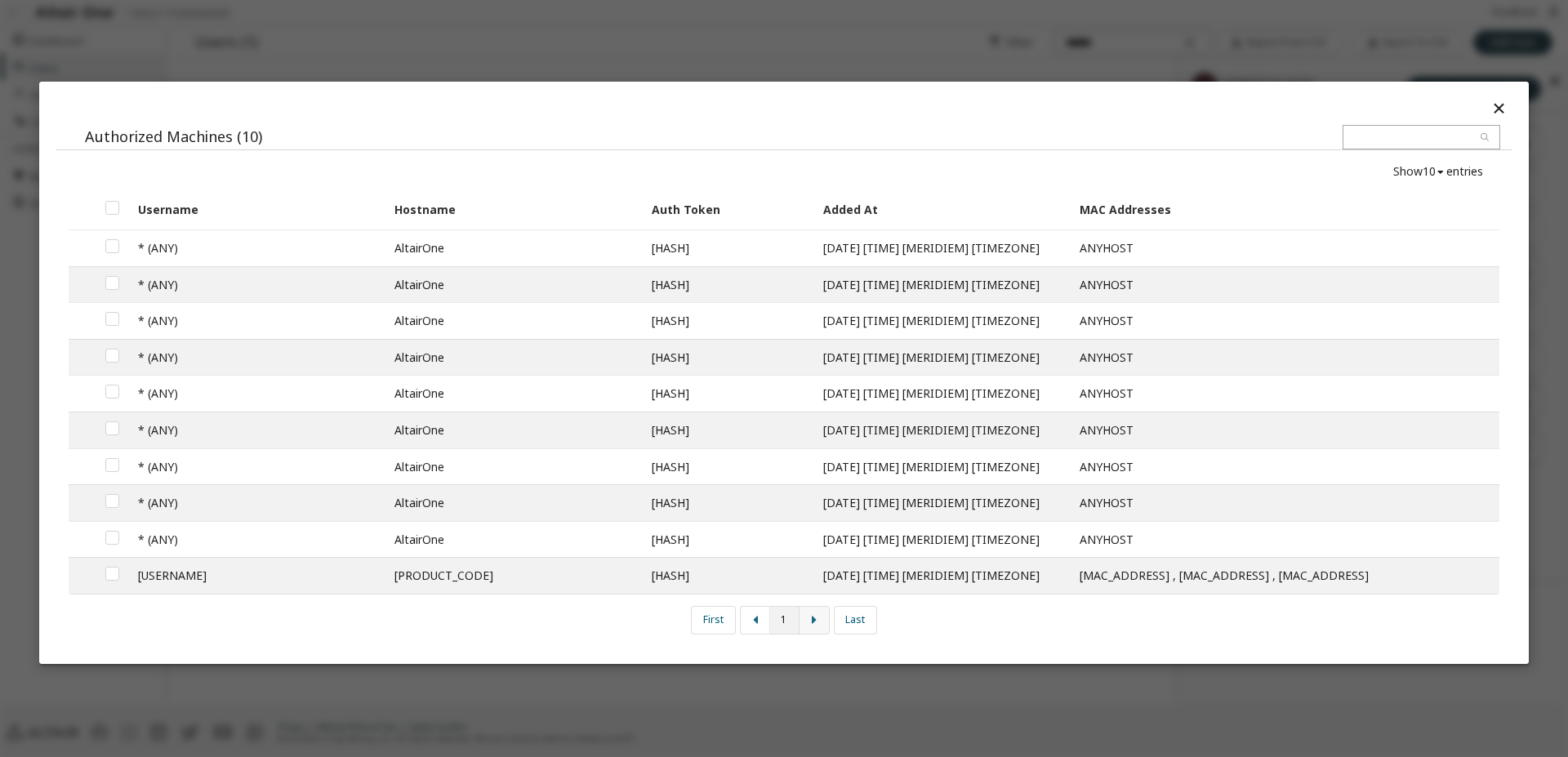 click at bounding box center [814, 620] 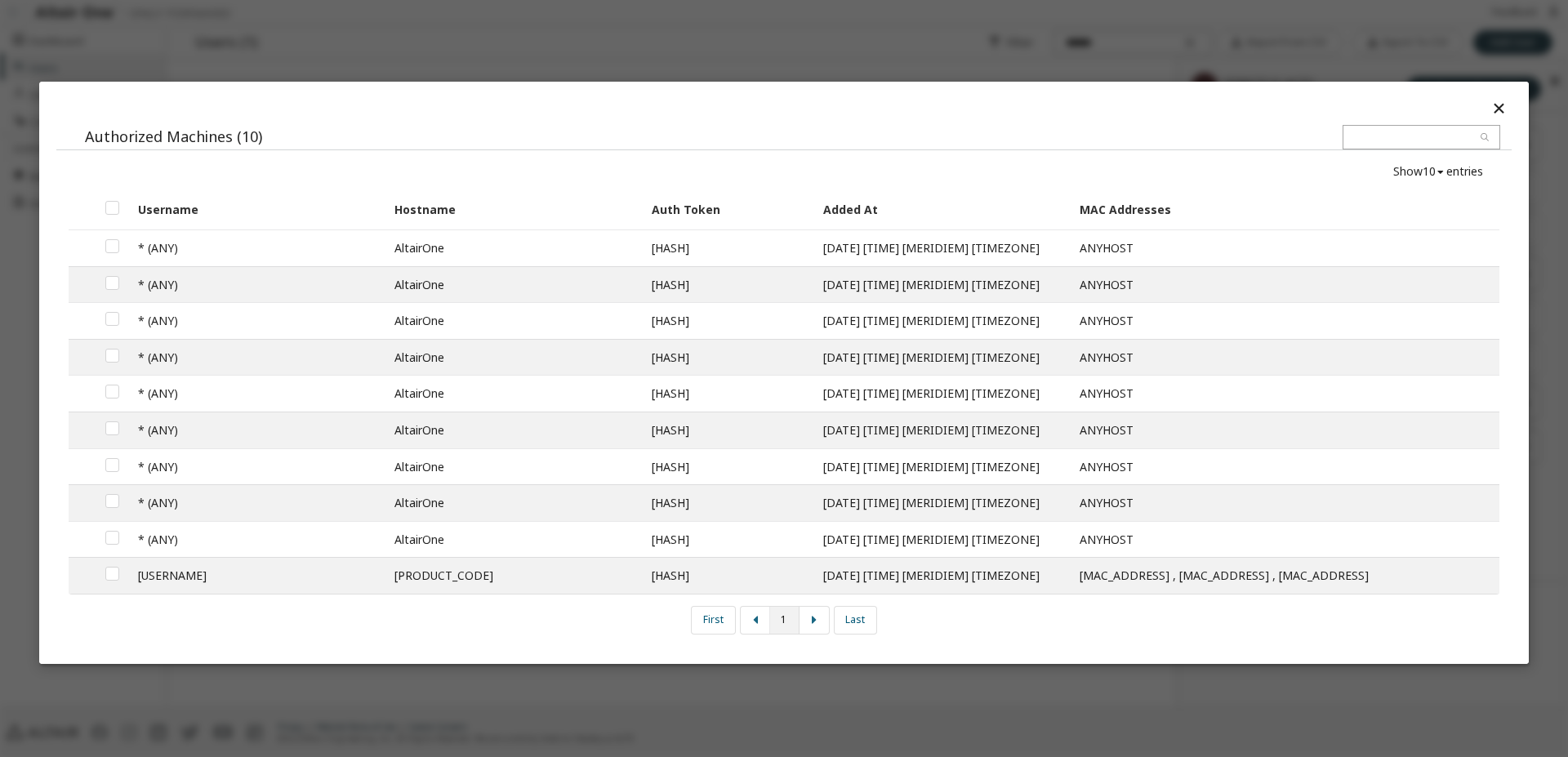 click on "[EMAIL_PART]" at bounding box center (257, 575) 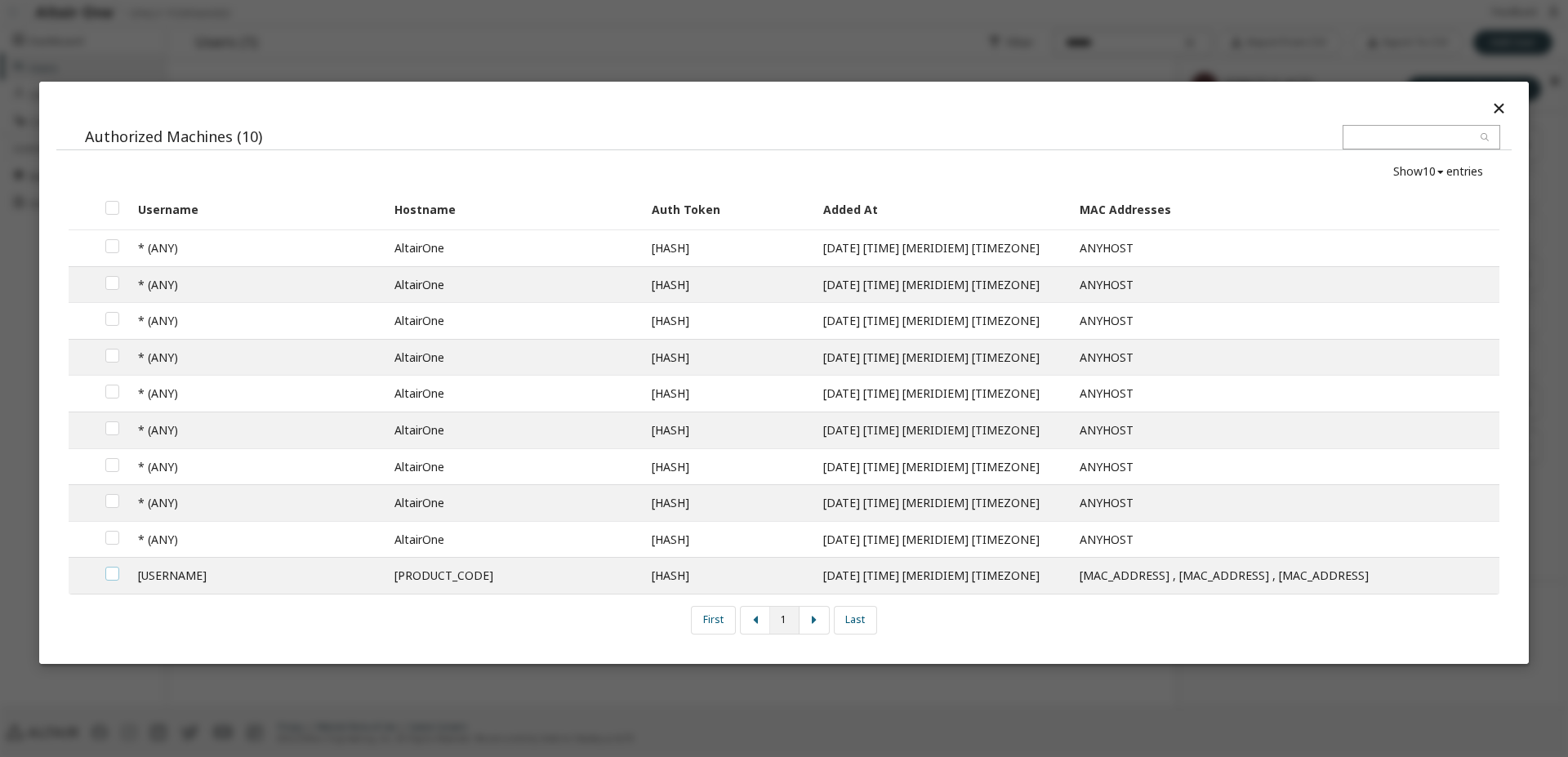click at bounding box center [112, 567] 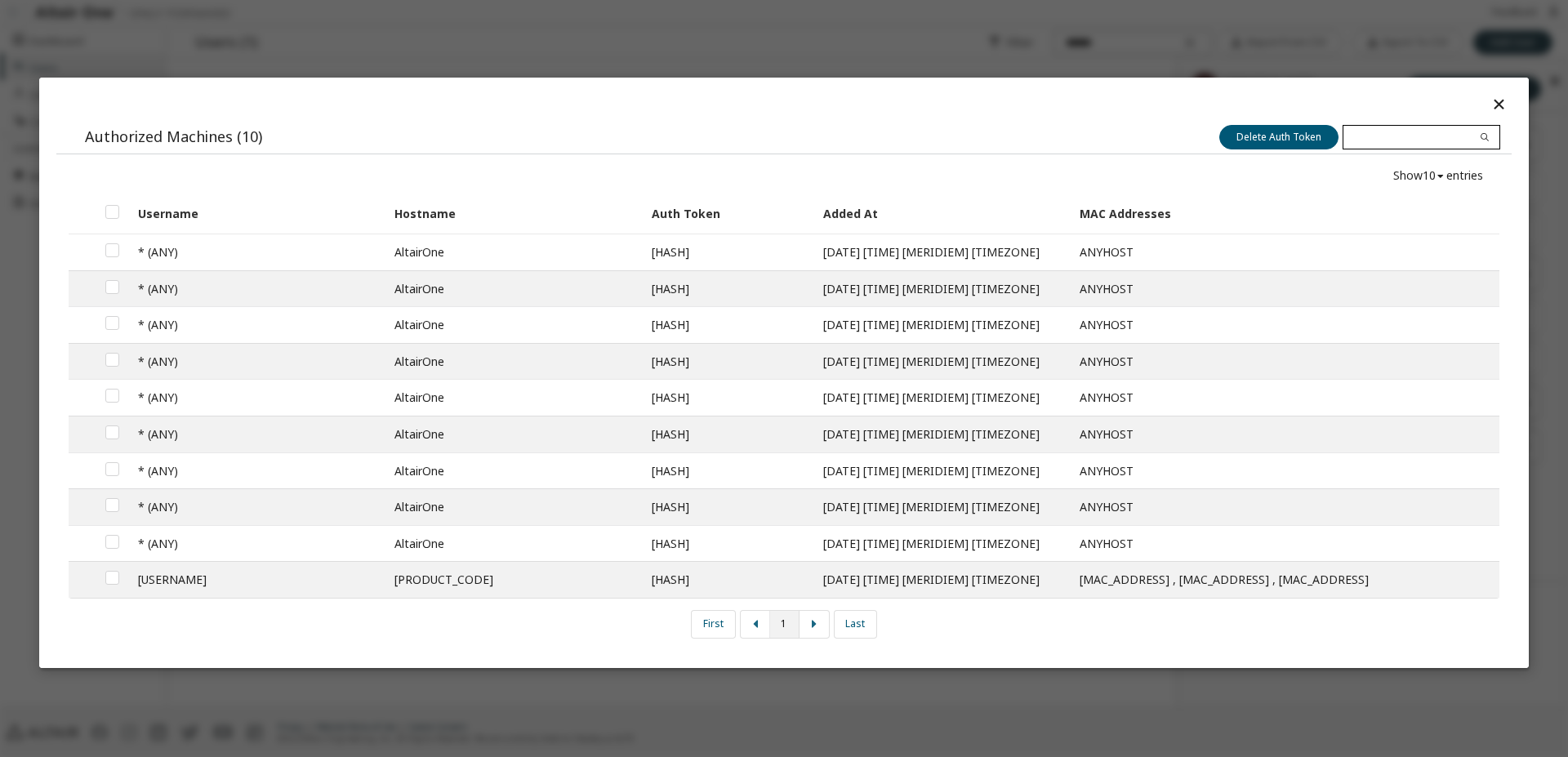 click at bounding box center (1421, 137) 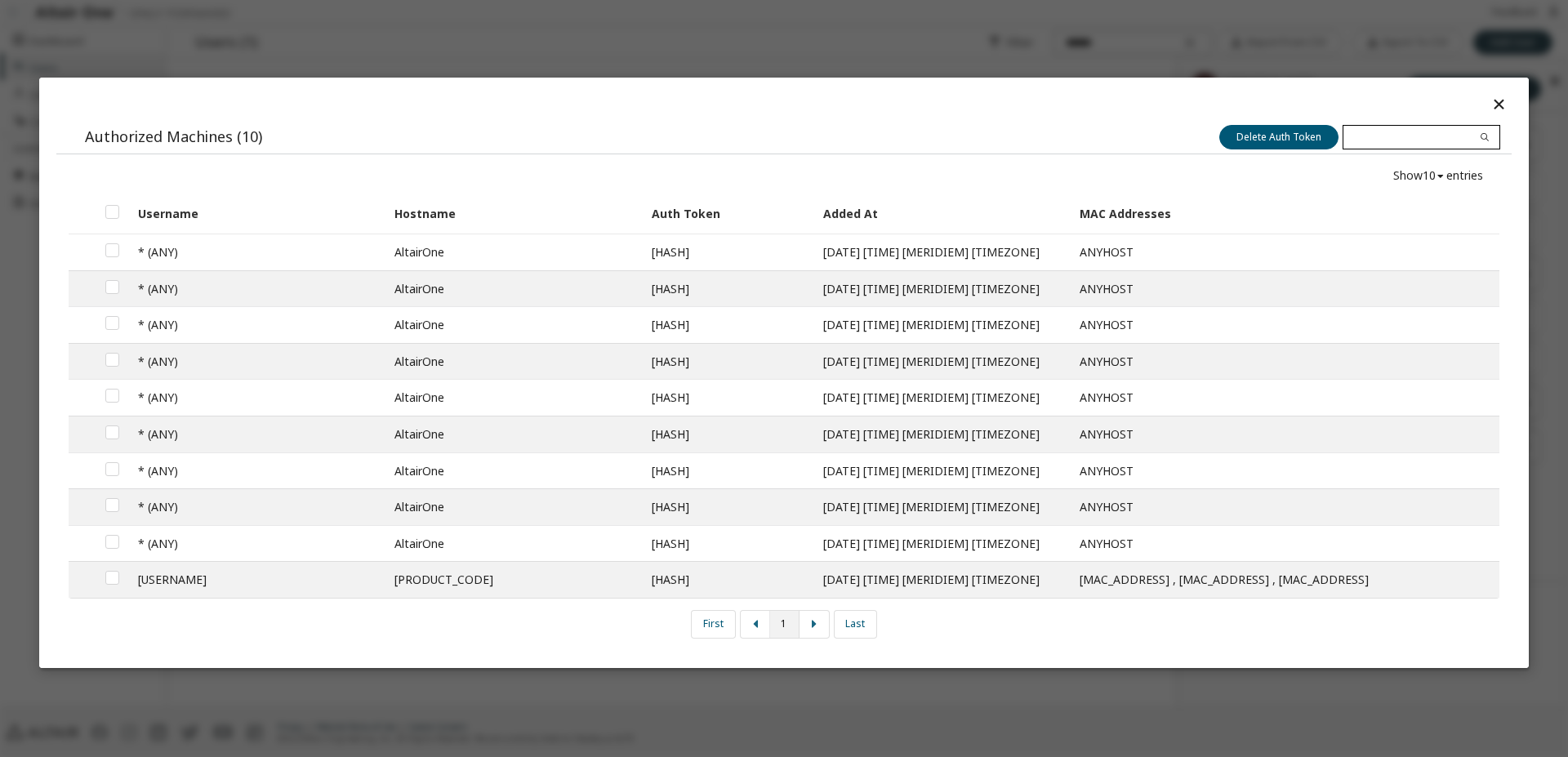 click at bounding box center [1421, 137] 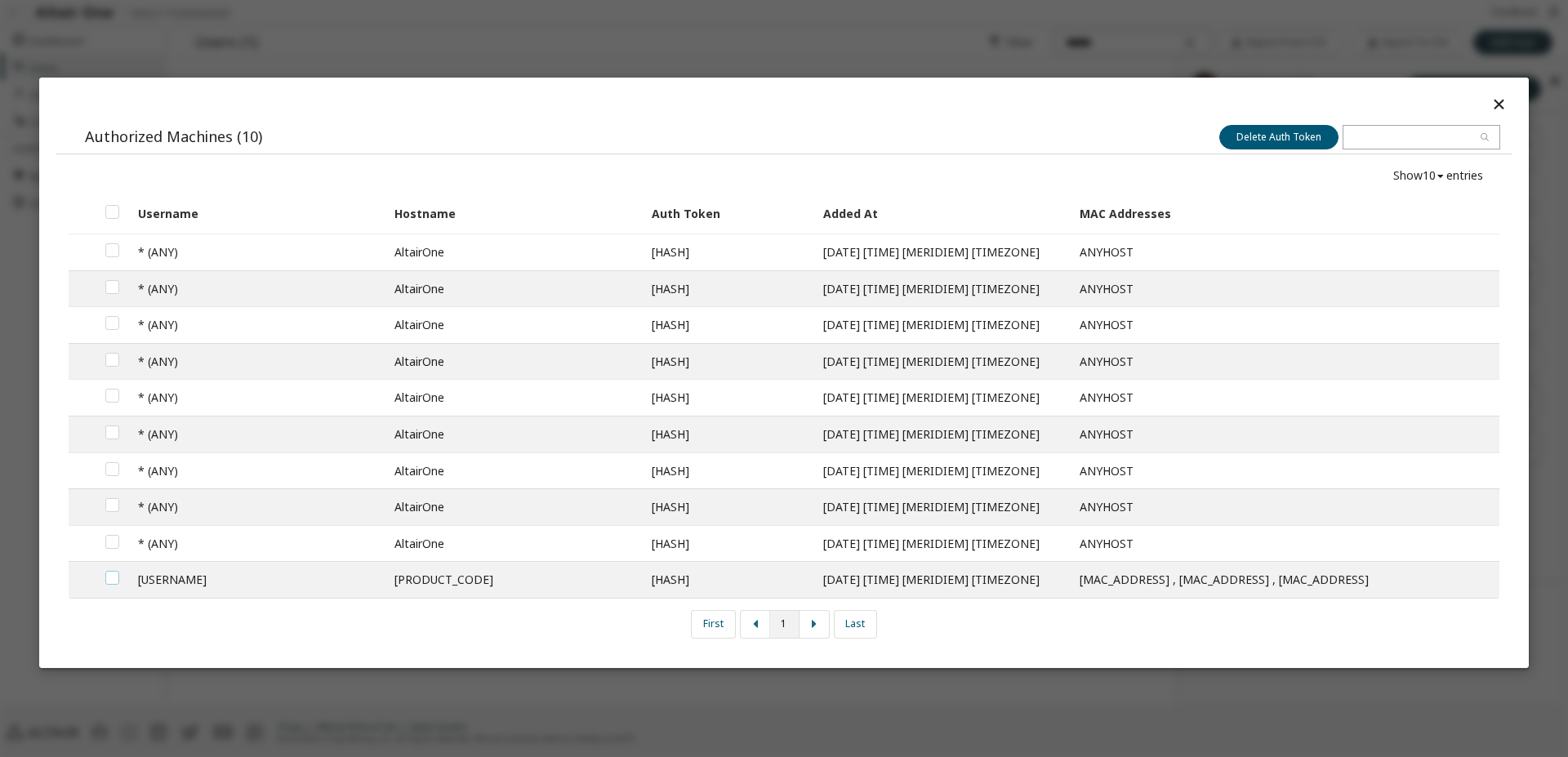 click at bounding box center [112, 571] 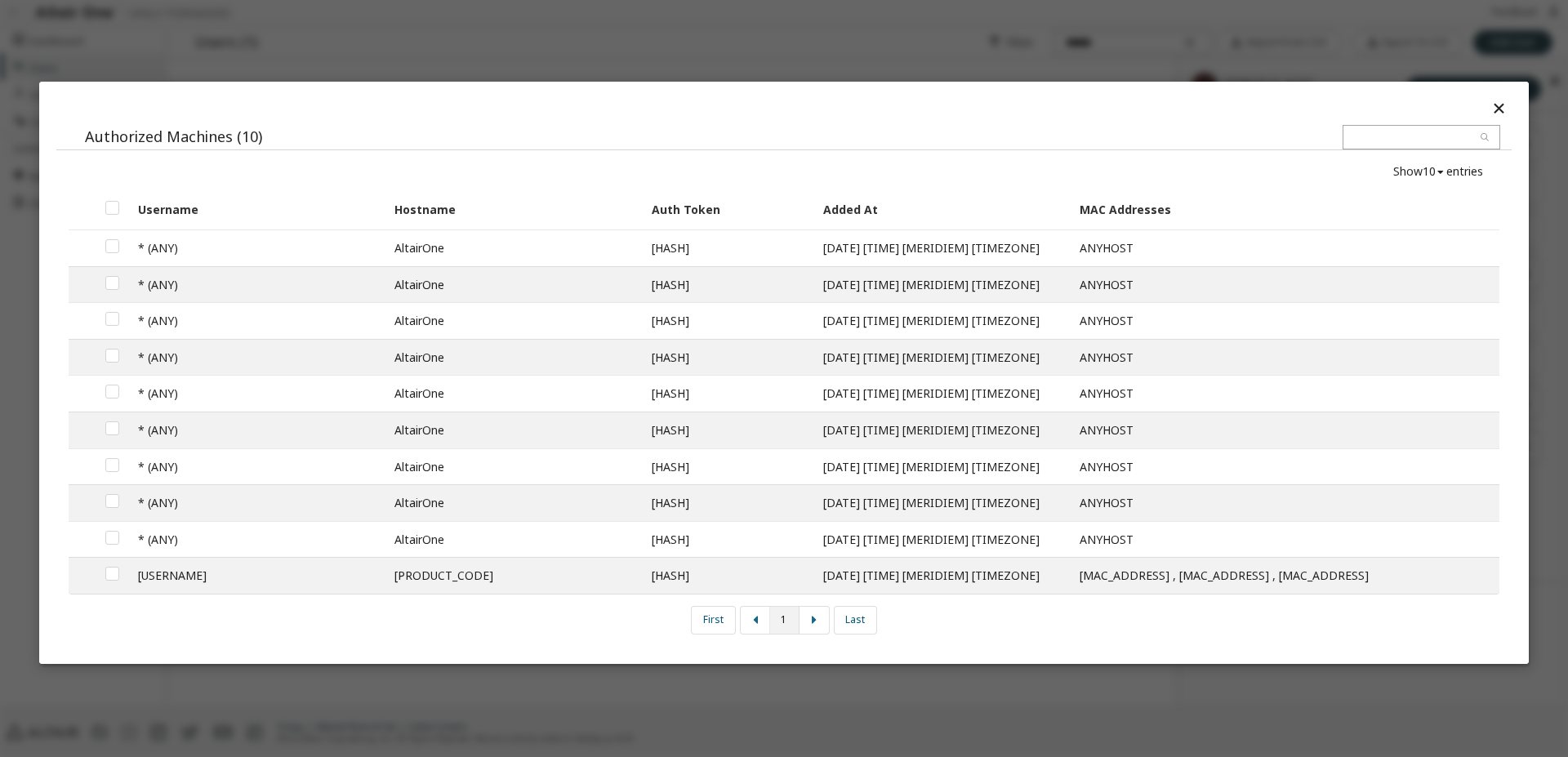 click on "[MAC_ADDRESS]" at bounding box center [514, 575] 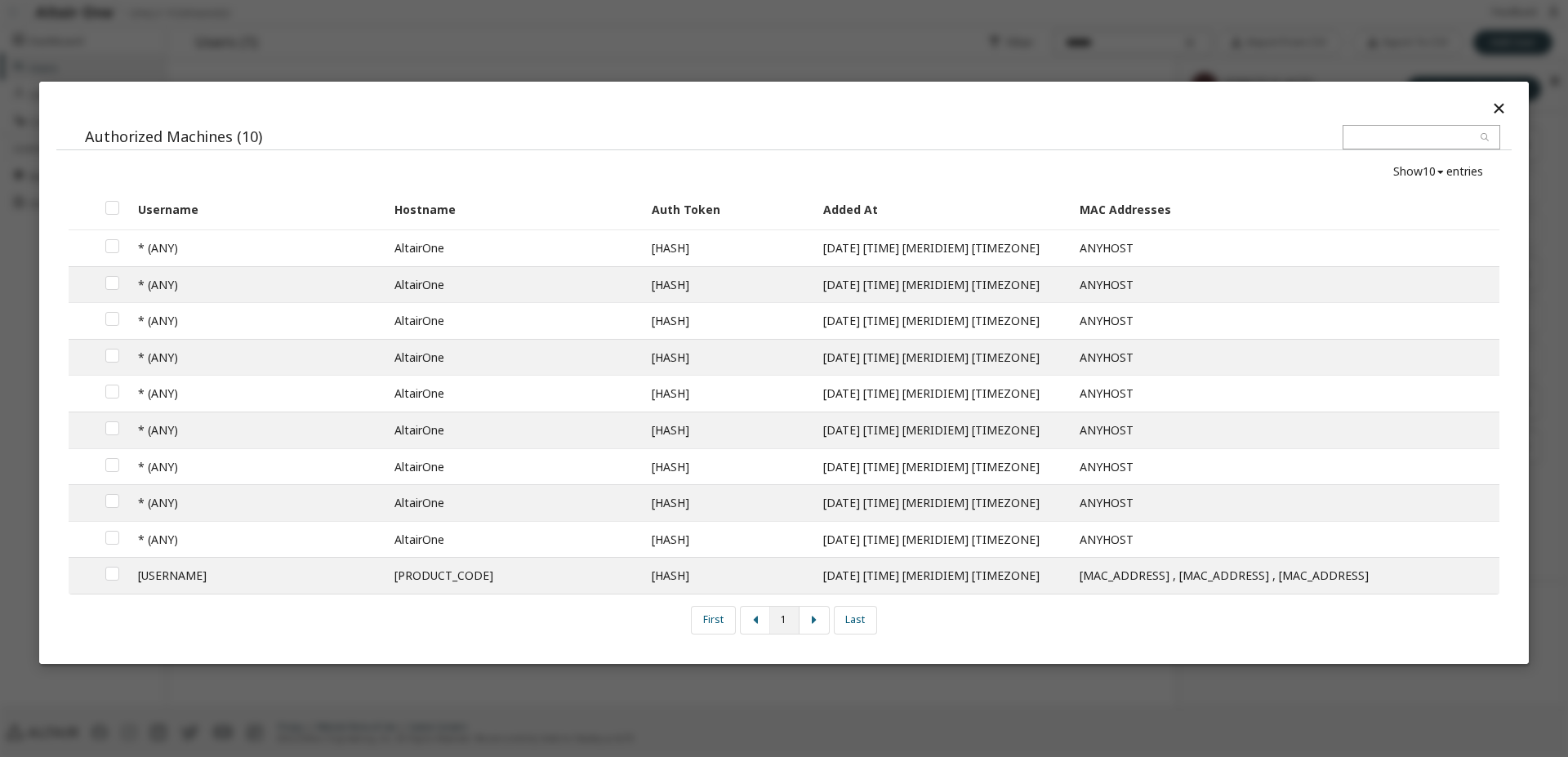 click on "10" at bounding box center [1429, 171] 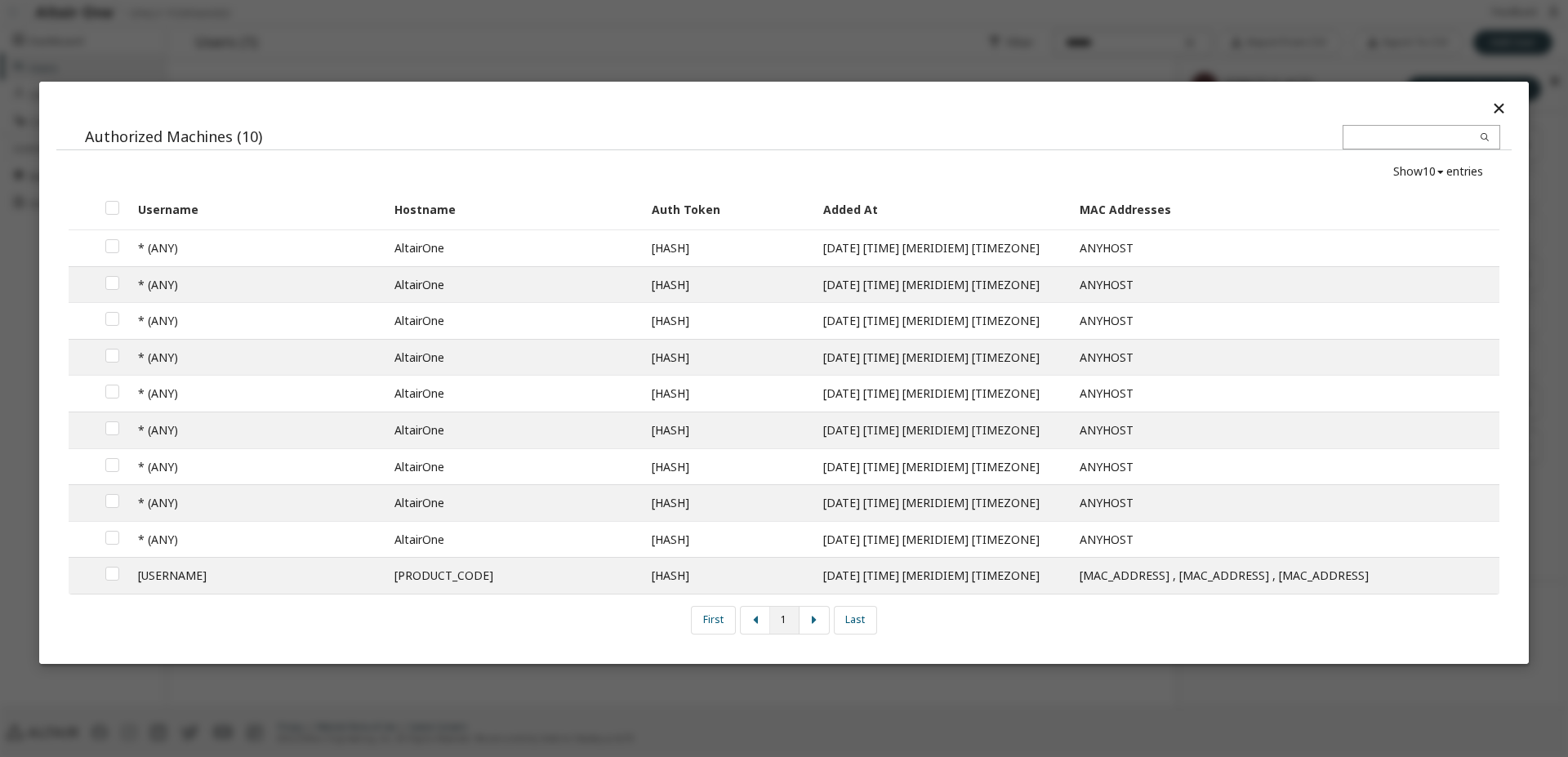 click at bounding box center (1485, 137) 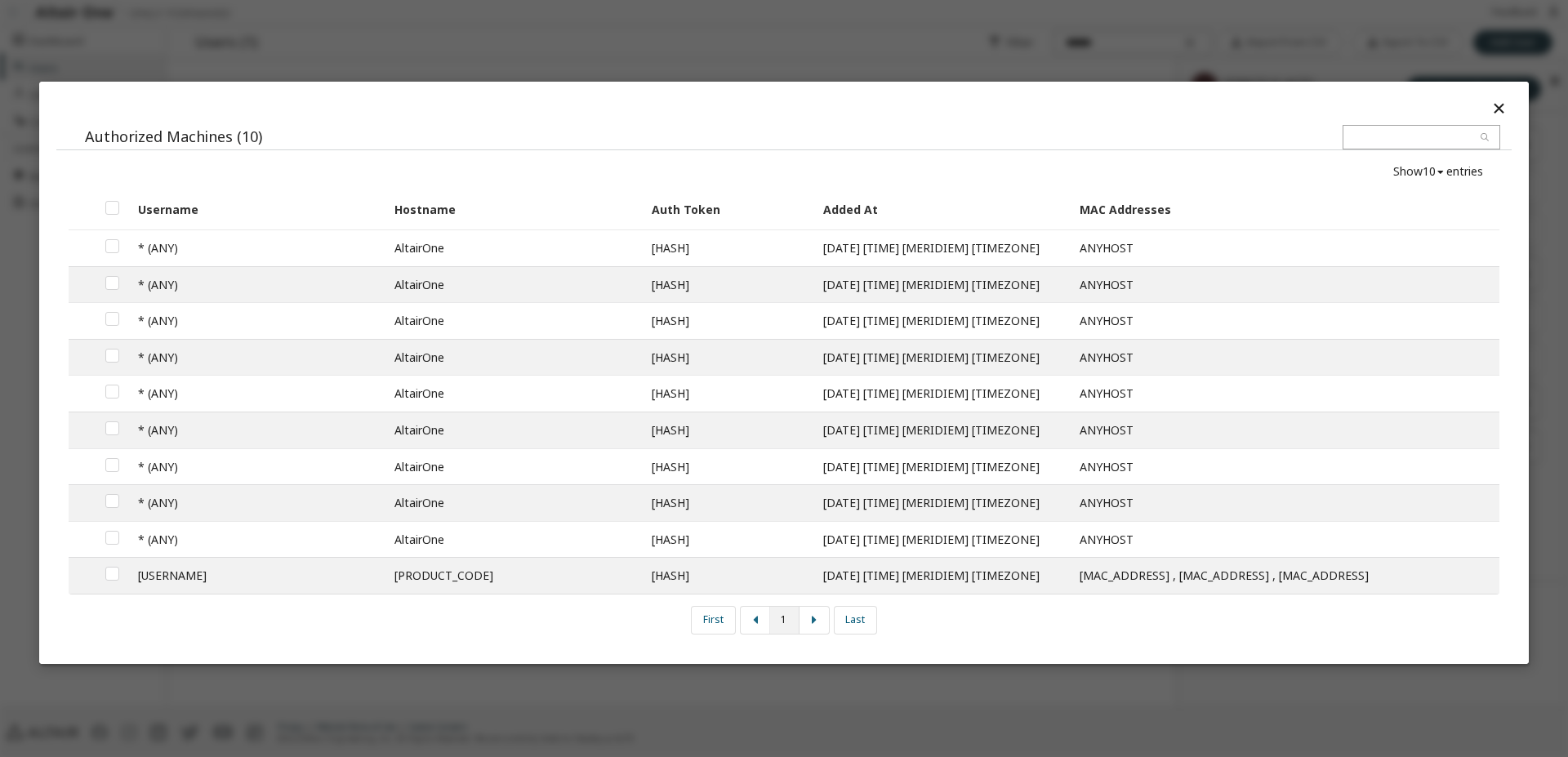 click at bounding box center (1499, 108) 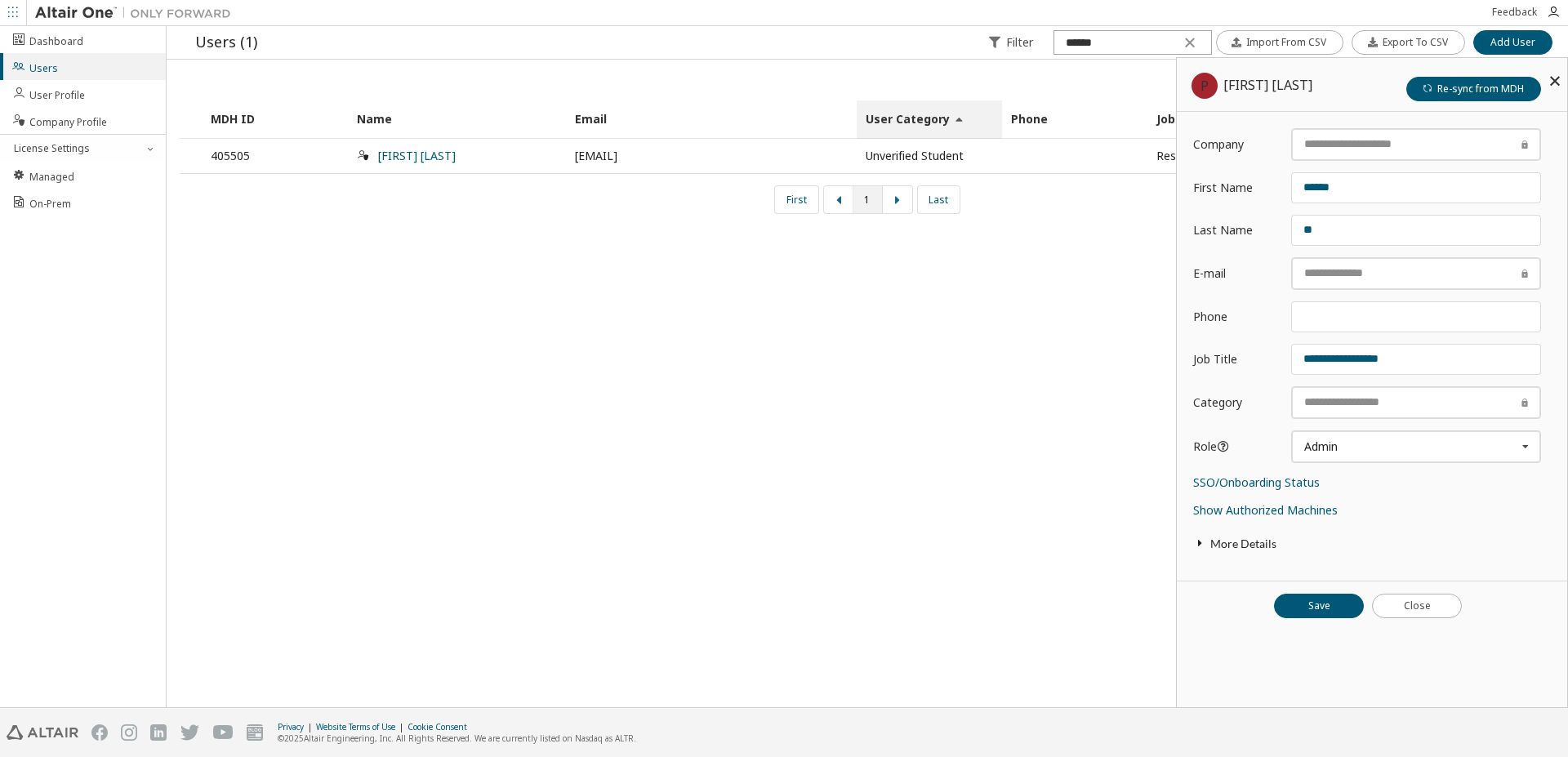 click on "More Details" at bounding box center [1372, 544] 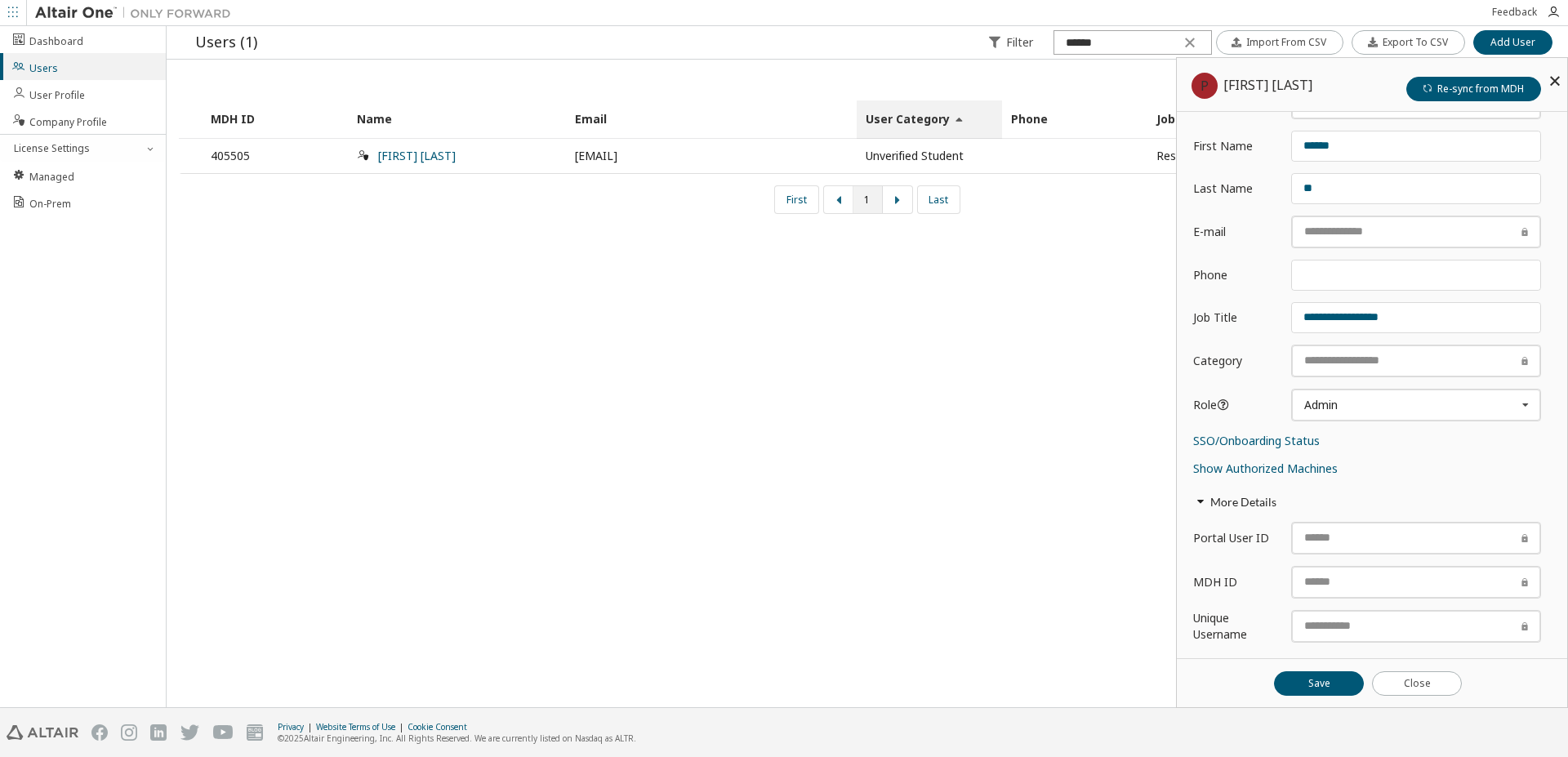scroll, scrollTop: 65, scrollLeft: 0, axis: vertical 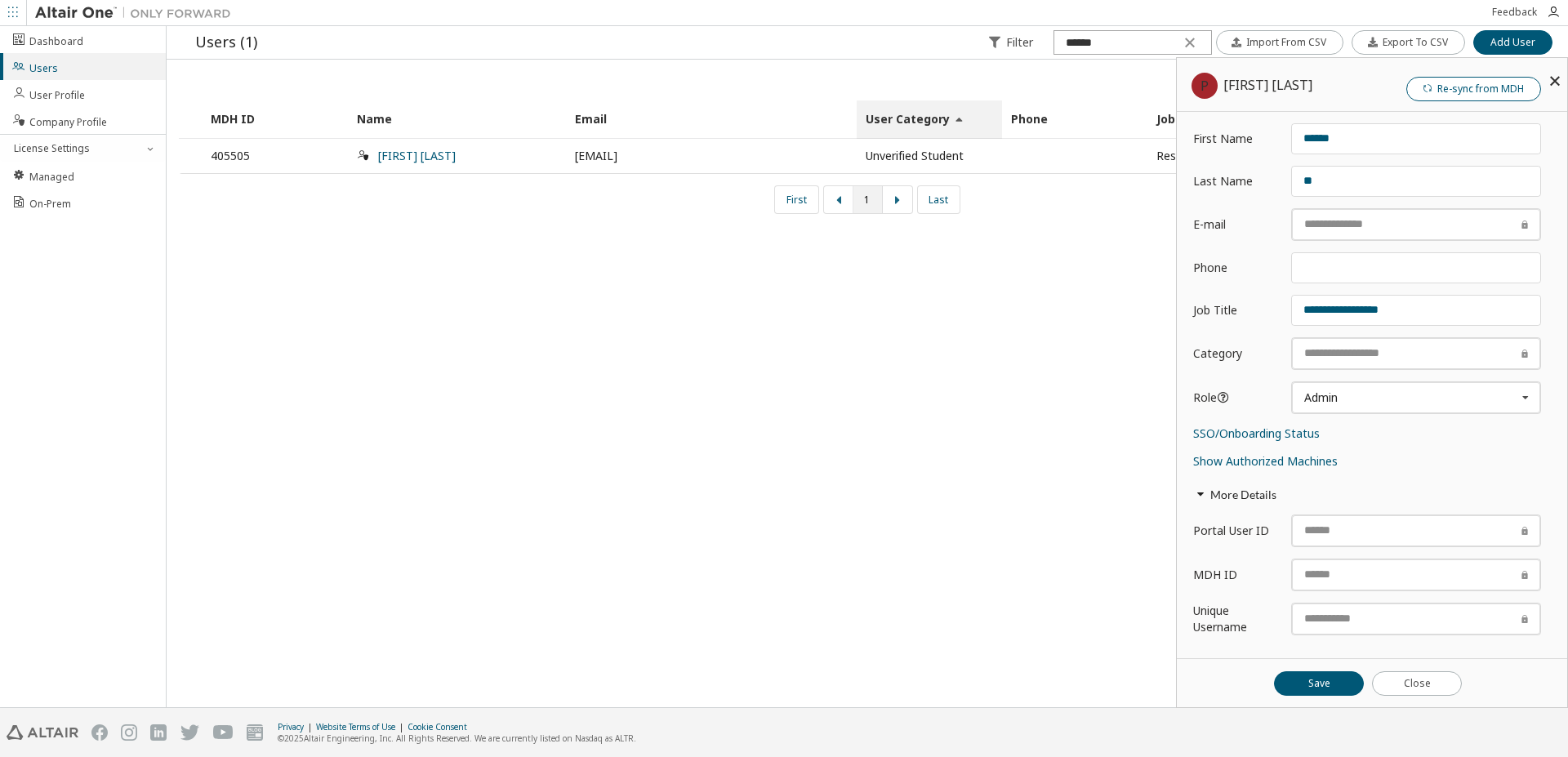 click on "Re-sync from MDH" at bounding box center (1481, 88) 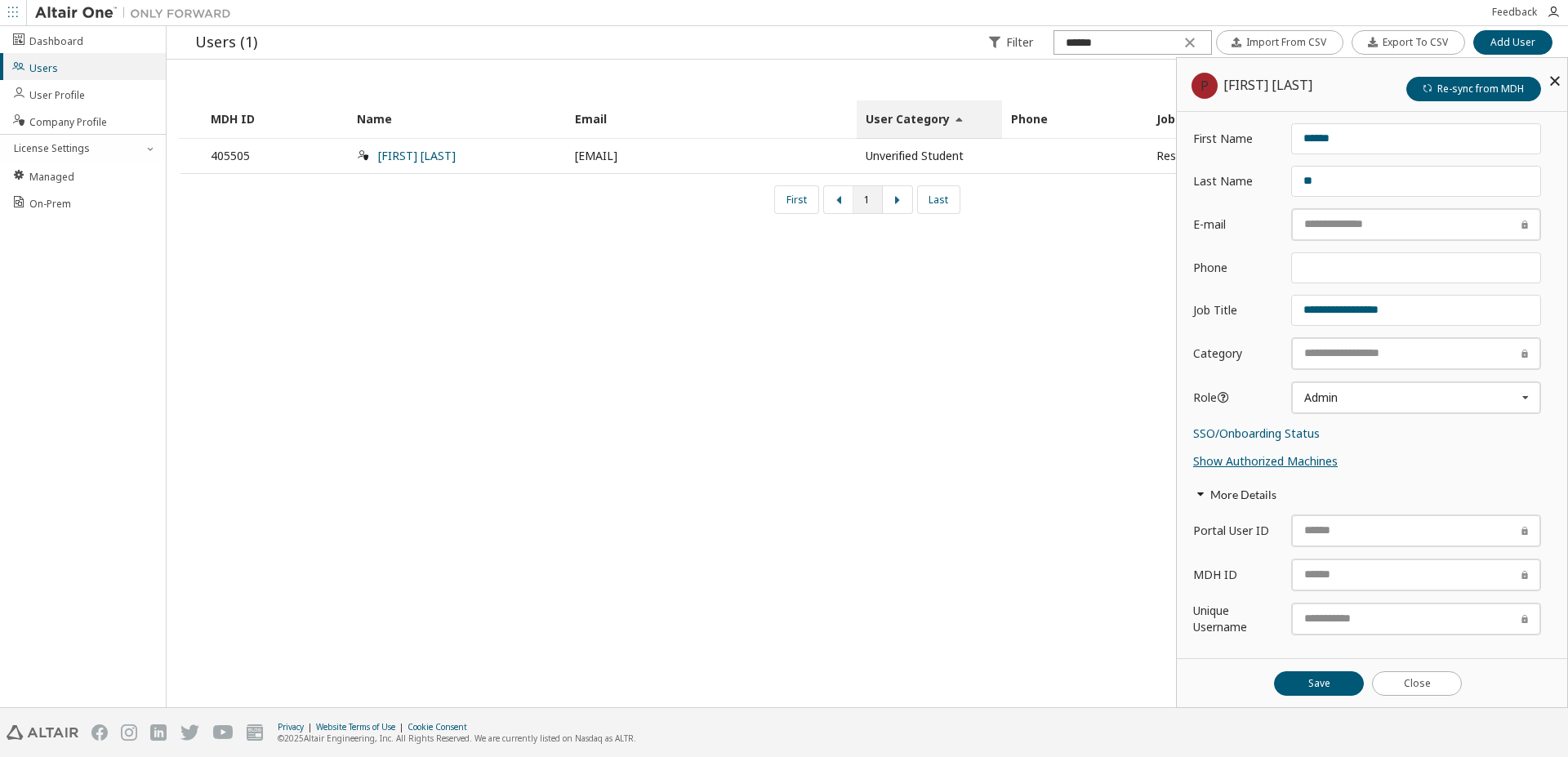 click on "Show Authorized Machines" at bounding box center [1265, 461] 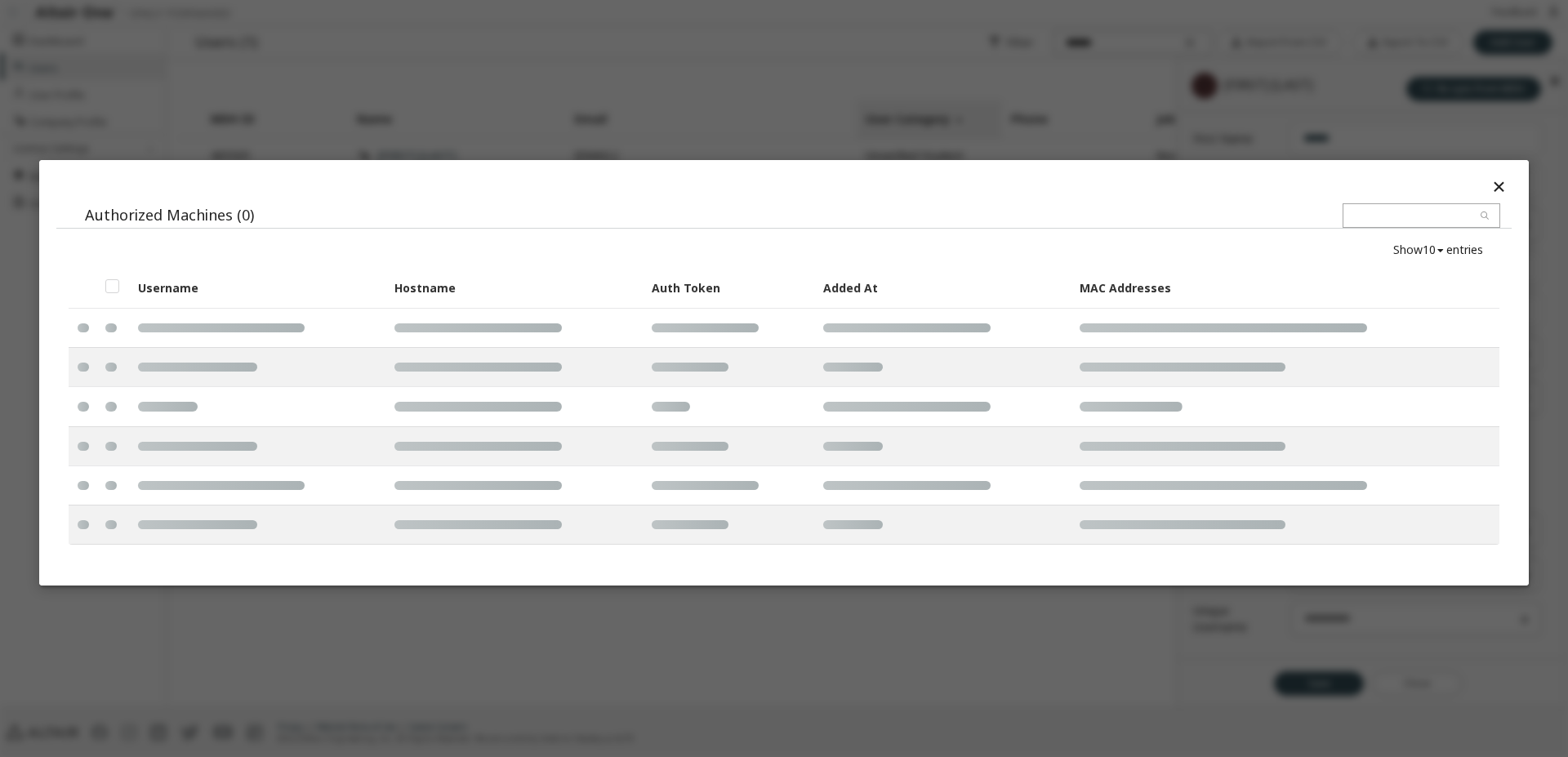 scroll, scrollTop: 65, scrollLeft: 0, axis: vertical 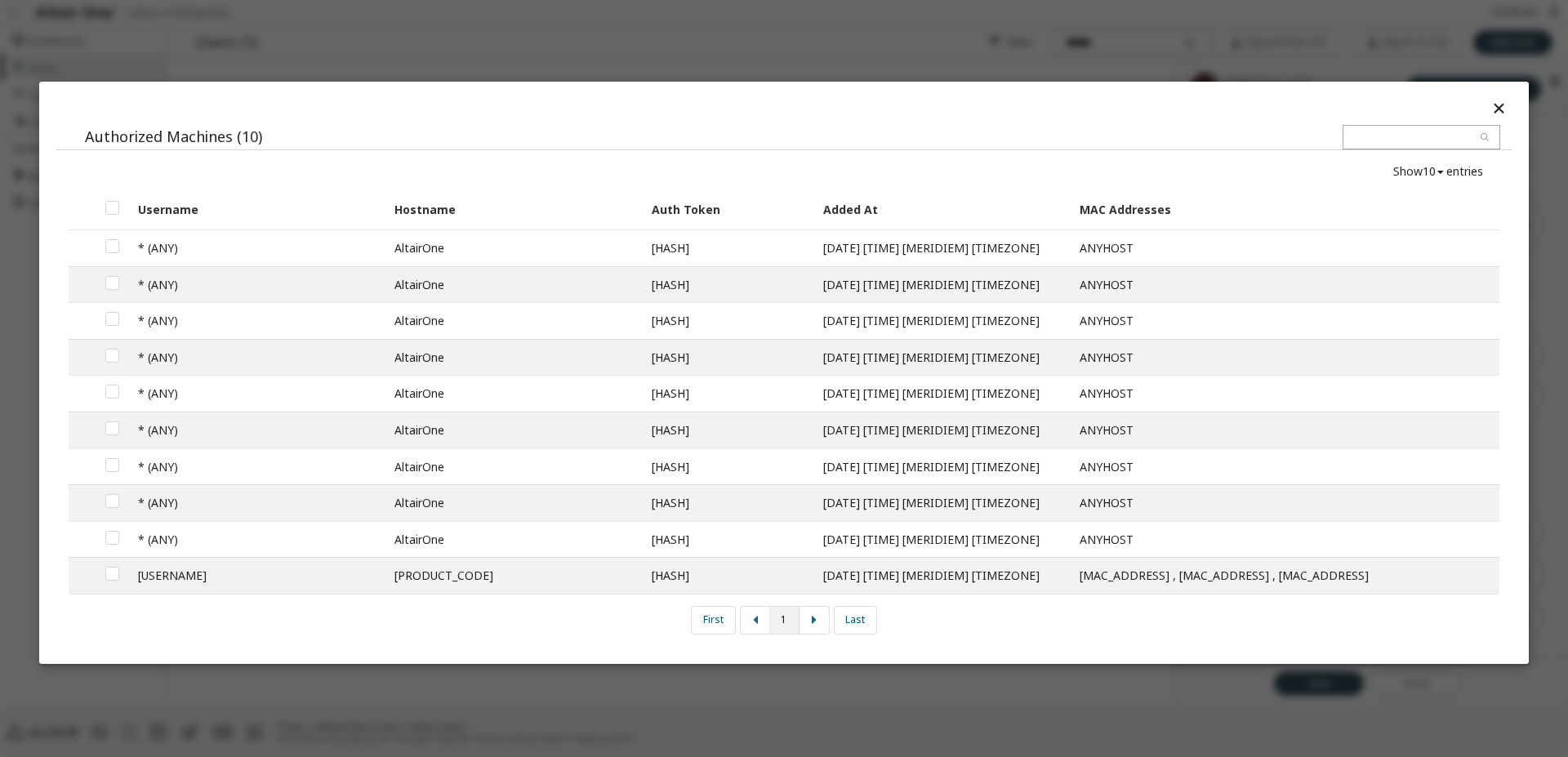 click at bounding box center (1499, 108) 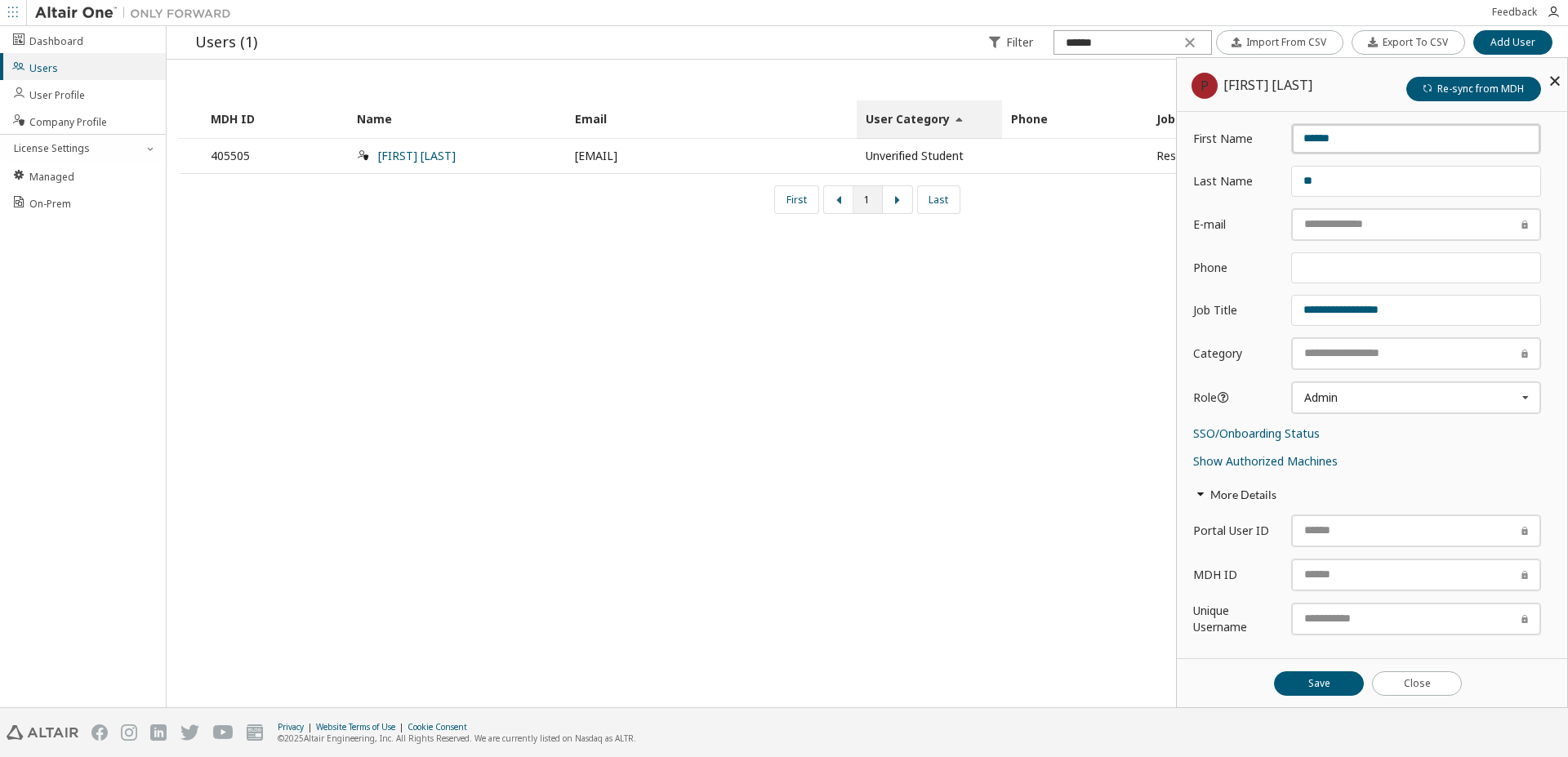 scroll, scrollTop: 65, scrollLeft: 0, axis: vertical 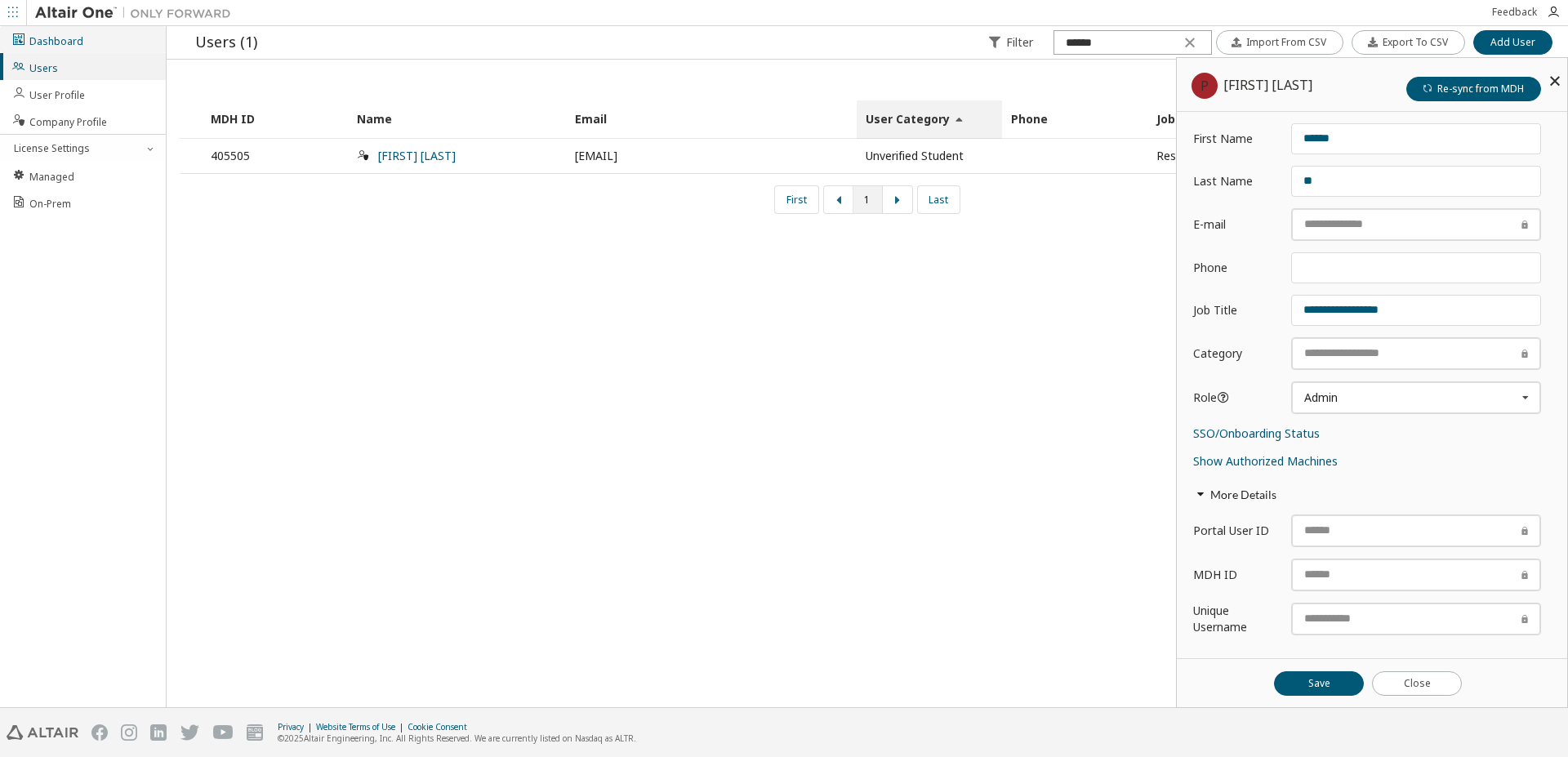 click on "Dashboard" at bounding box center (82, 39) 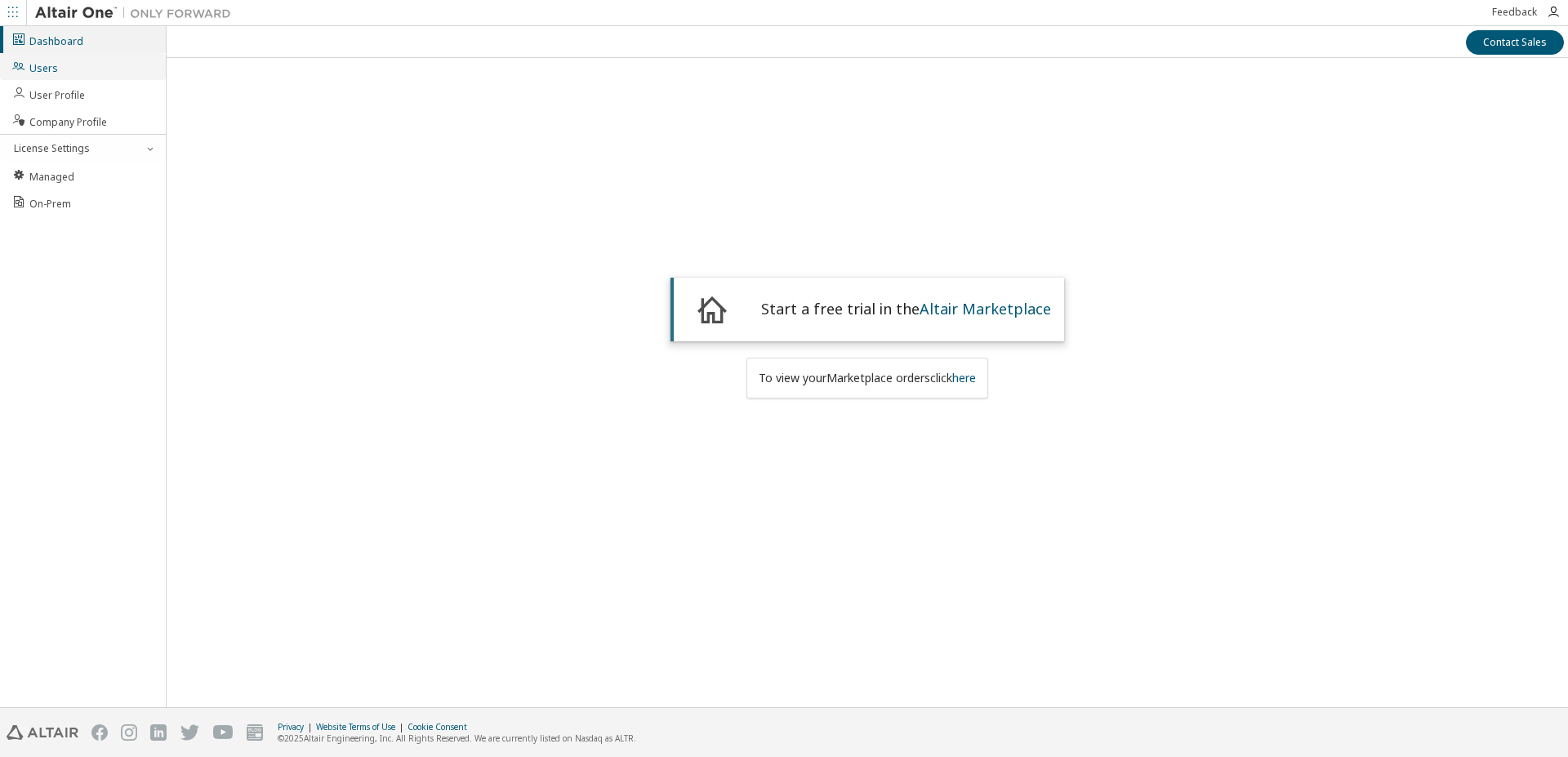 click on "Users" at bounding box center (82, 66) 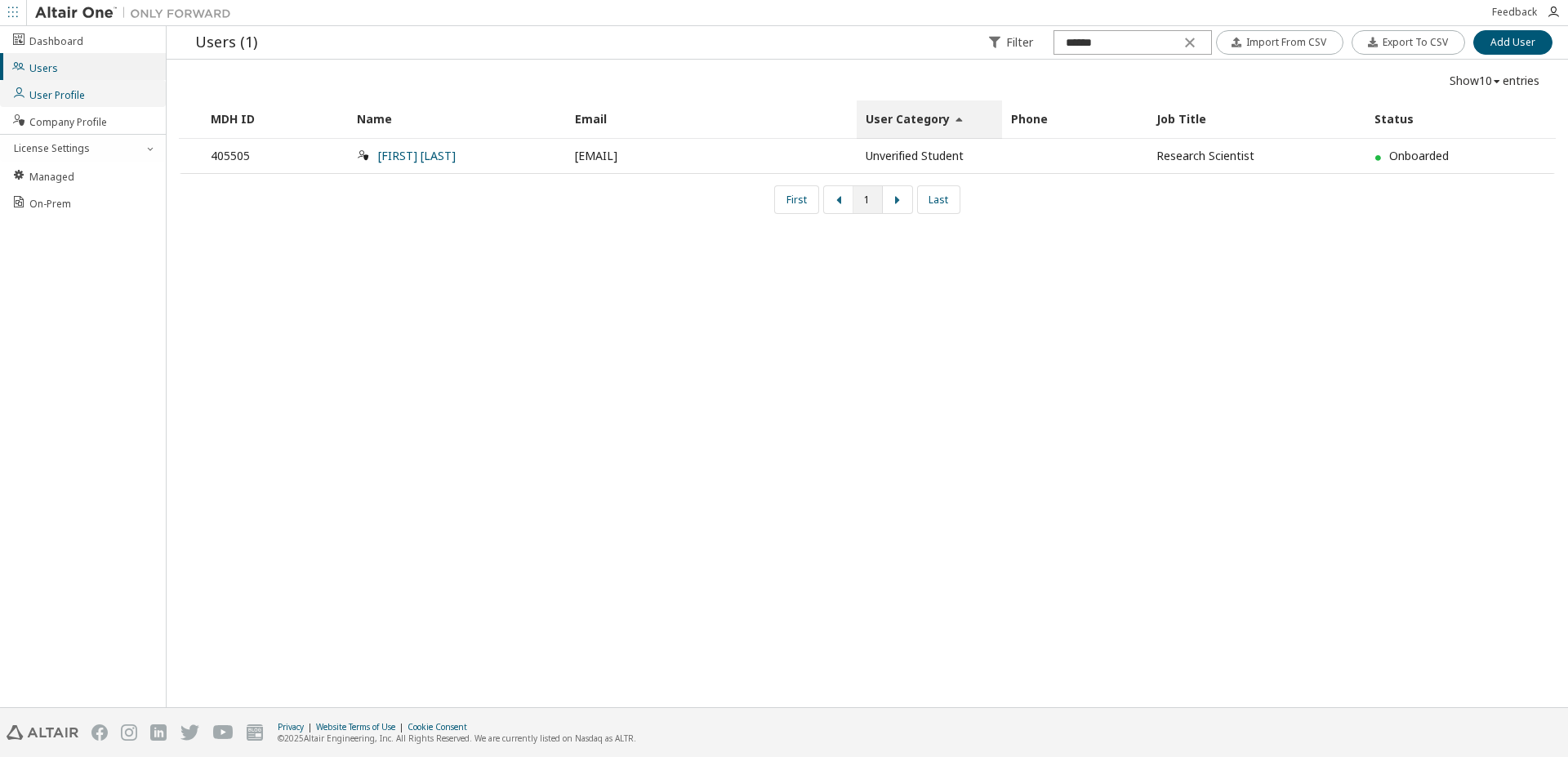 click on "User Profile" at bounding box center (82, 93) 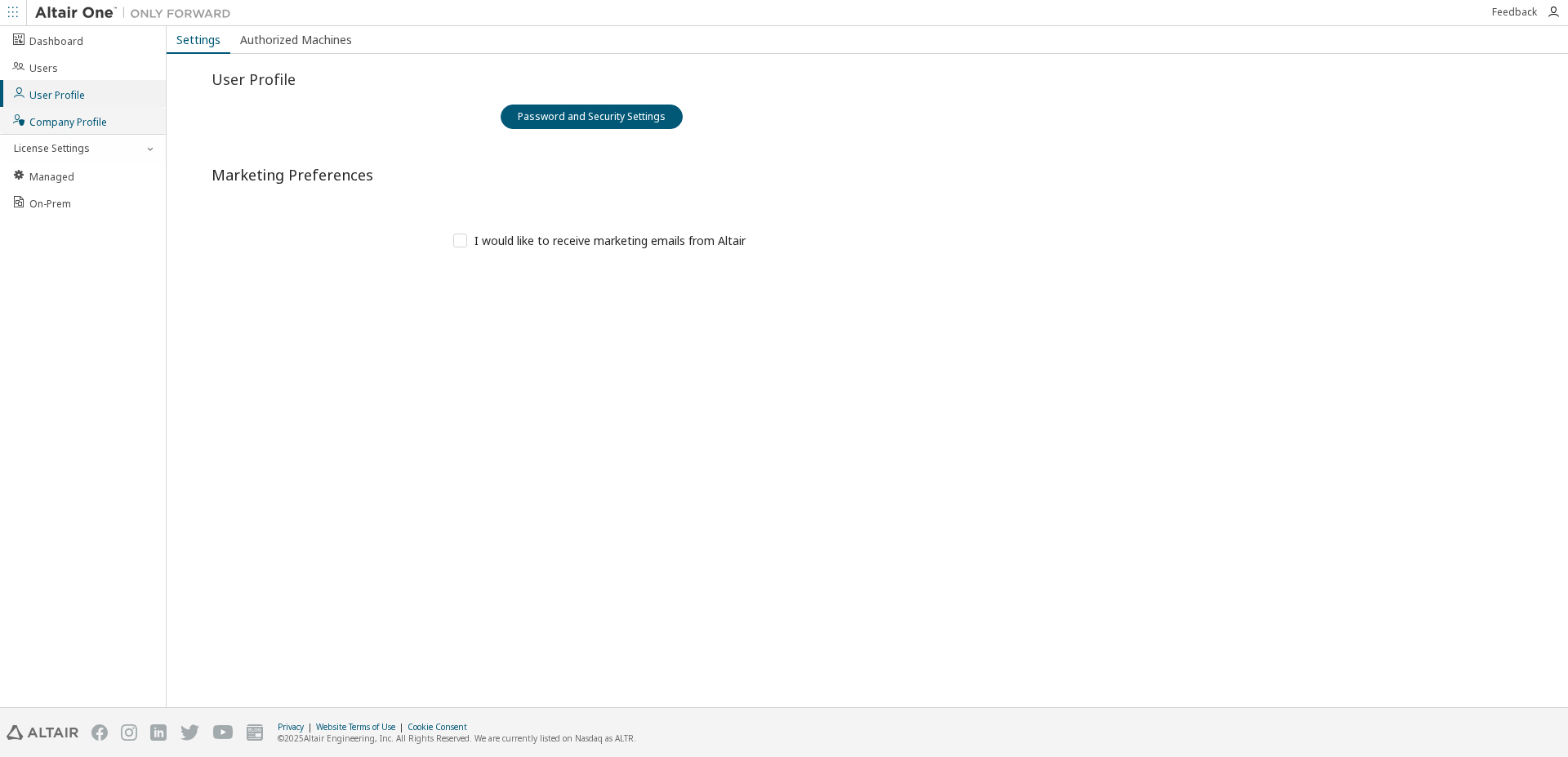 click on "Company Profile" at bounding box center [82, 120] 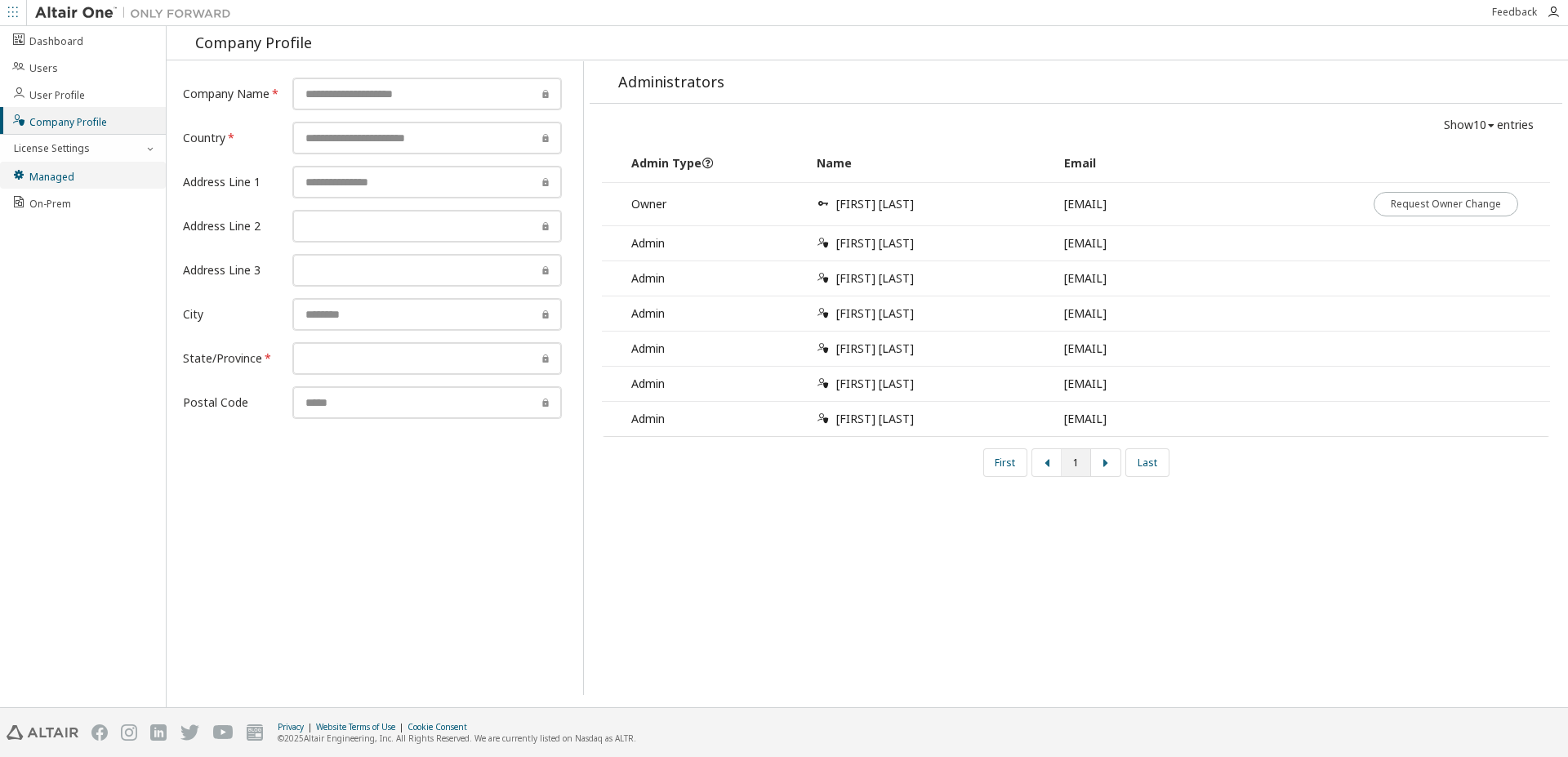 click on "Managed" at bounding box center [42, 175] 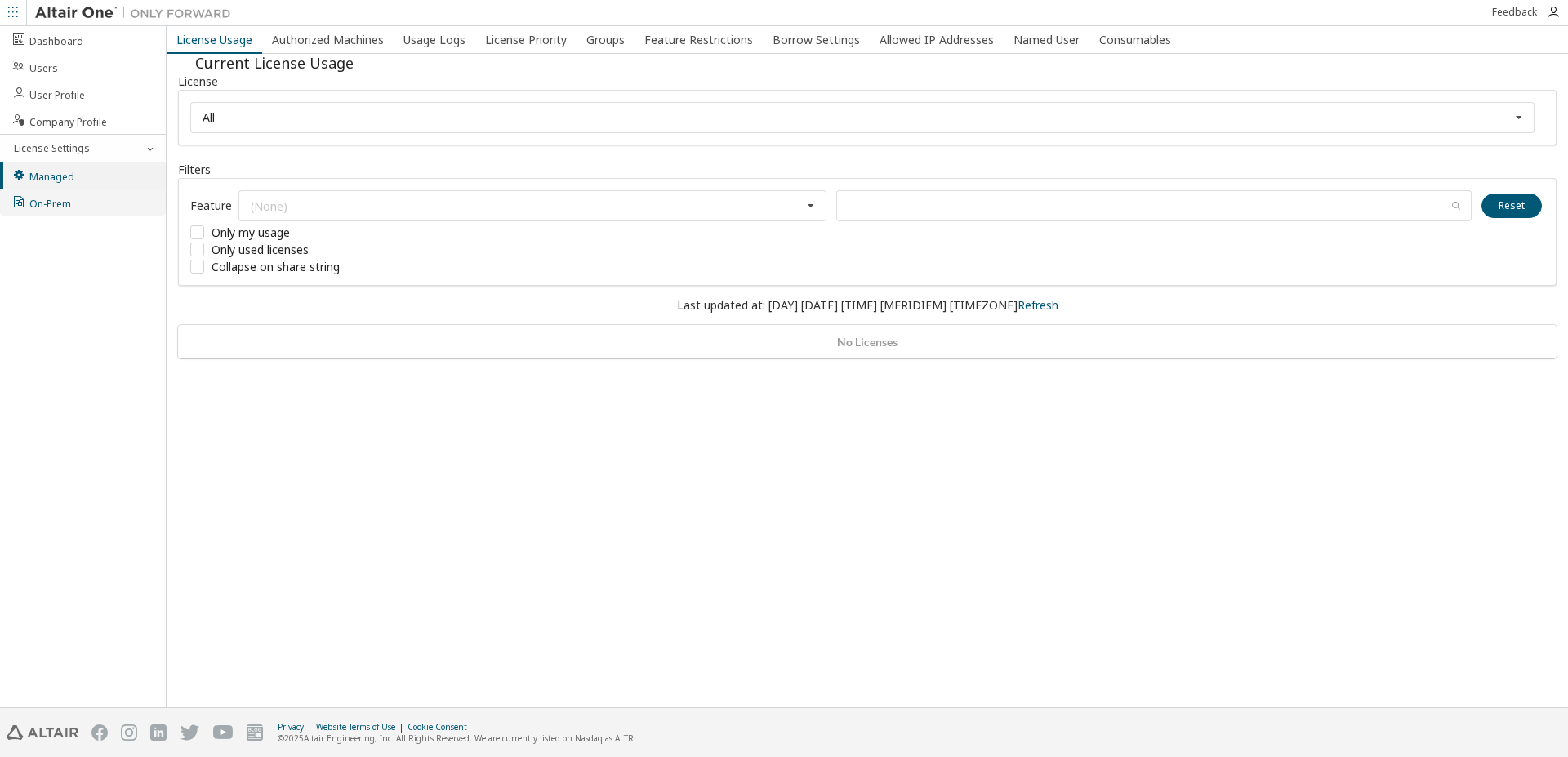 click on "On-Prem" at bounding box center [82, 202] 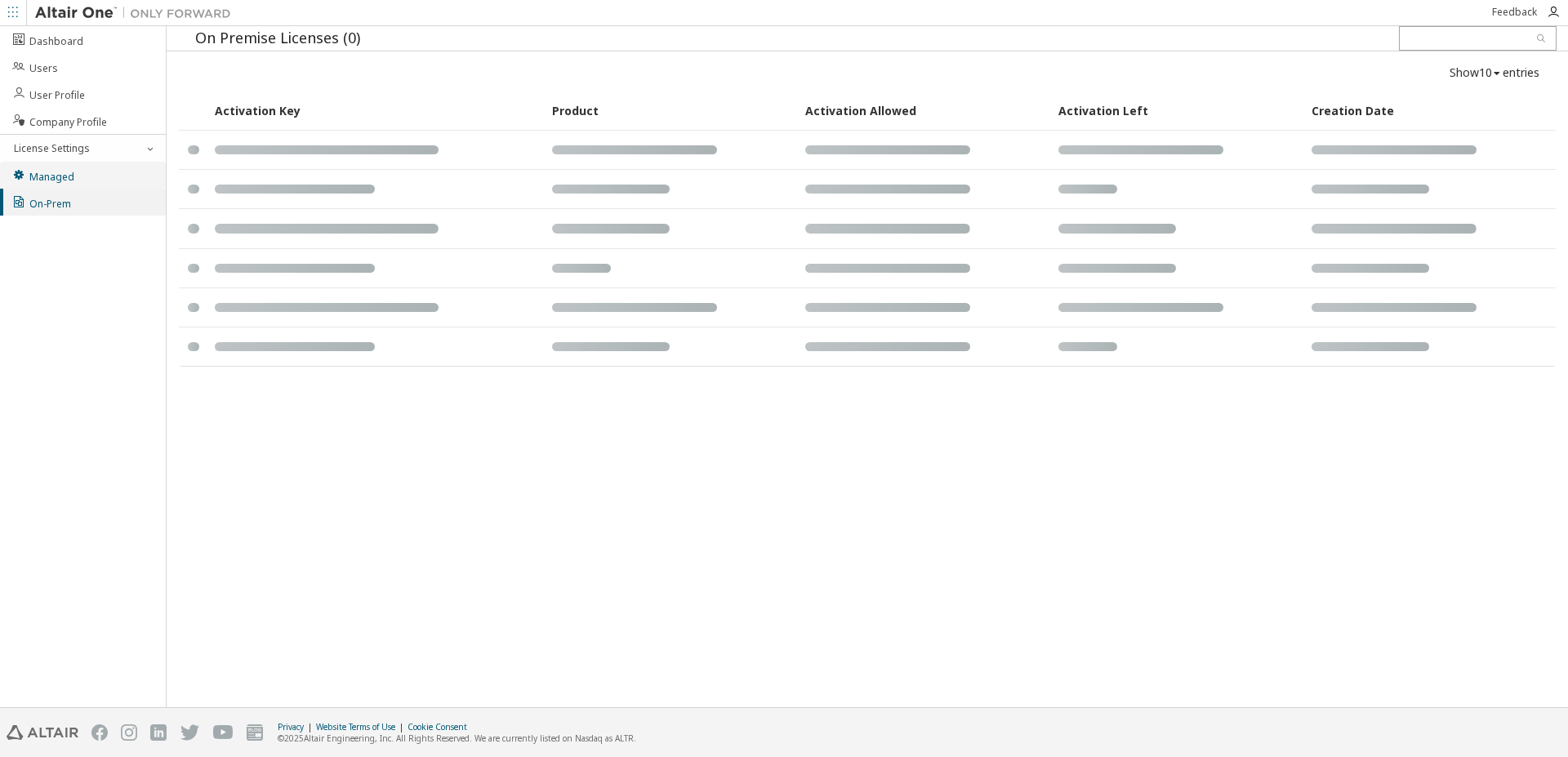 click on "Managed" at bounding box center (82, 175) 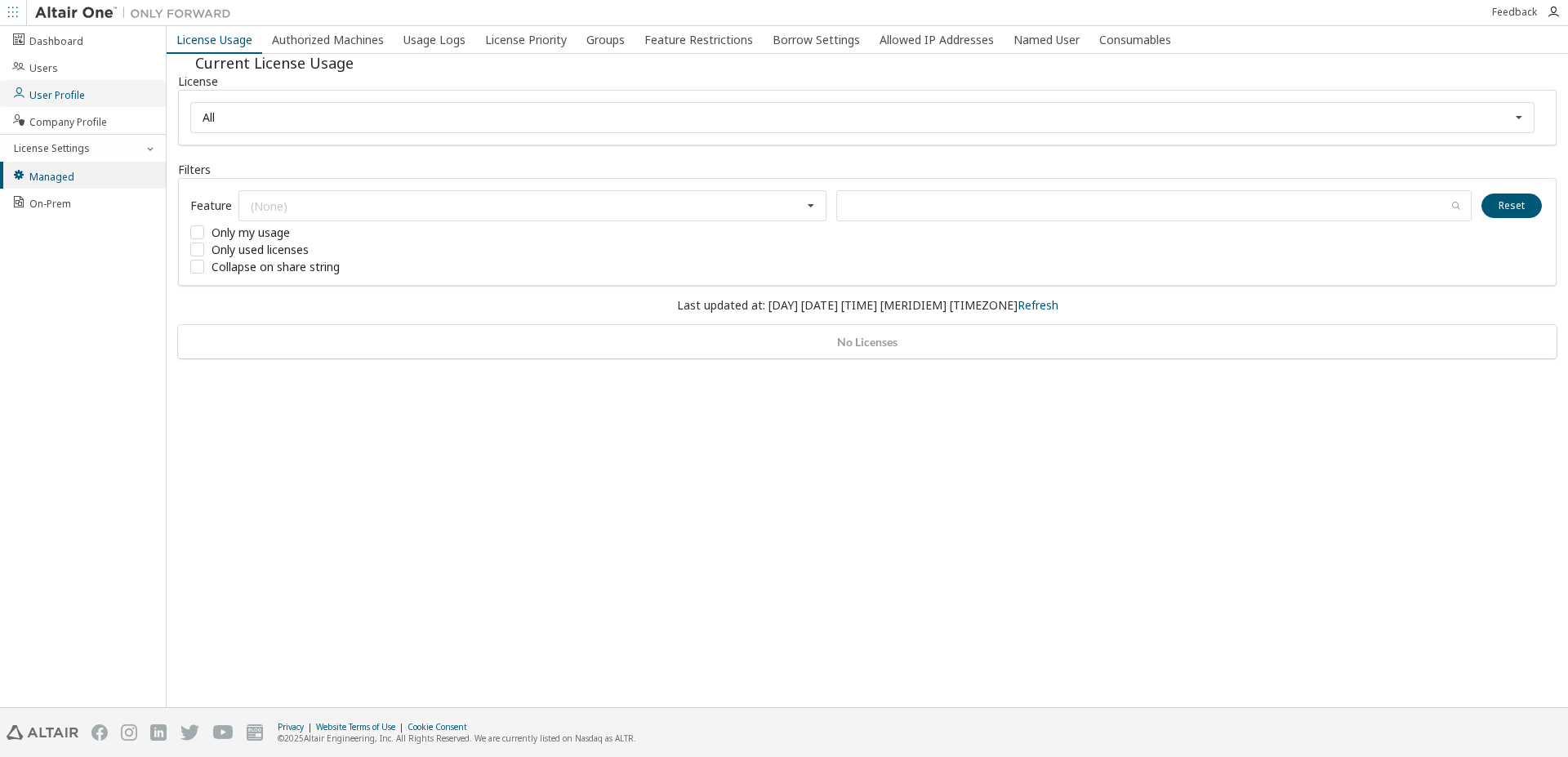 click on "User Profile" at bounding box center [48, 93] 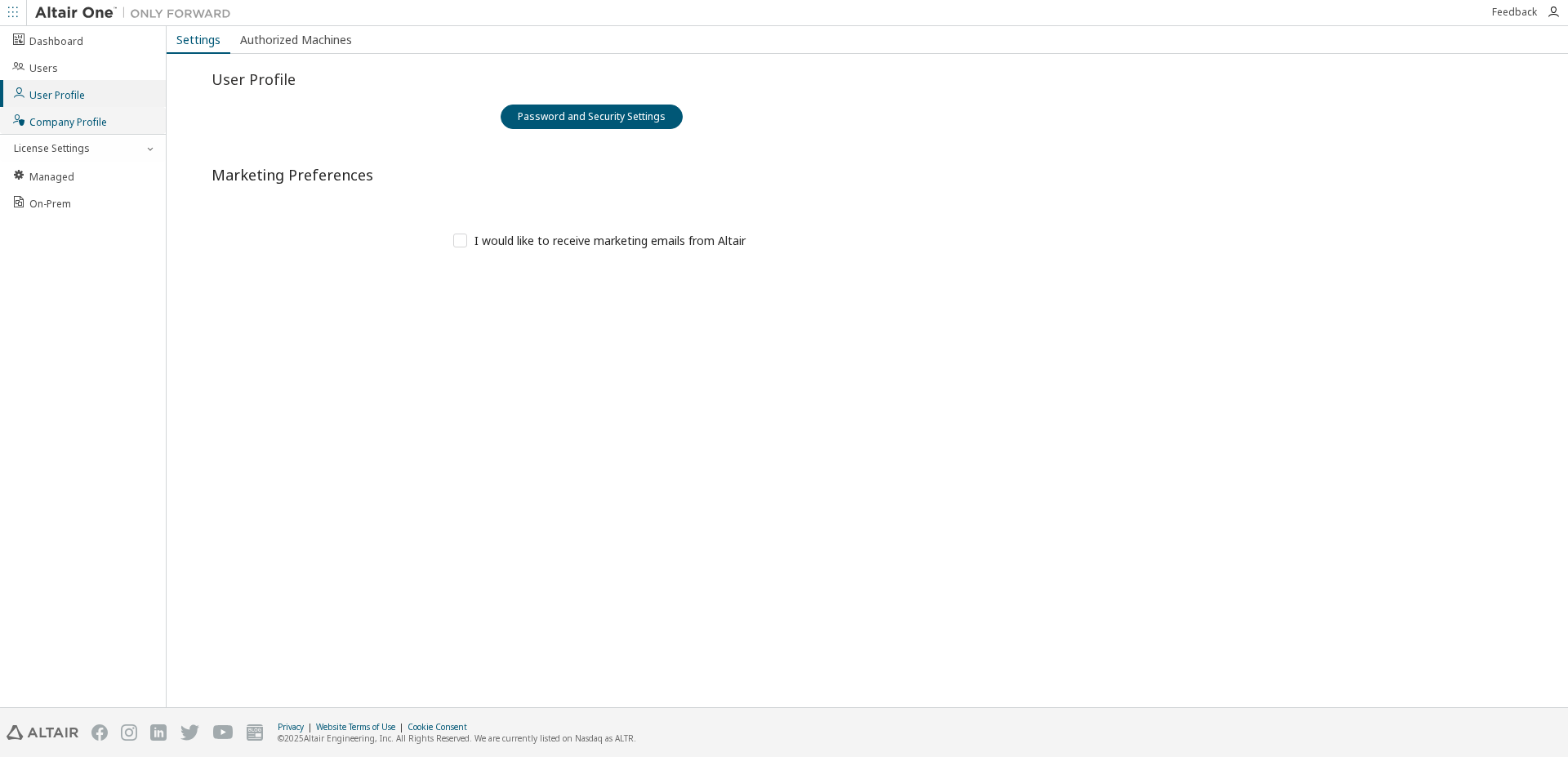 click on "Company Profile" at bounding box center (59, 120) 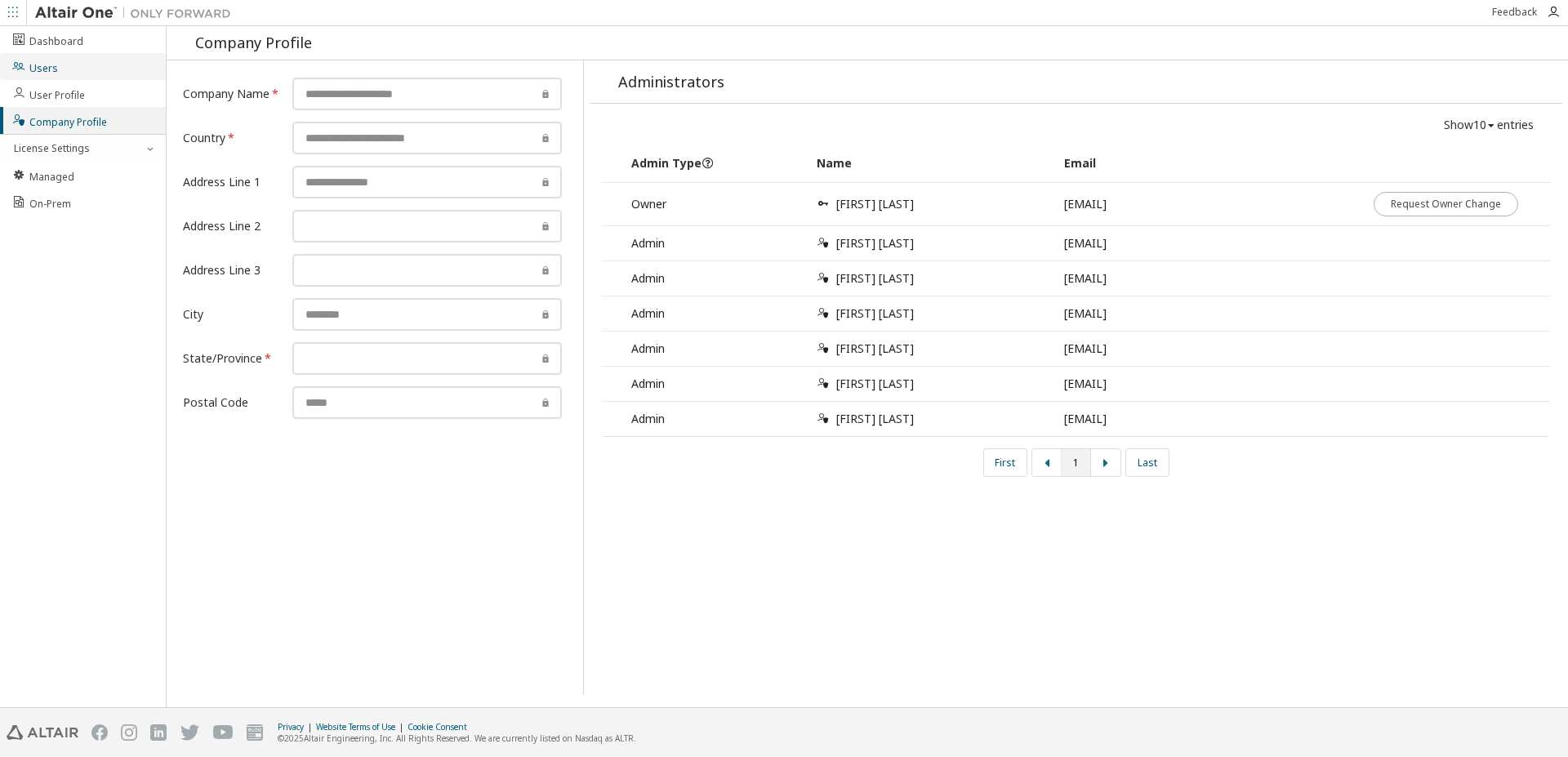 click on "Users" at bounding box center [82, 66] 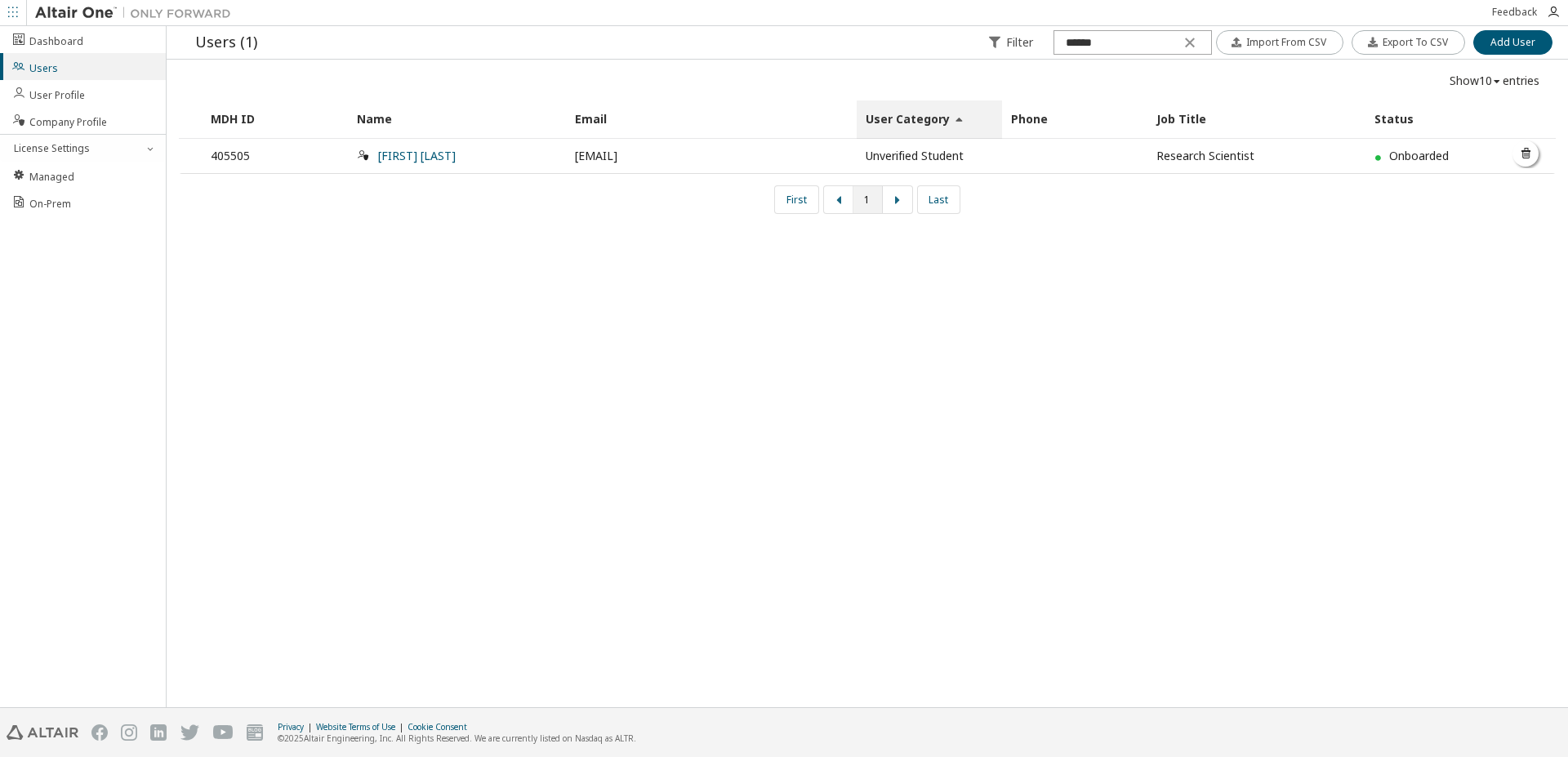 click on "405505" at bounding box center (274, 156) 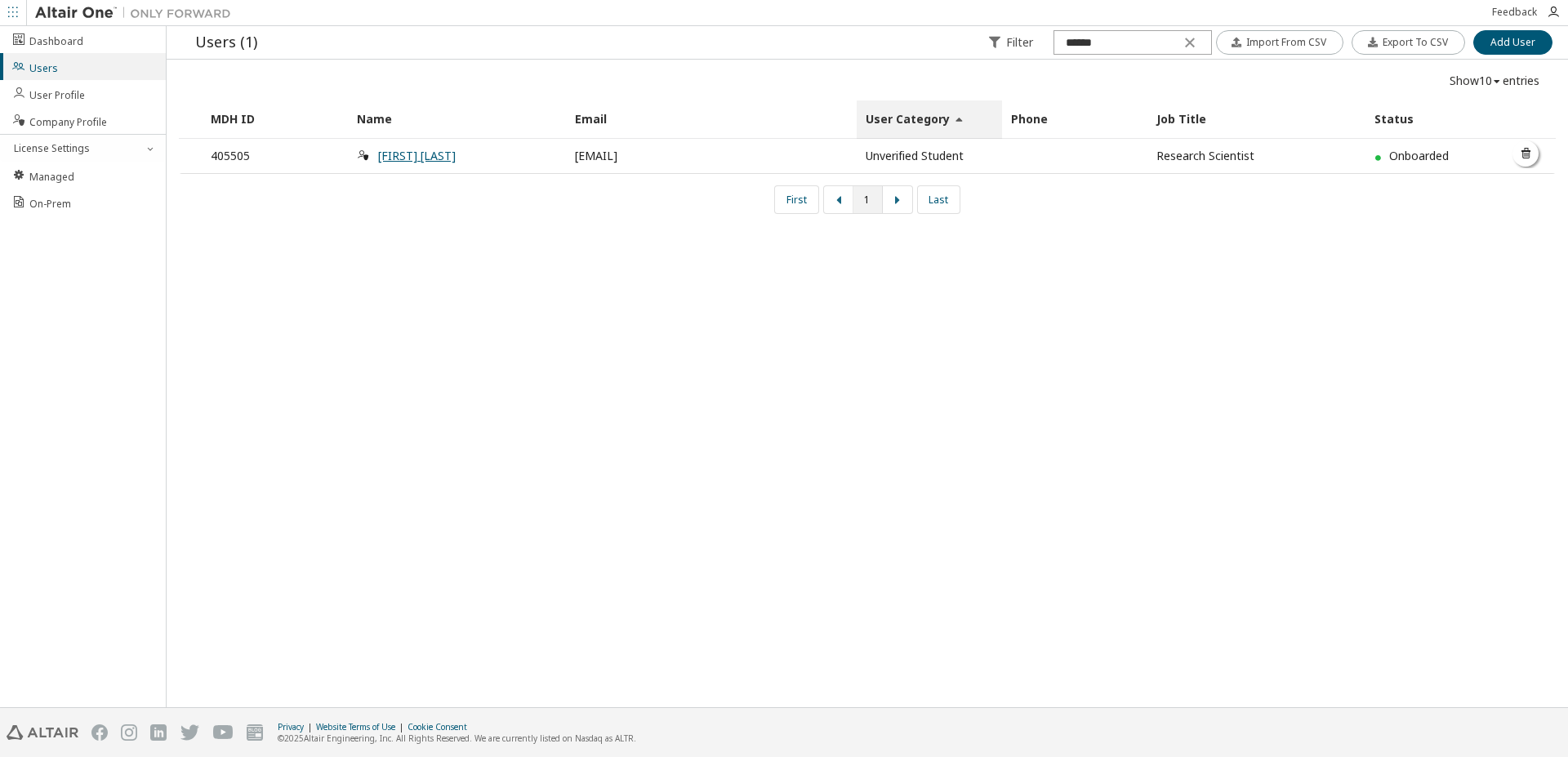 click on "[FIRST] [LAST]" at bounding box center [416, 155] 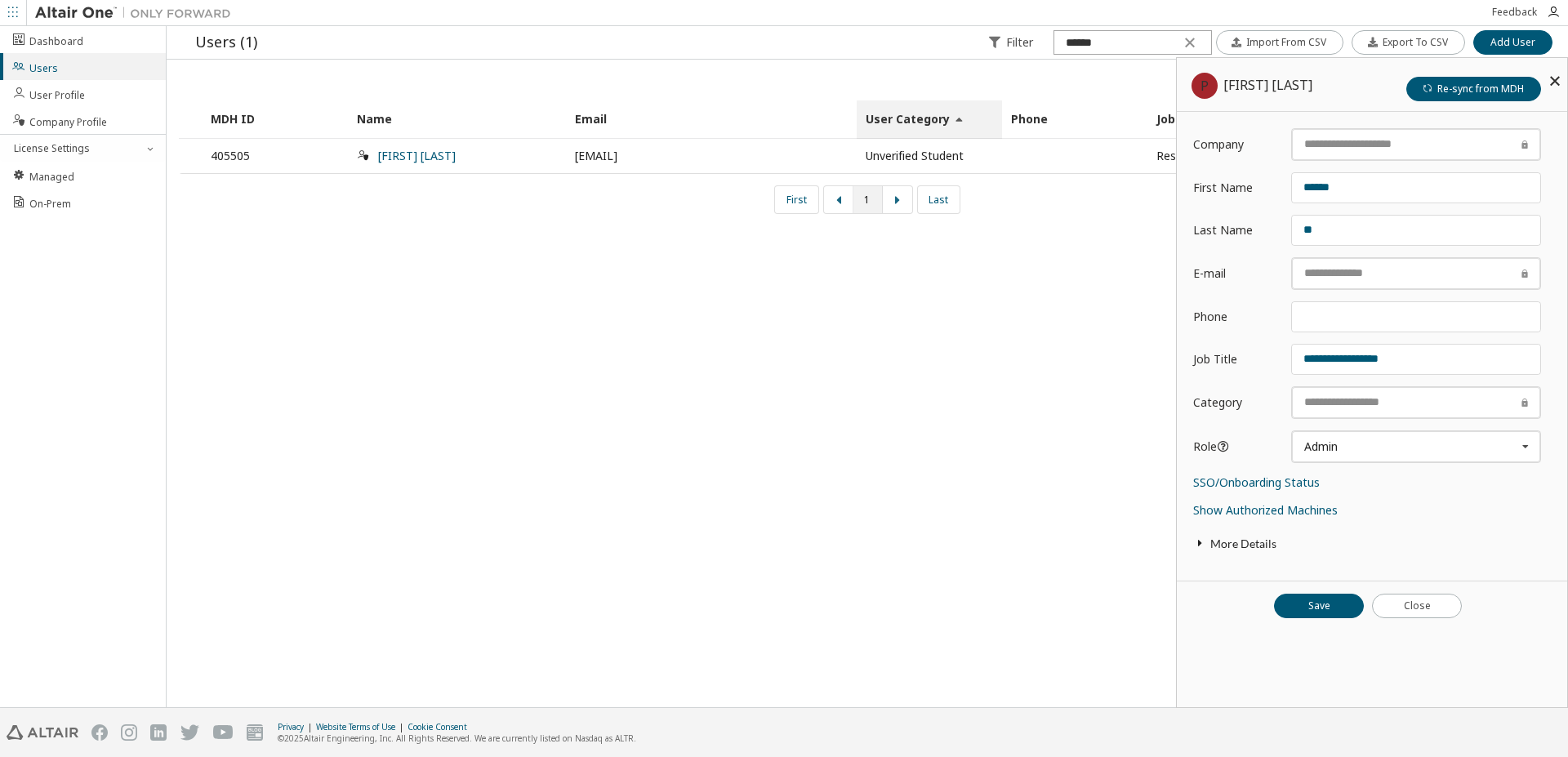 click on "More Details" at bounding box center (1372, 544) 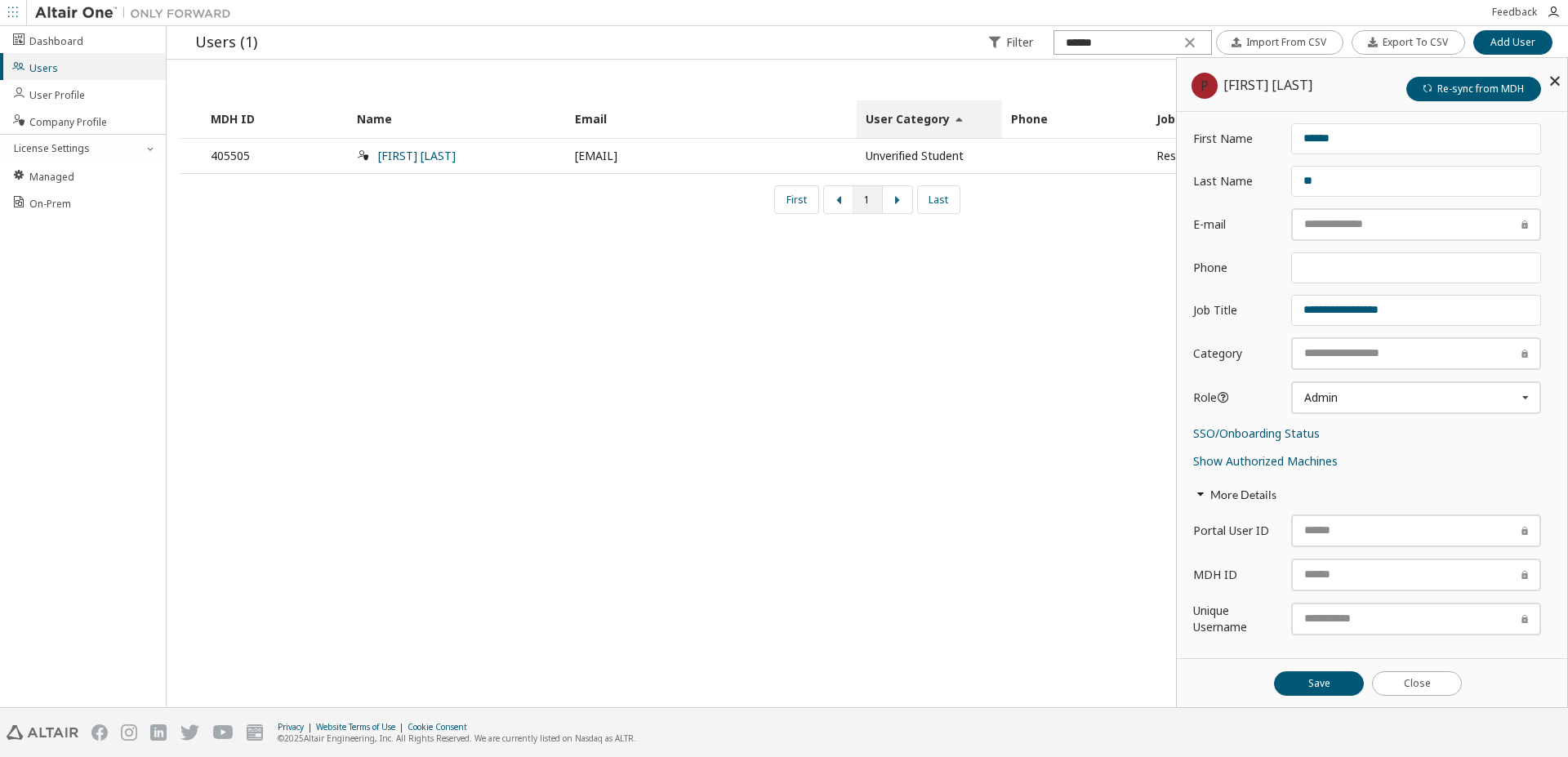 scroll, scrollTop: 65, scrollLeft: 0, axis: vertical 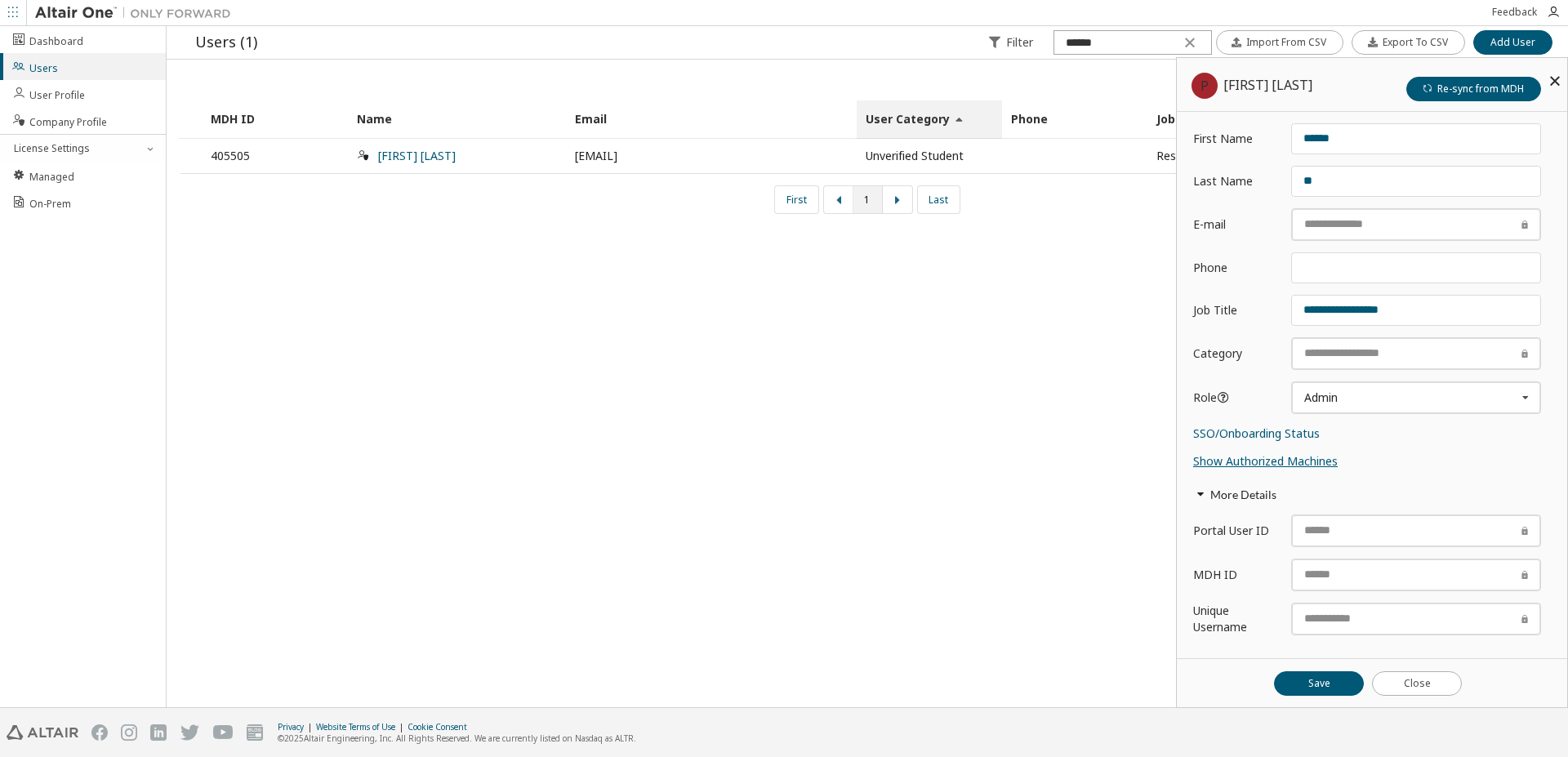 click on "Show Authorized Machines" at bounding box center [1265, 461] 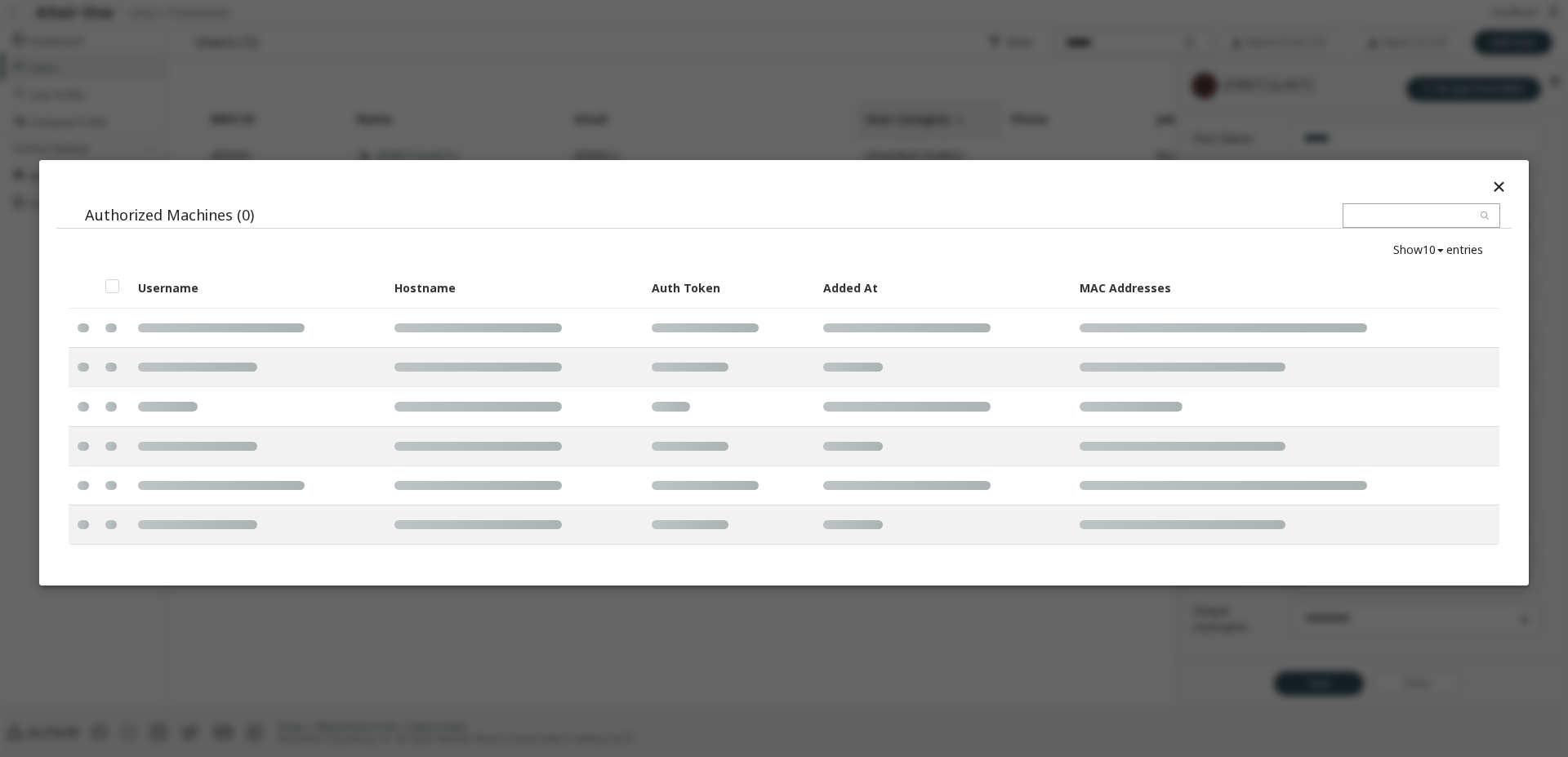 scroll, scrollTop: 65, scrollLeft: 0, axis: vertical 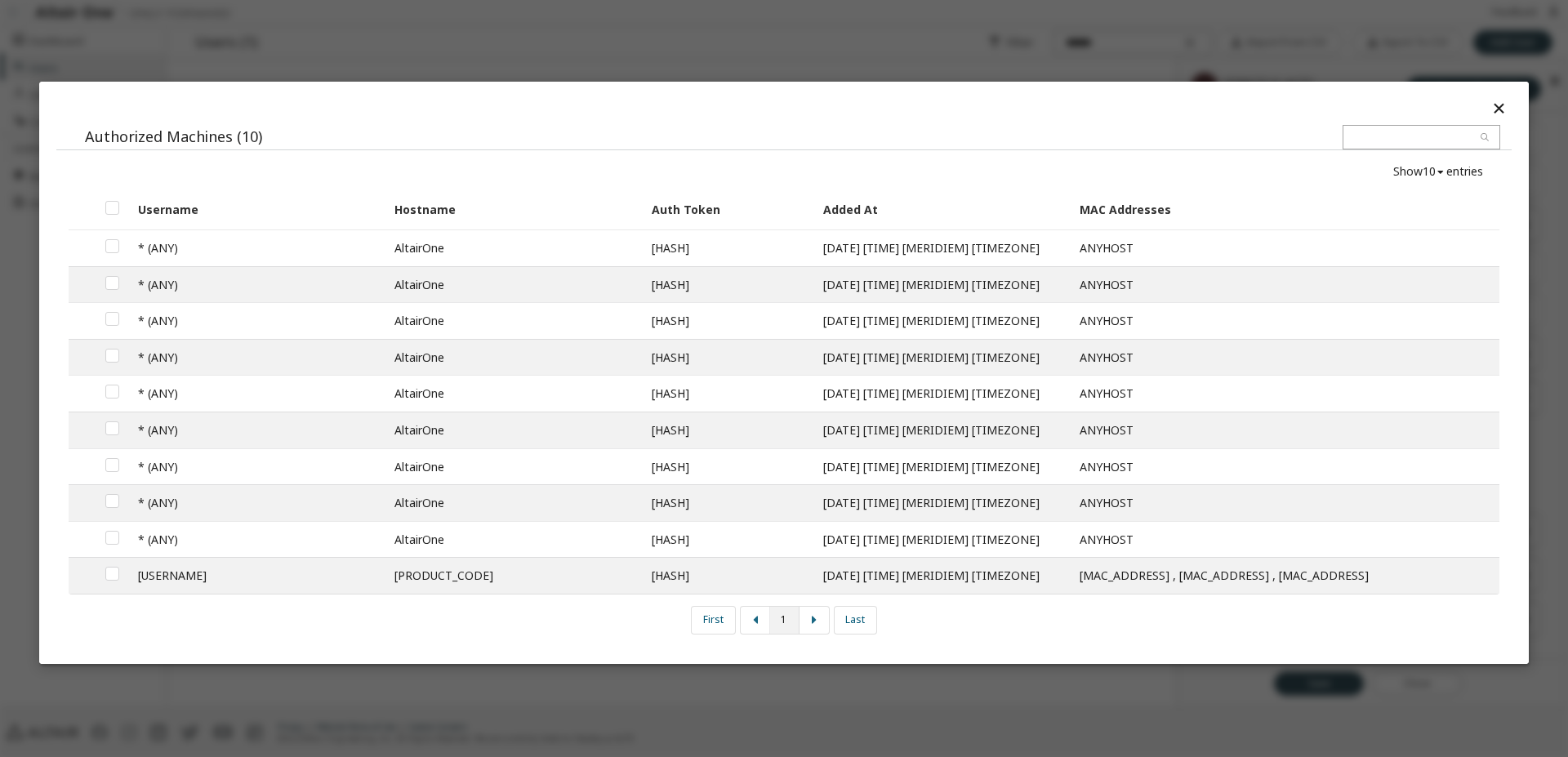 click on "ANYHOST" at bounding box center [1285, 248] 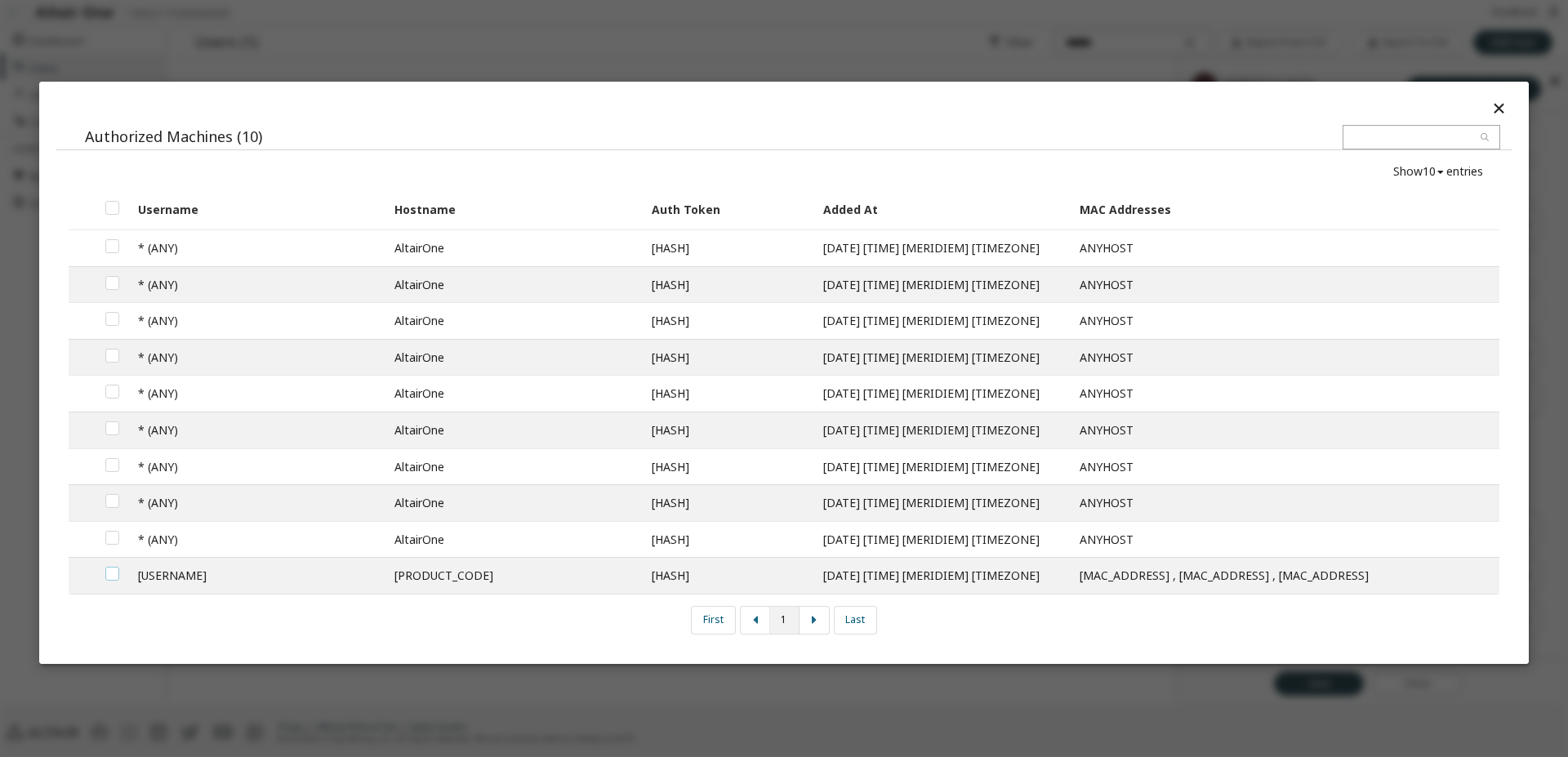 click at bounding box center (112, 567) 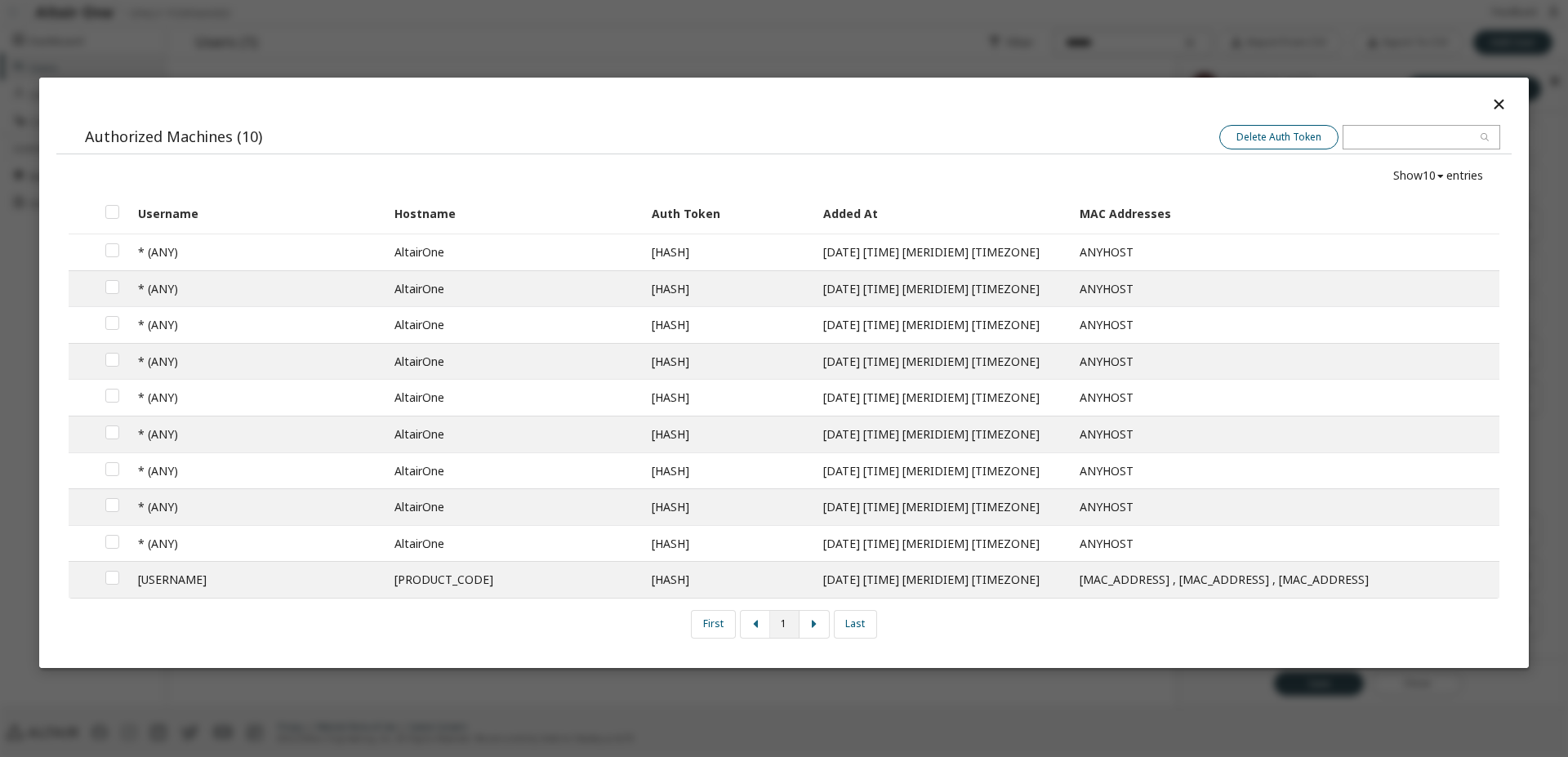 click on "Delete Auth Token" at bounding box center (1279, 137) 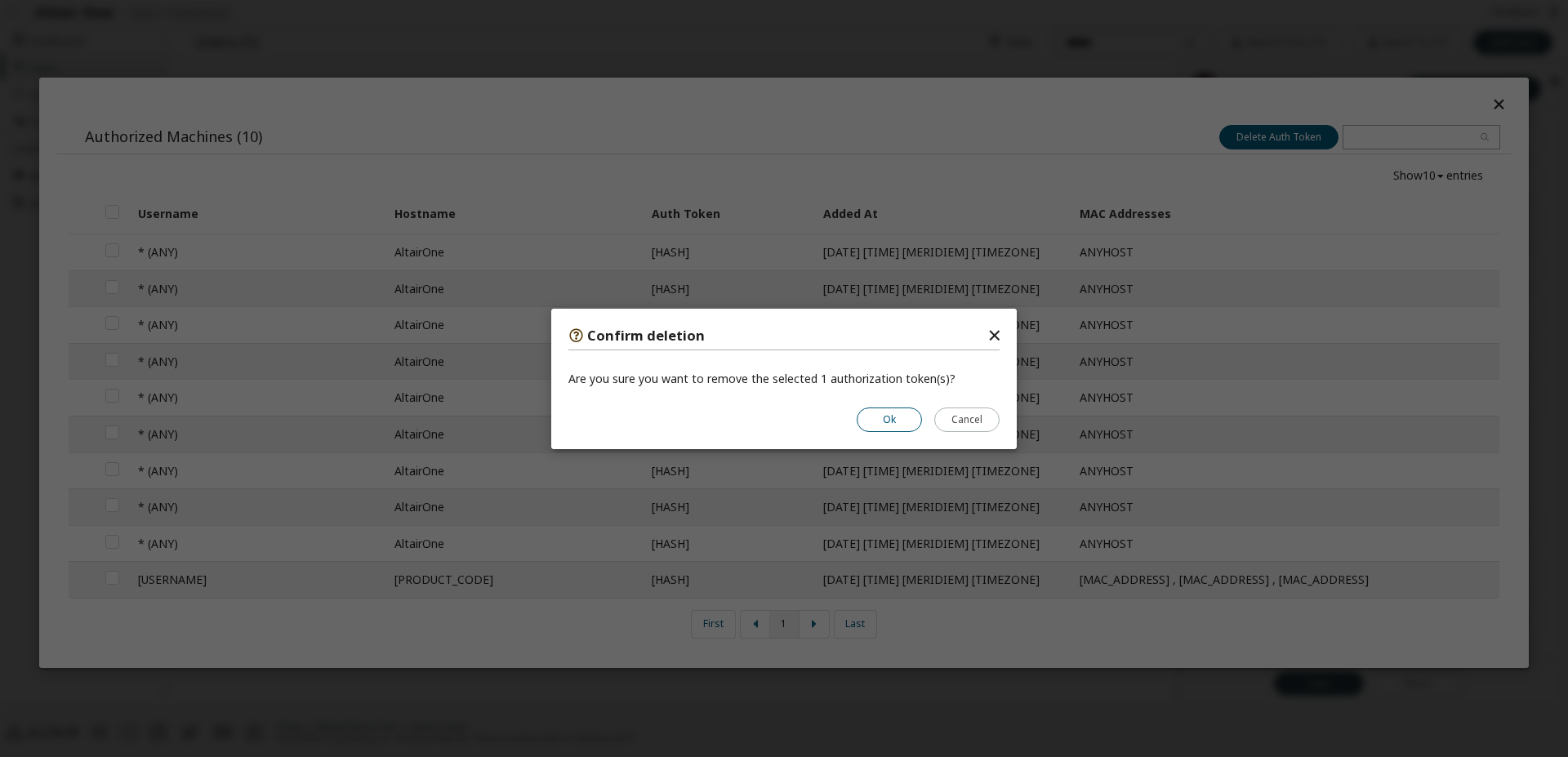 click on "Ok" at bounding box center [889, 419] 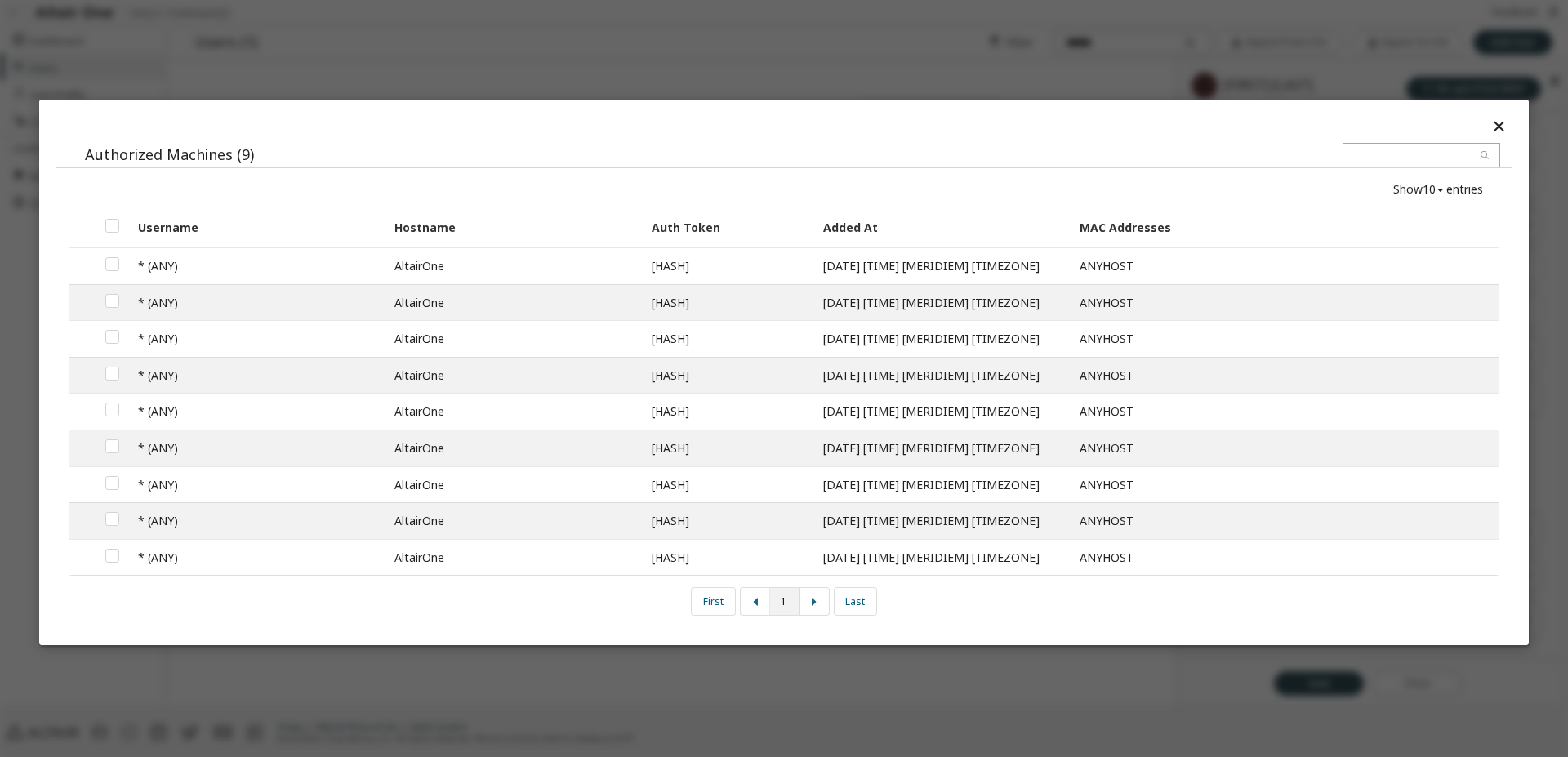 click at bounding box center [1499, 126] 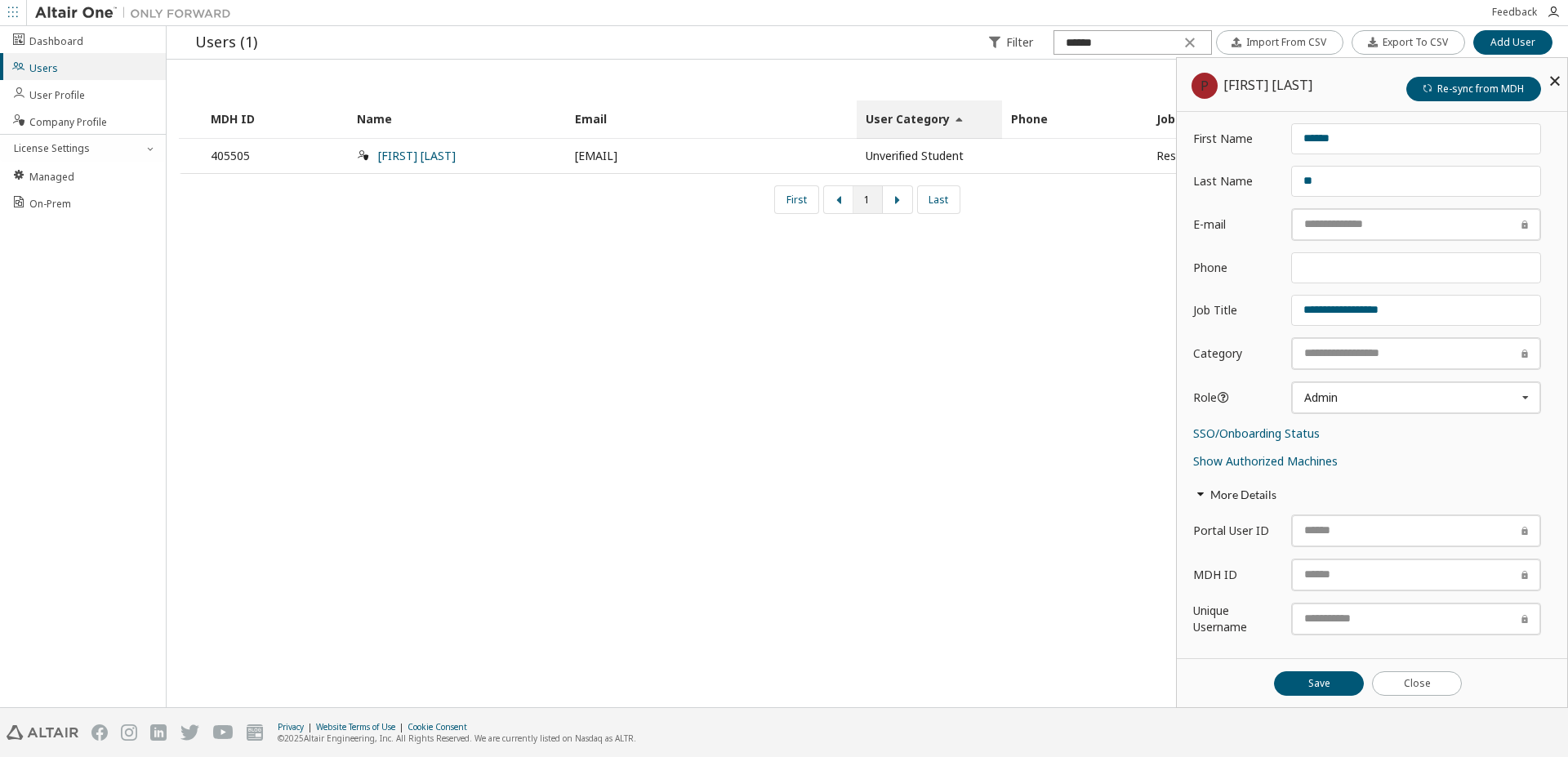 scroll, scrollTop: 65, scrollLeft: 0, axis: vertical 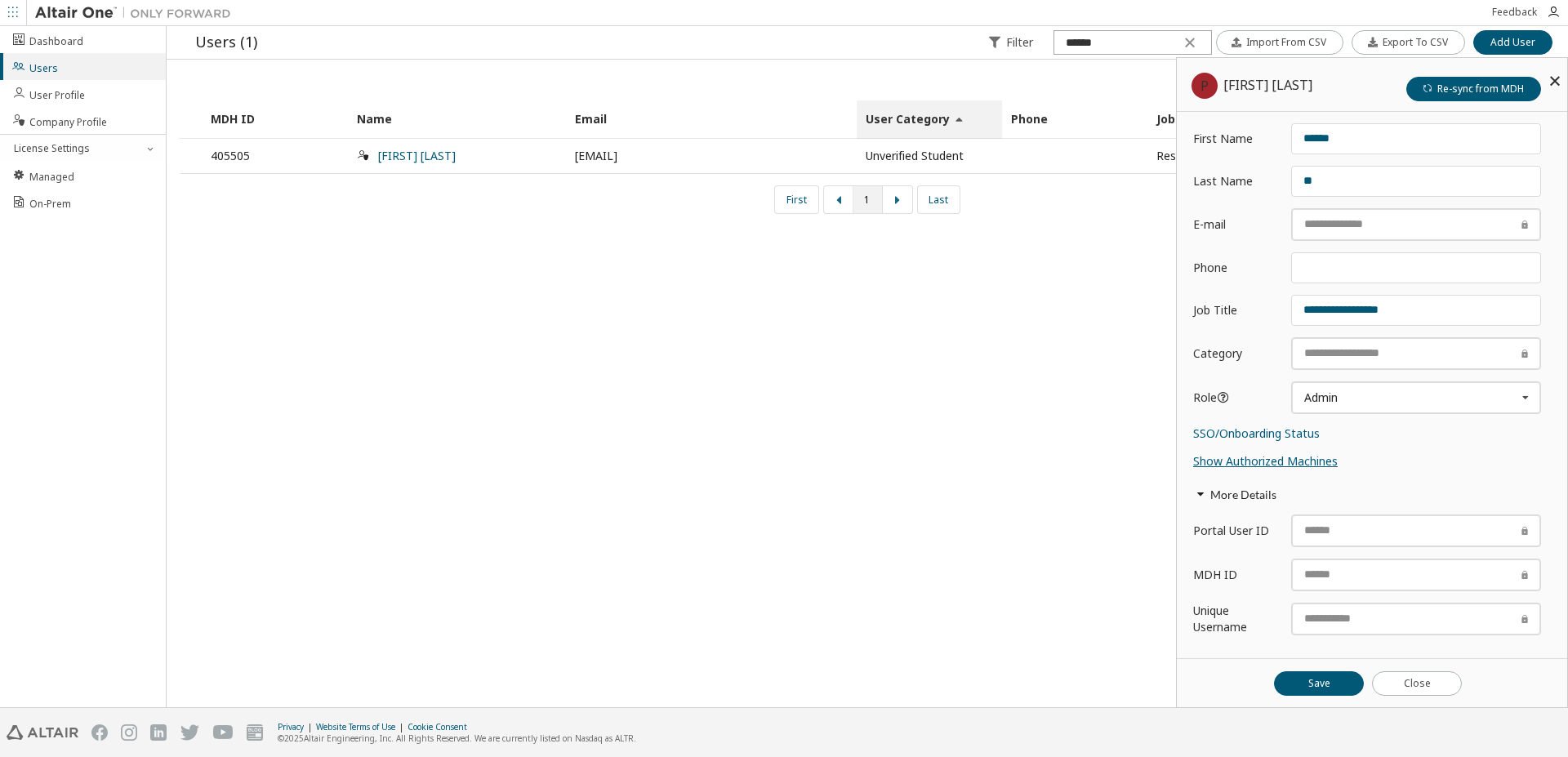 click on "Show Authorized Machines" at bounding box center [1265, 461] 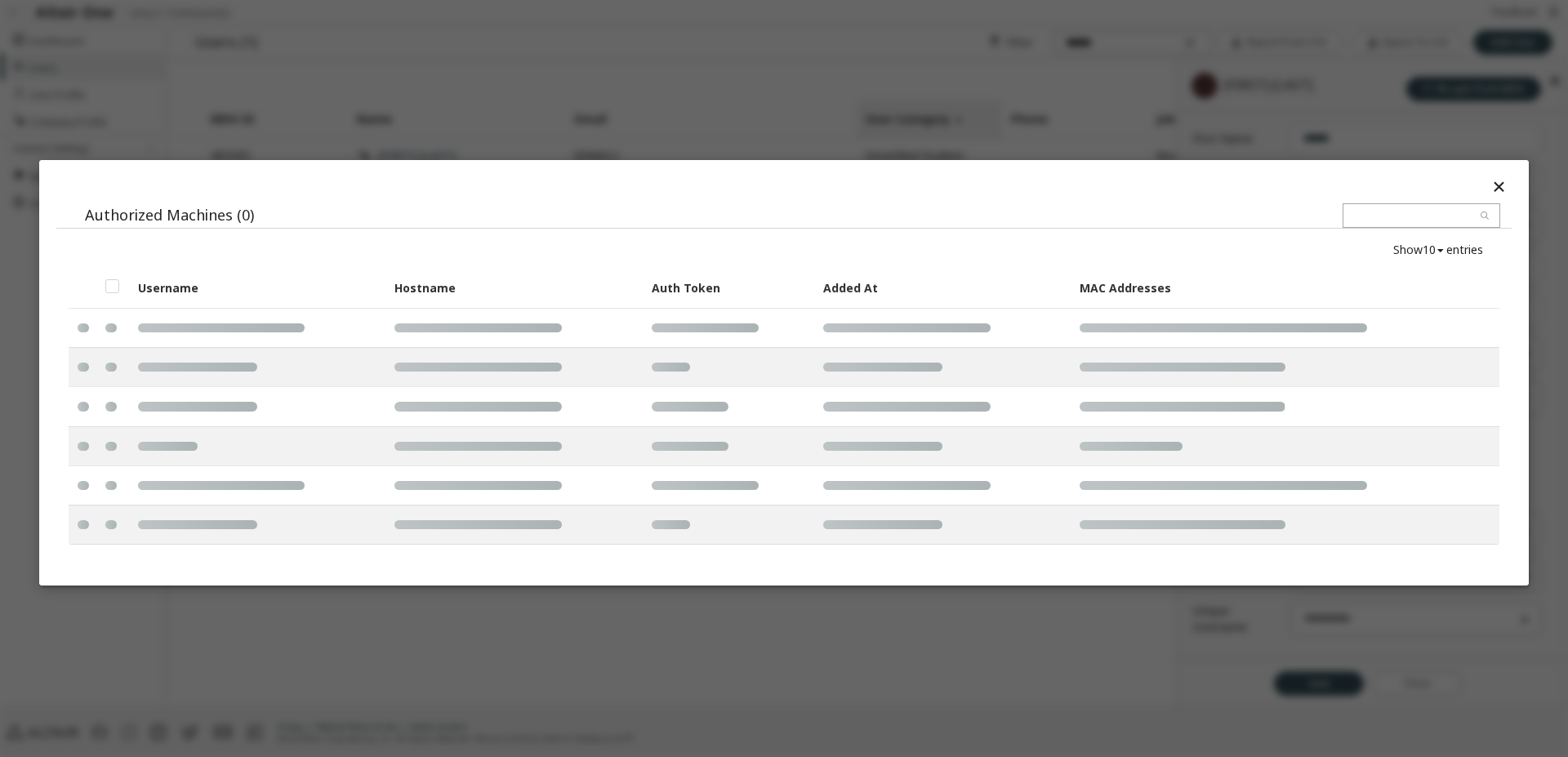 scroll, scrollTop: 65, scrollLeft: 0, axis: vertical 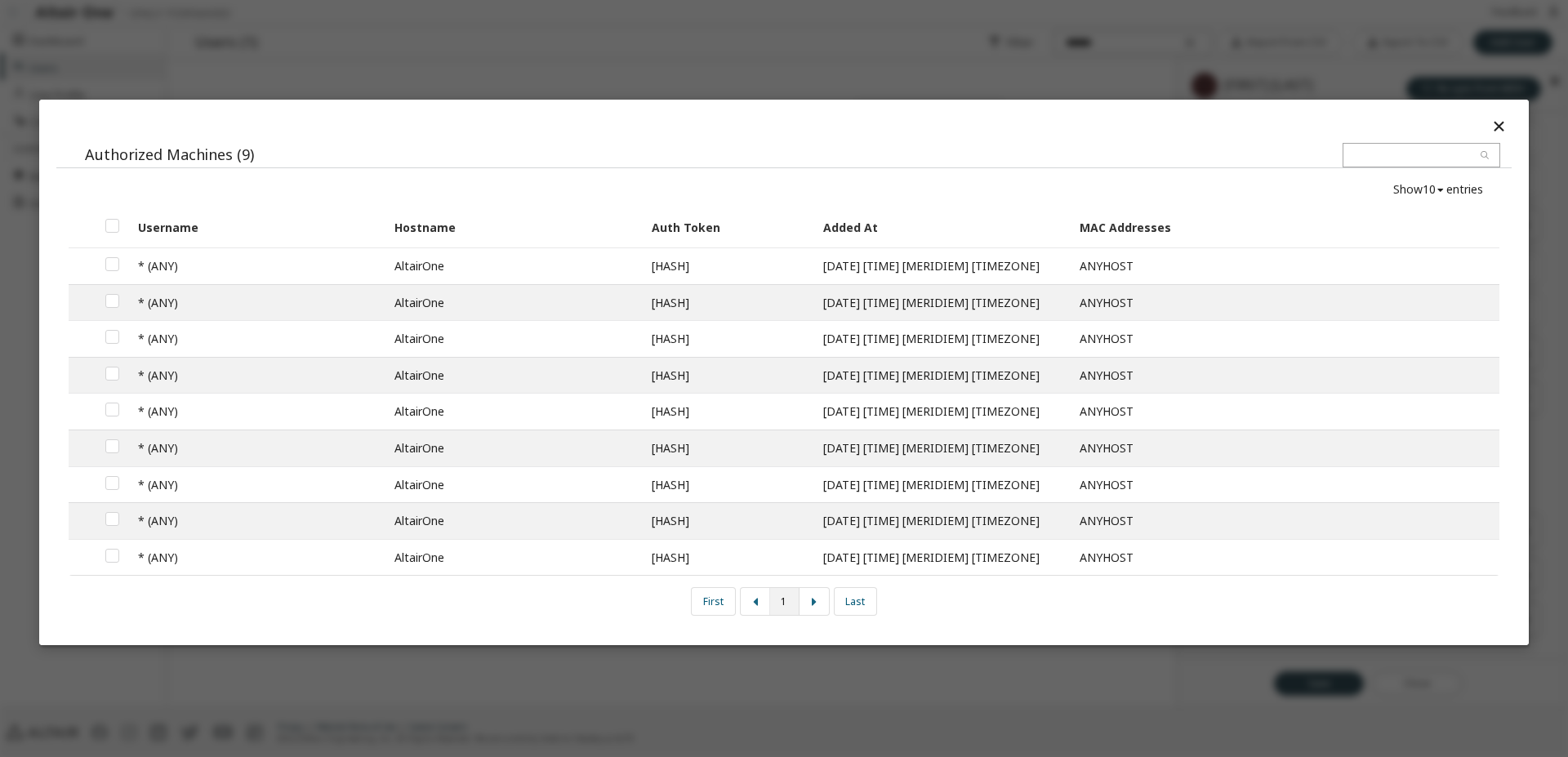 click on "ANYHOST" at bounding box center (1285, 302) 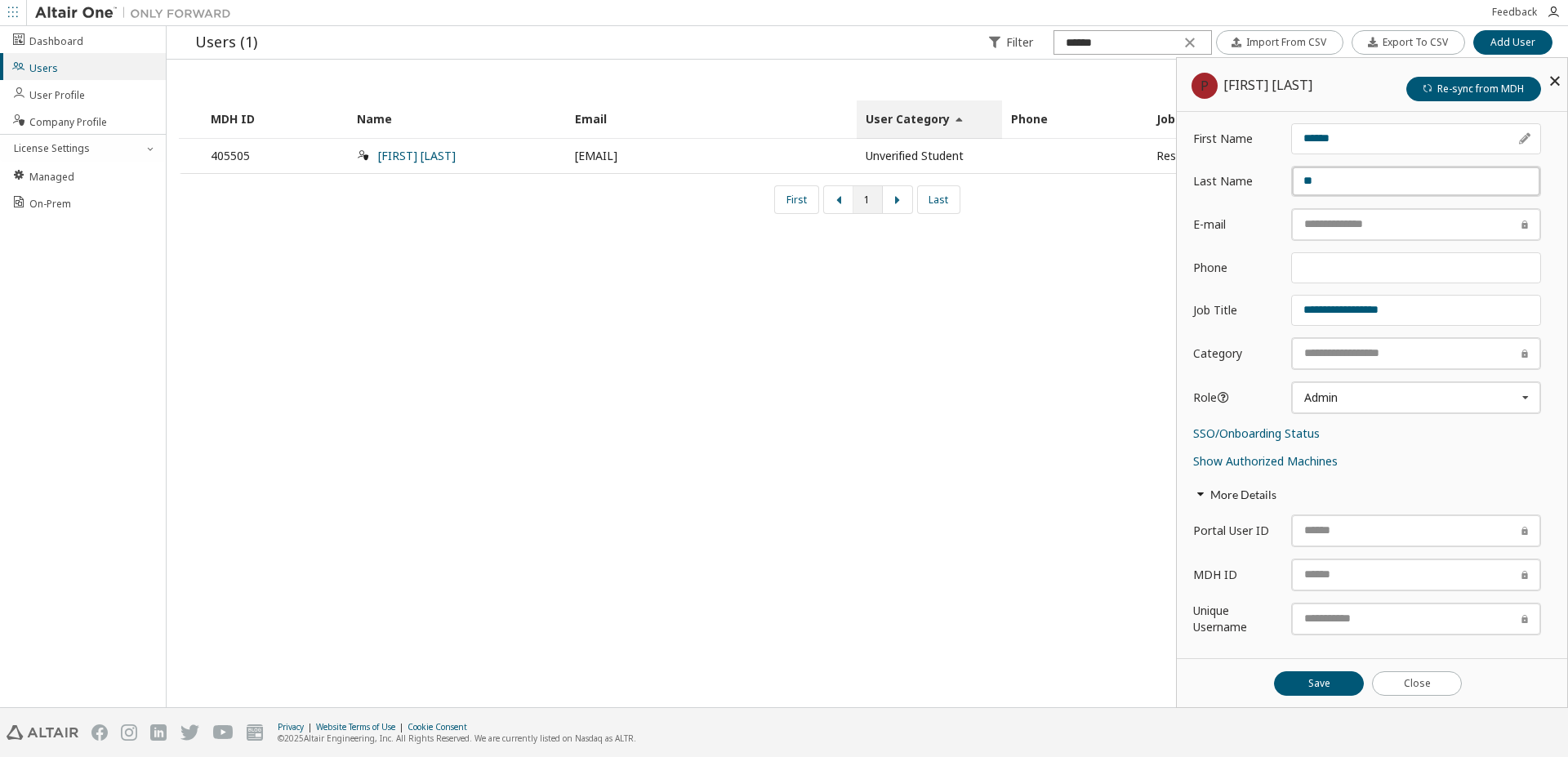 scroll, scrollTop: 65, scrollLeft: 0, axis: vertical 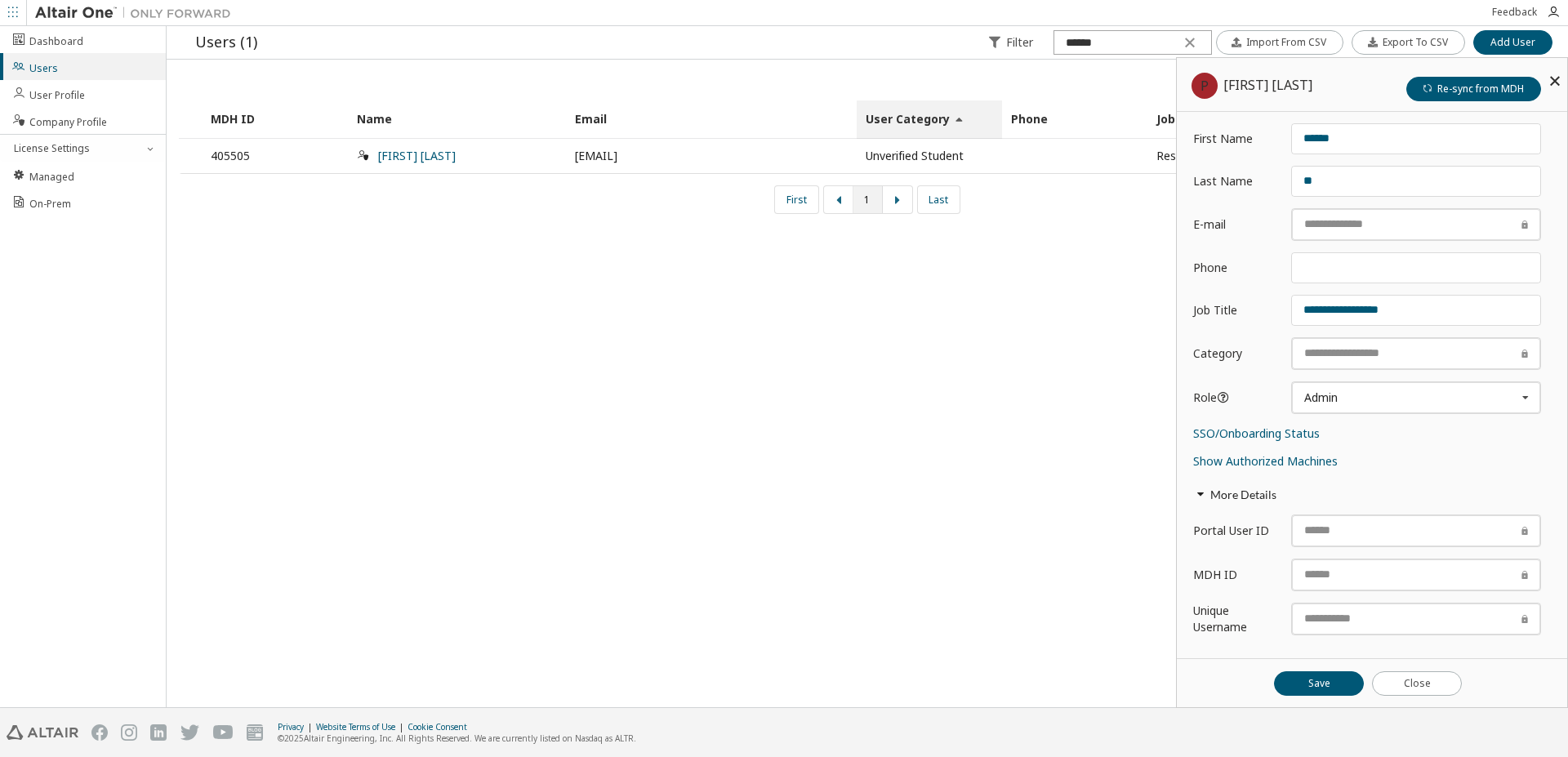 click at bounding box center (1555, 81) 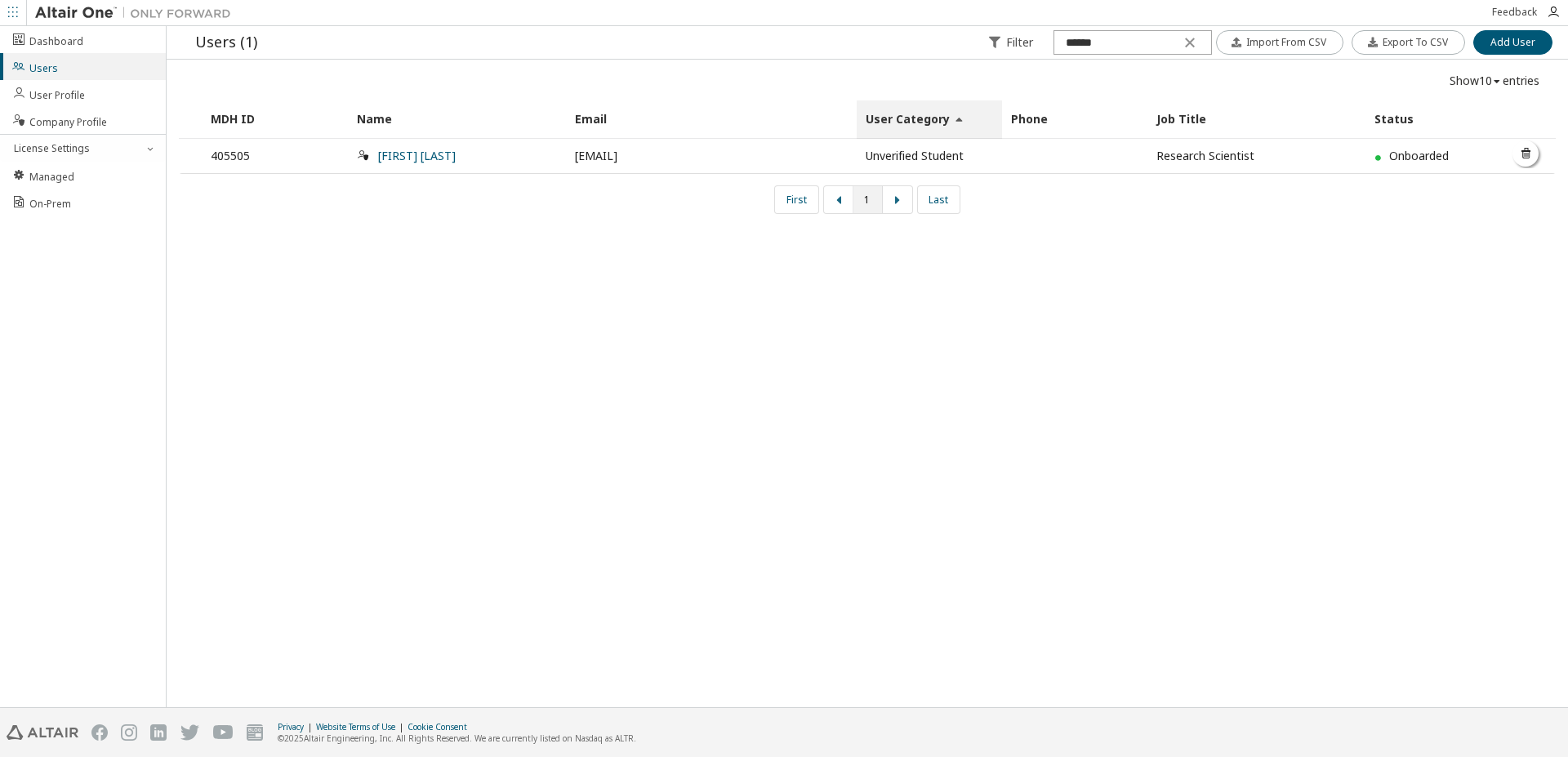 click on "Unverified Student" at bounding box center (929, 156) 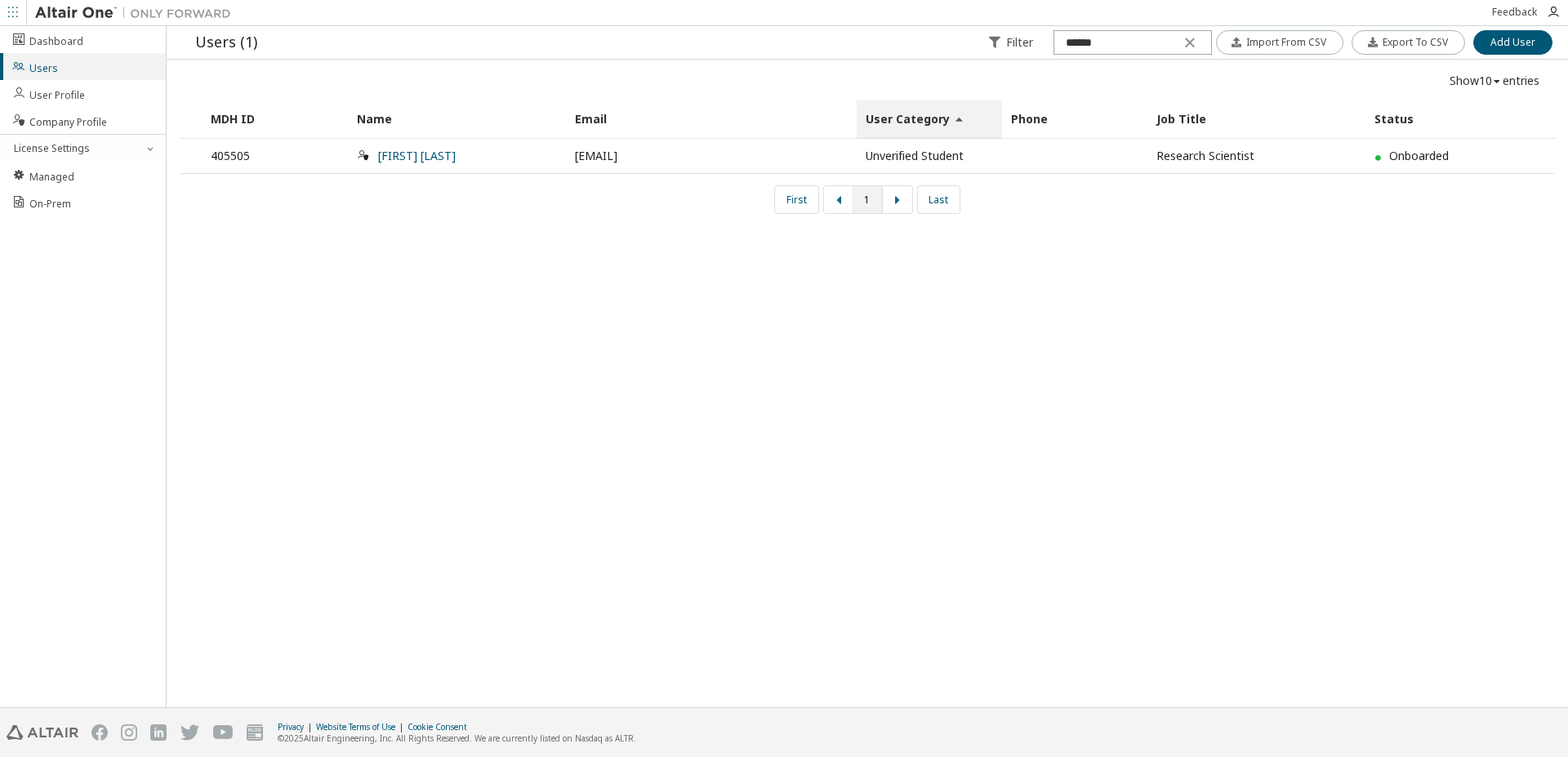 click on "User Category" at bounding box center (929, 119) 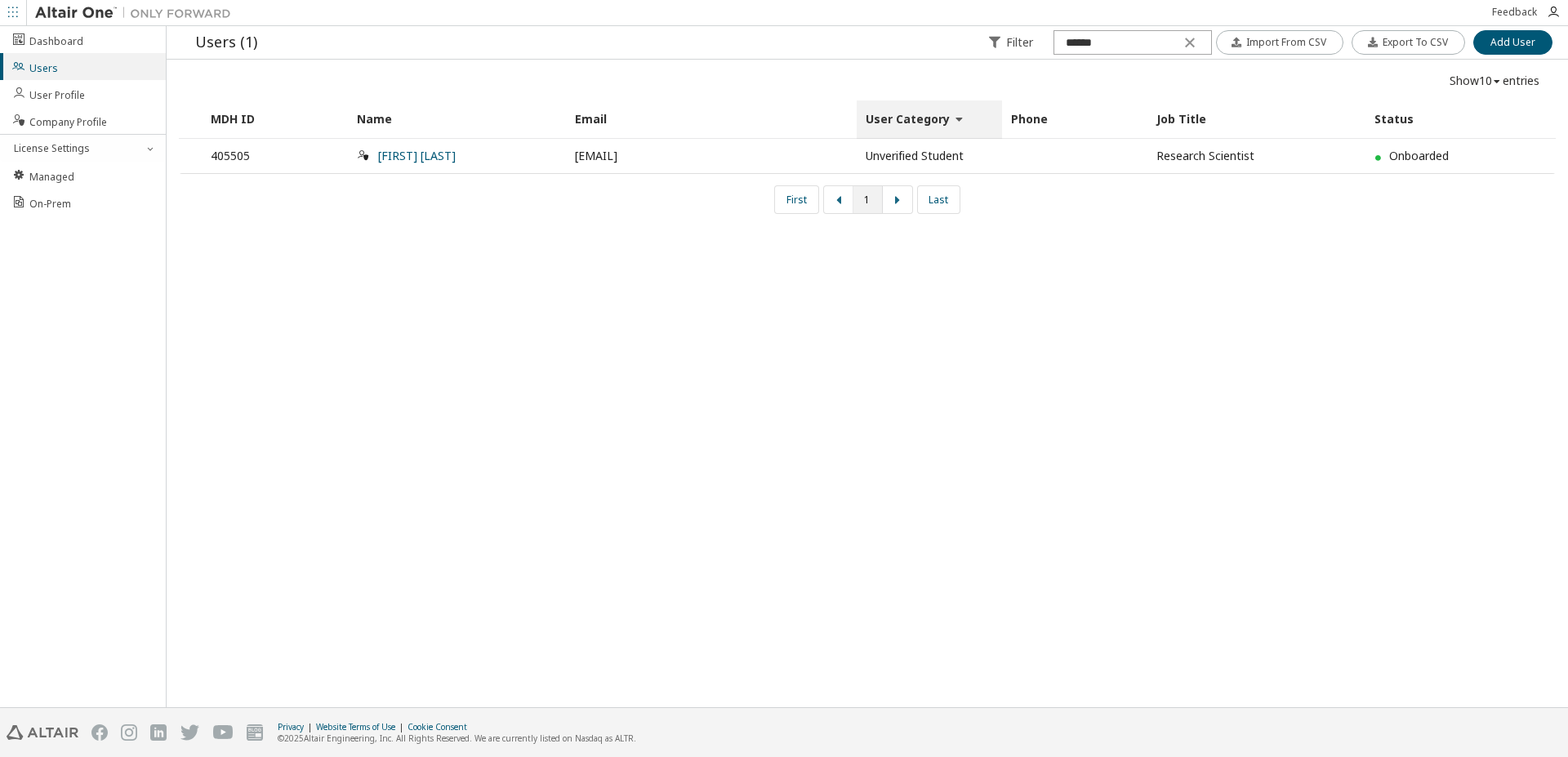 click on "User Category" at bounding box center (929, 119) 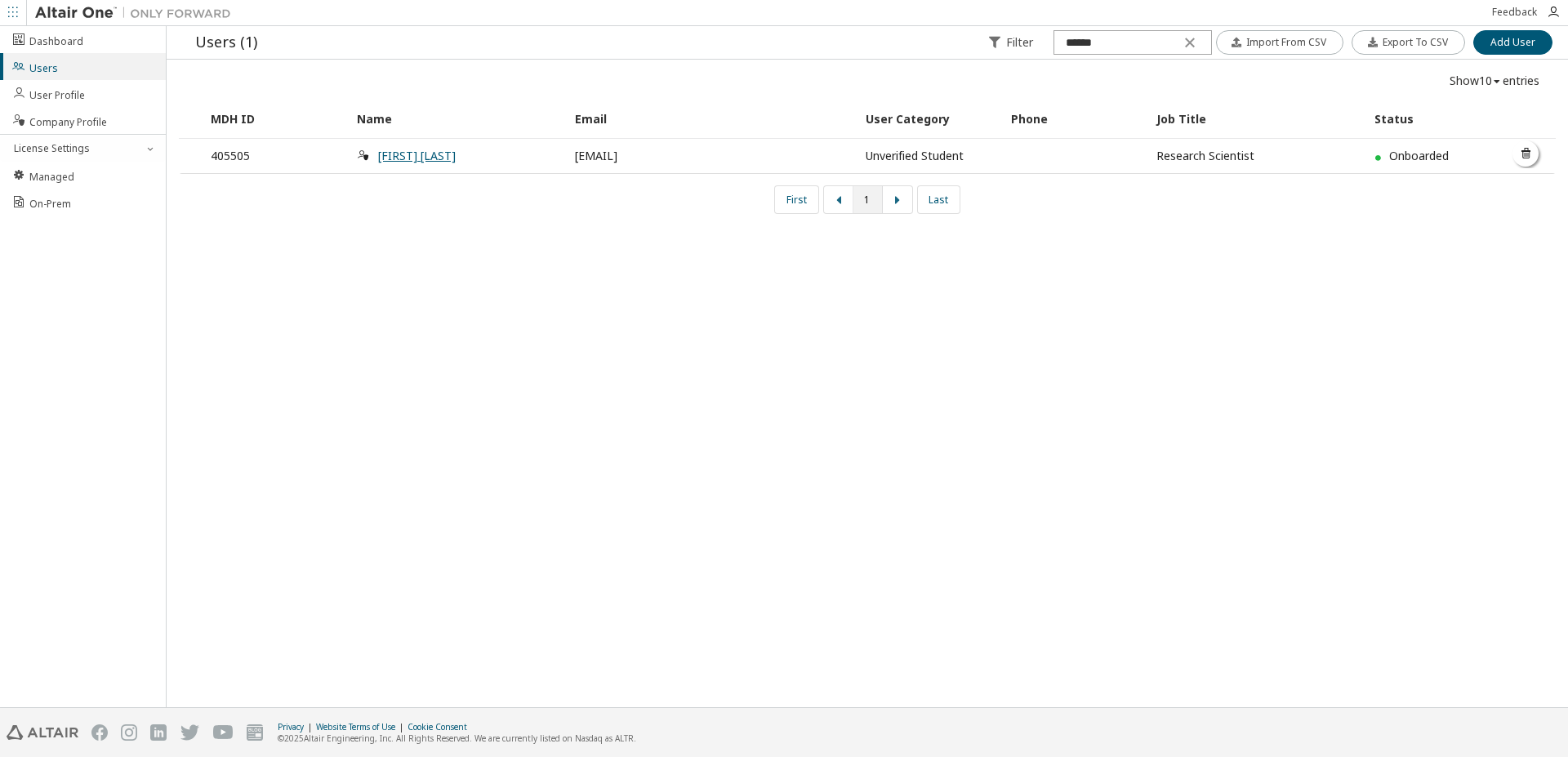 click on "[FIRST] [LAST]" at bounding box center [416, 155] 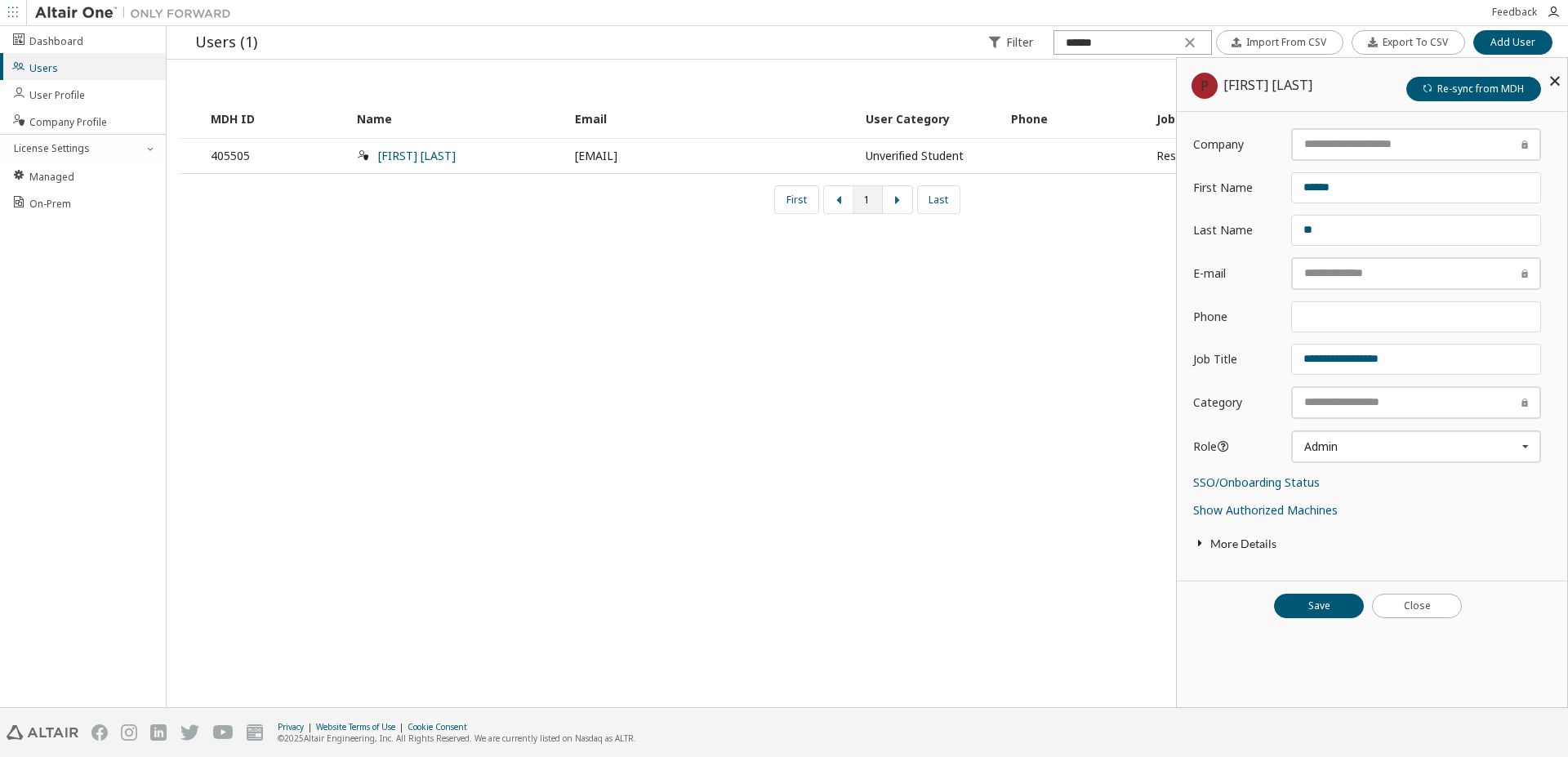 click at bounding box center [1555, 81] 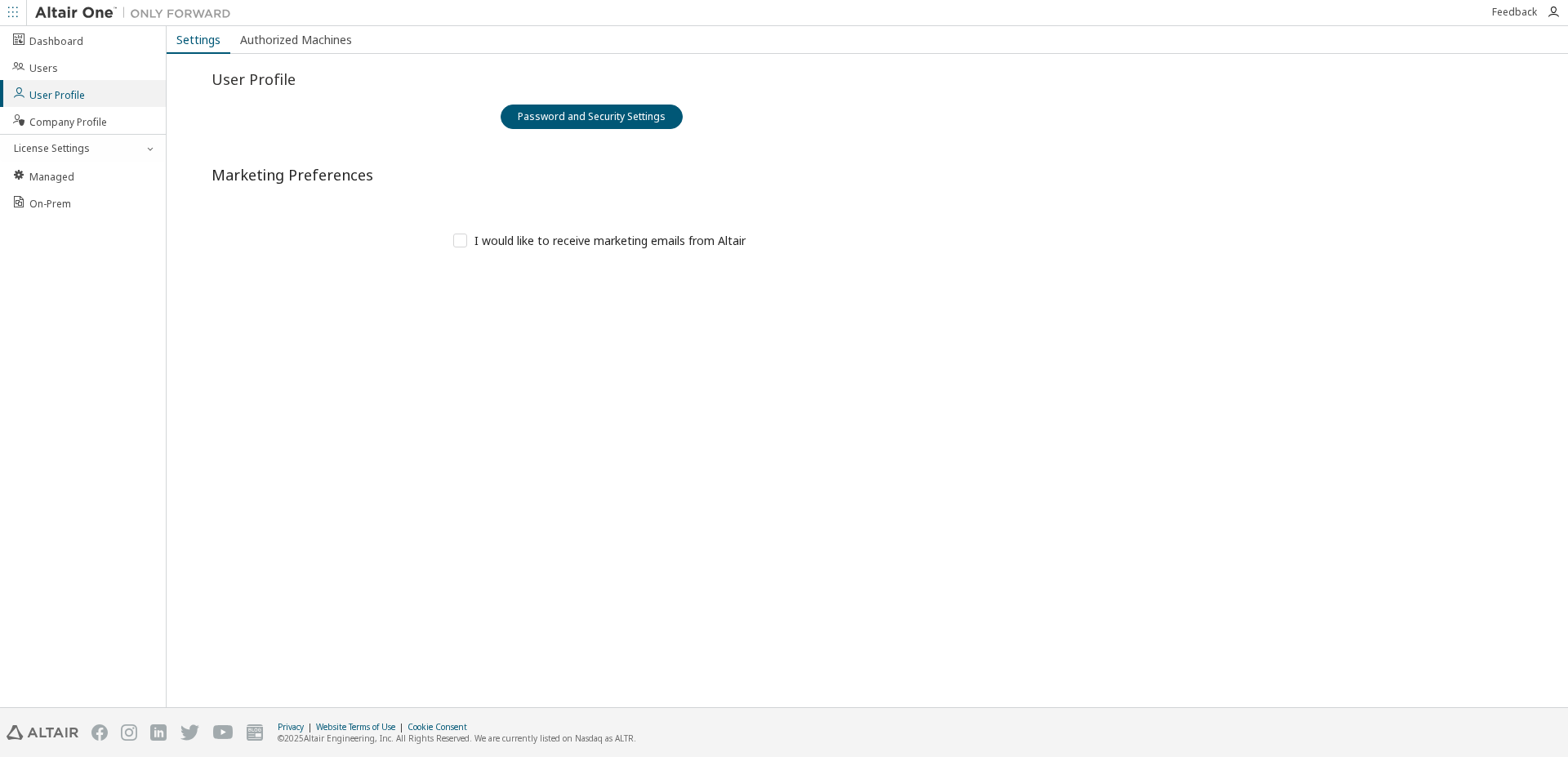 scroll, scrollTop: 0, scrollLeft: 0, axis: both 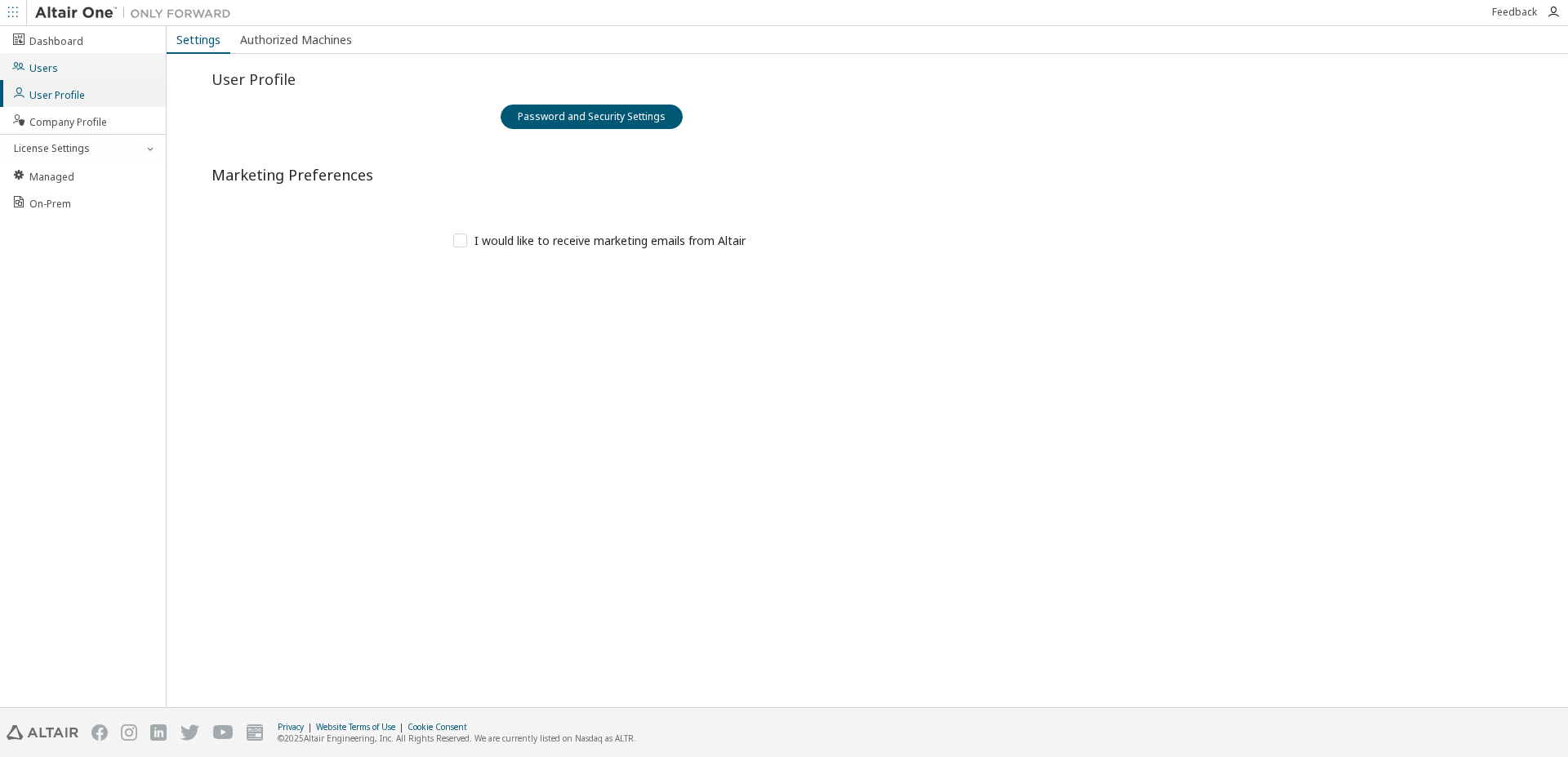 click on "Users" at bounding box center (82, 66) 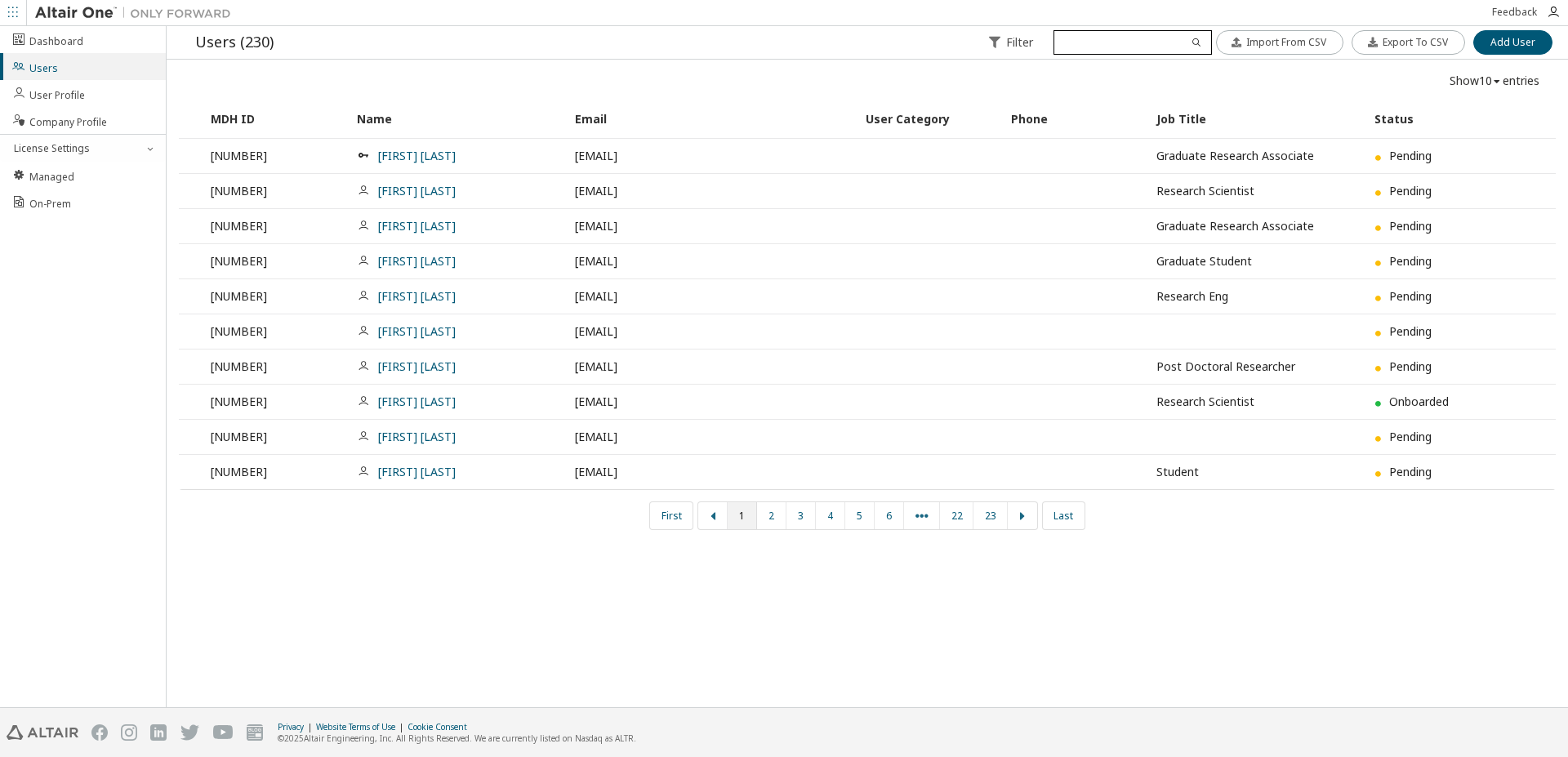 click at bounding box center [1132, 42] 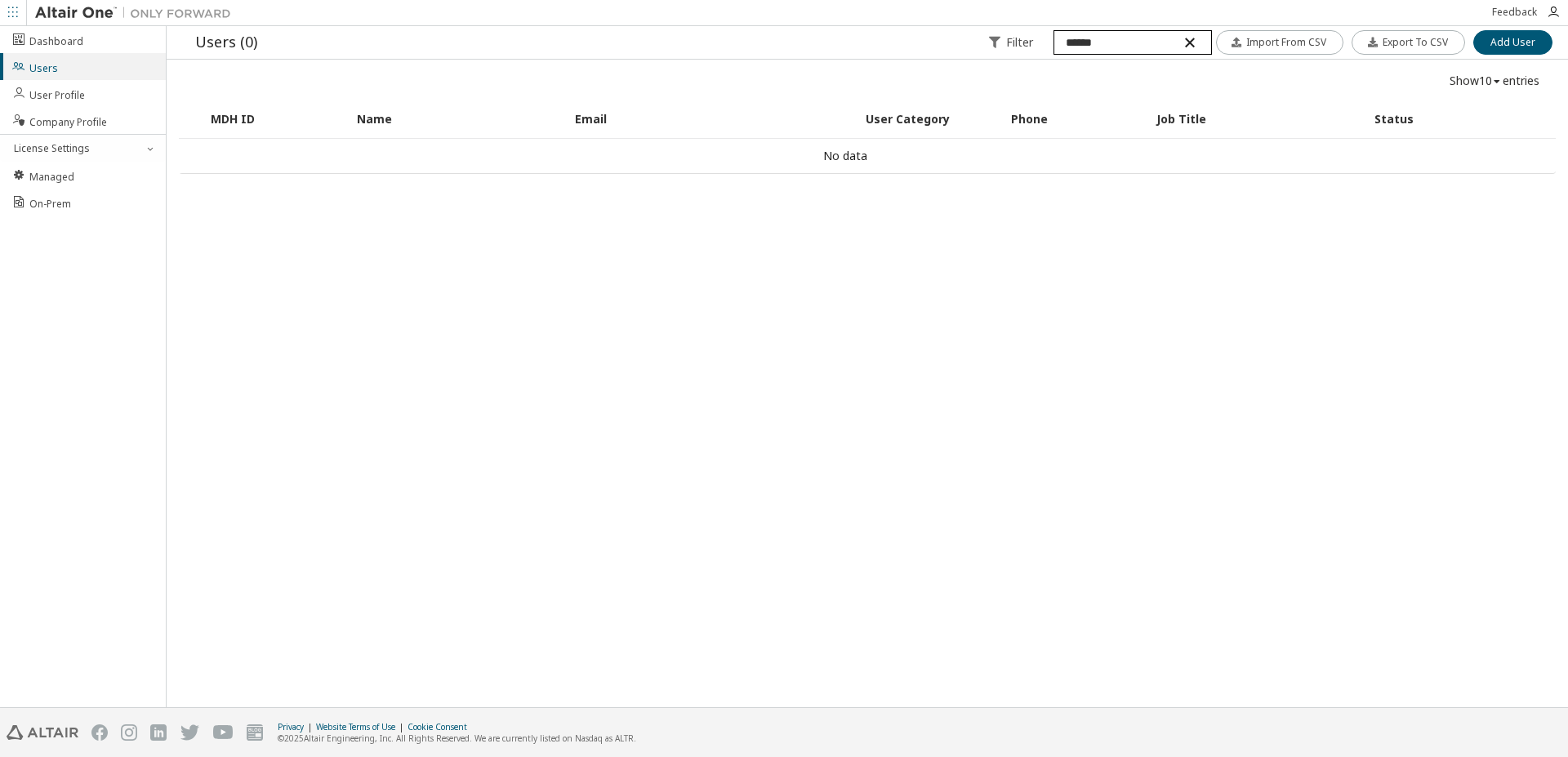 type on "******" 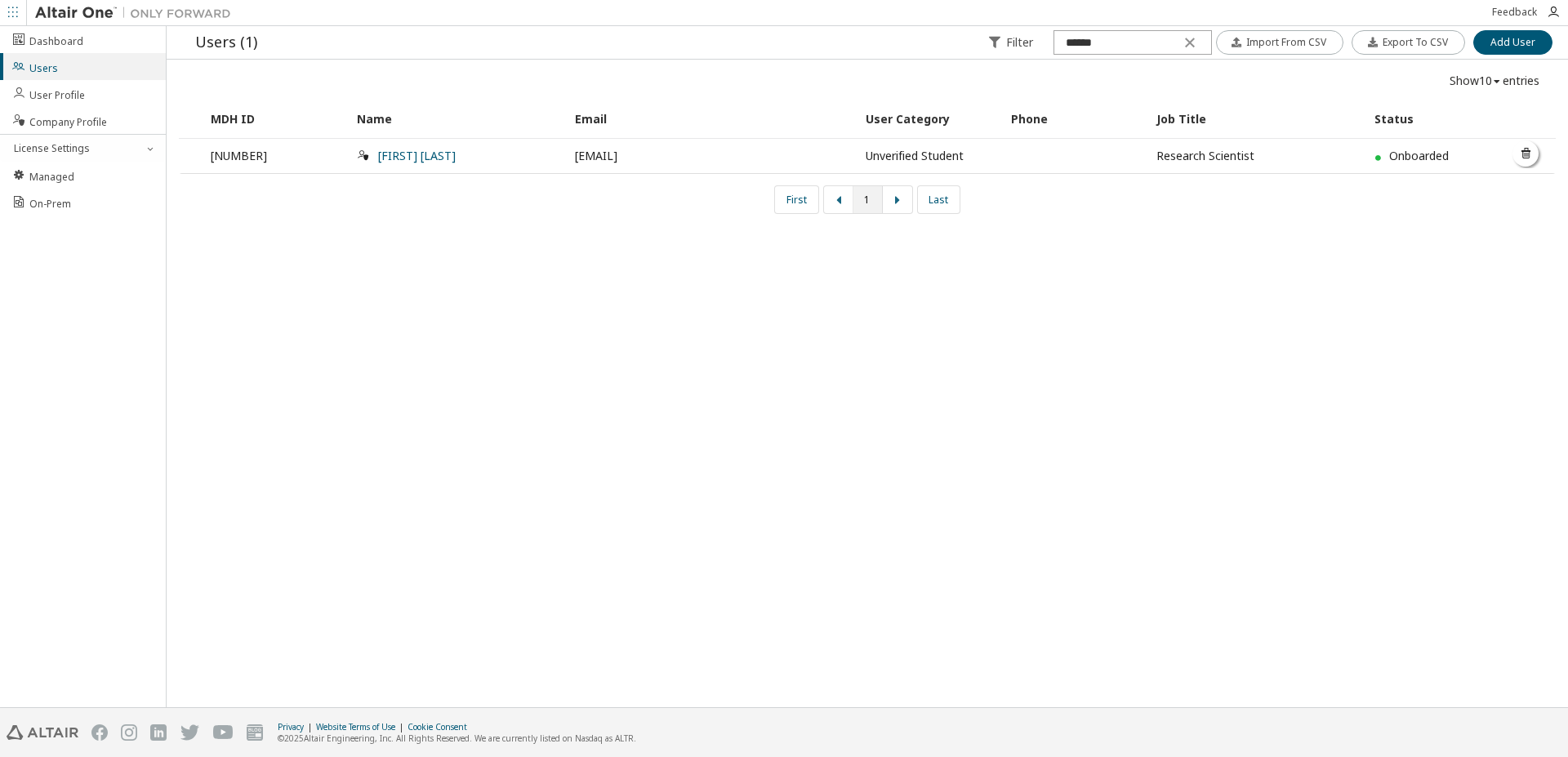 click on "[FIRST] [LAST]" at bounding box center [457, 156] 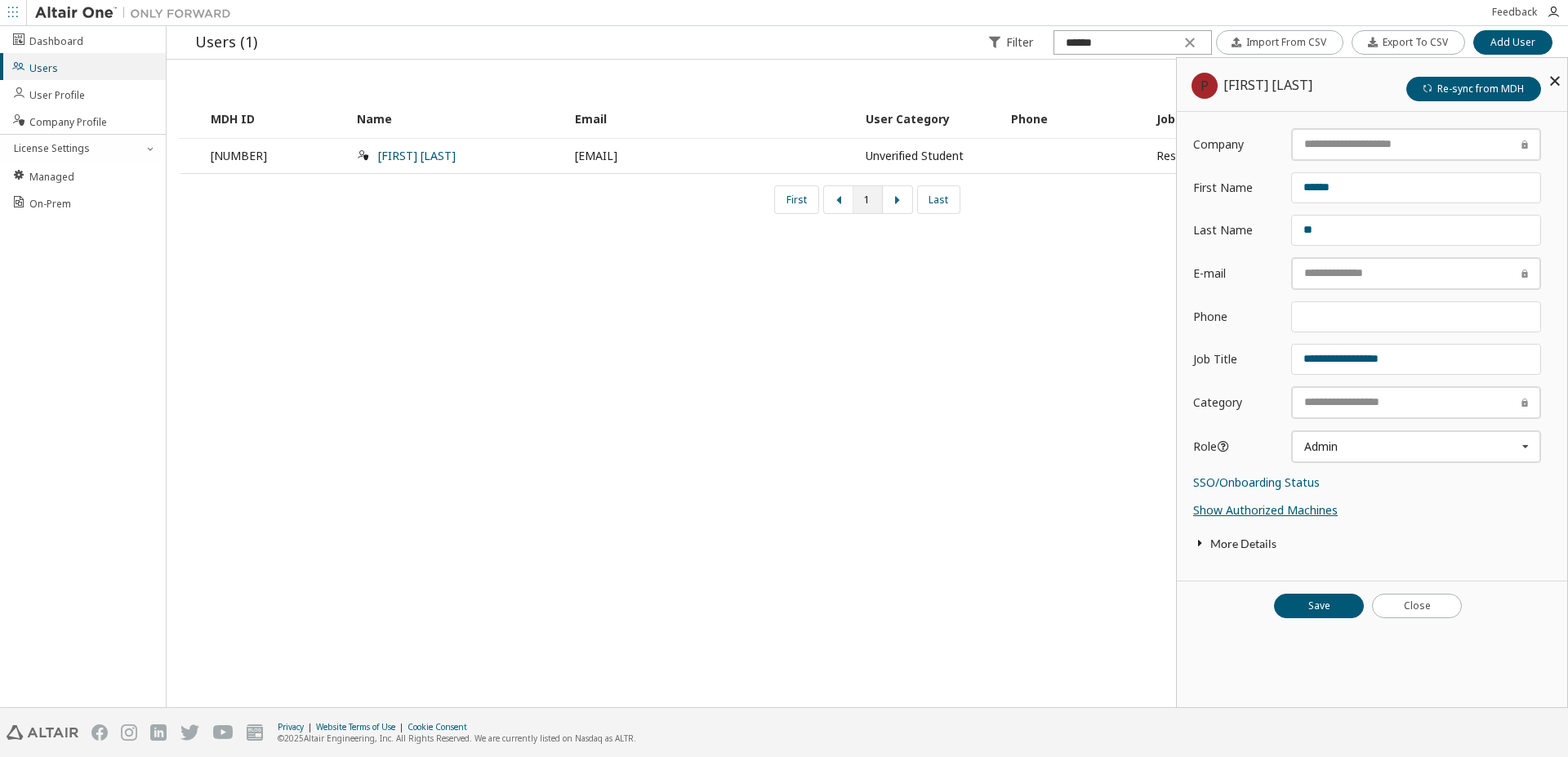 click on "Show Authorized Machines" at bounding box center [1265, 510] 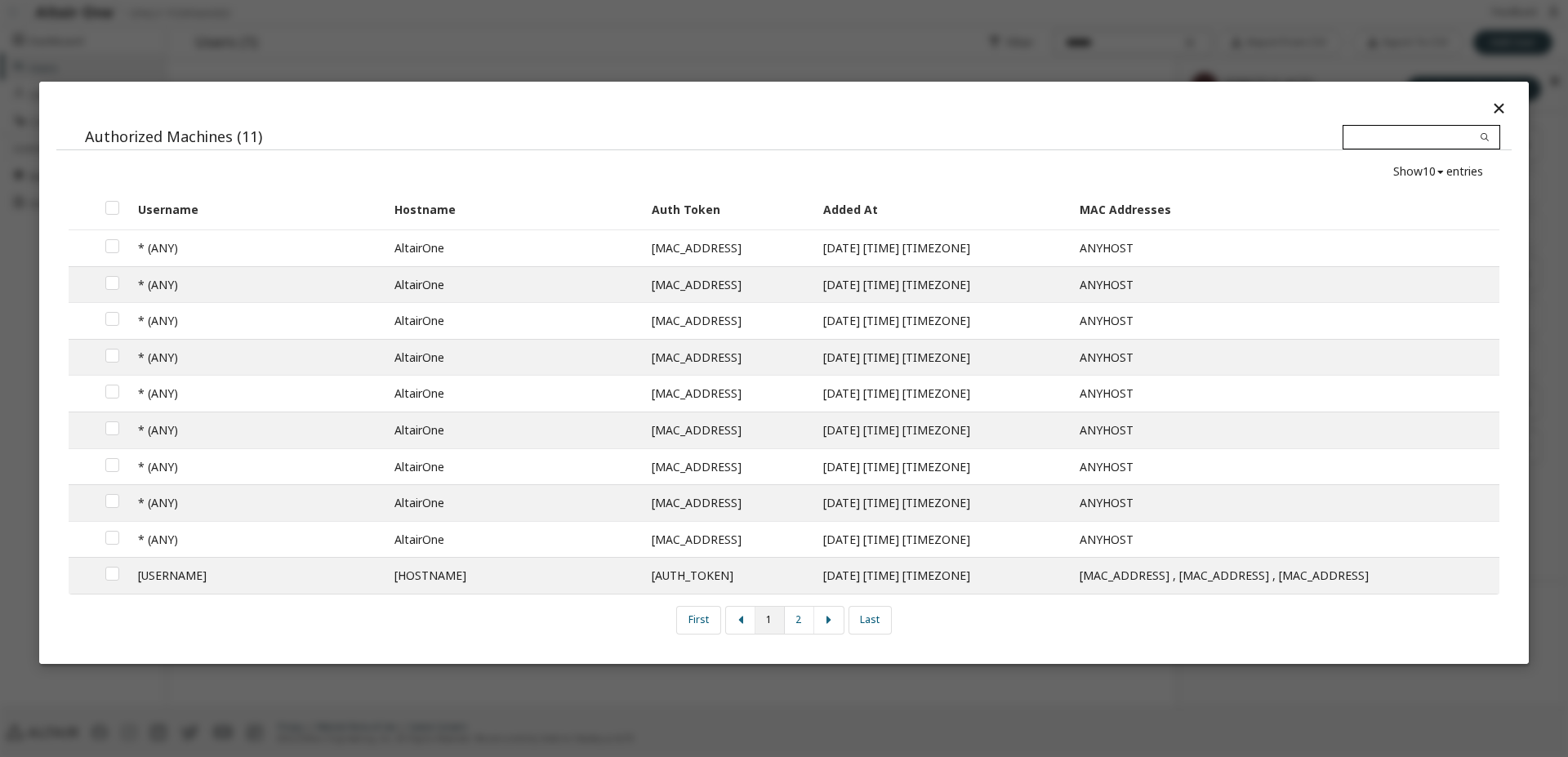 click at bounding box center (1421, 137) 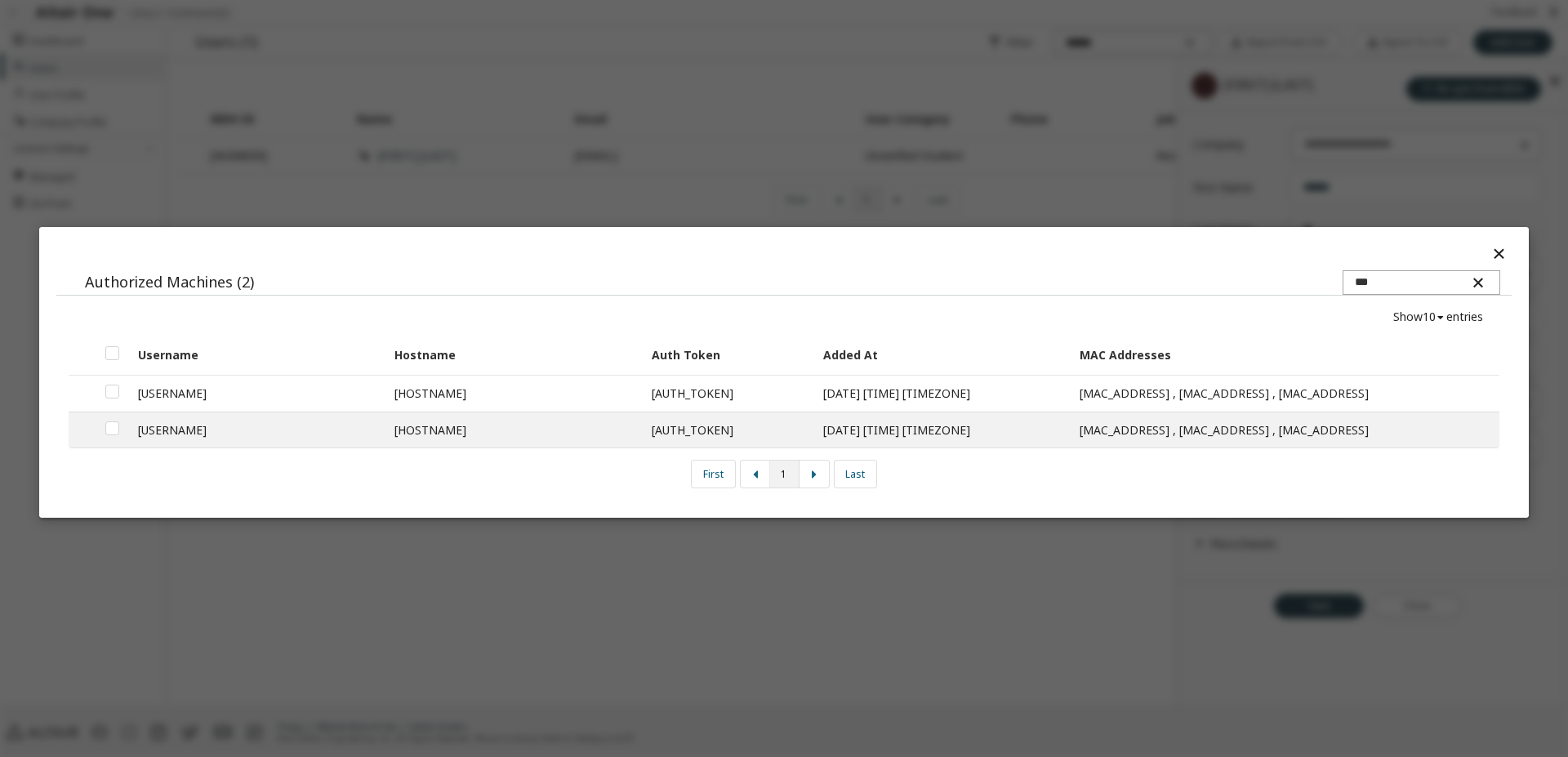 type on "***" 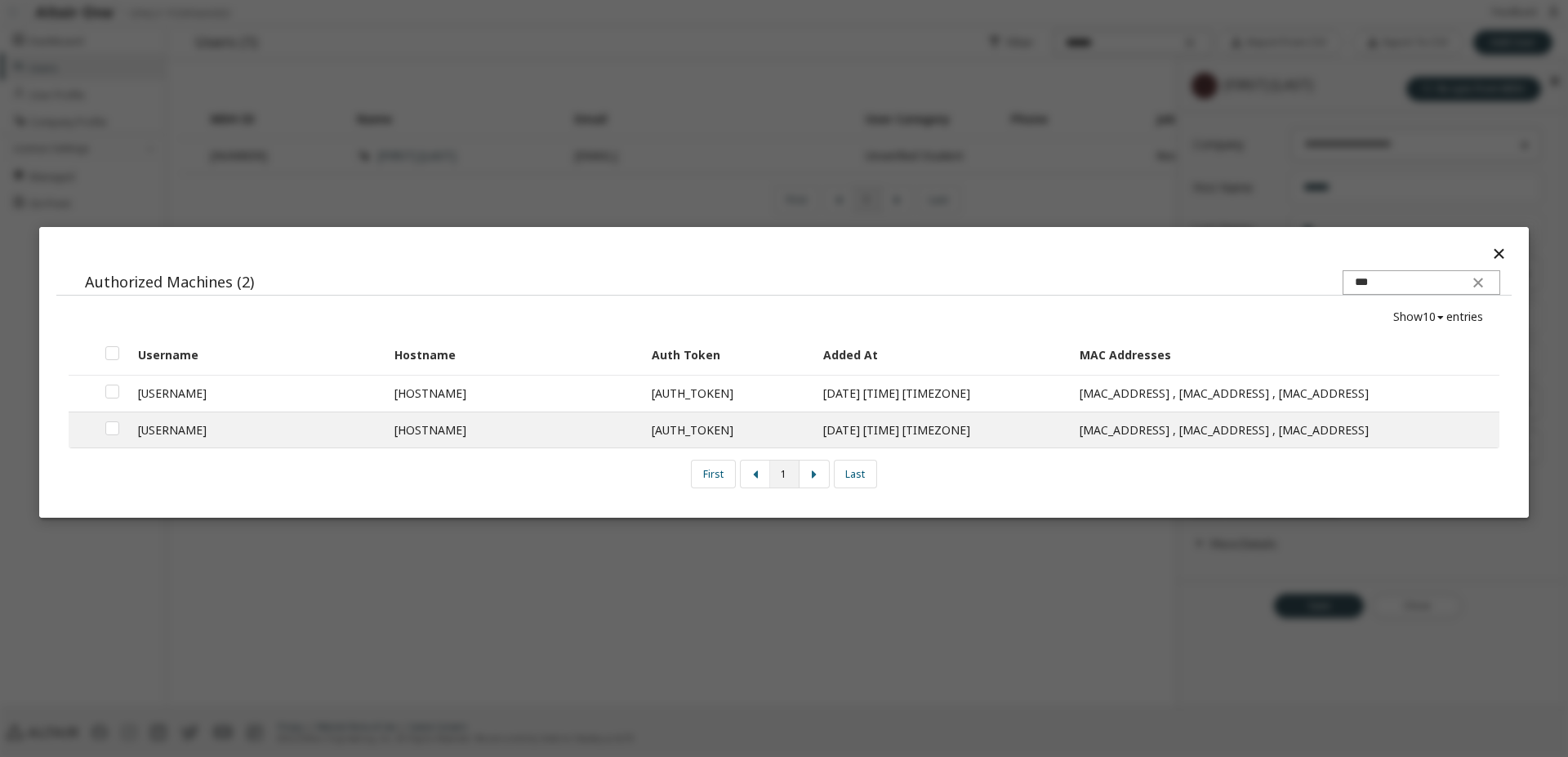 click on "[MAC_ADDRESS] , [MAC_ADDRESS] , [MAC_ADDRESS]" at bounding box center (1285, 394) 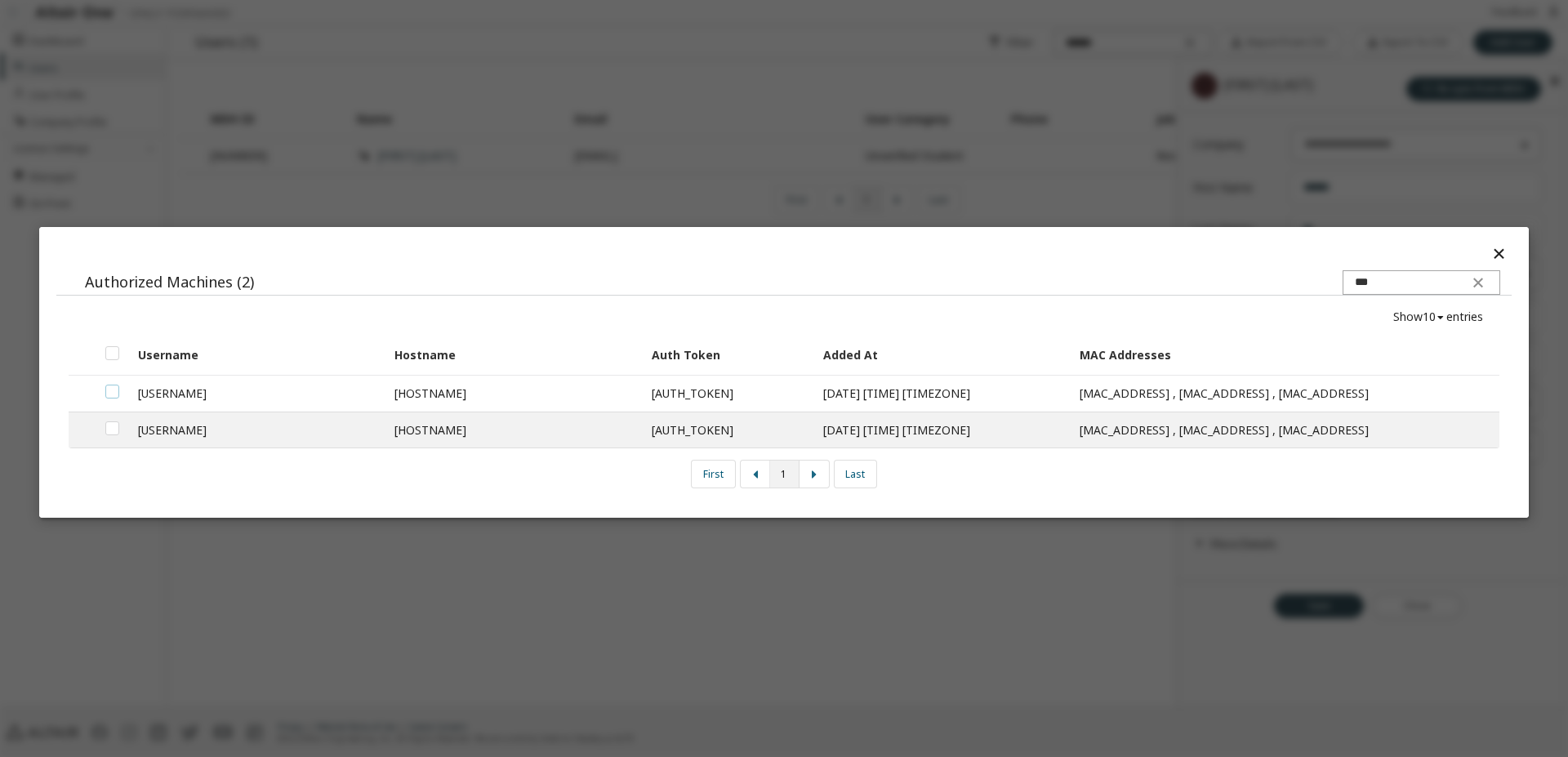 click at bounding box center (112, 385) 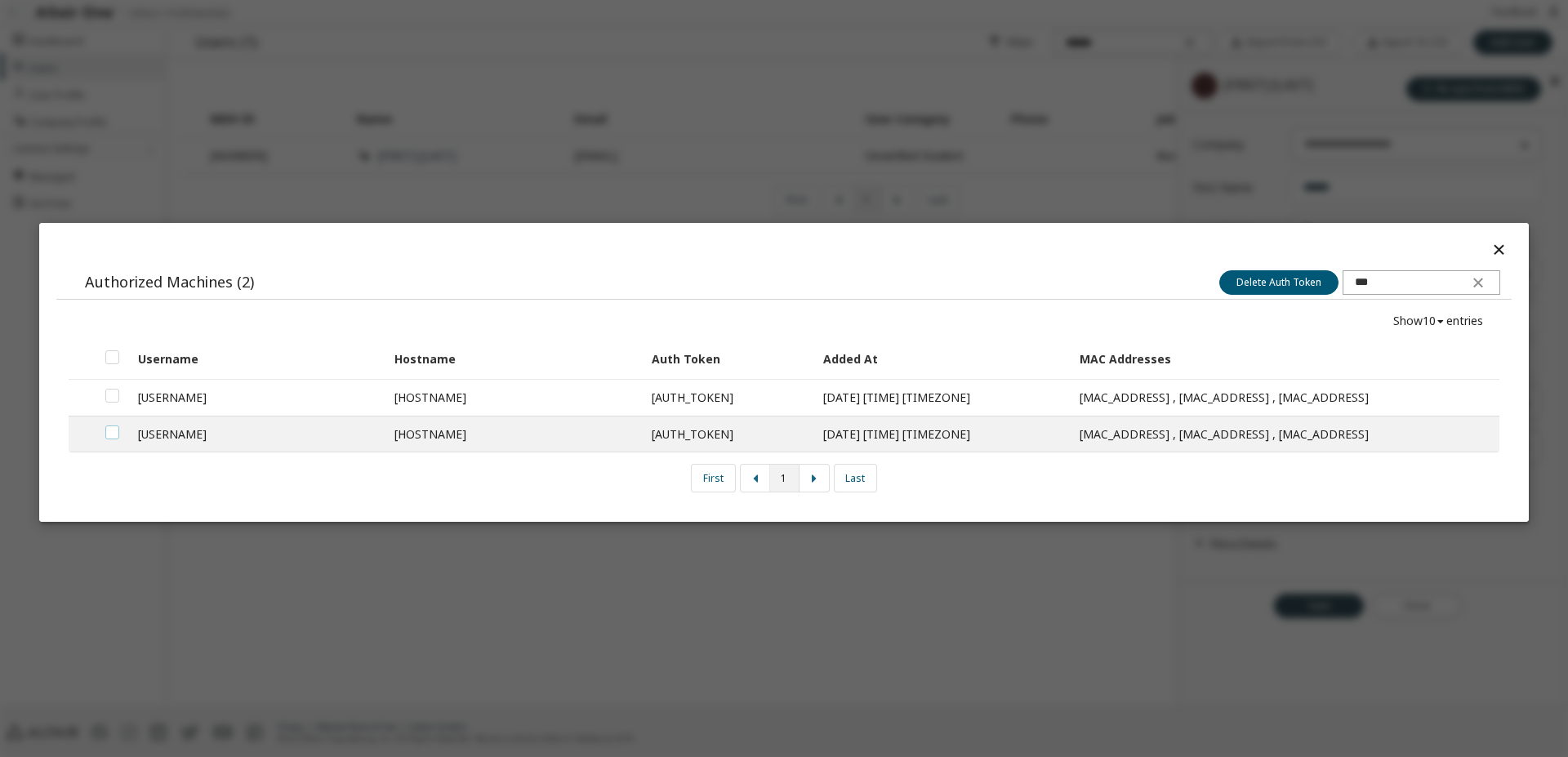 click at bounding box center [112, 425] 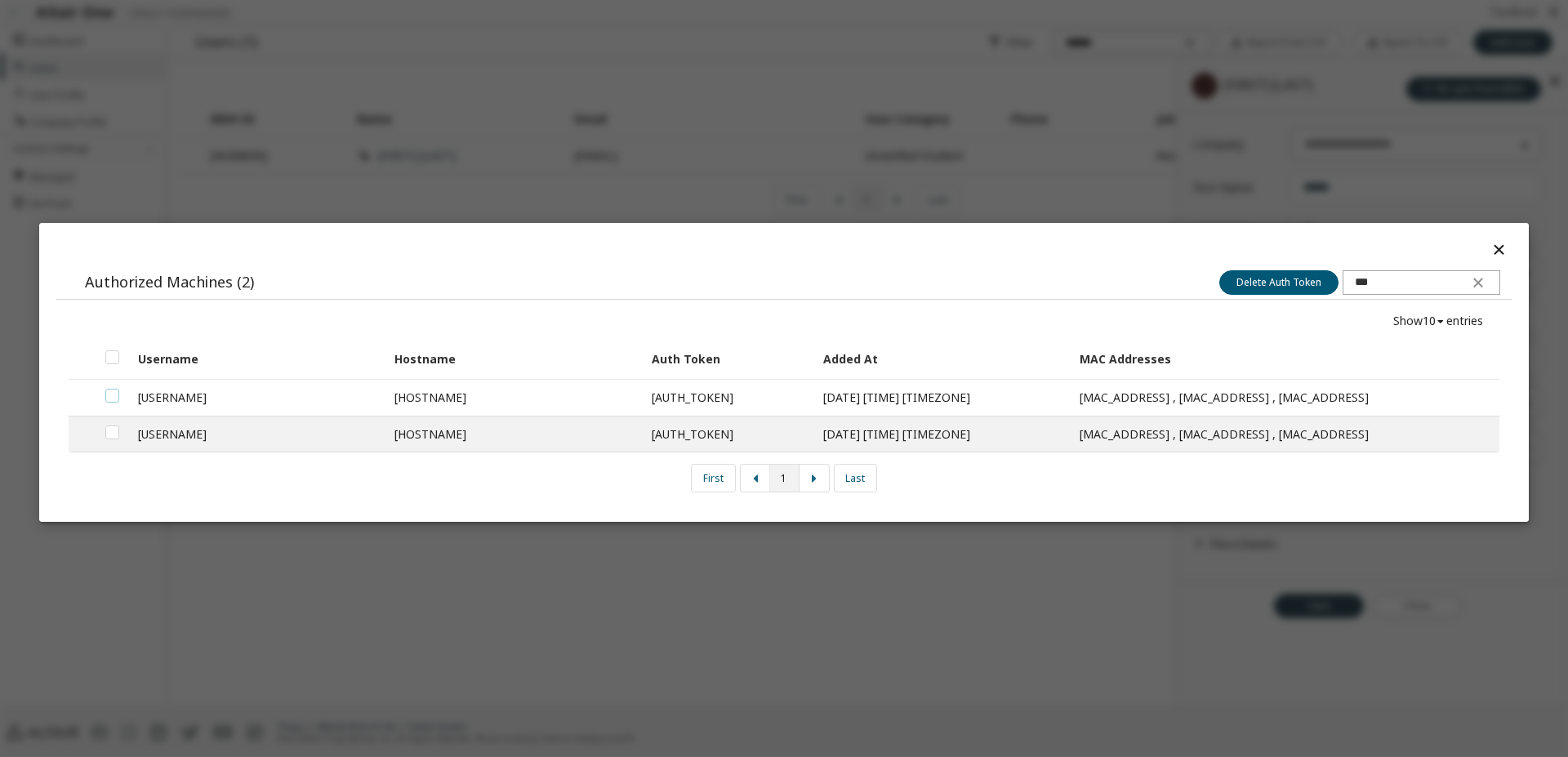 click at bounding box center [112, 389] 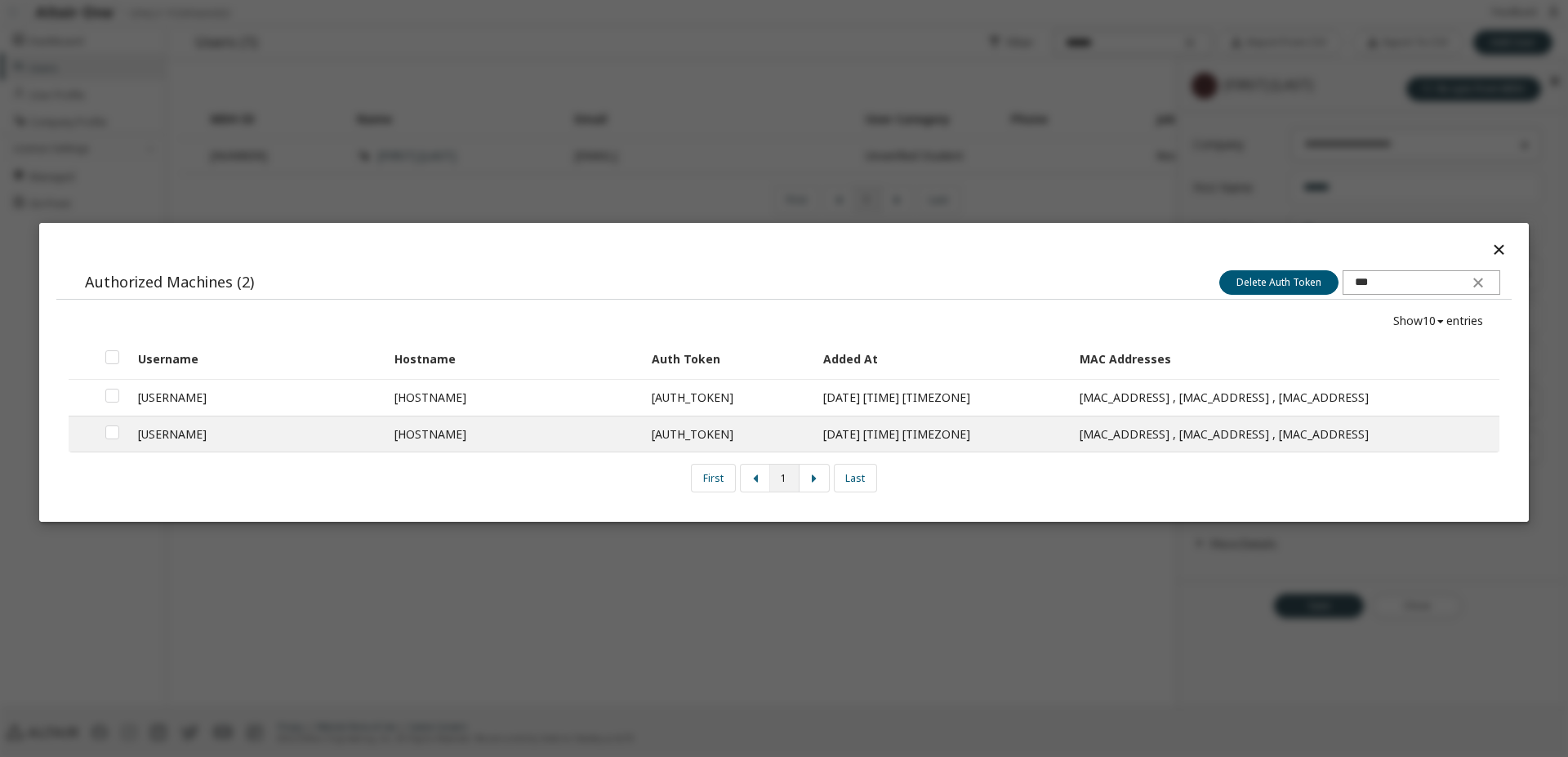 click on "Show  10 10 30 50 100 entries" at bounding box center [1438, 321] 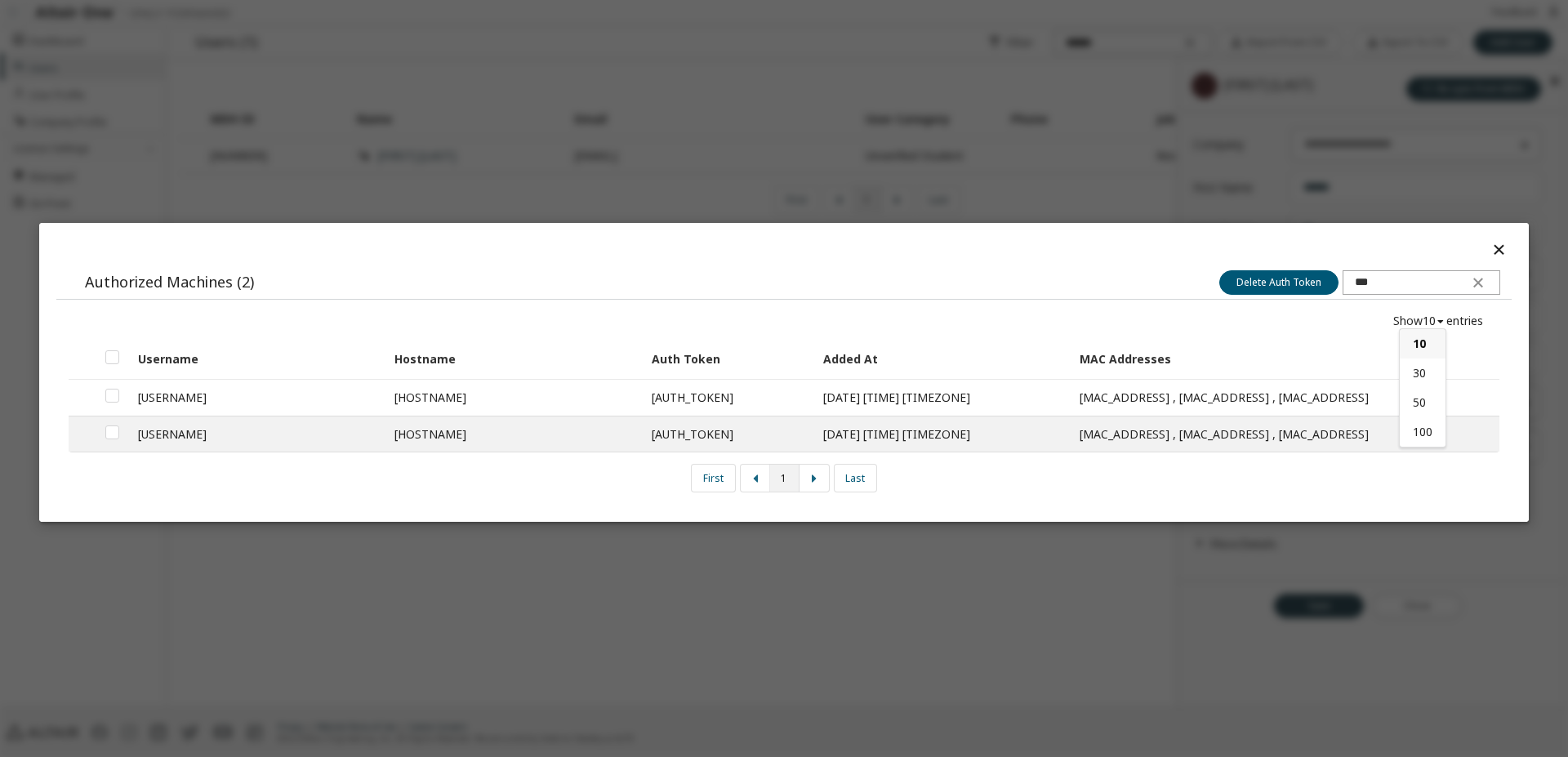 click on "Show  10 10 30 50 100 entries Username Hostname Auth Token Added At MAC Addresses fu.901a ECE-DNC030322L 0d2f...2095 2025-07-11 03:11:37 PM UTC 00:FF:2B:BF:CC:0F , 60:A5:E2:42:29:71 , 60:A5:E2:42:29:75 fu.901a ECE-DNC030322L 4b93...caa2 2025-07-11 03:14:36 PM UTC 00:FF:2B:BF:CC:0F , 60:A5:E2:42:29:71 , 60:A5:E2:42:29:75 First 1 Last" at bounding box center (784, 403) 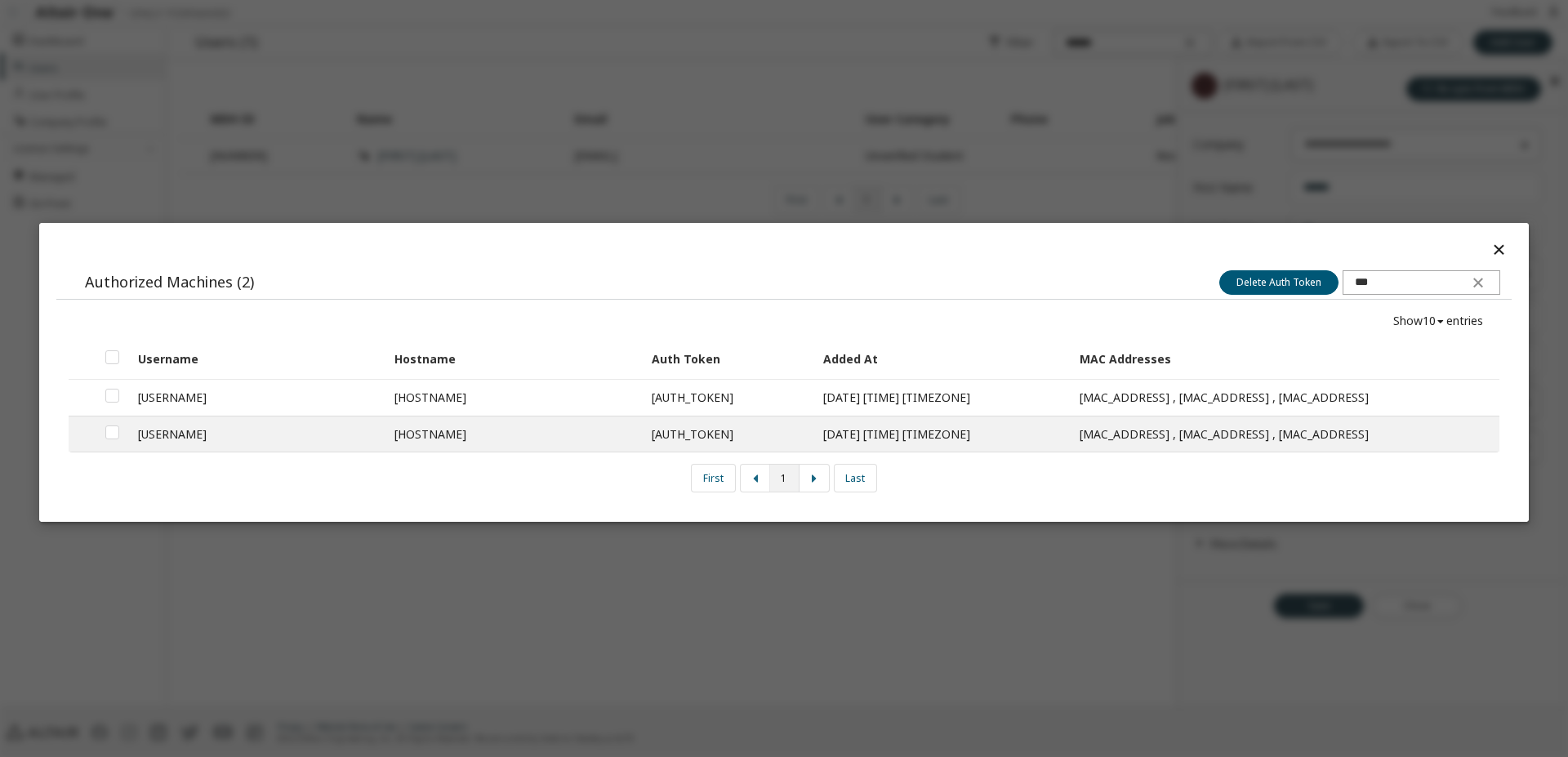 click on "[DATE] [TIME] UTC" at bounding box center [942, 434] 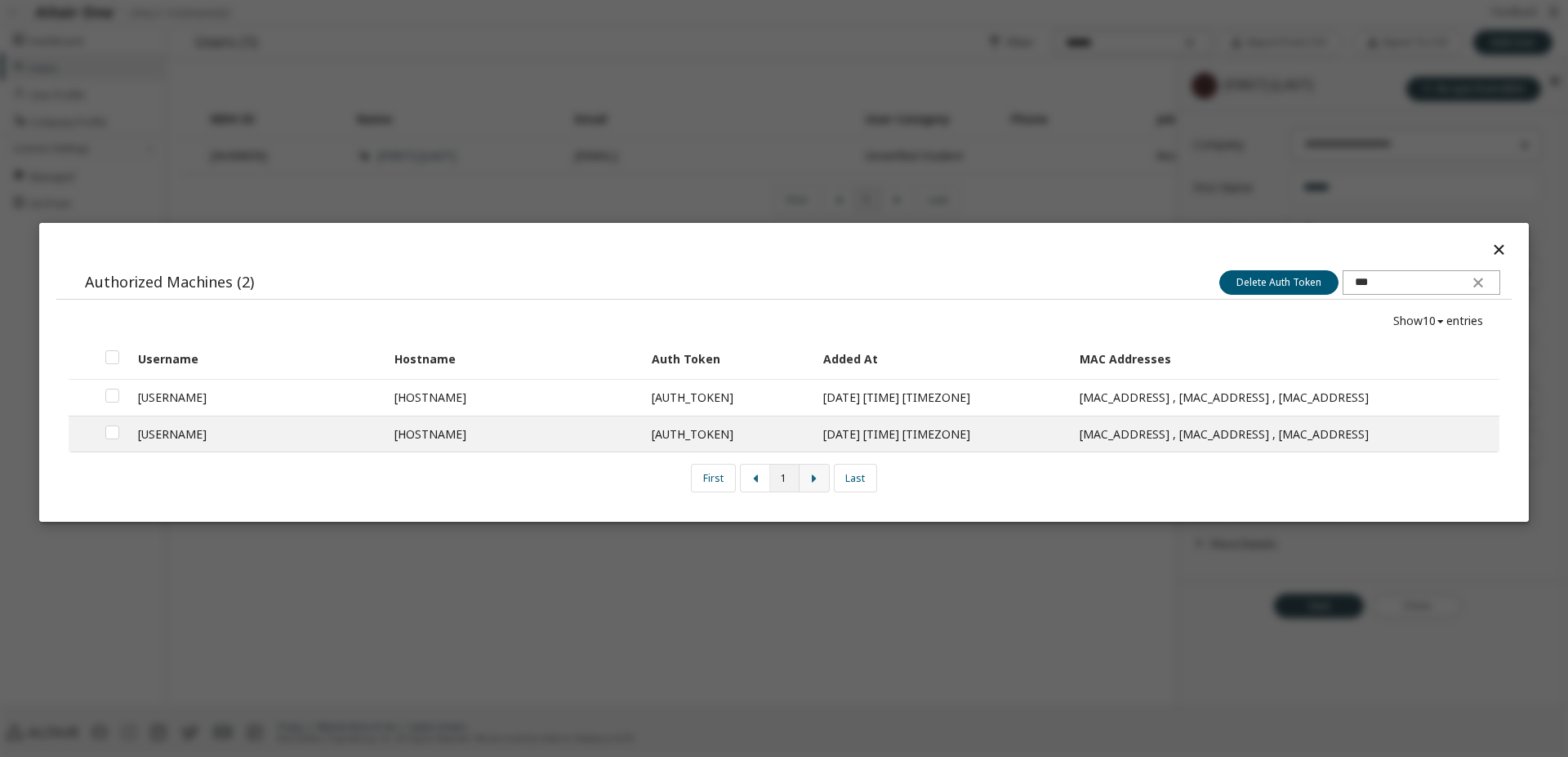 click at bounding box center (814, 479) 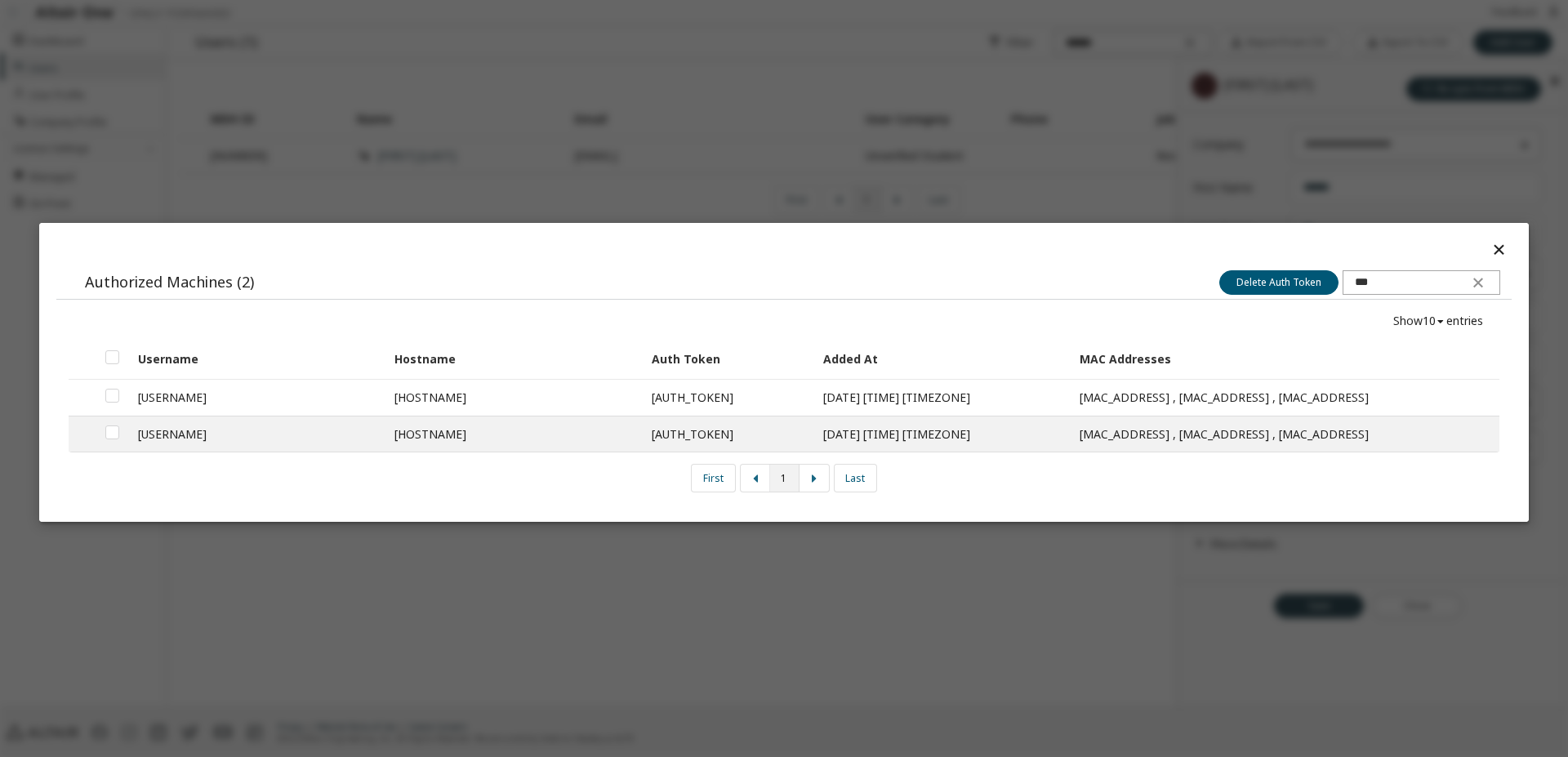 click at bounding box center [1499, 249] 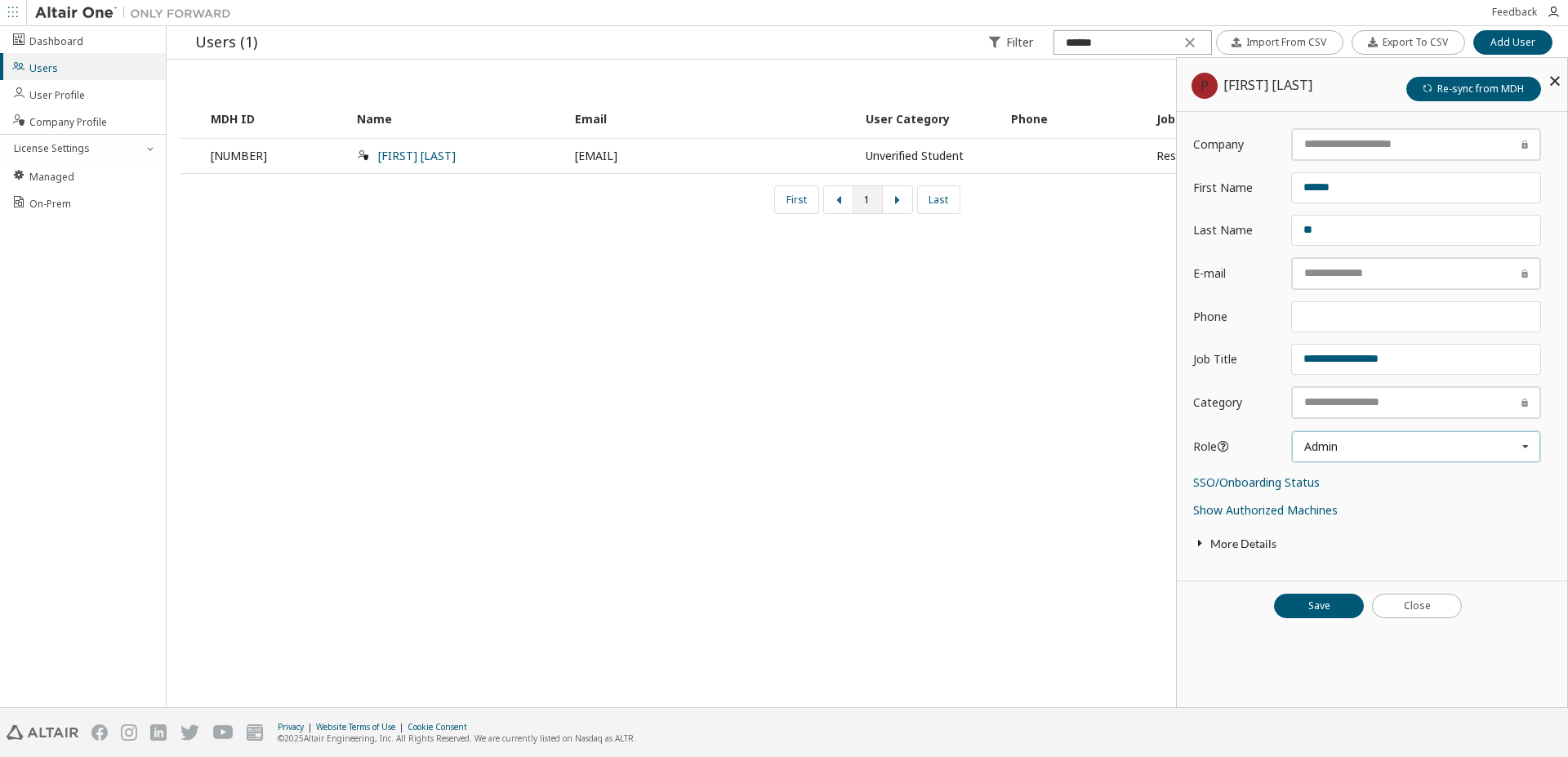 click on "Admin User Admin Owner" at bounding box center (1416, 447) 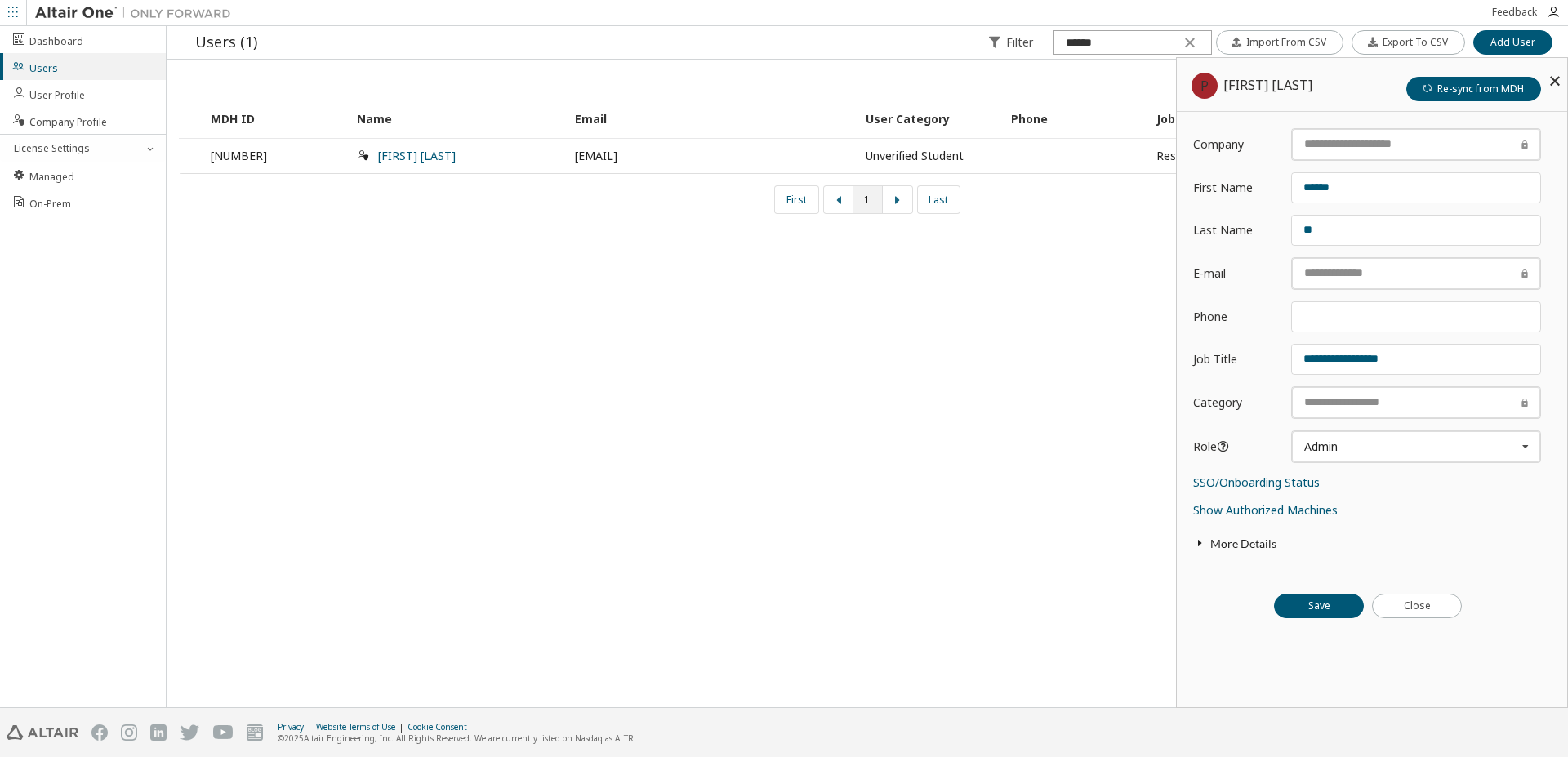 click on "Users (1) Filter ****** Import From CSV  Export To CSV  Add User Import From CSV  Export To CSV  Add User Show  10 10 30 50 100 entries MDH ID Name Email User Category Phone Job Title Status 405505 Pengyu Fu fu.901@osu.edu Unverified Student Research Scientist Onboarded First 1 Last P Pengyu Fu Re-sync from MDH  Company First Name Last Name E-mail Phone Job Title Max Units:  Max Units:  Max Units:  Category Max Units:  Role  Admin User Admin Owner SSO/Onboarding Status Show Authorized Machines More Details Portal User ID MDH ID Unique Username Save Close" at bounding box center [867, 367] 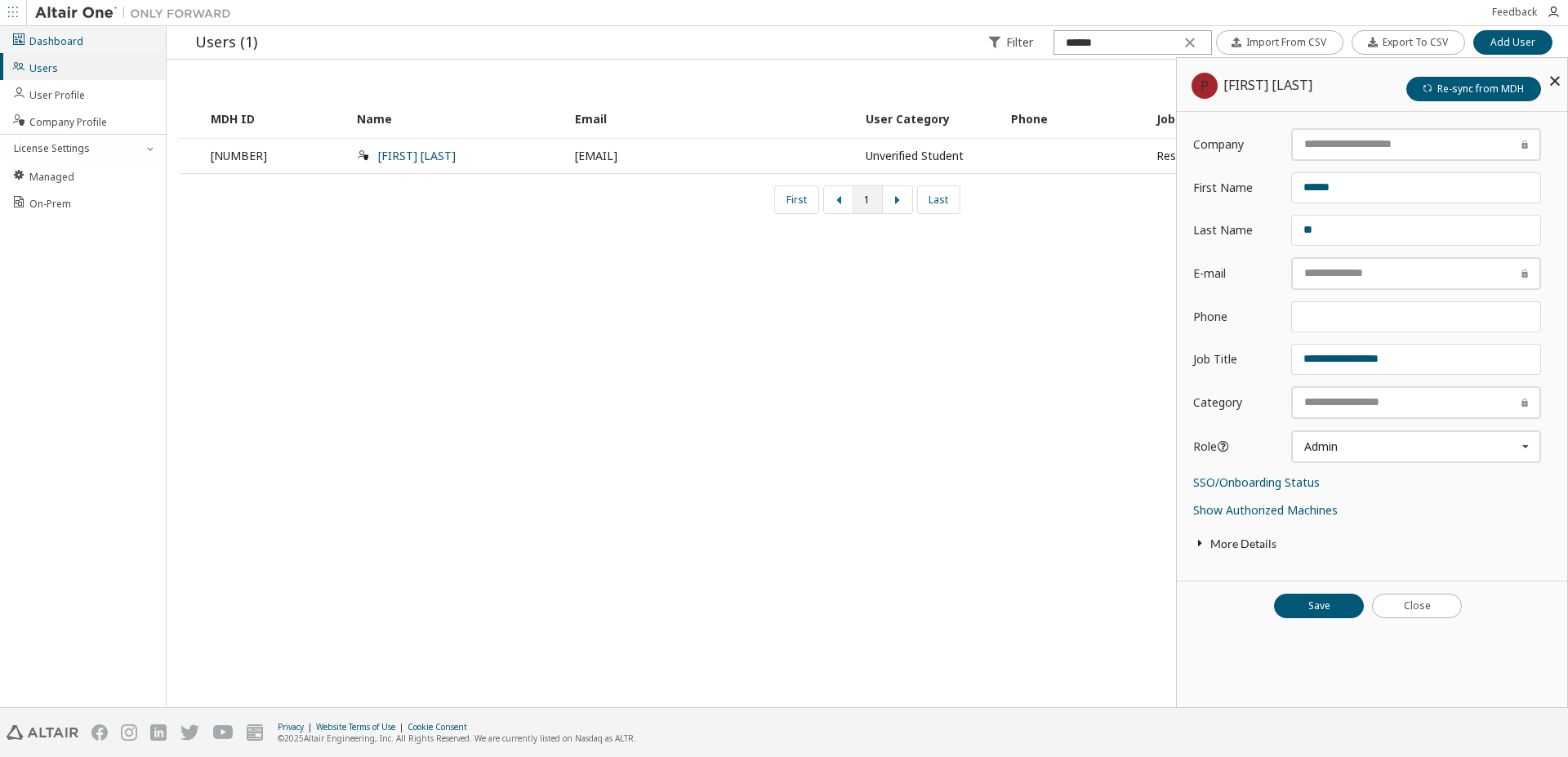 click on "Dashboard" at bounding box center [82, 39] 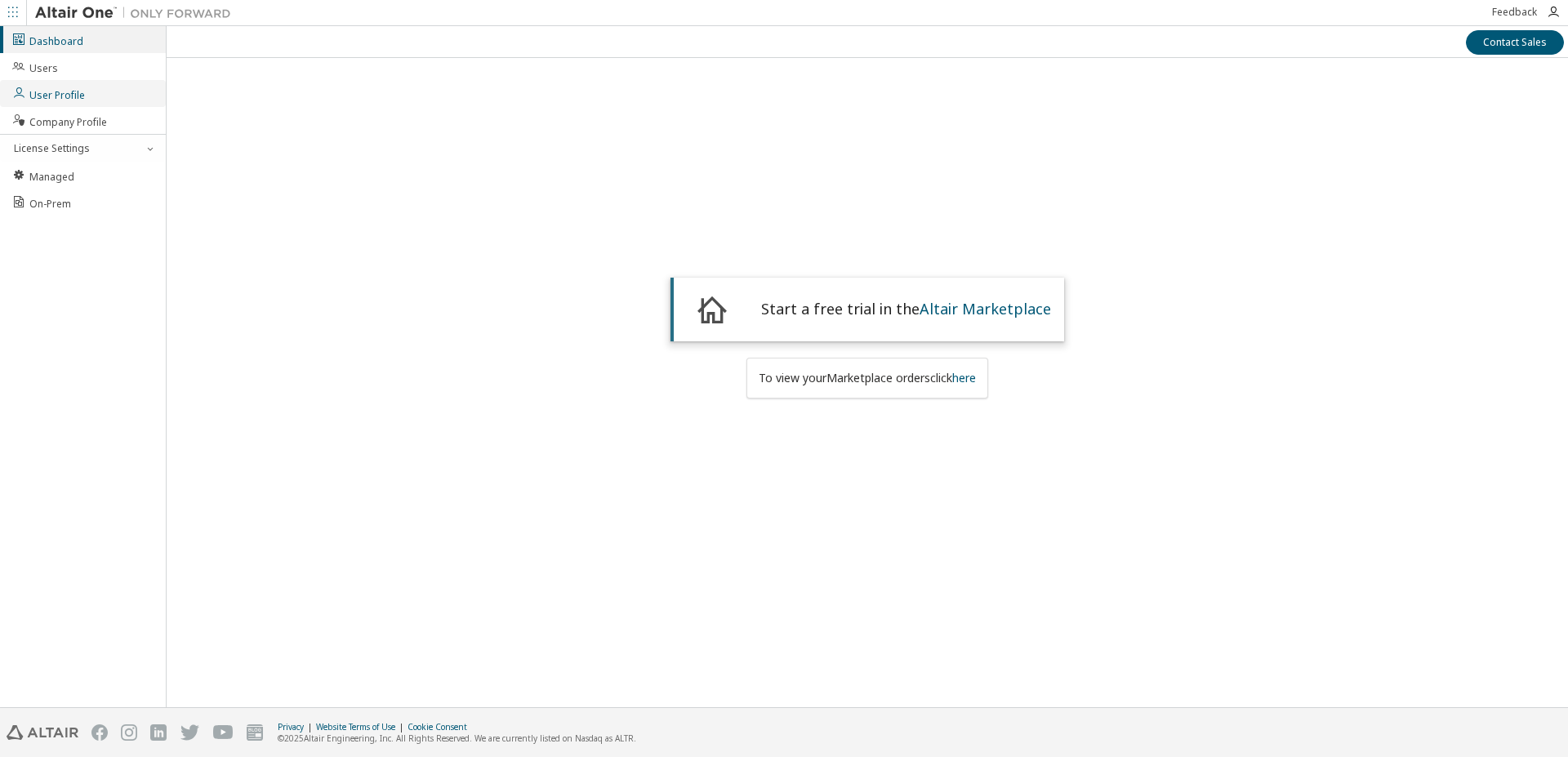 click on "User Profile" at bounding box center [82, 93] 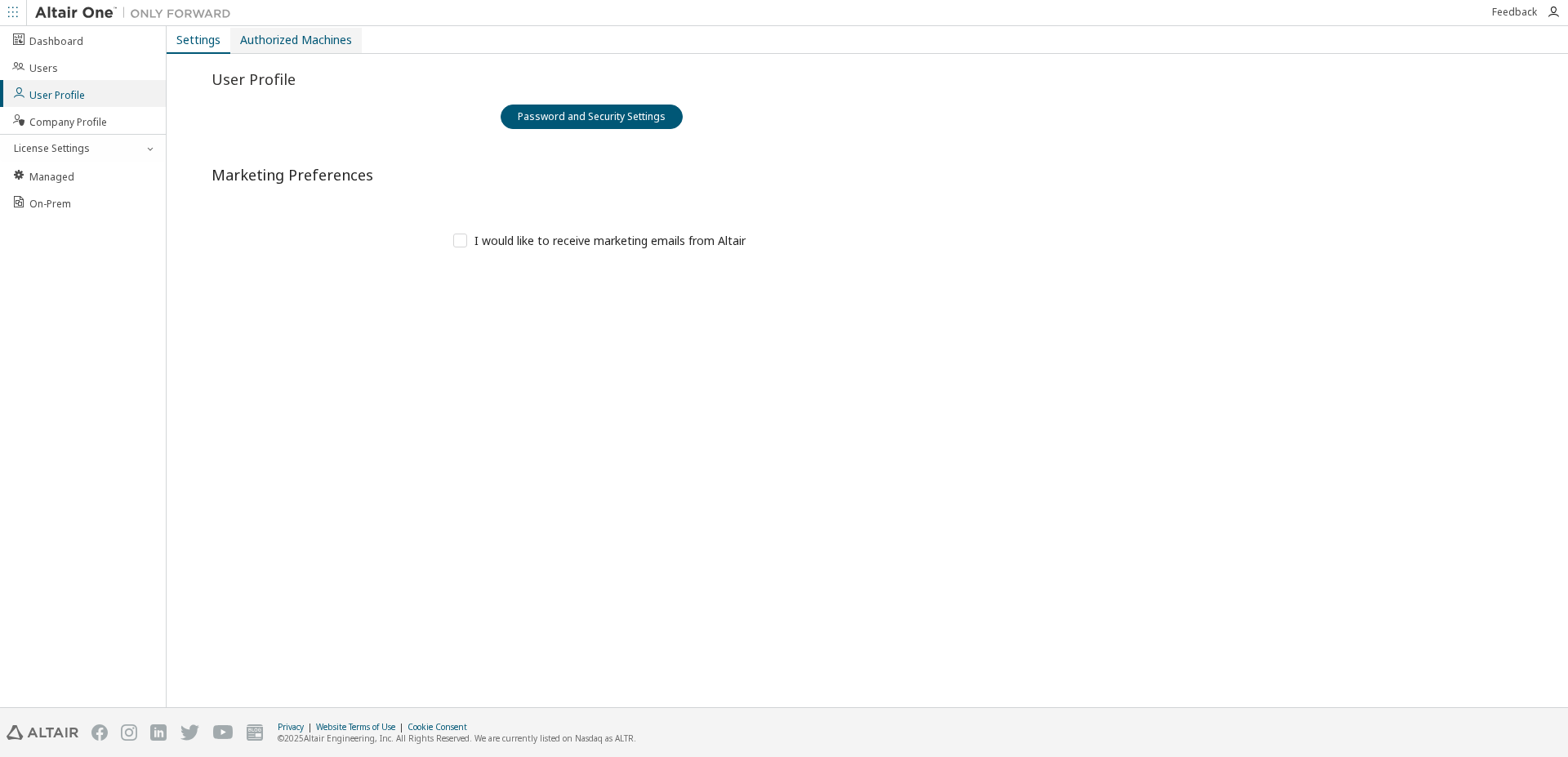 click on "Authorized Machines" at bounding box center (296, 40) 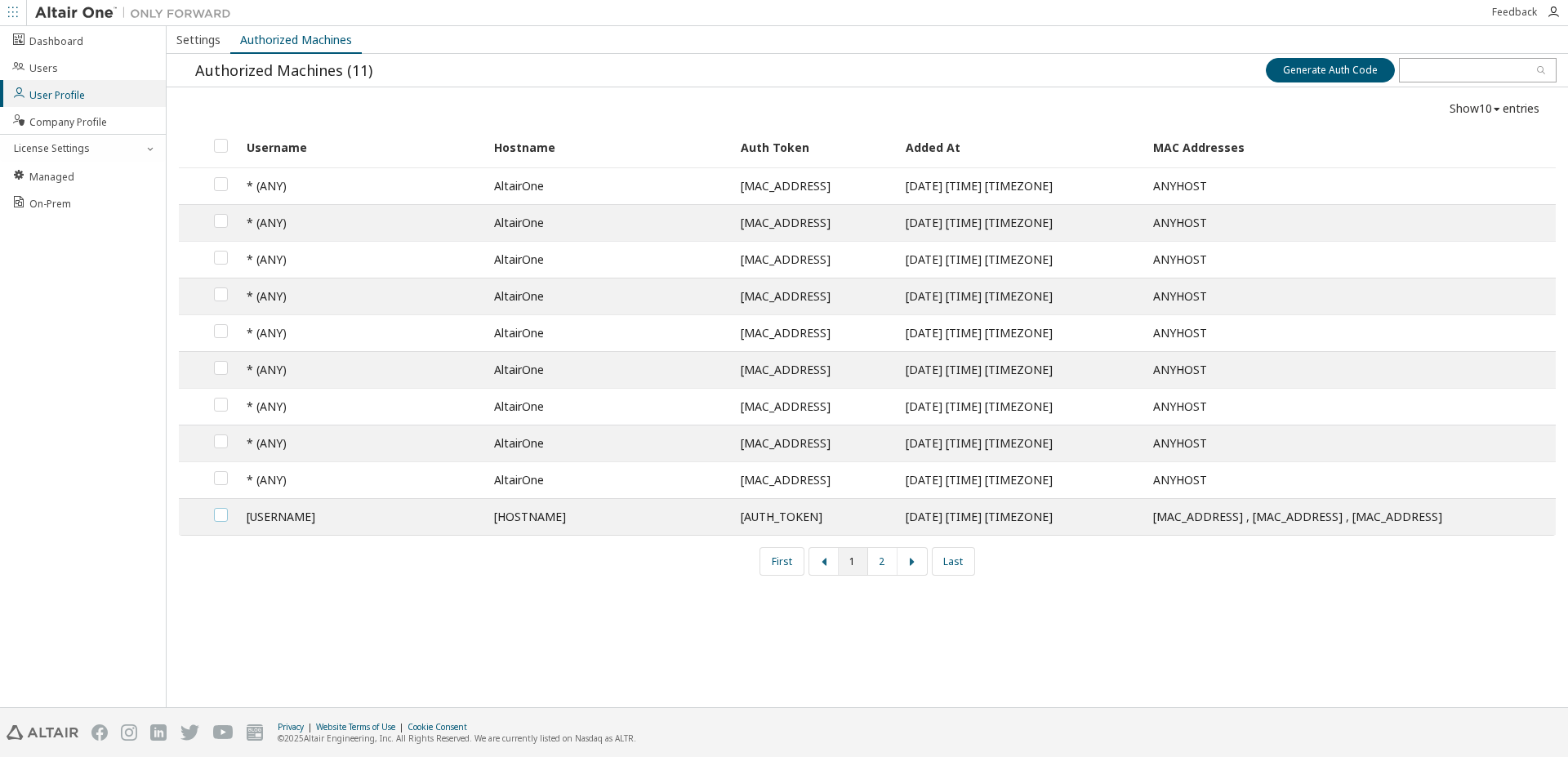 click at bounding box center [220, 508] 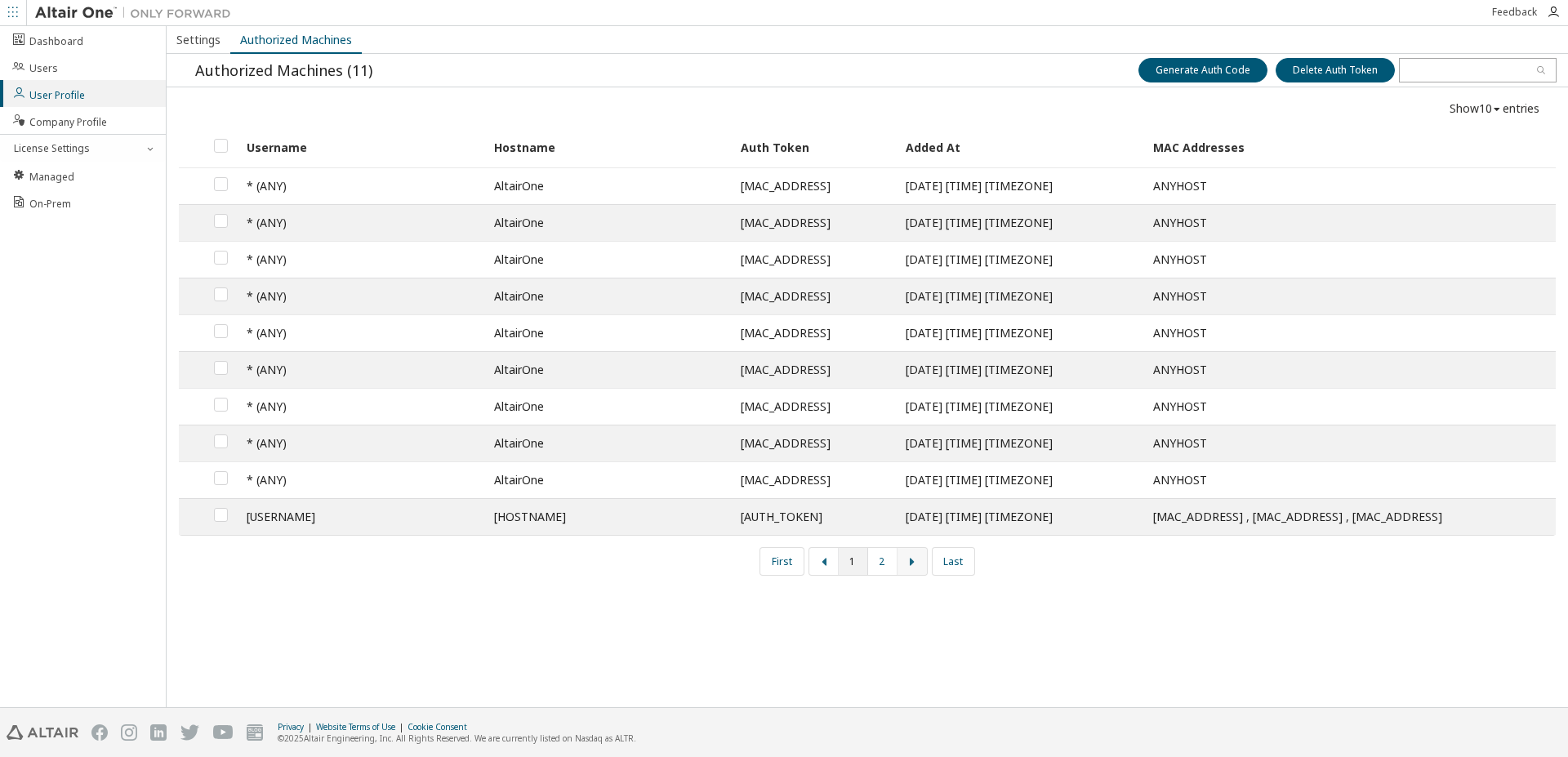 click at bounding box center [912, 561] 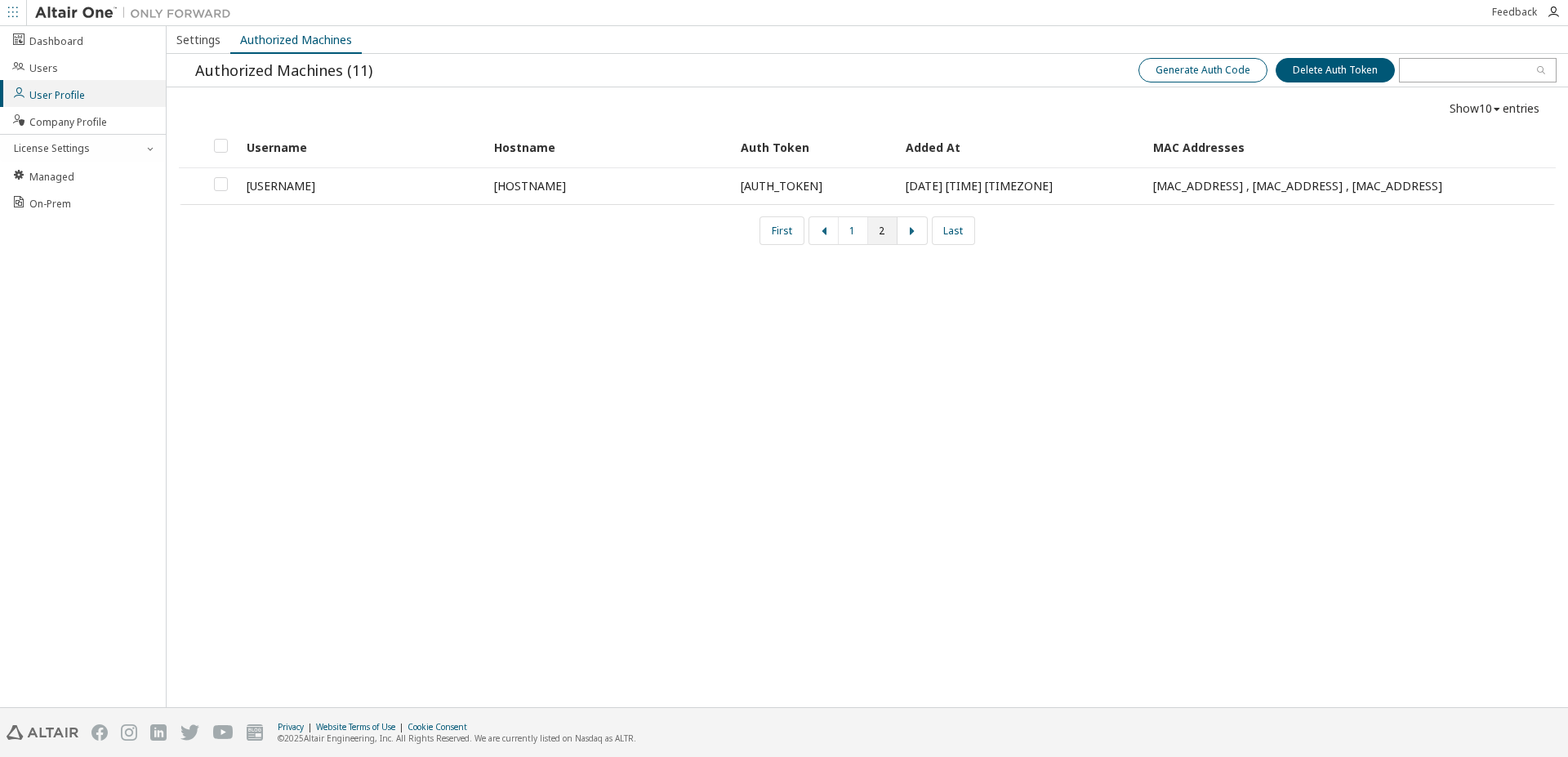click on "Generate Auth Code" at bounding box center (1203, 70) 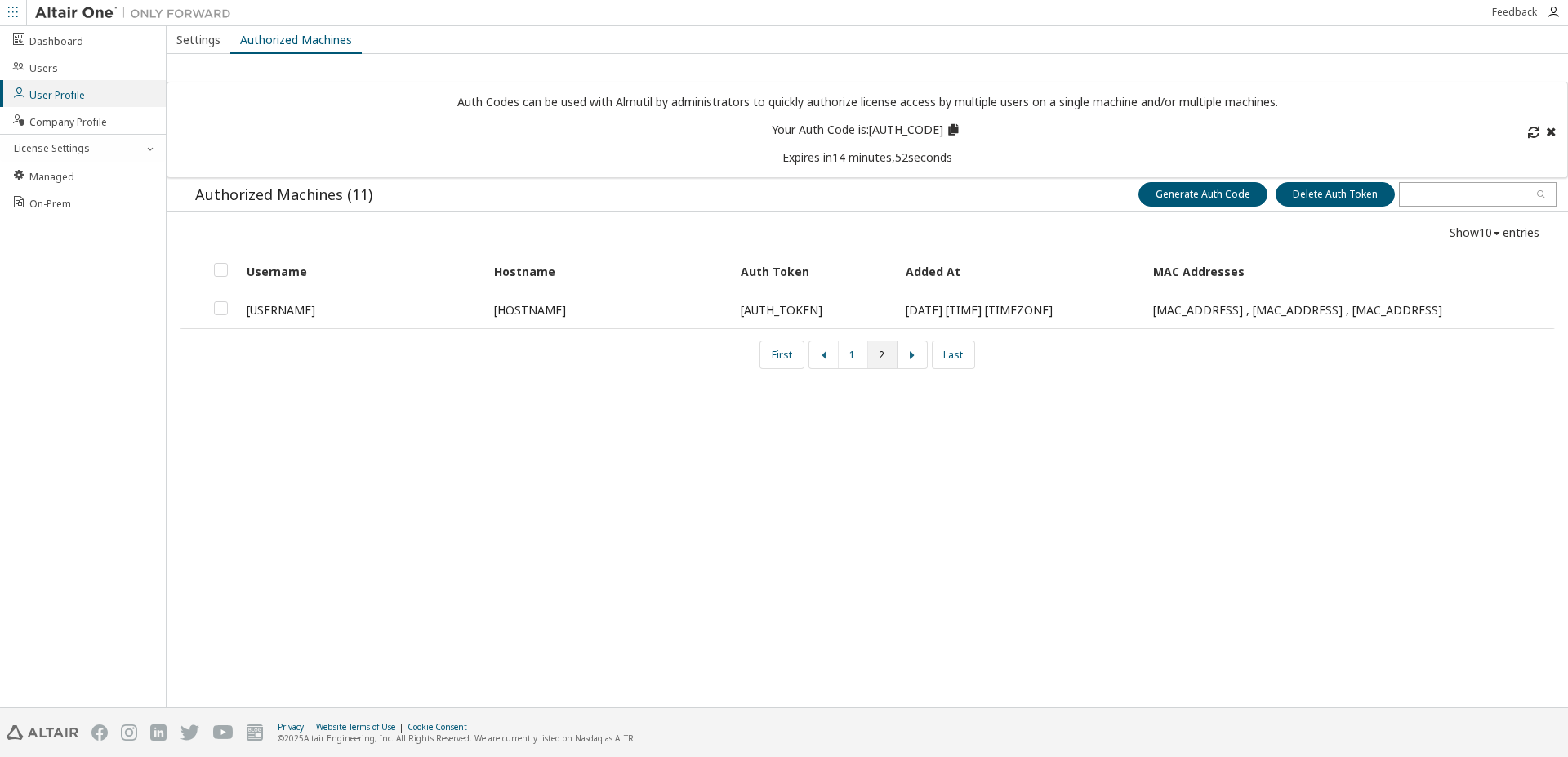 click at bounding box center (953, 127) 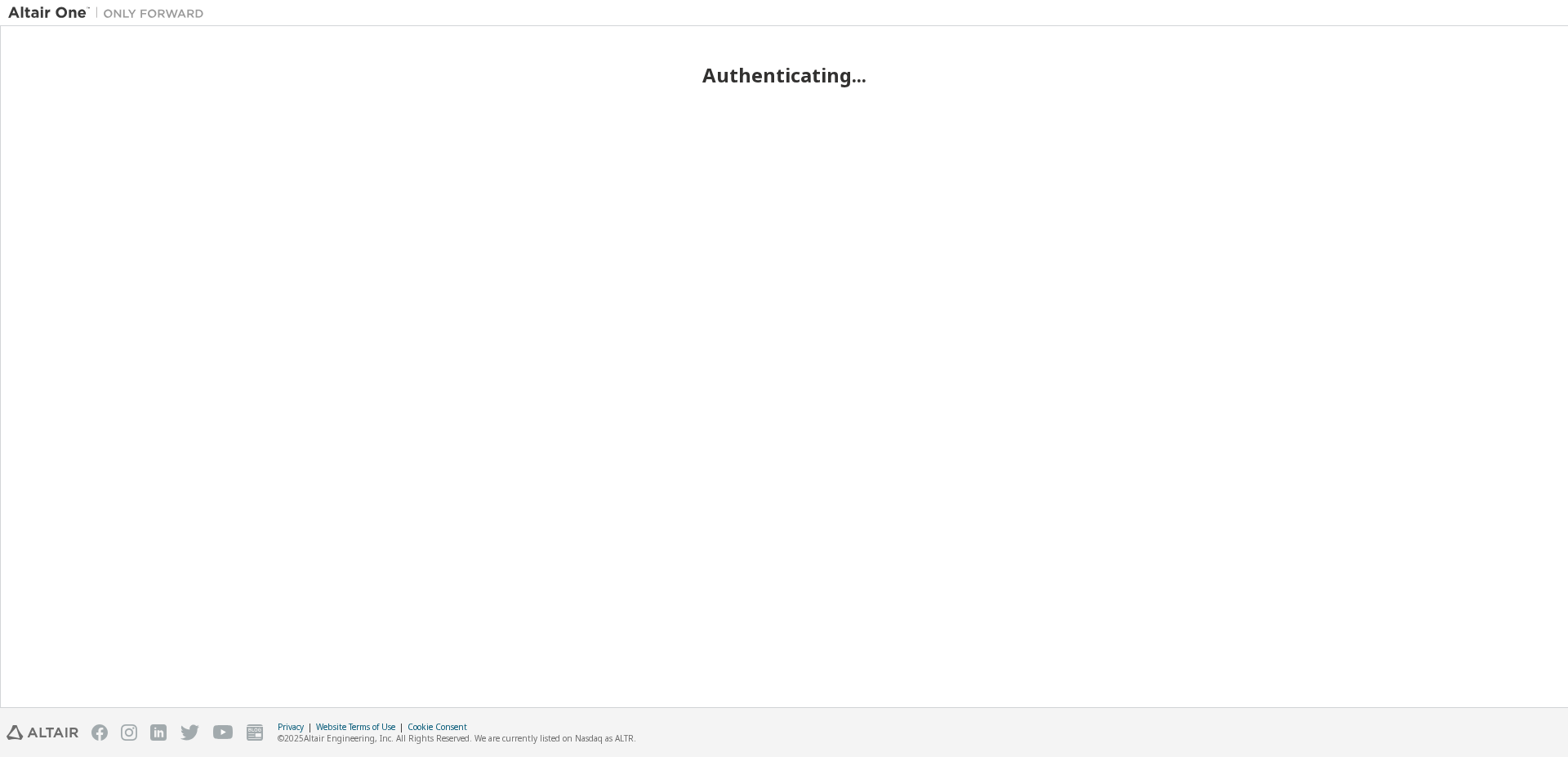 scroll, scrollTop: 0, scrollLeft: 0, axis: both 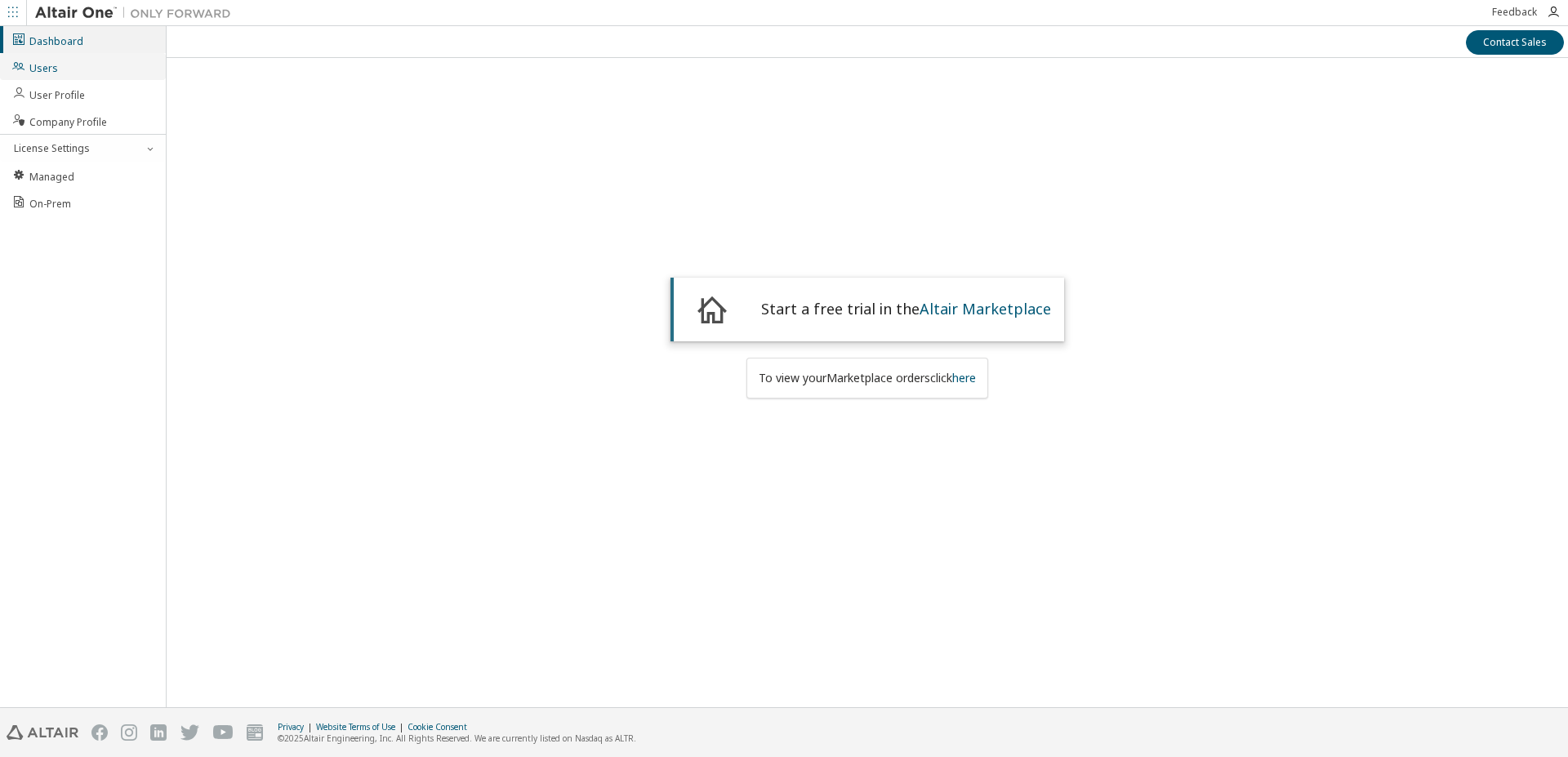 click on "Users" at bounding box center (82, 66) 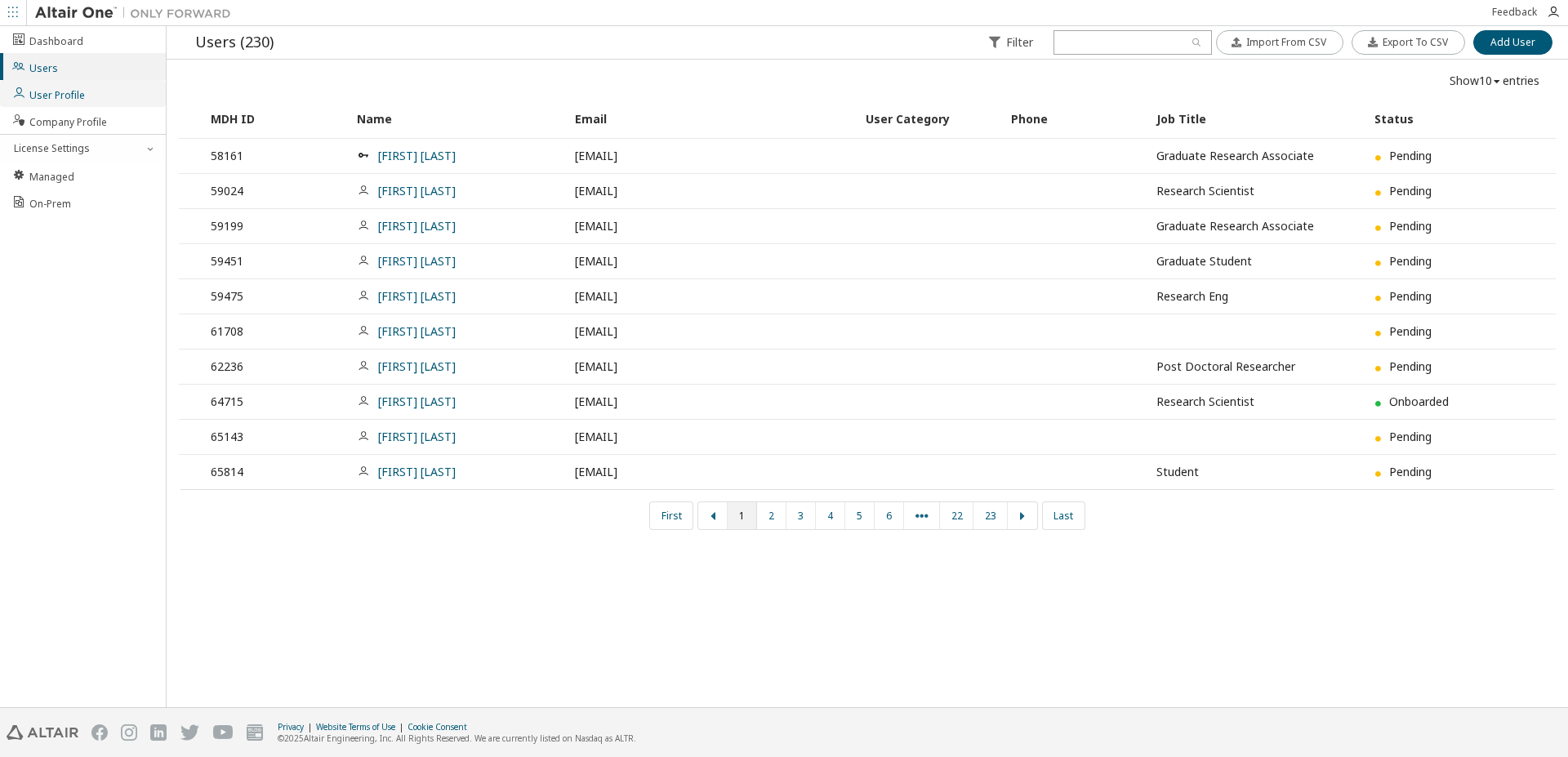 click on "User Profile" at bounding box center [82, 93] 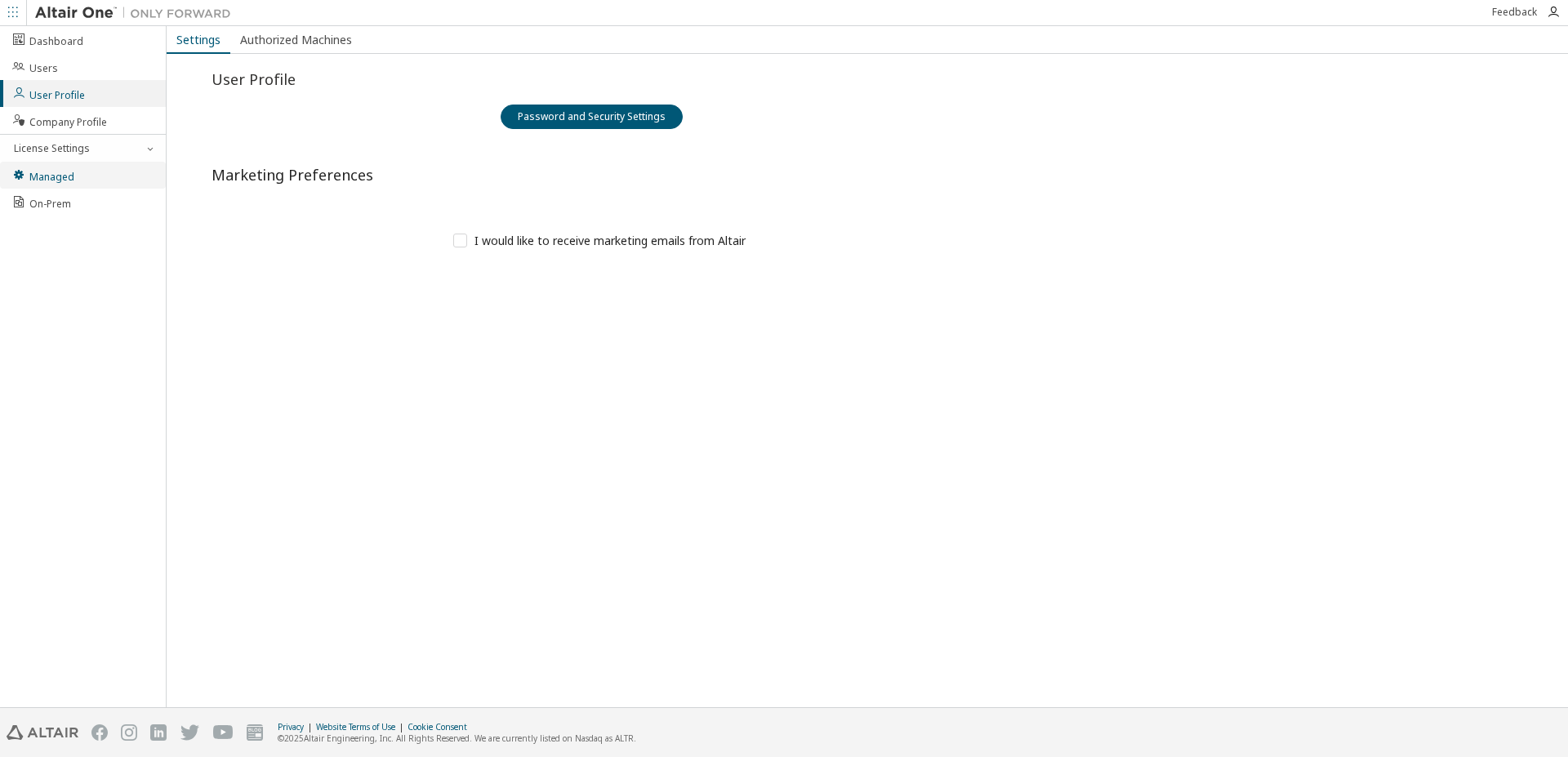 click on "Managed" at bounding box center [82, 175] 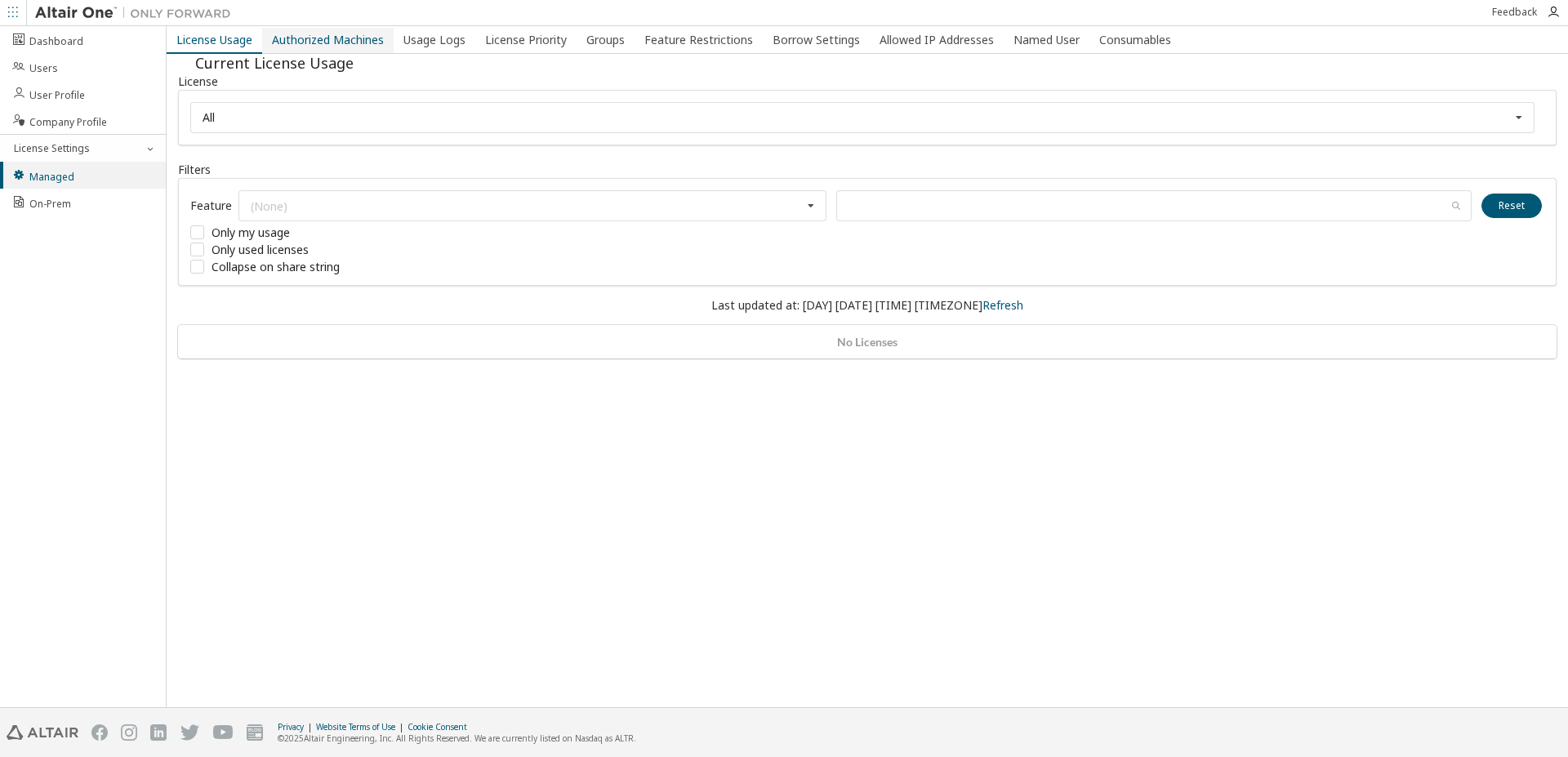 click on "Authorized Machines" at bounding box center [327, 40] 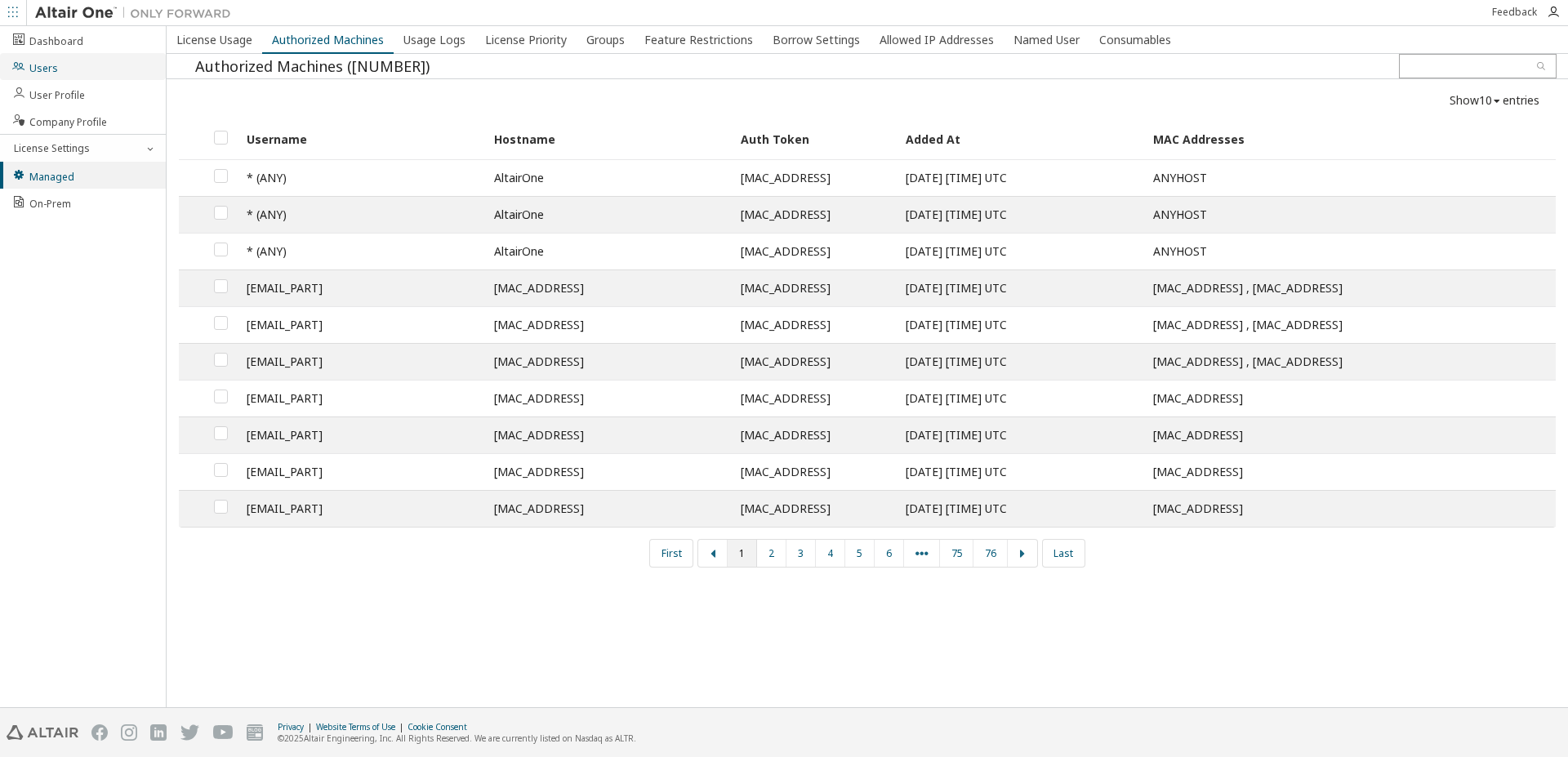 click on "Users" at bounding box center [82, 66] 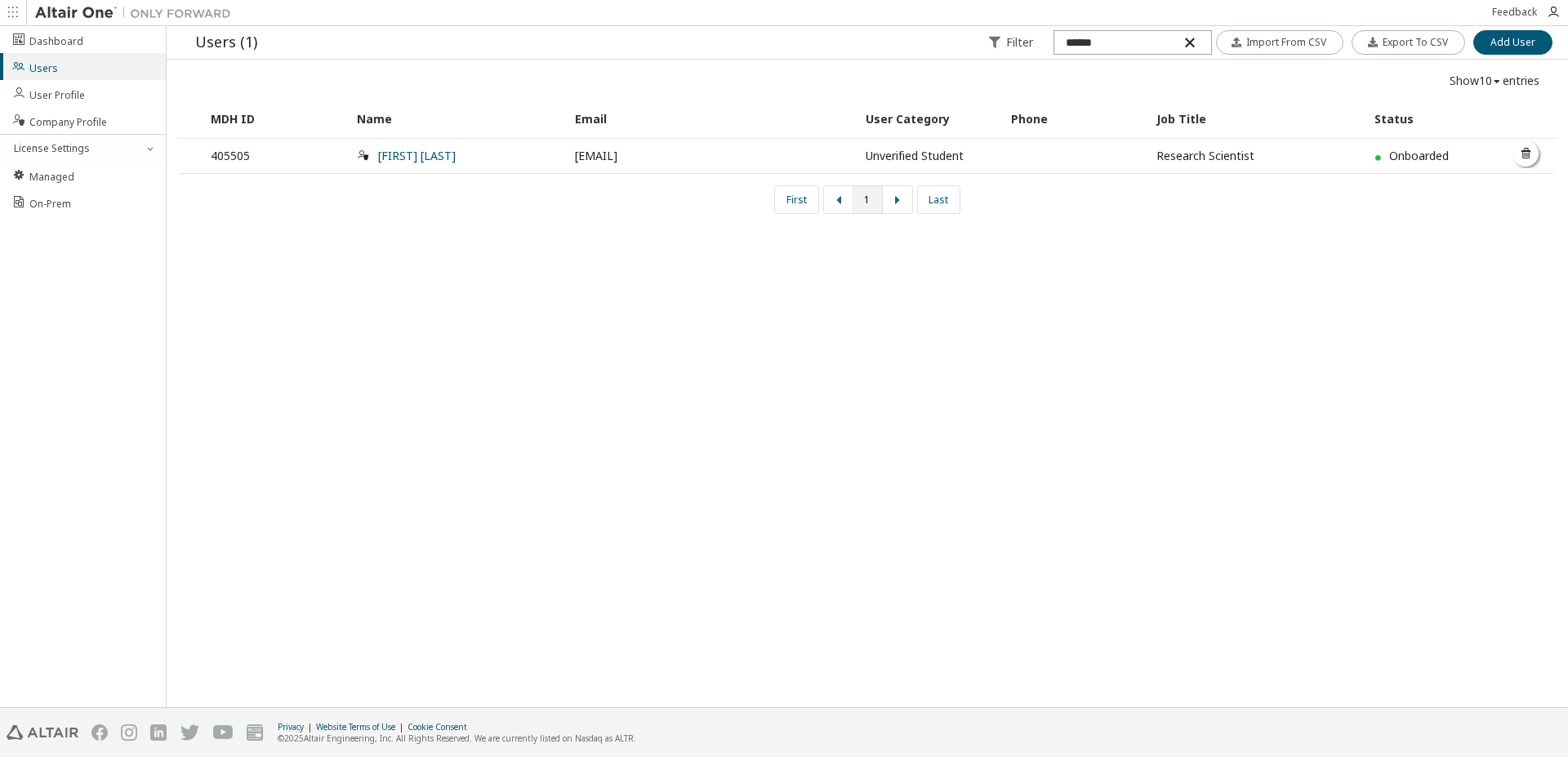 type on "******" 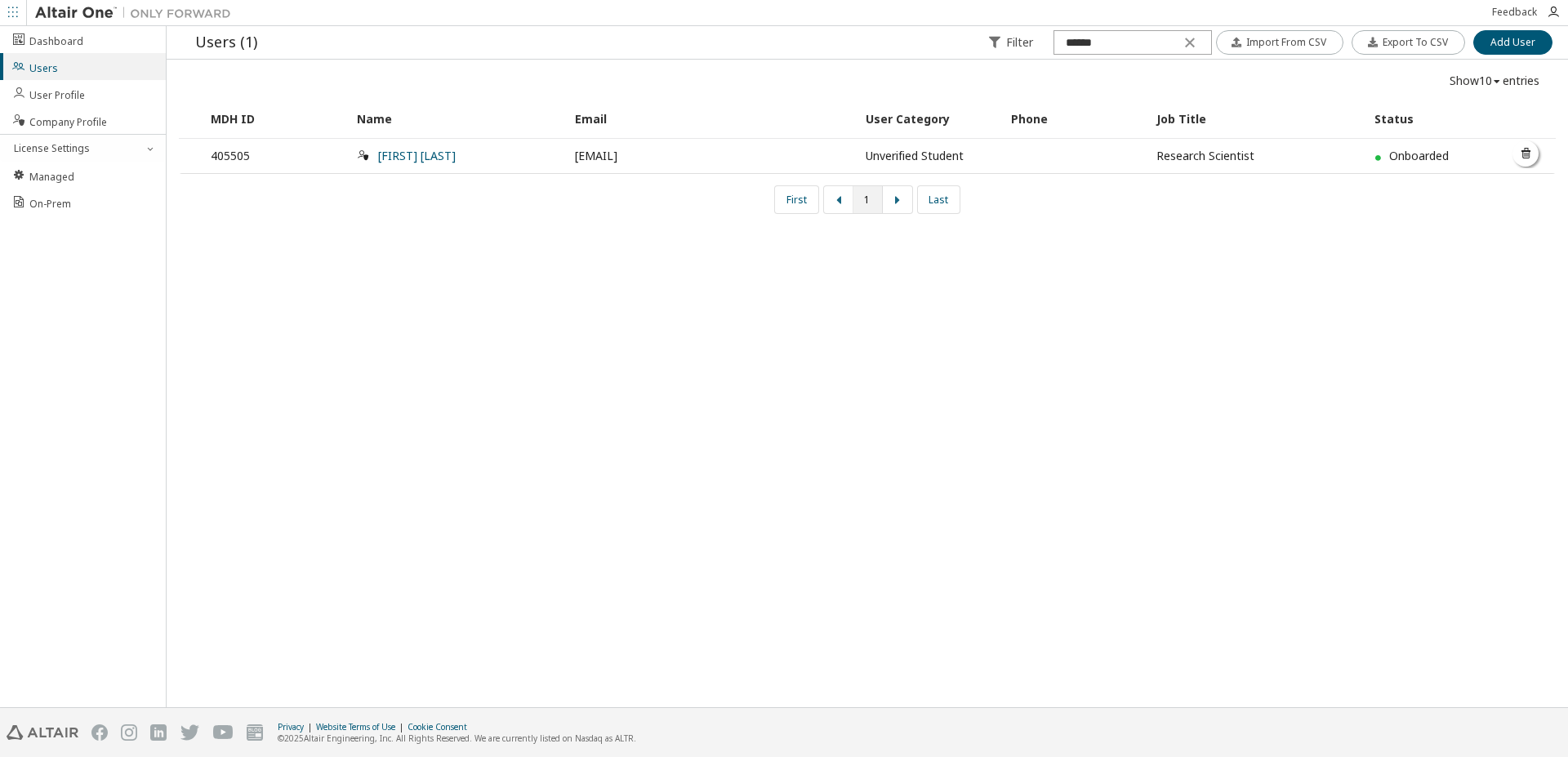 click on "405505" at bounding box center [274, 156] 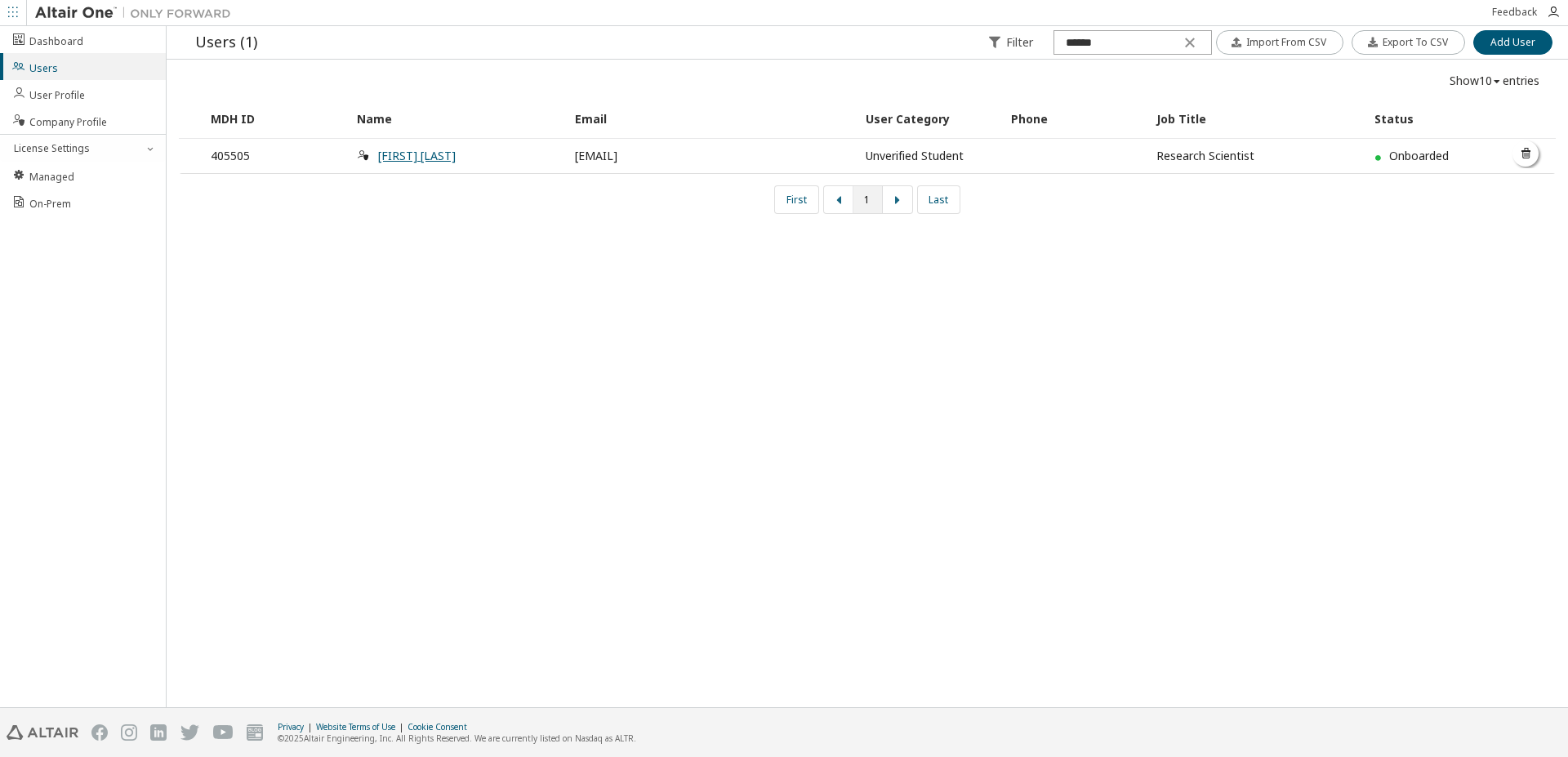 click on "[FIRST] [LAST]" at bounding box center [416, 155] 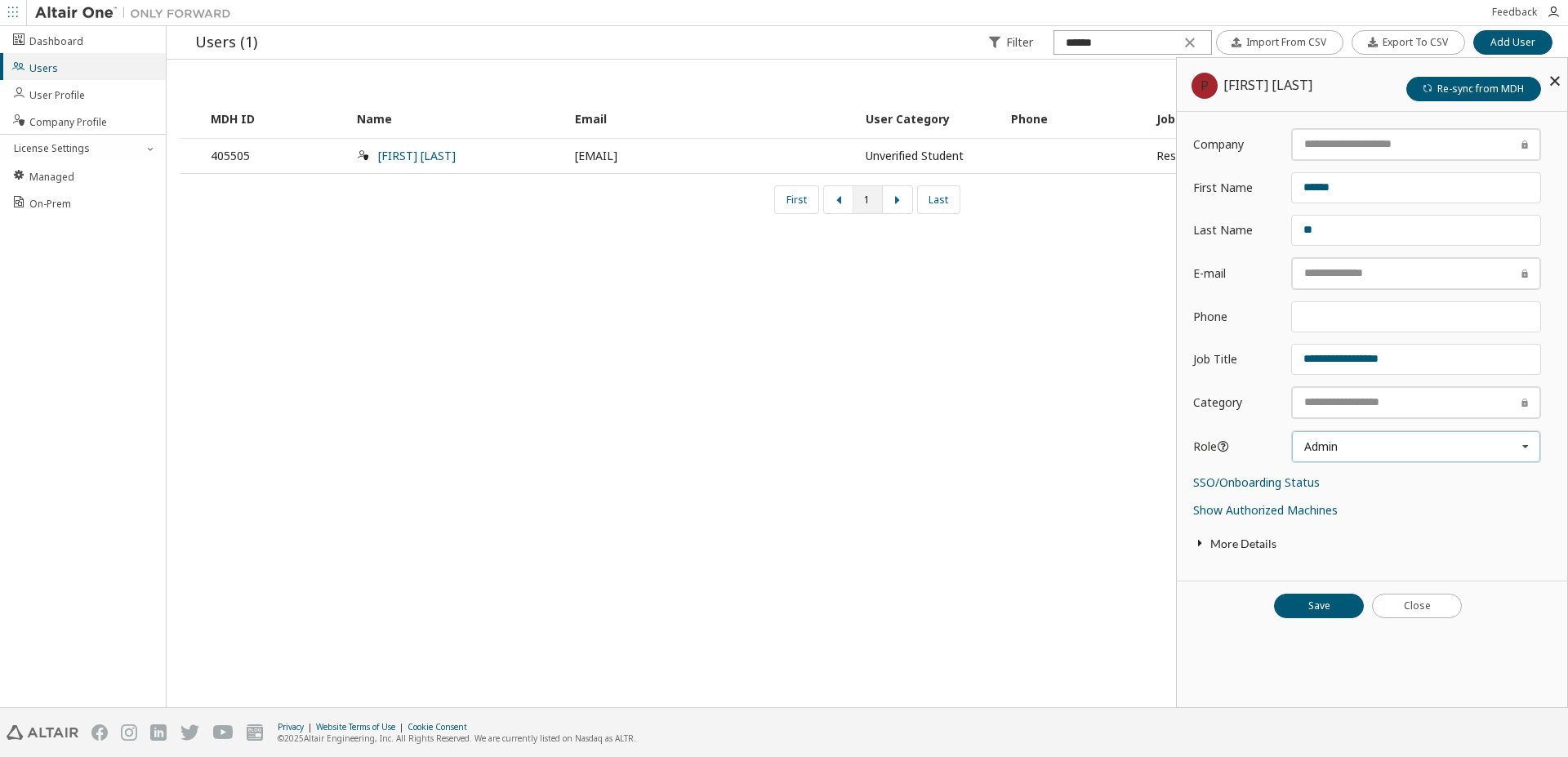 click on "Admin User Admin Owner" at bounding box center [1416, 447] 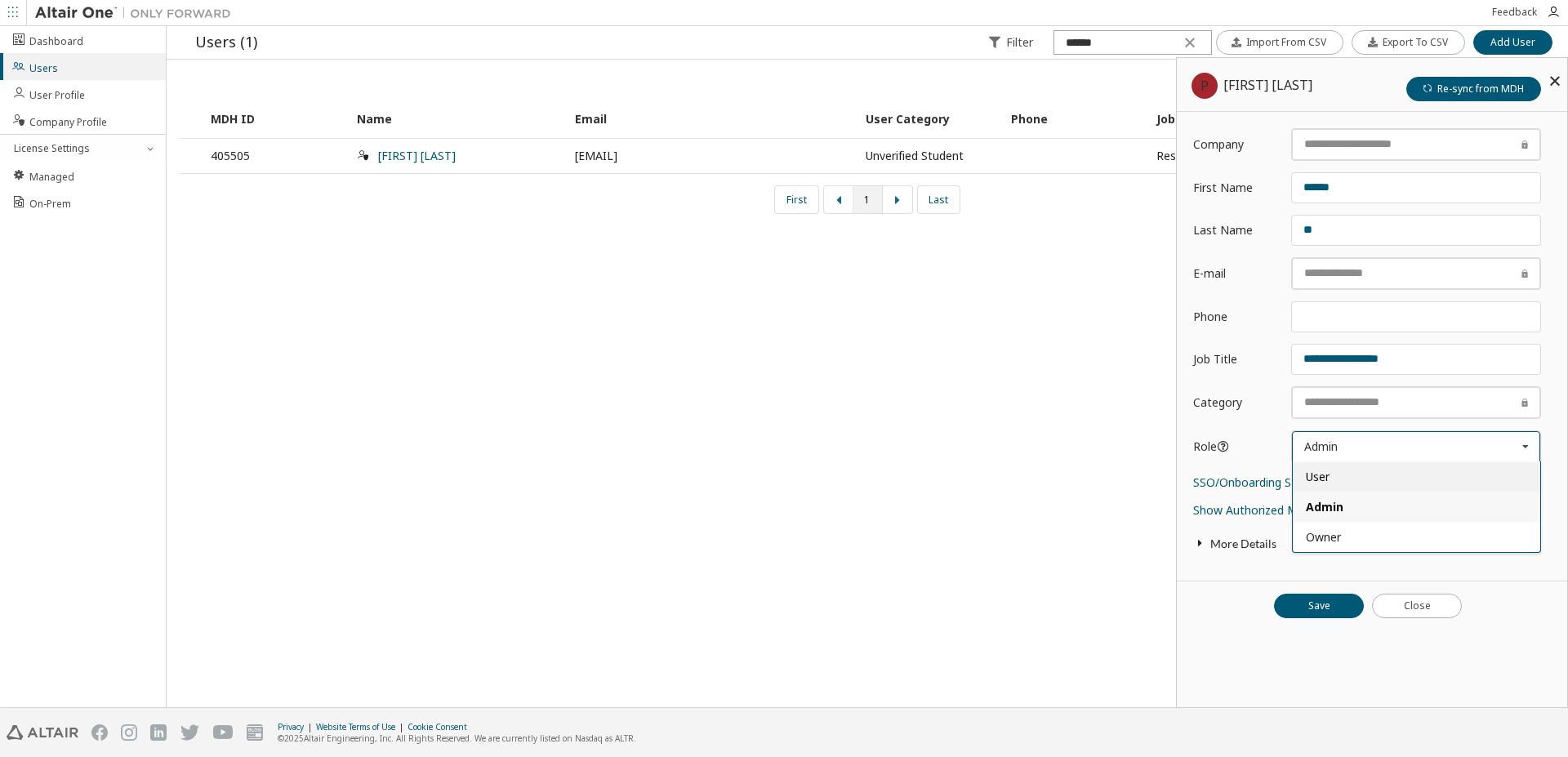 click on "User" at bounding box center [1416, 476] 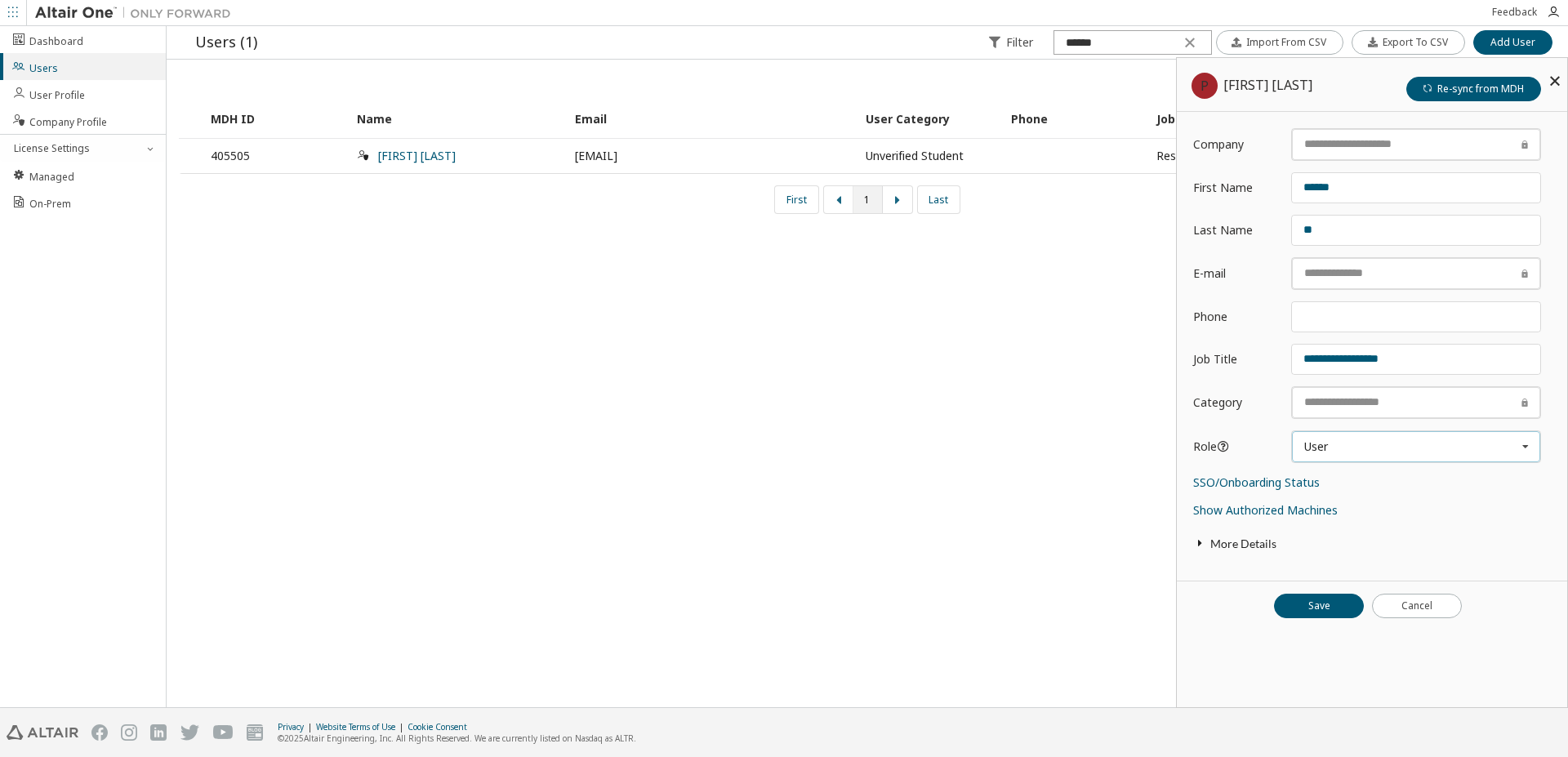 click on "User User Admin Owner" at bounding box center (1416, 447) 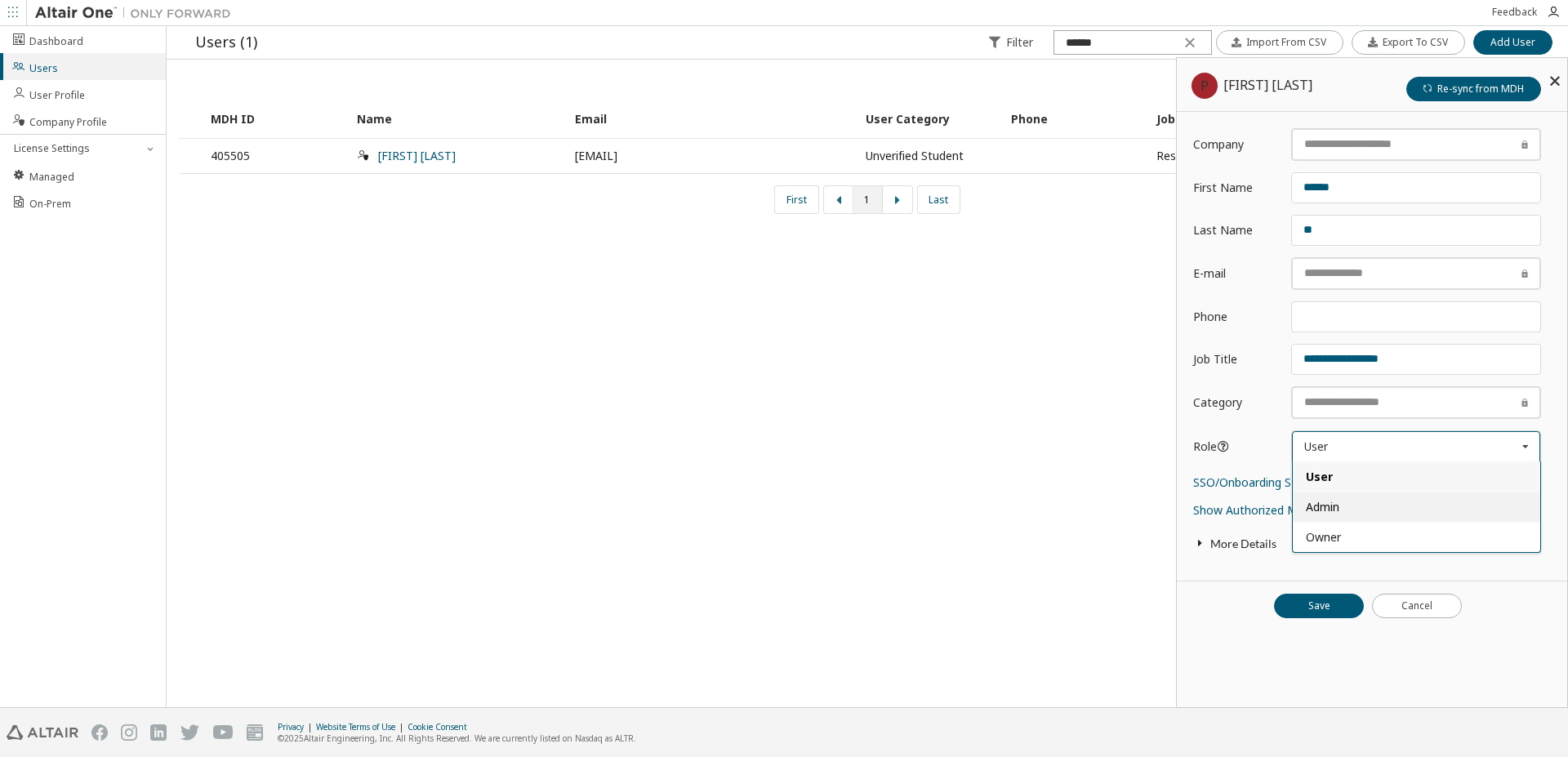 click on "Admin" at bounding box center (1416, 506) 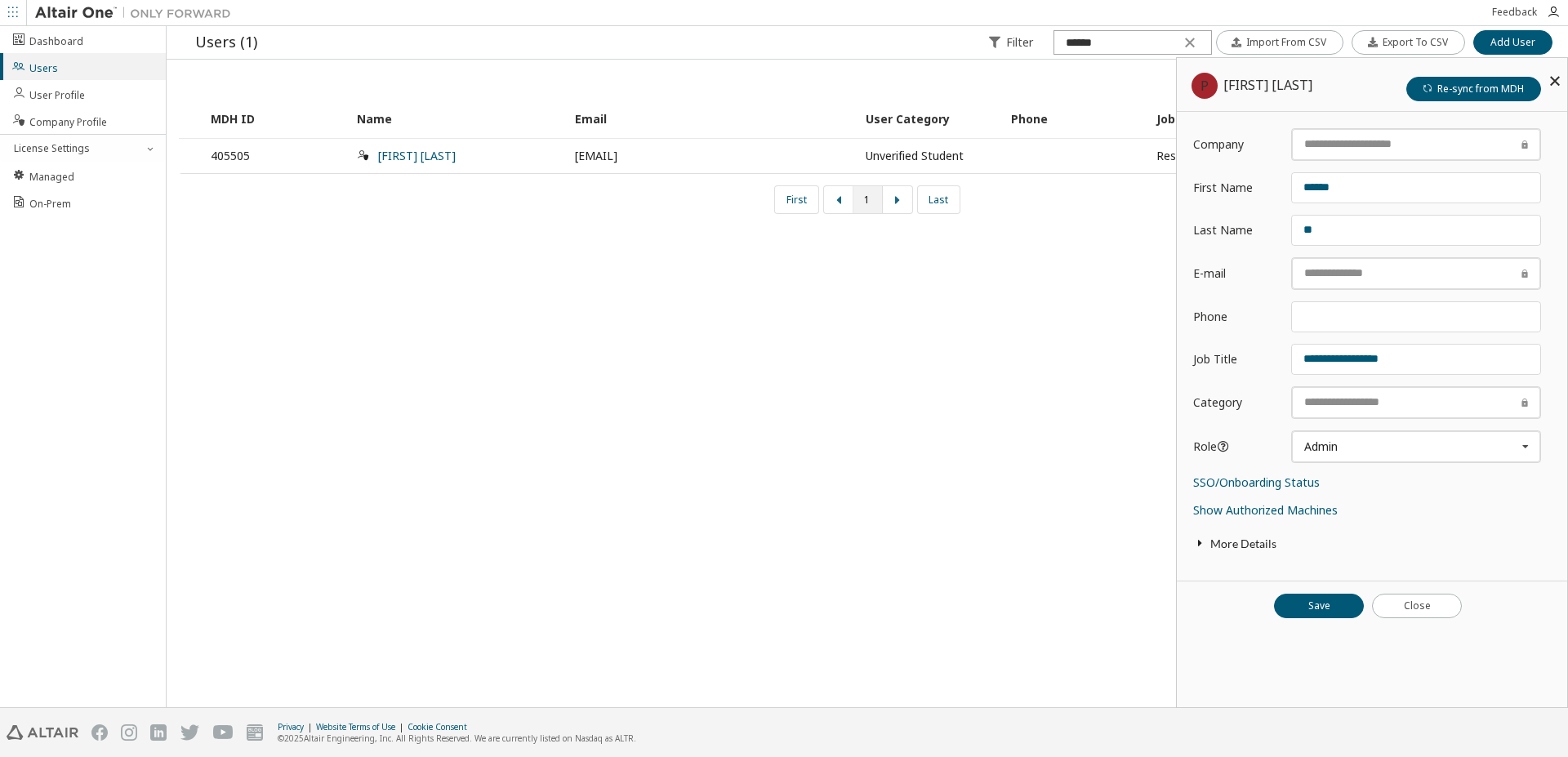click on "More Details" at bounding box center (1372, 544) 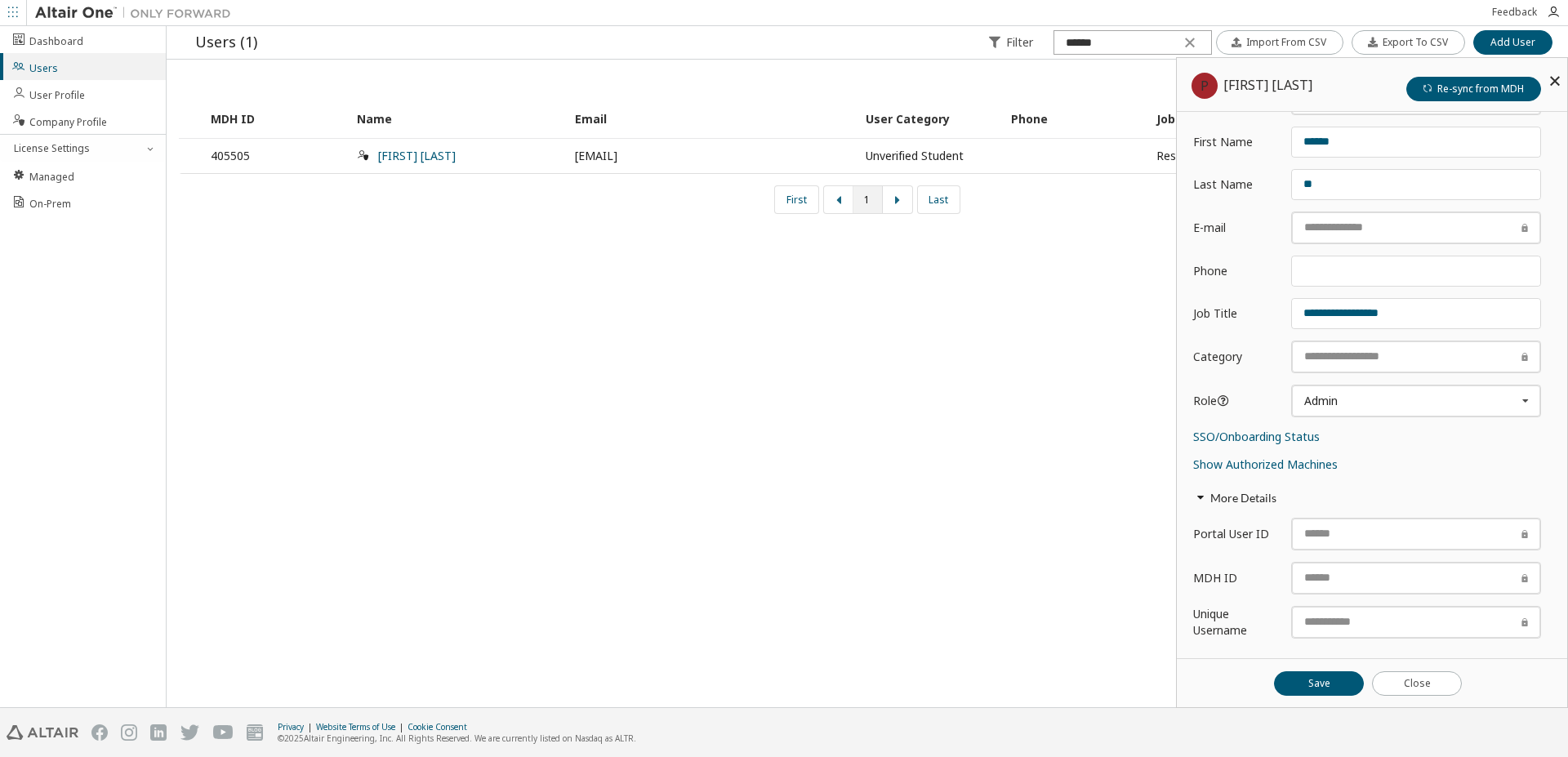 scroll, scrollTop: 65, scrollLeft: 0, axis: vertical 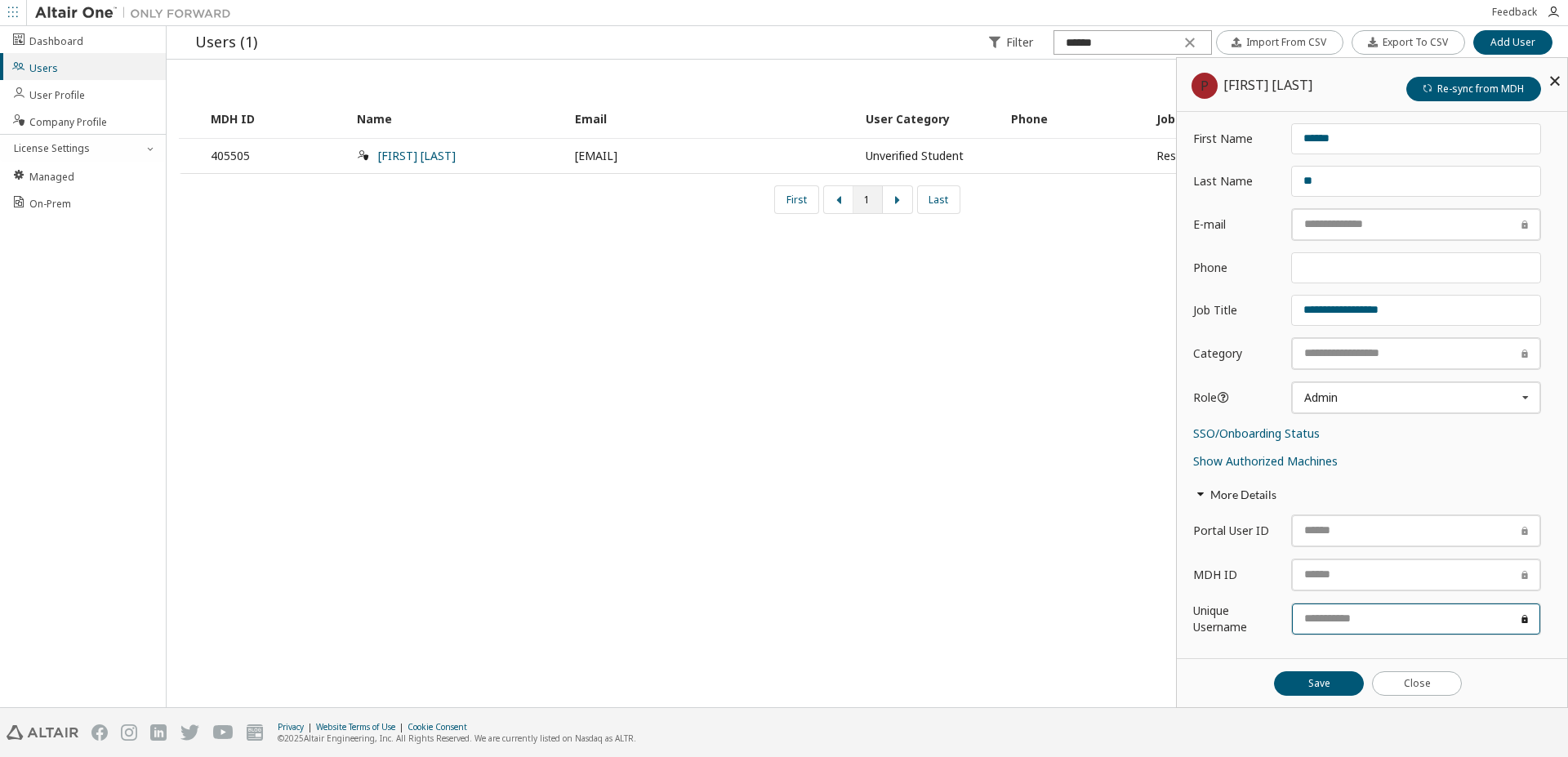 click at bounding box center [1416, 619] 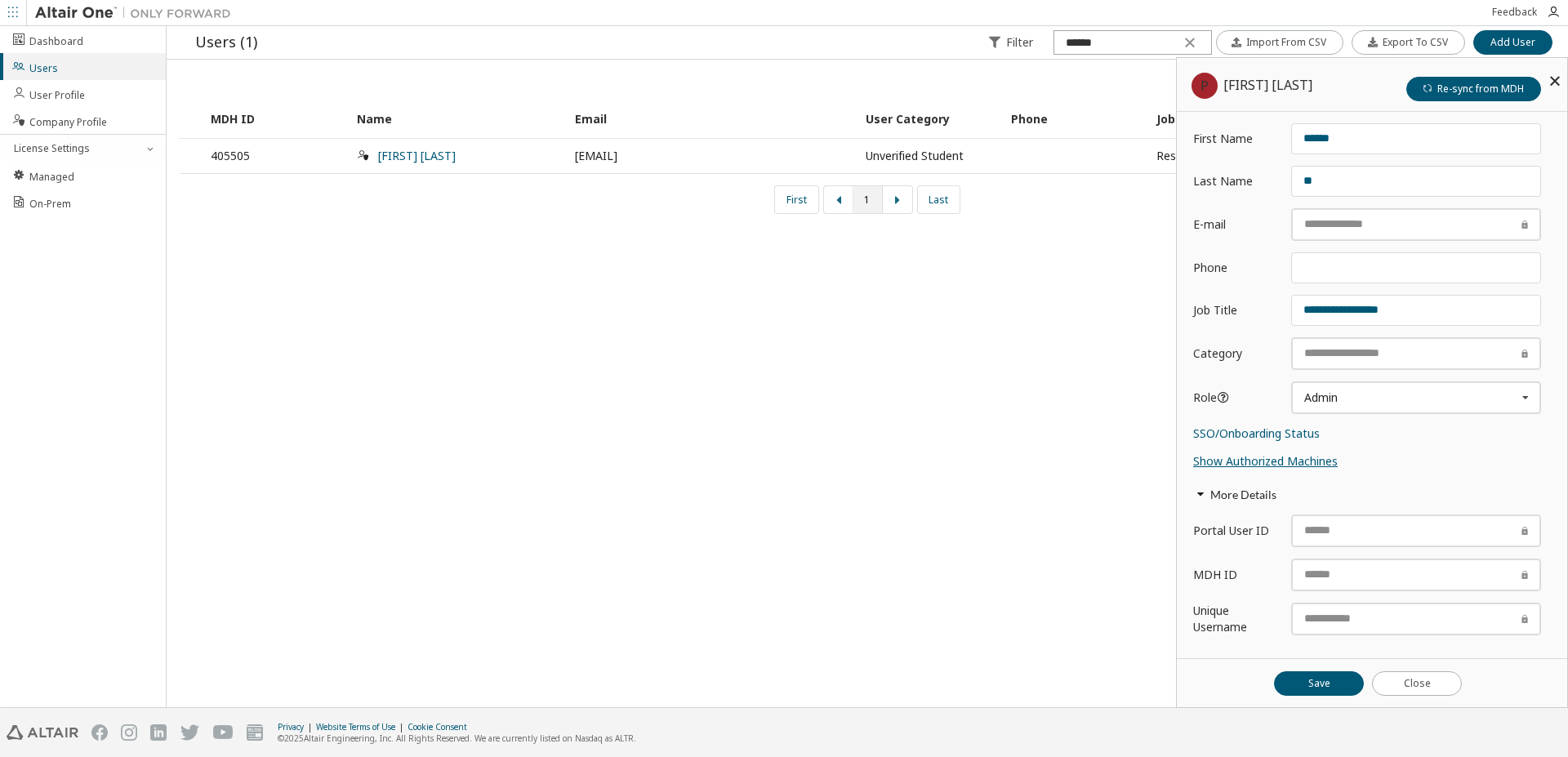 click on "Show Authorized Machines" at bounding box center (1265, 461) 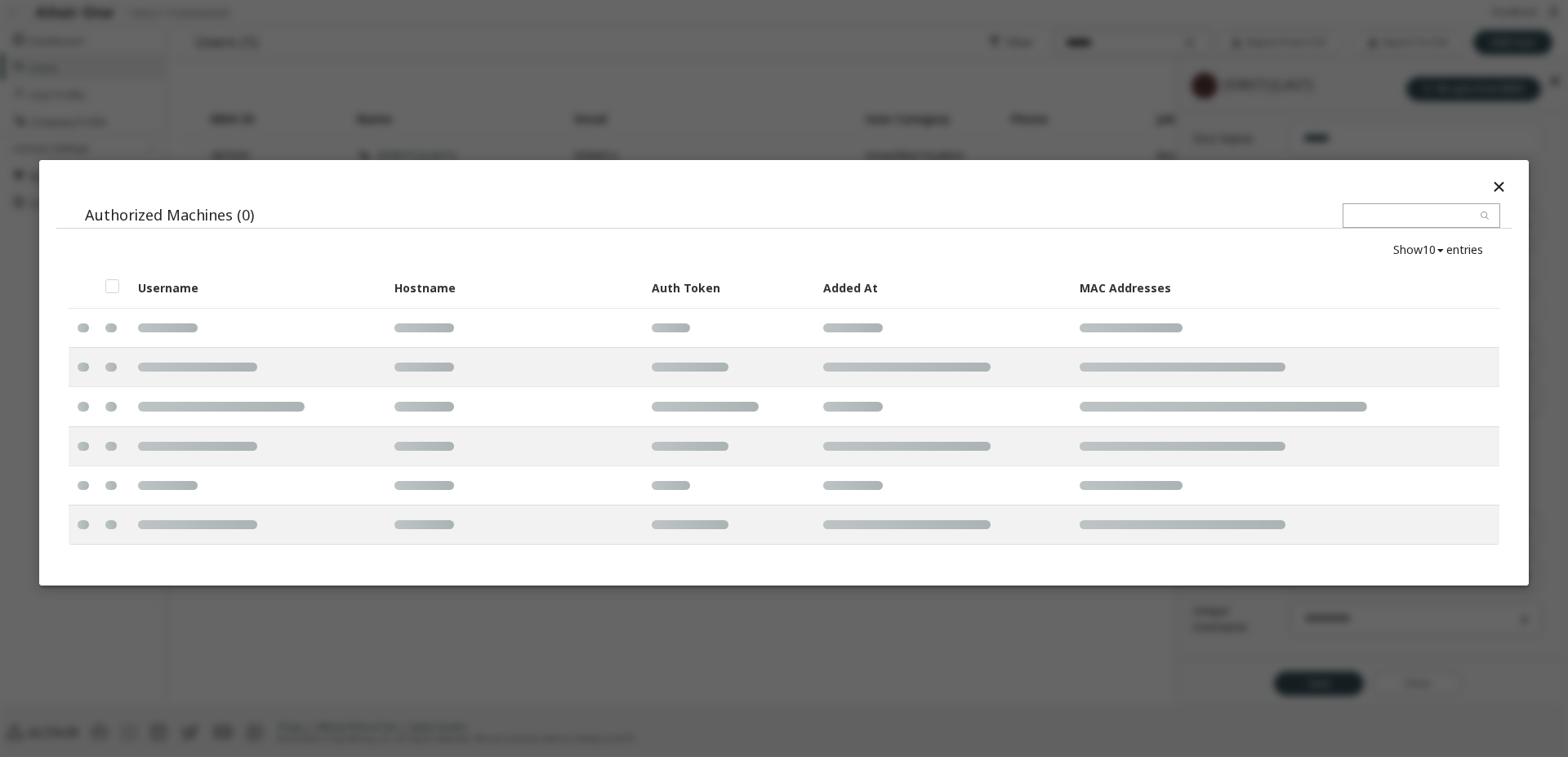 scroll, scrollTop: 65, scrollLeft: 0, axis: vertical 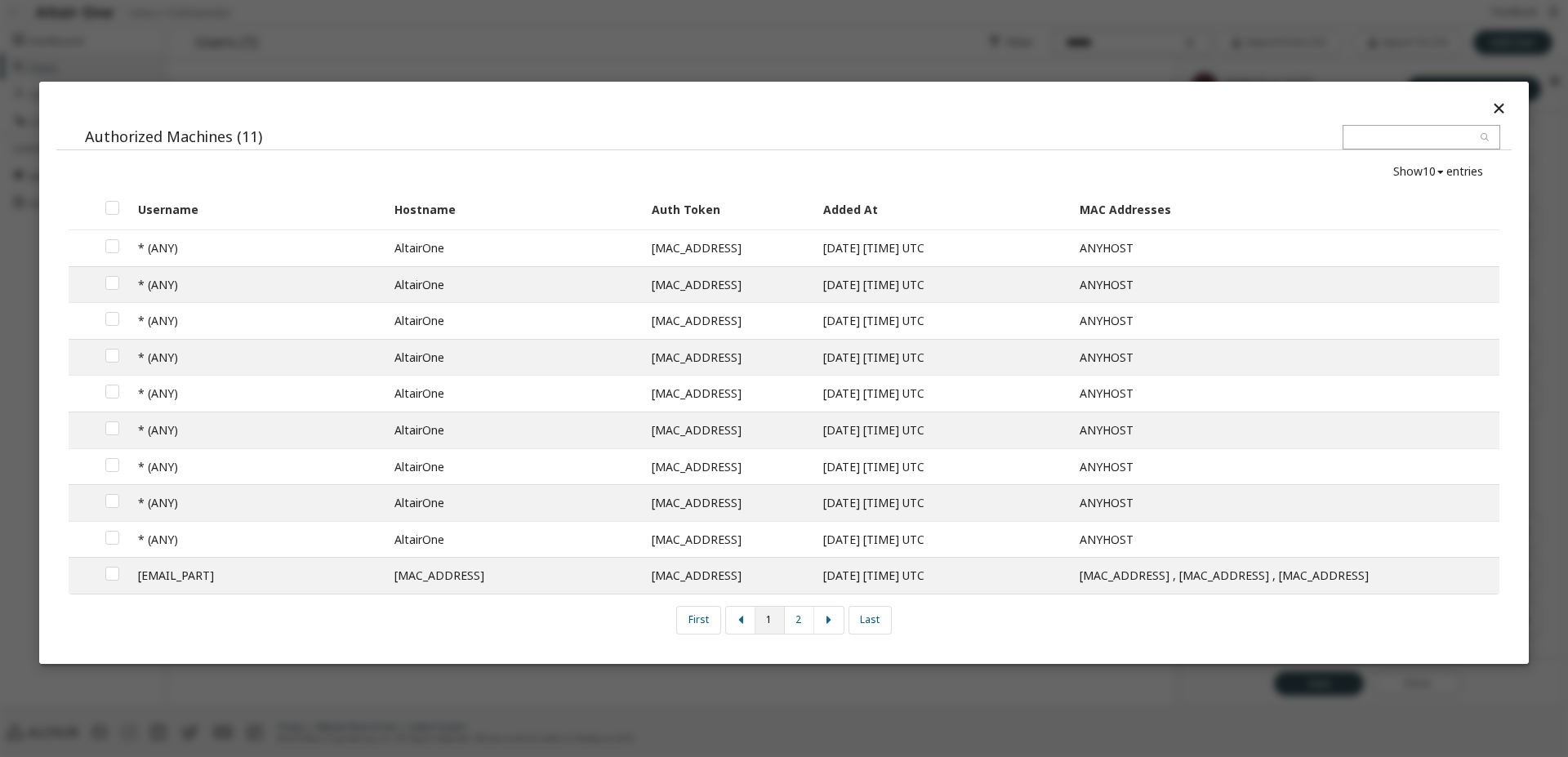 click at bounding box center [1499, 108] 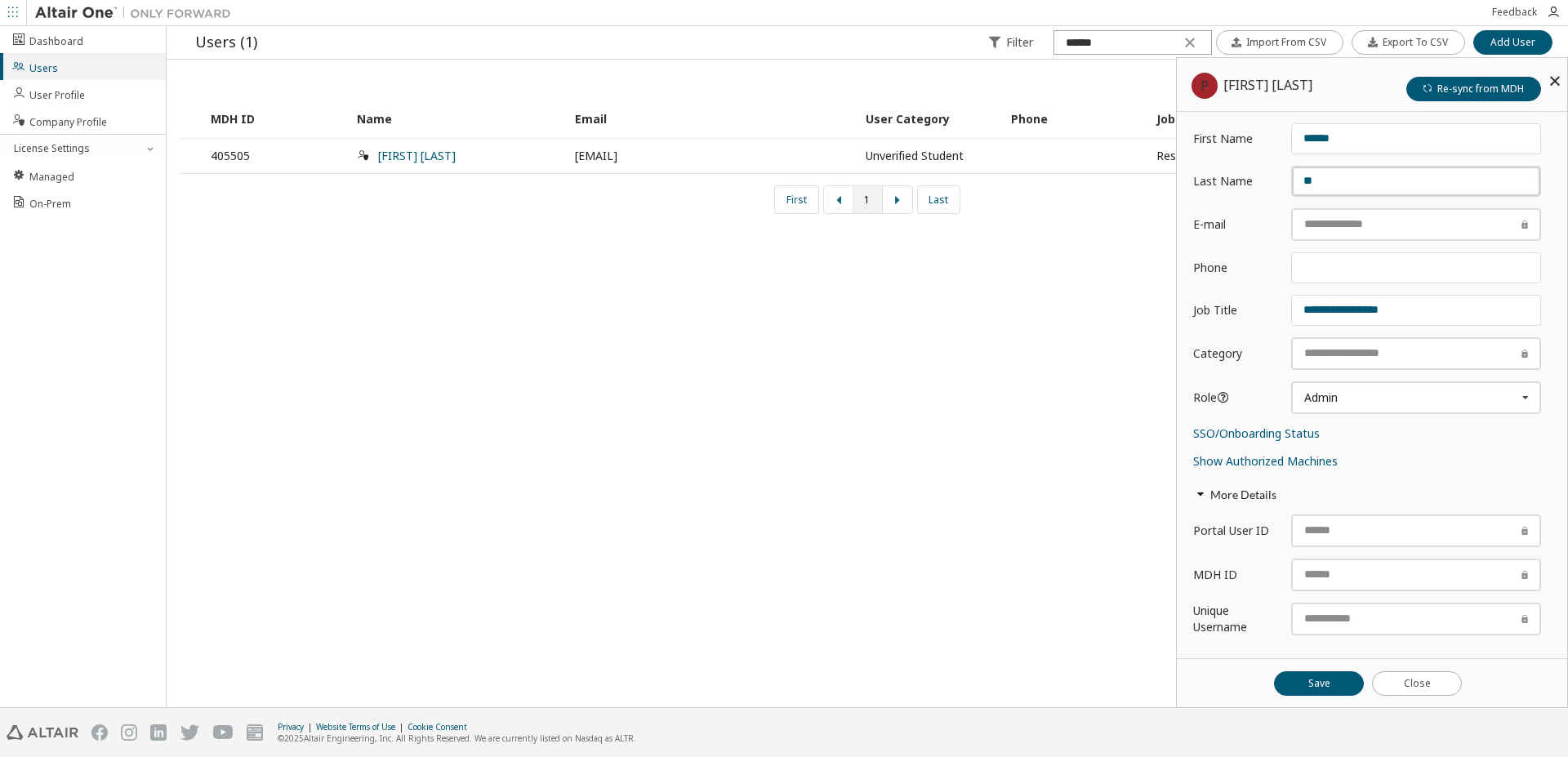 scroll, scrollTop: 65, scrollLeft: 0, axis: vertical 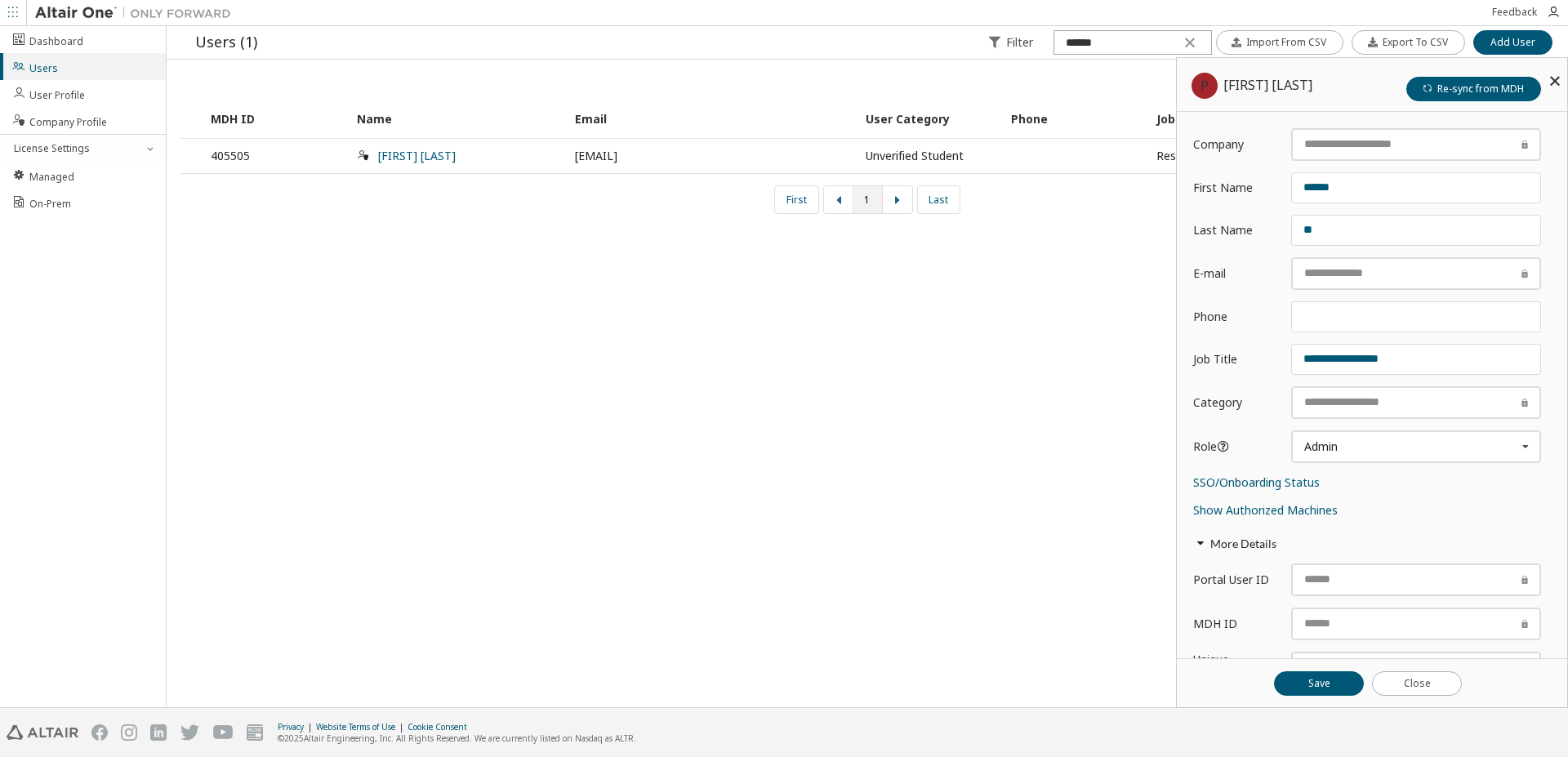 click at bounding box center (1555, 81) 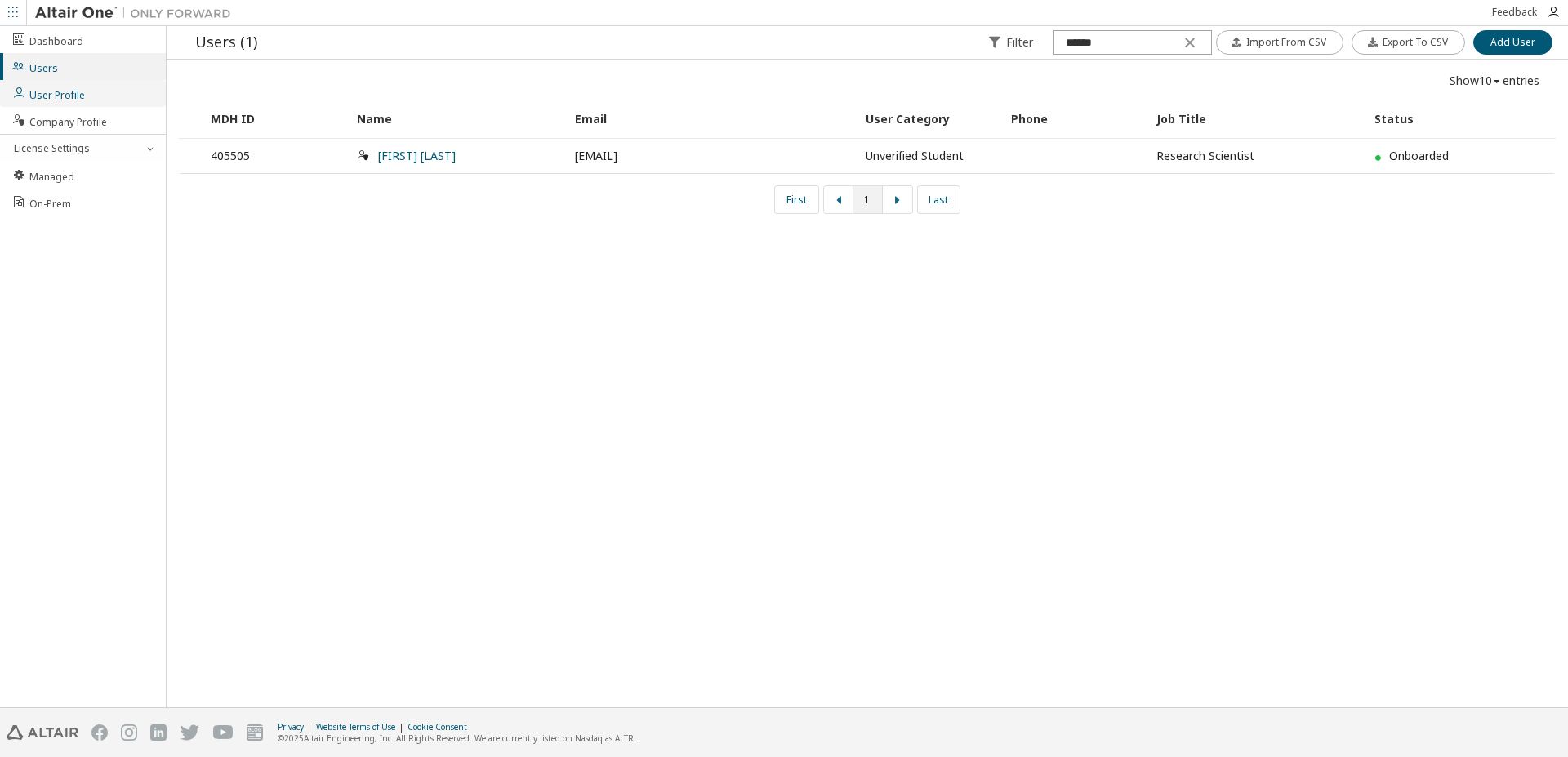 click on "User Profile" at bounding box center (82, 93) 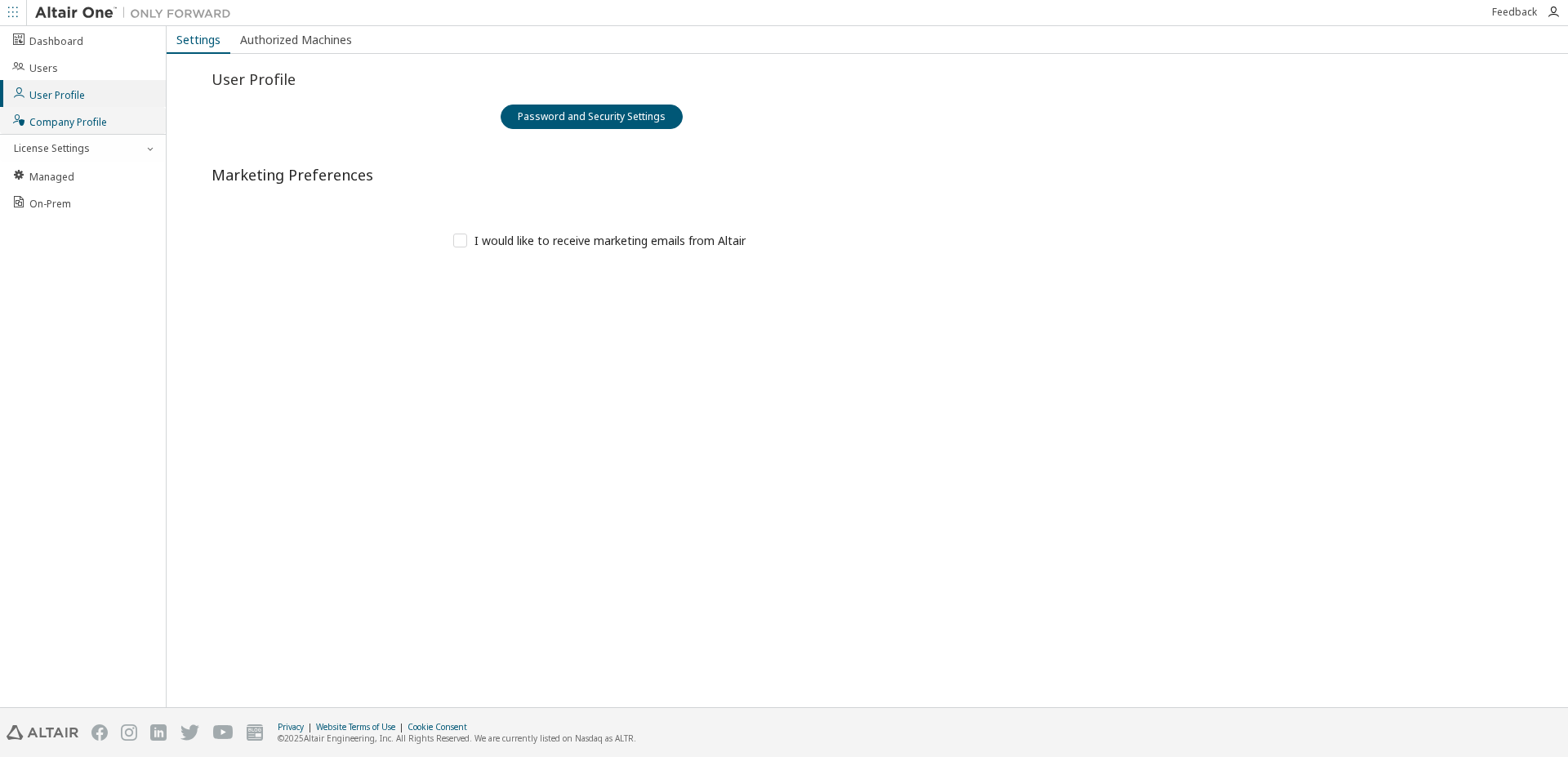 click on "Company Profile" at bounding box center [59, 120] 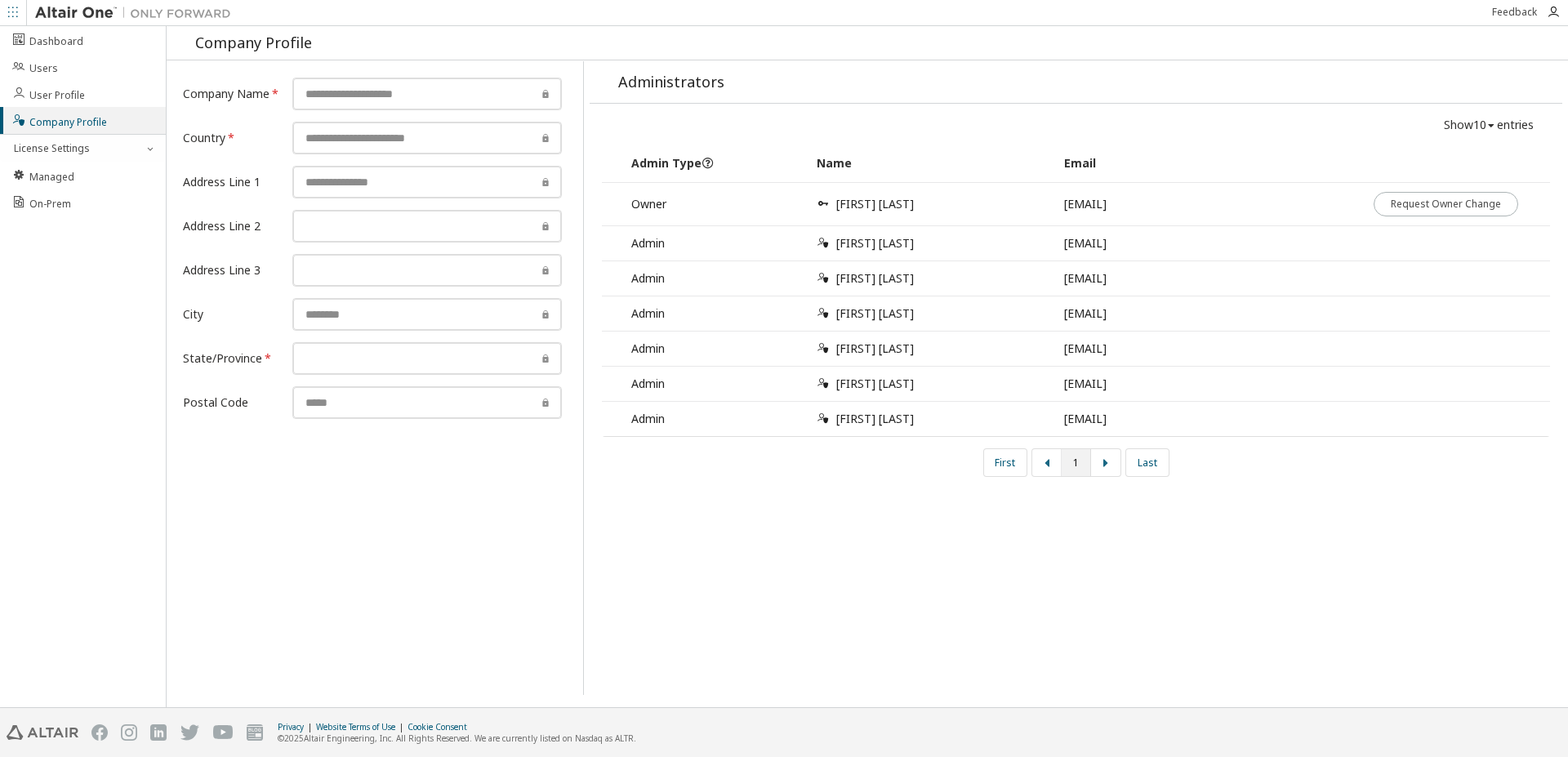 click on "Admin" at bounding box center [715, 313] 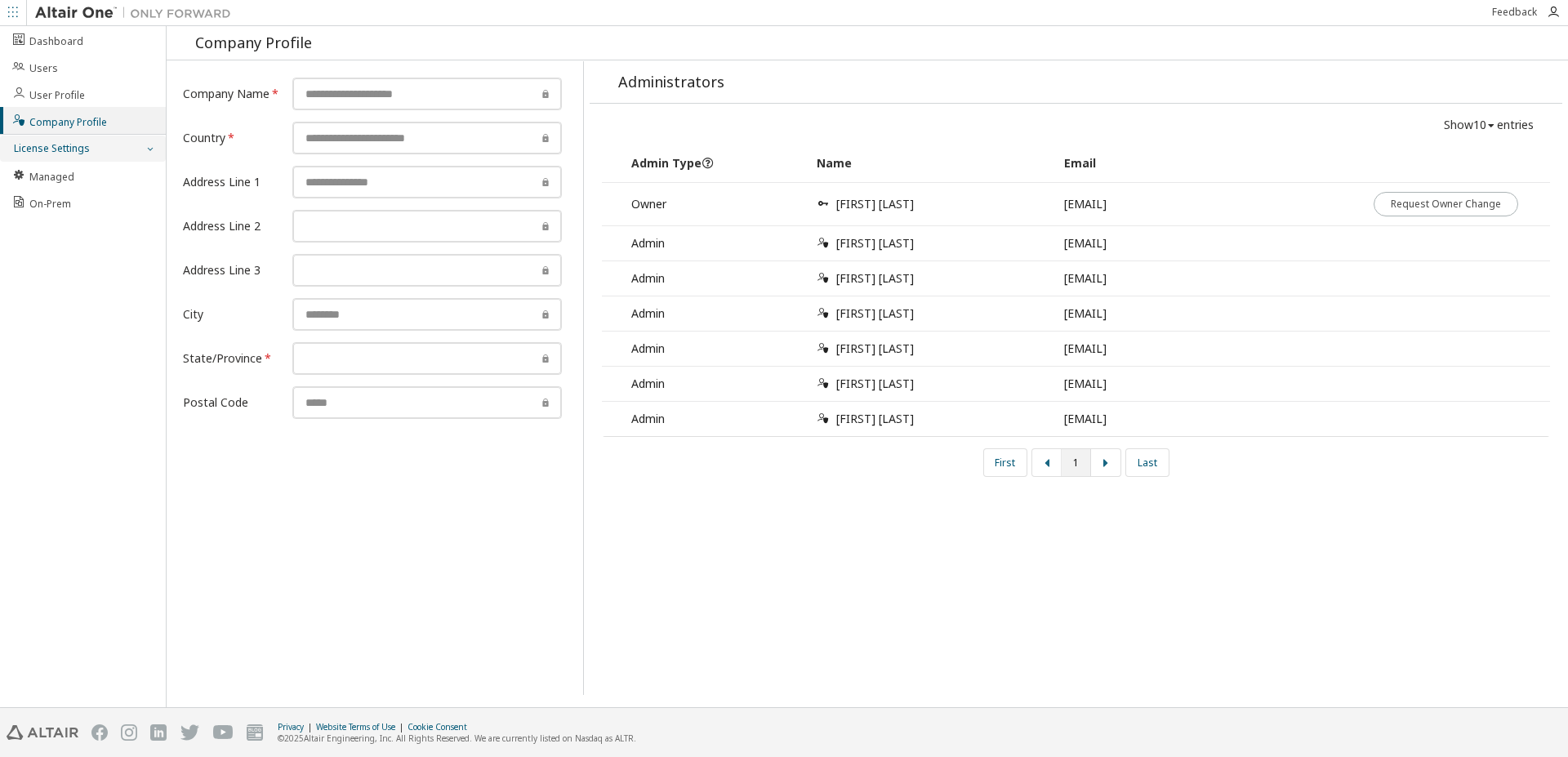 click on "License Settings" at bounding box center [51, 149] 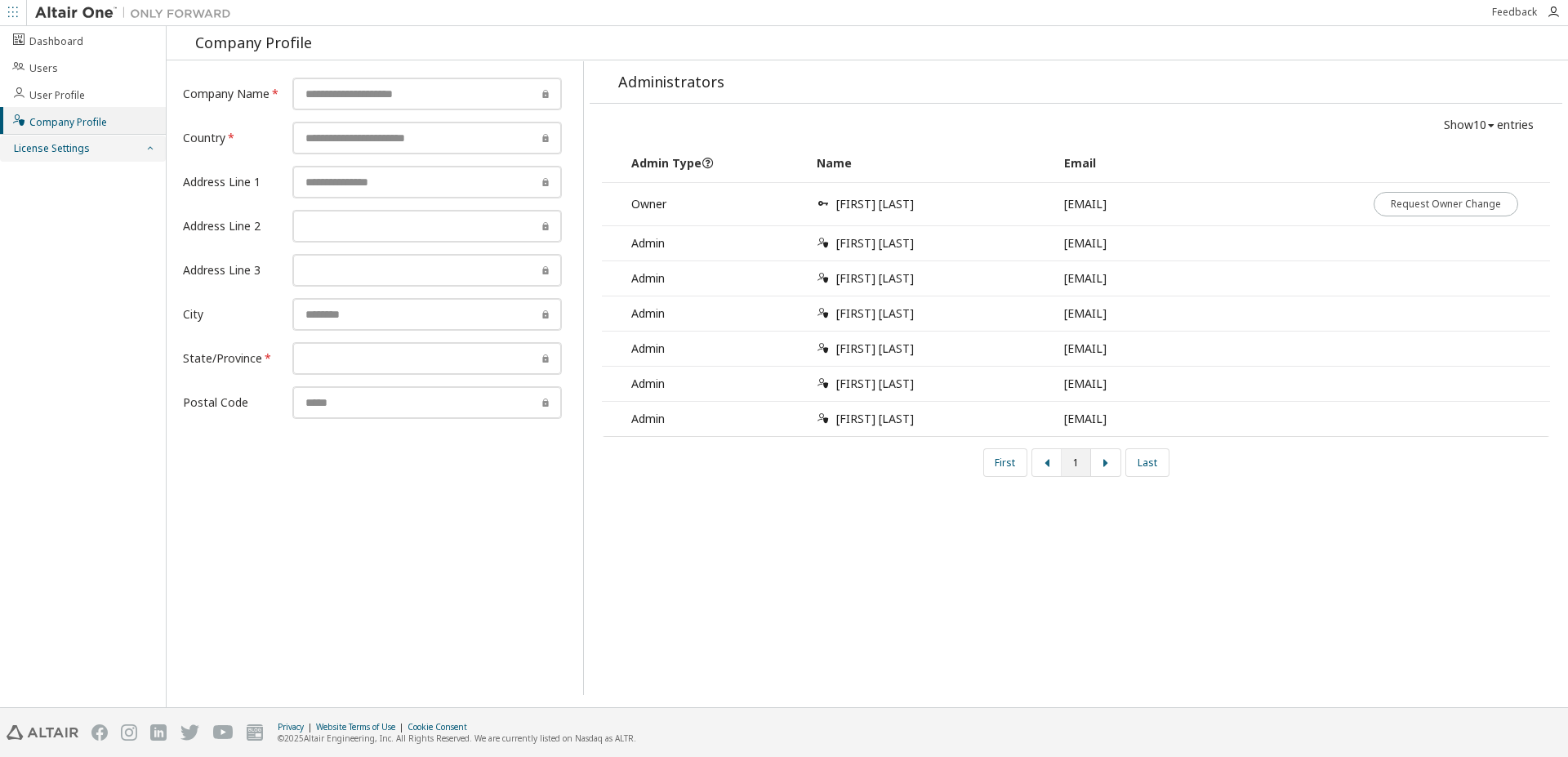 click on "License Settings" at bounding box center [51, 149] 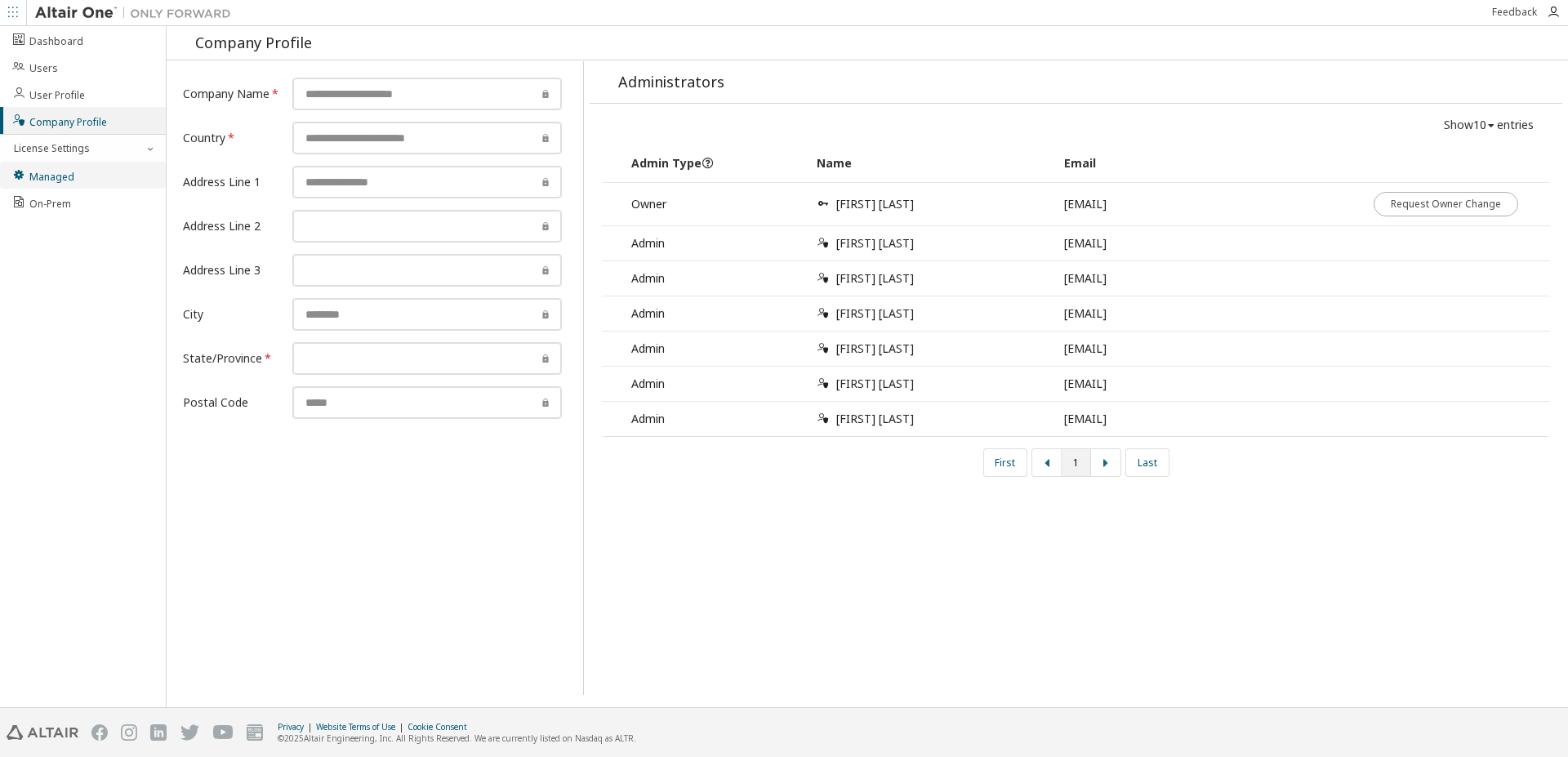 click on "Managed" at bounding box center (82, 175) 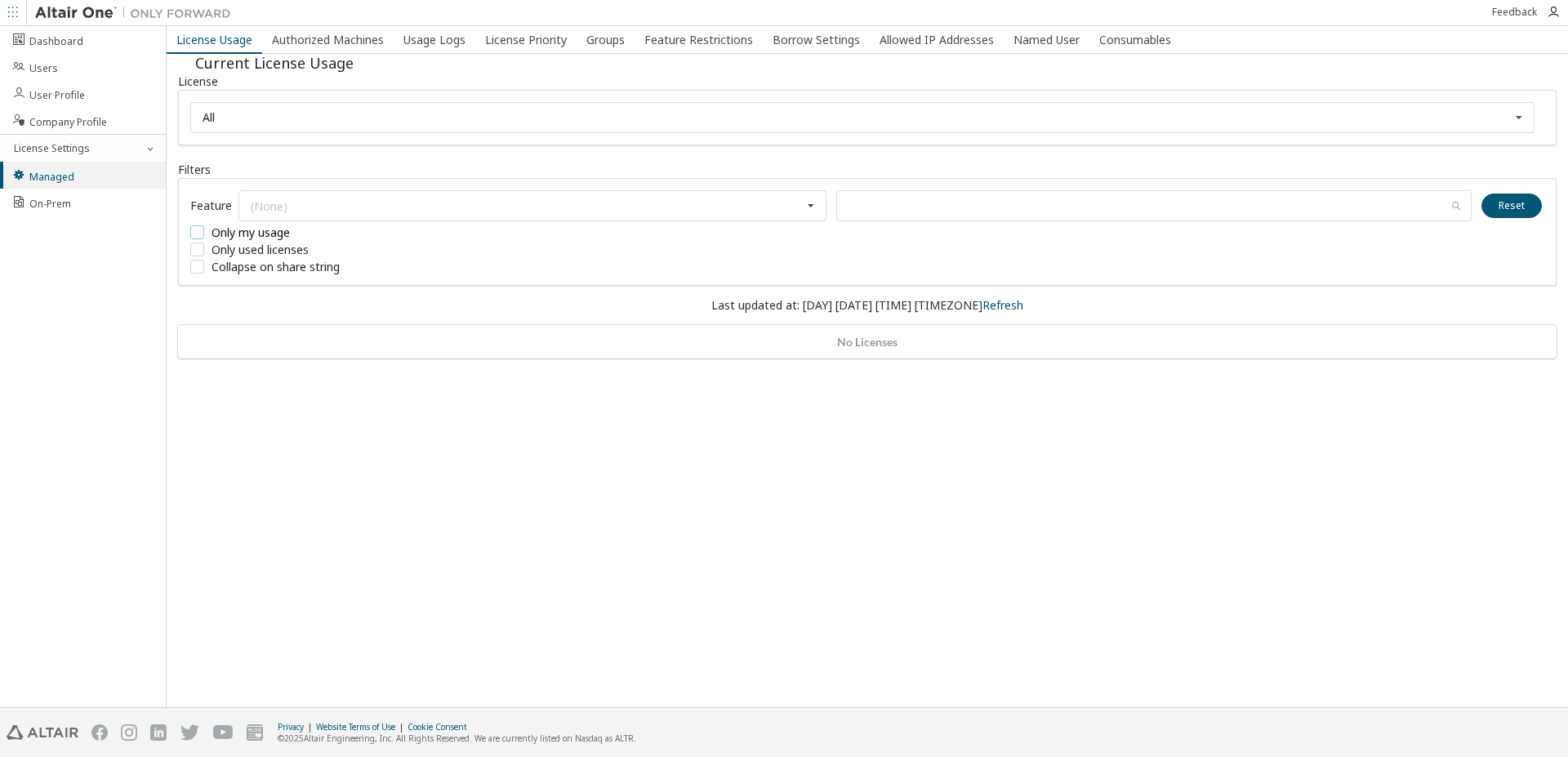 click on "Only my usage" at bounding box center (313, 232) 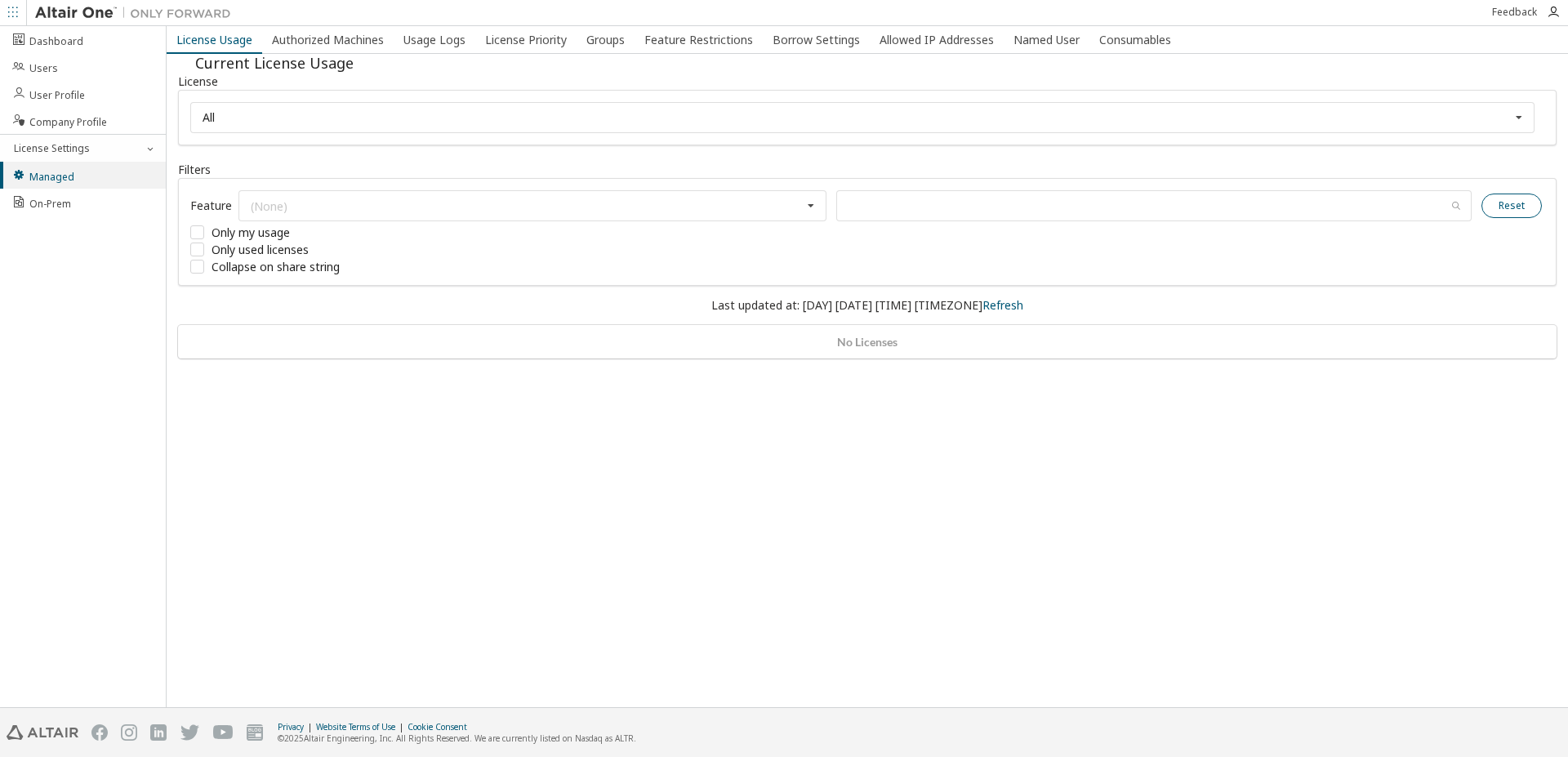 click on "Reset" at bounding box center (1512, 206) 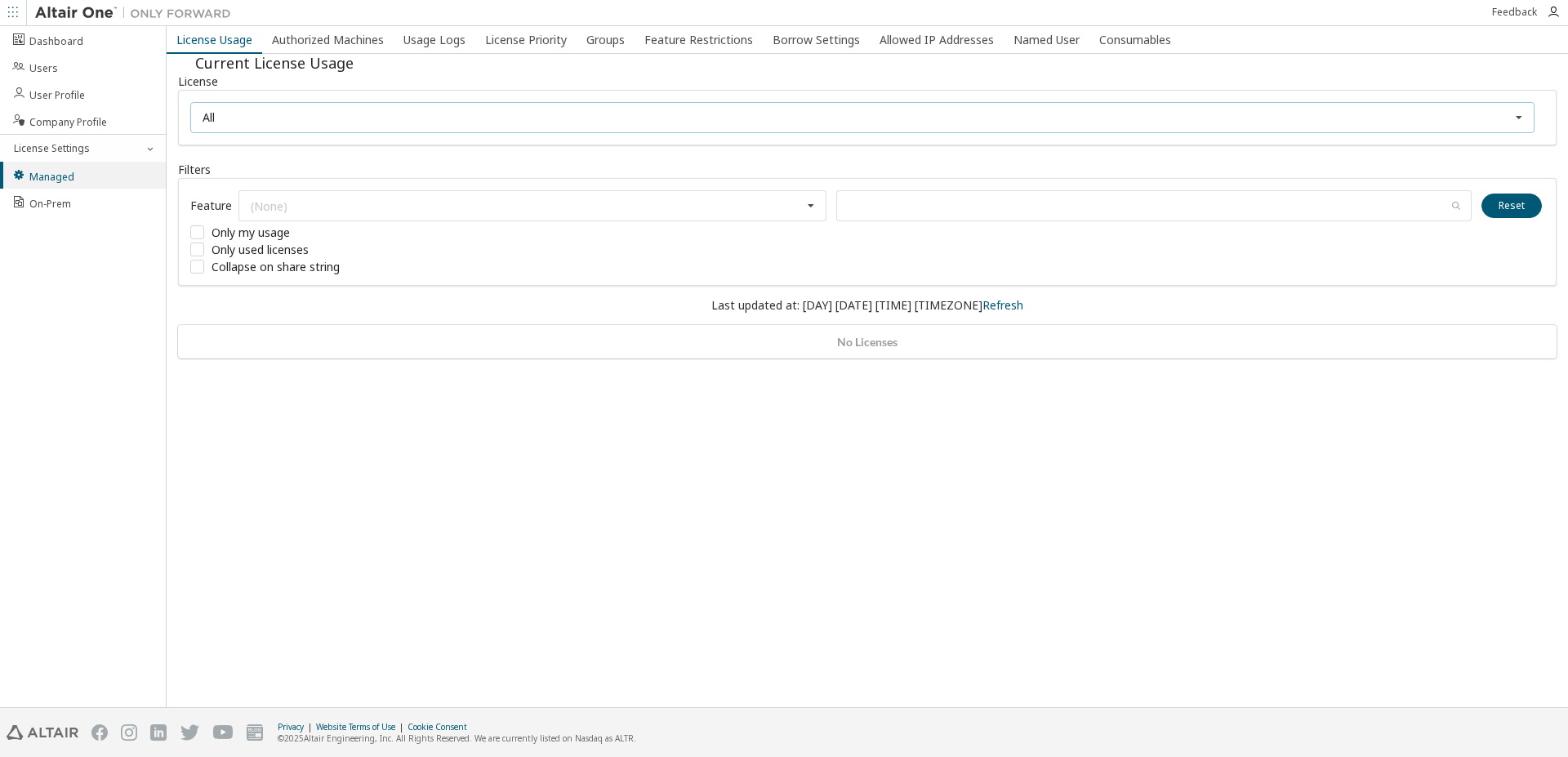 click on "All All" at bounding box center (862, 118) 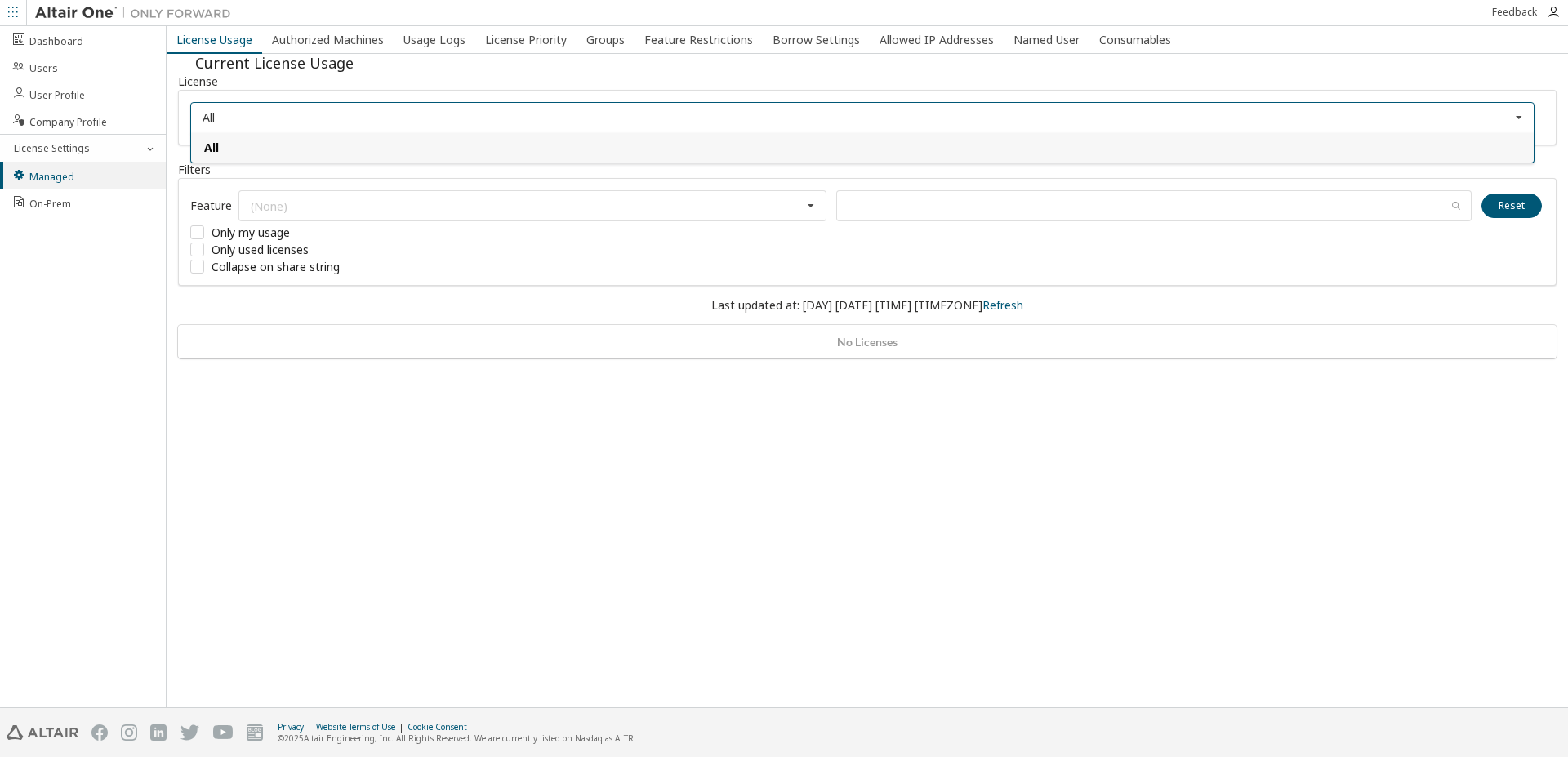 click on "All" at bounding box center (862, 147) 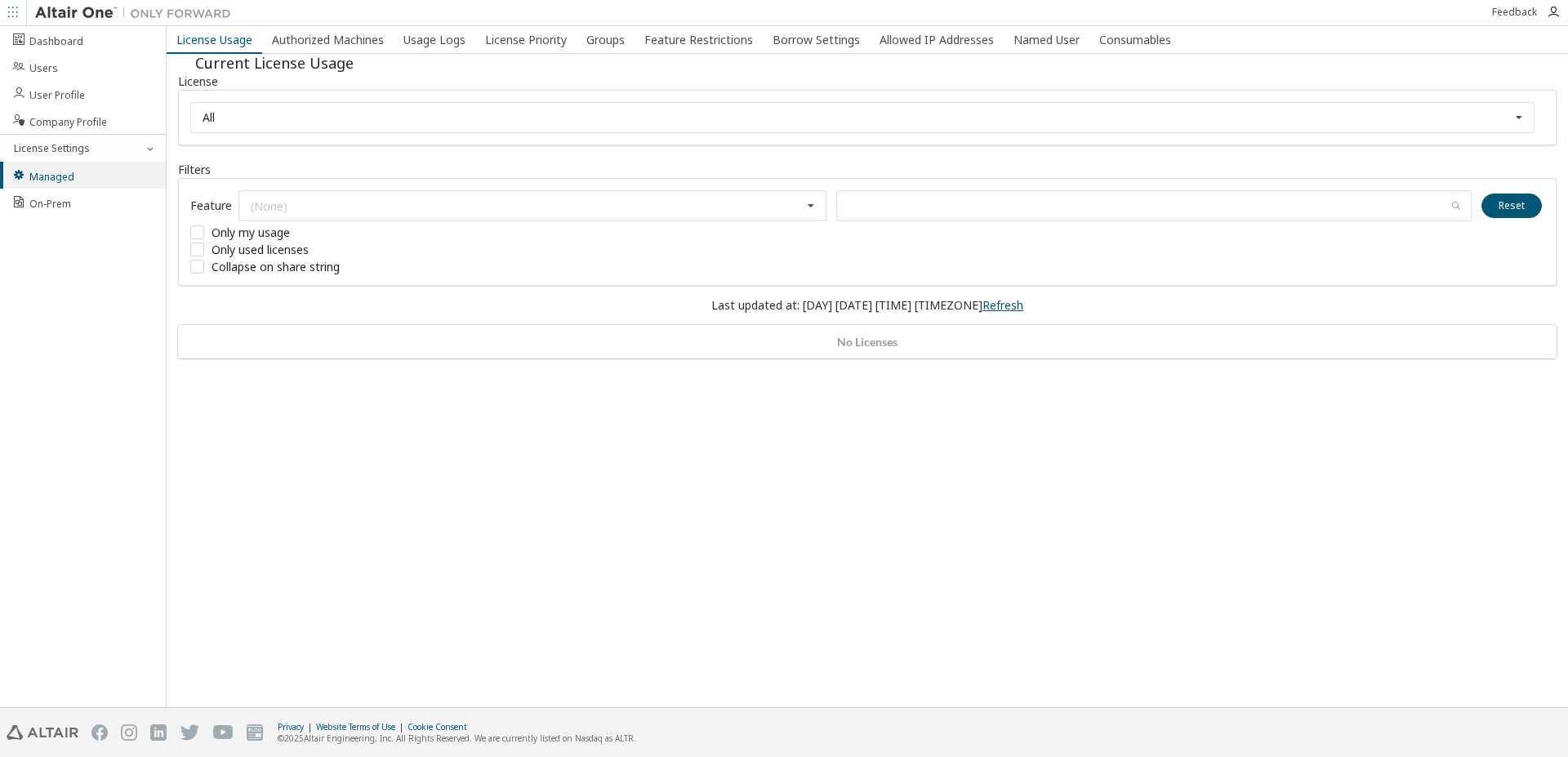 click on "Refresh" at bounding box center [1003, 305] 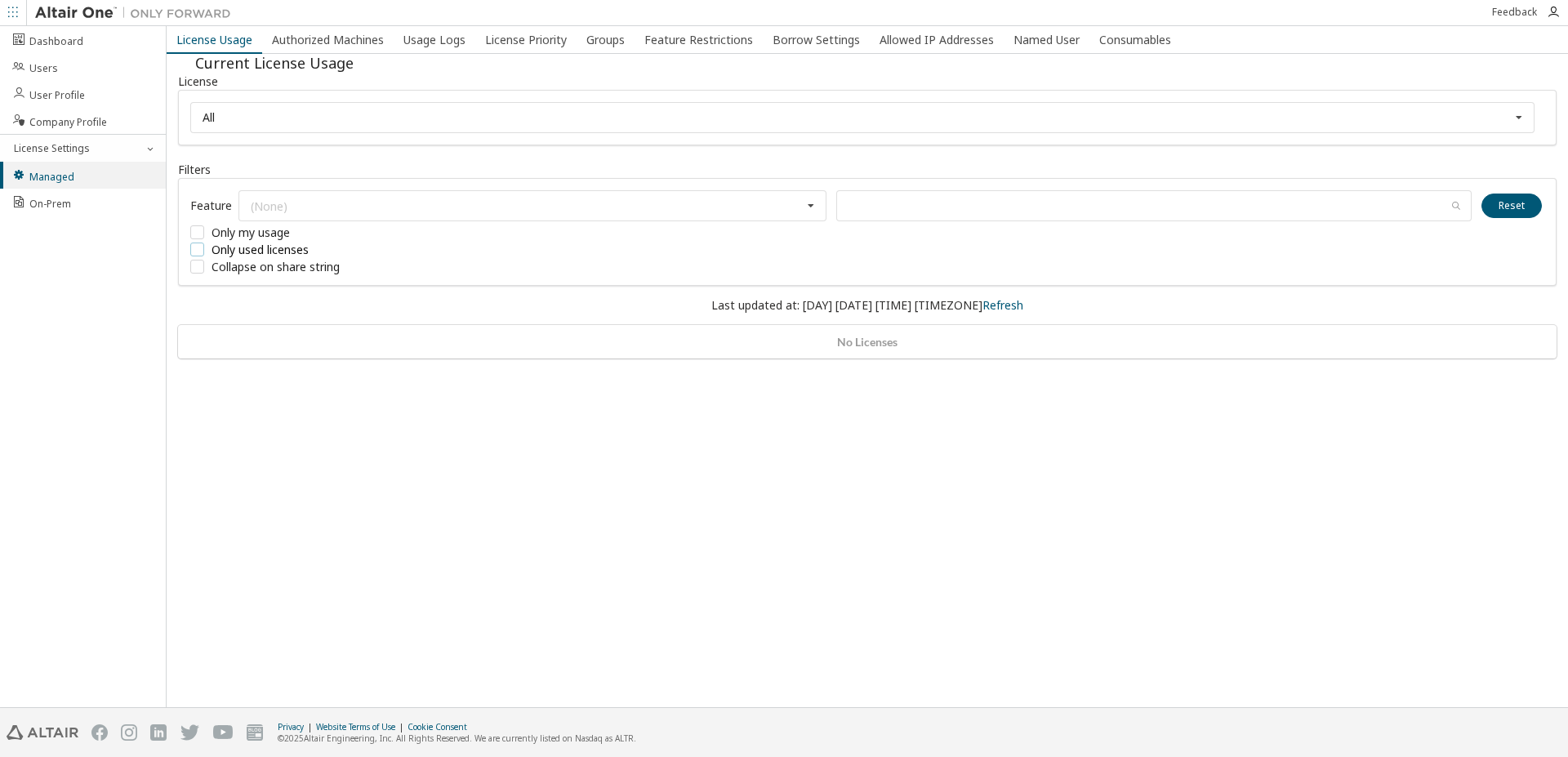 click on "Only used licenses" at bounding box center [313, 249] 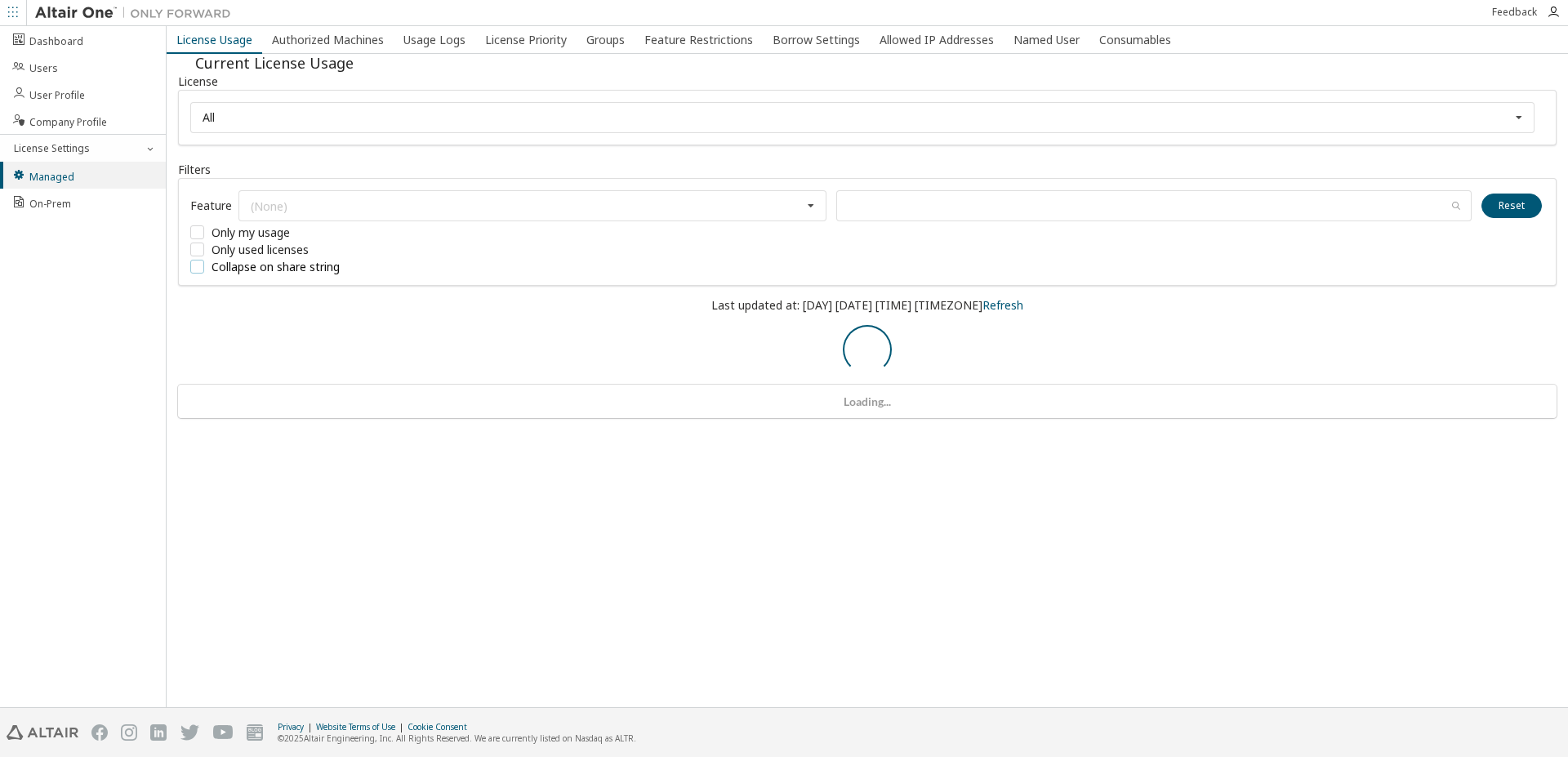 click on "Collapse on share string" at bounding box center [313, 266] 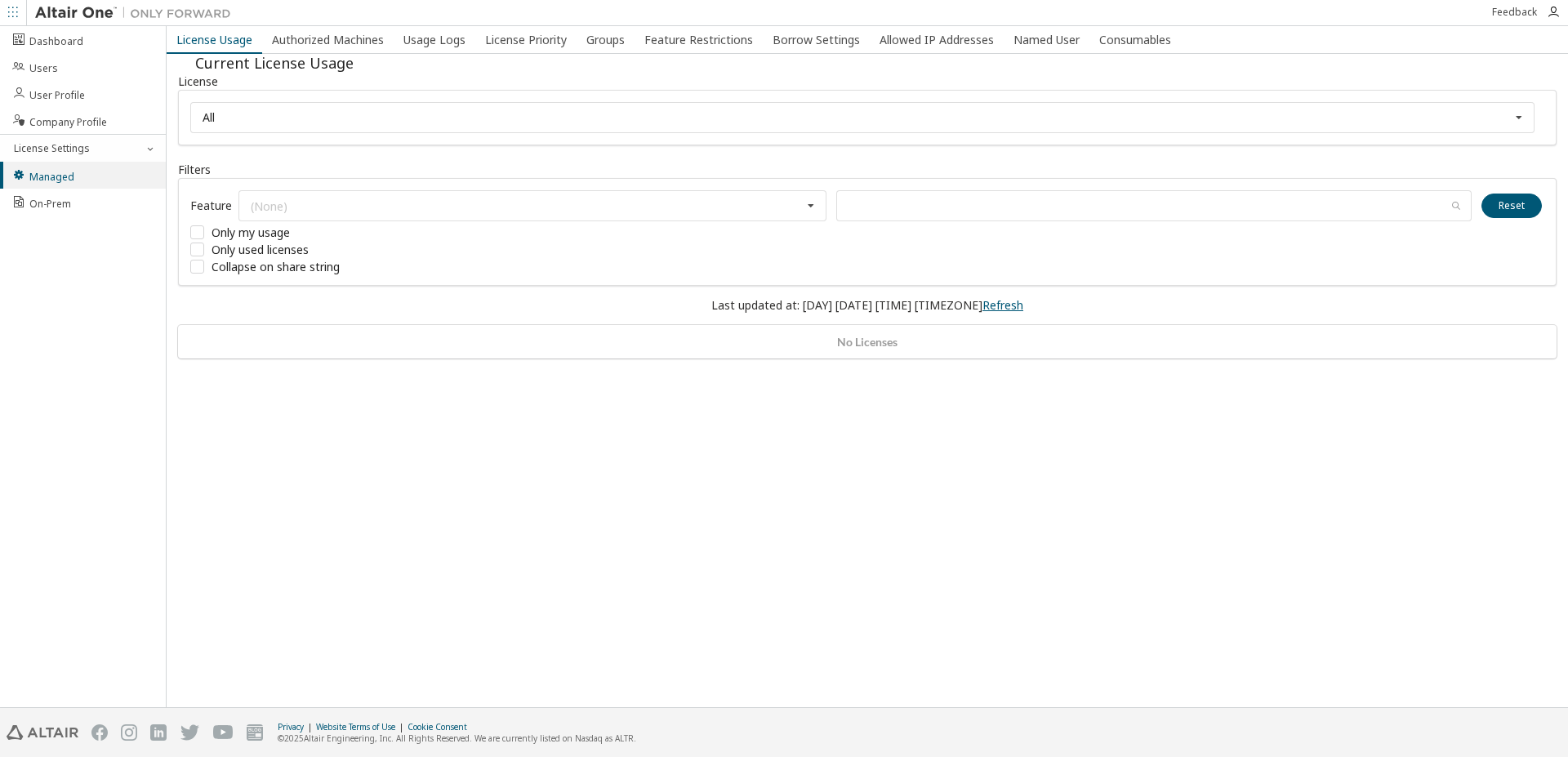 click on "Refresh" at bounding box center (1003, 305) 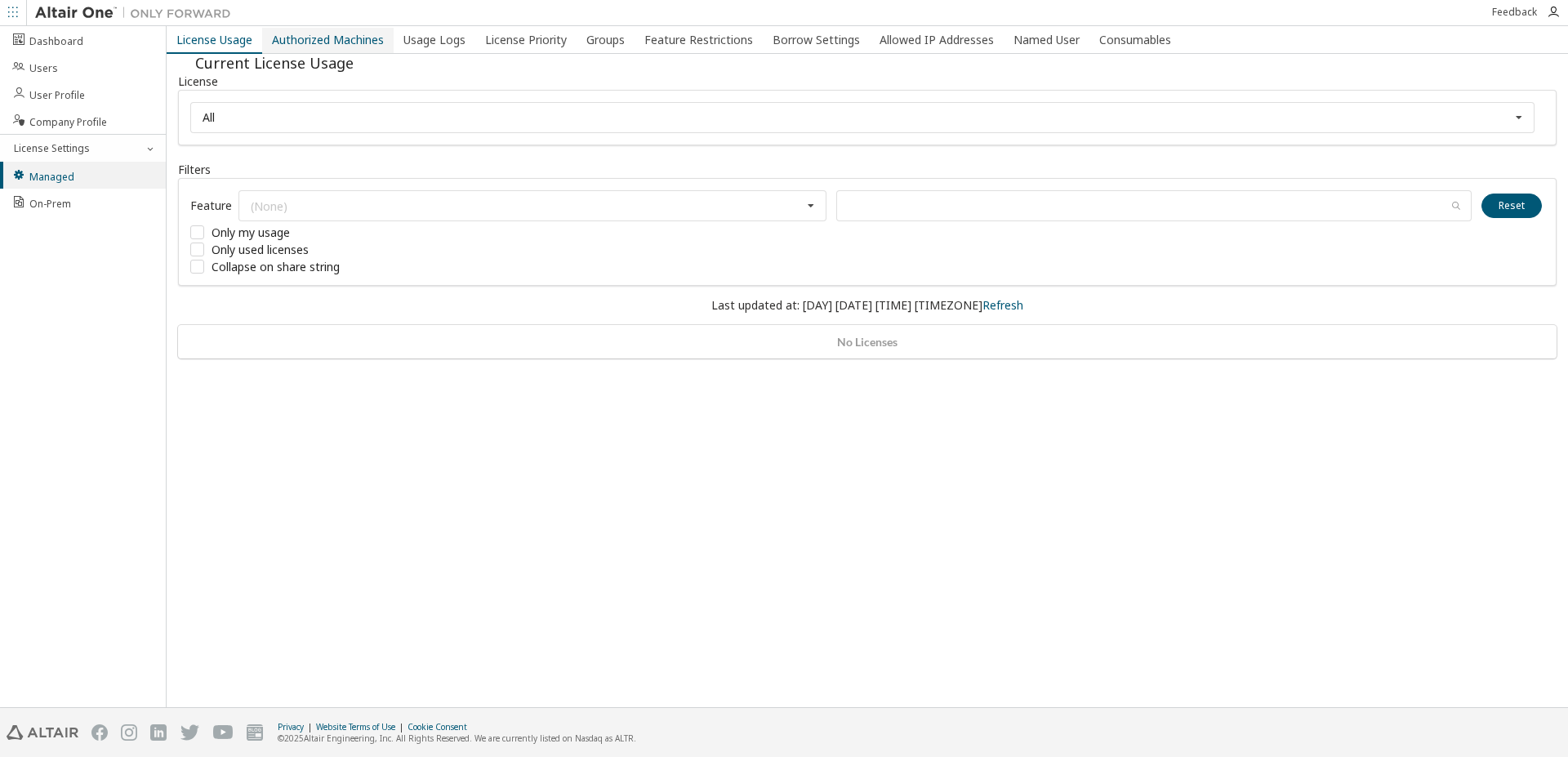 click on "Authorized Machines" at bounding box center (327, 40) 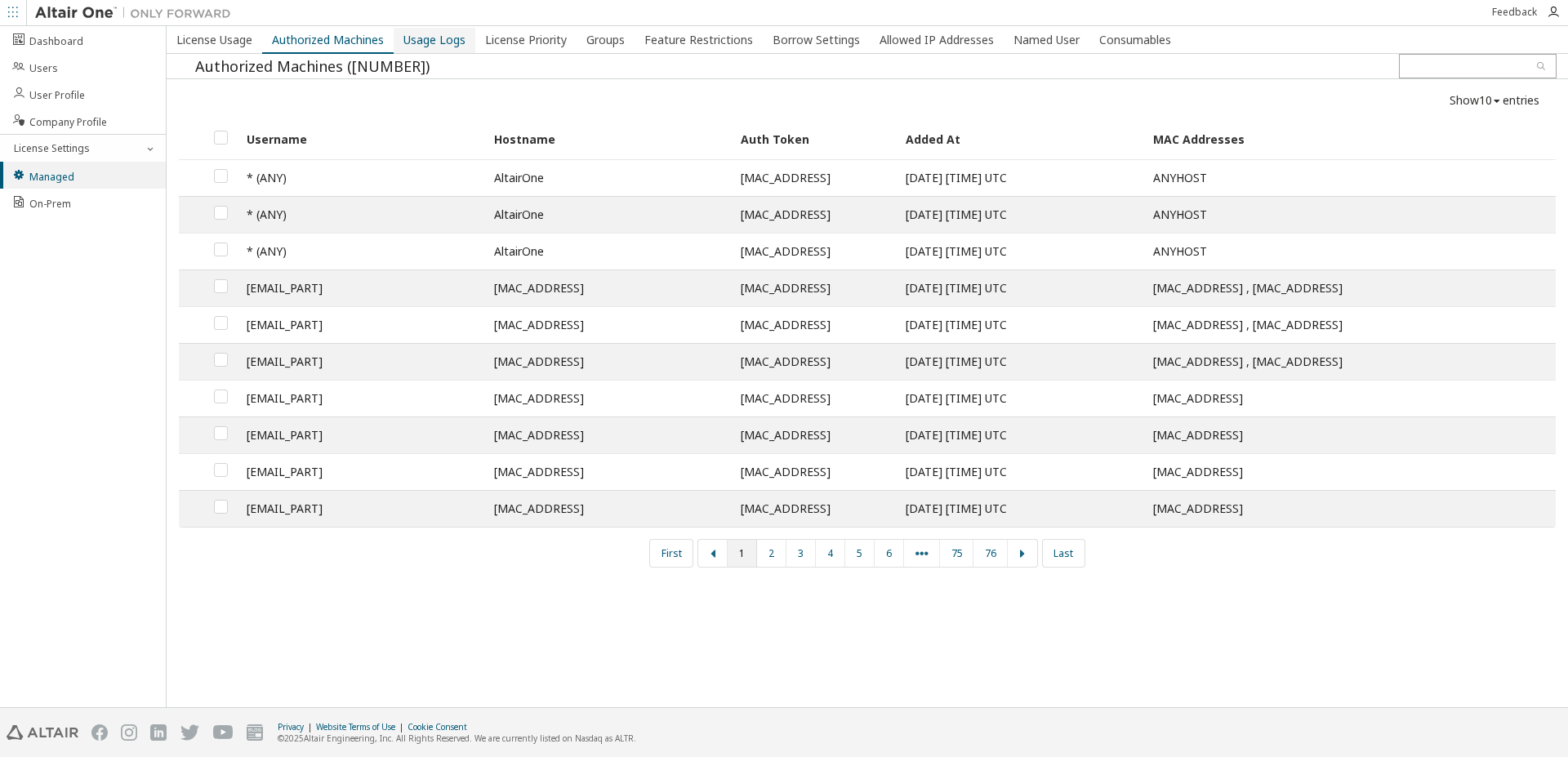 click on "Usage Logs" at bounding box center (434, 40) 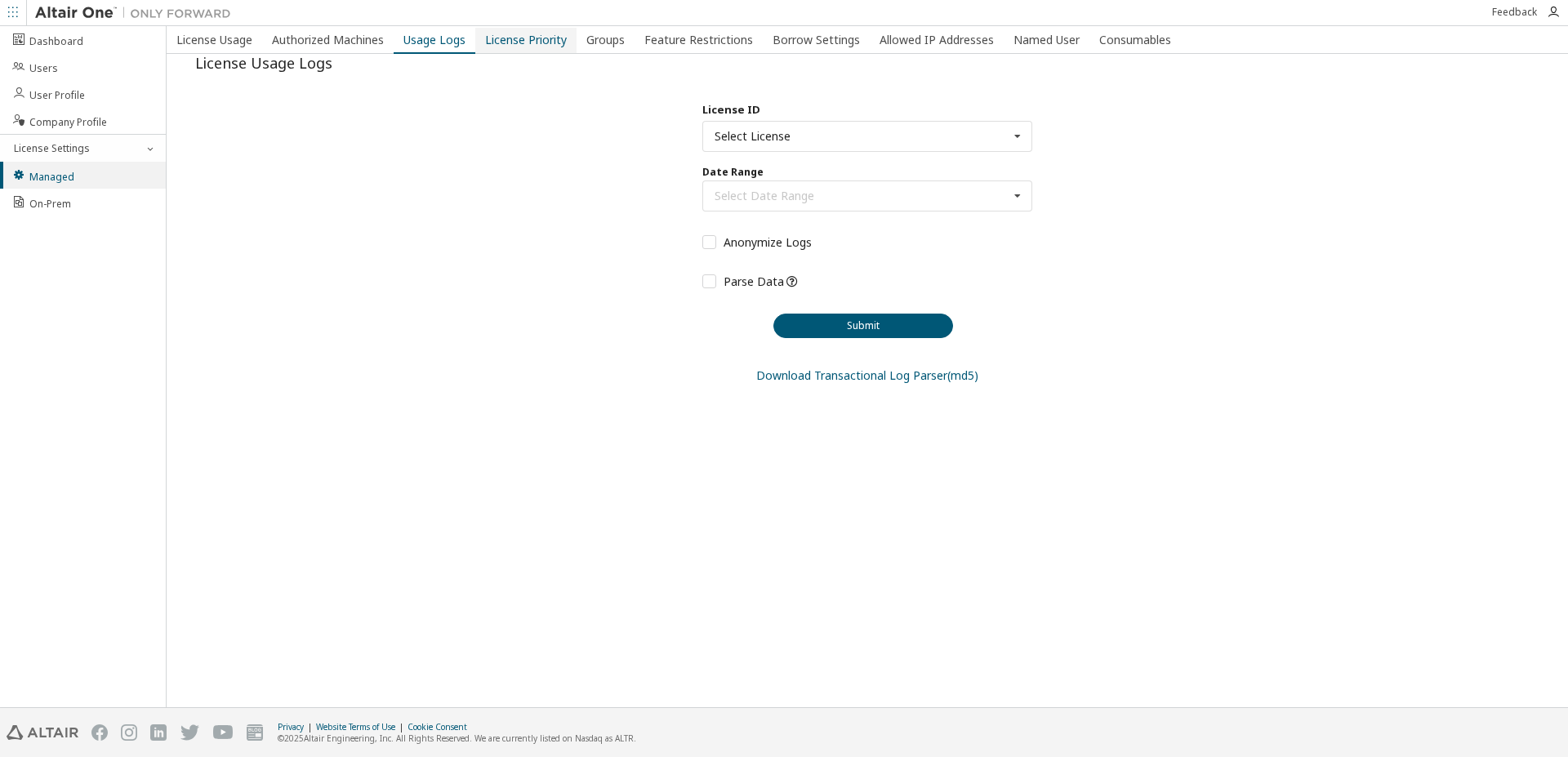 click on "License Priority" at bounding box center [526, 40] 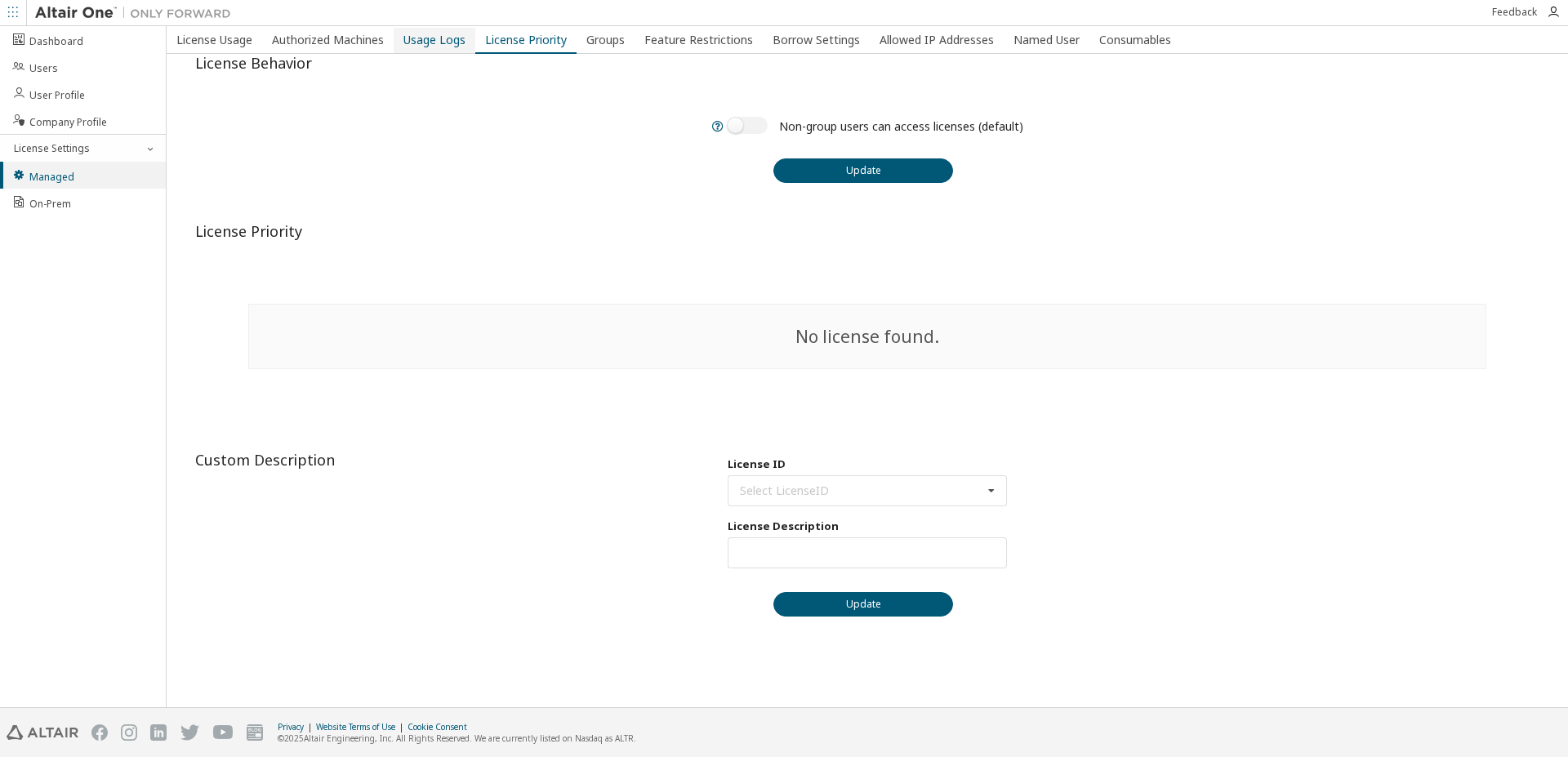 click on "Usage Logs" at bounding box center (434, 40) 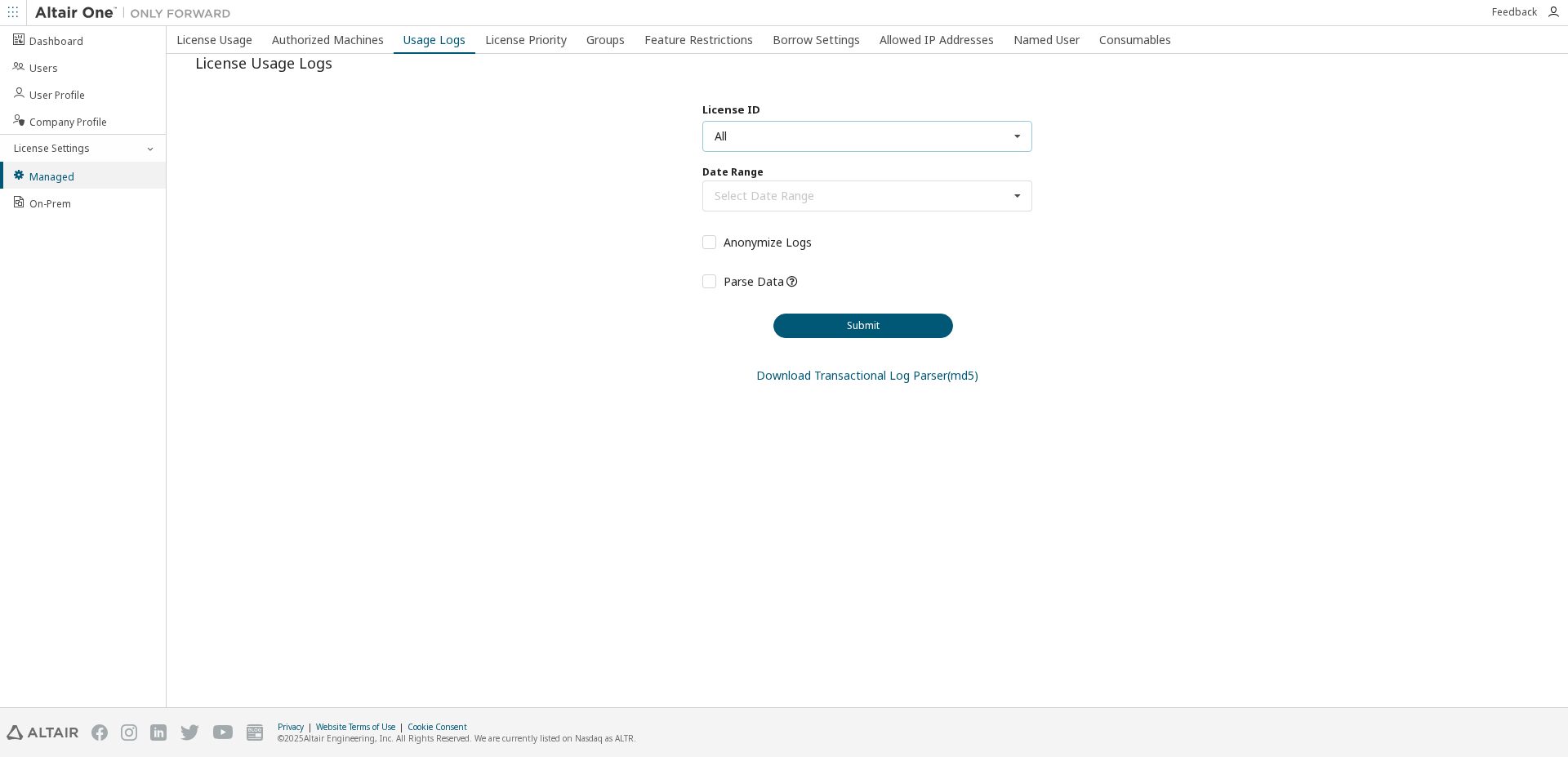 click on "All All [NUMBER] - AU Enterprise Suite  (Expired)  [NUMBER] - AU Enterprise Suite  (Expired)  [NUMBER] - AU Enterprise Suite  (Voided: [DATE])  [NUMBER] - AU Enterprise Suite  (Voided: [DATE])  [NUMBER] - AU Enterprise Suite  (Voided: [DATE])  [NUMBER] - AU Enterprise Suite  (Voided: [DATE])" at bounding box center [867, 136] 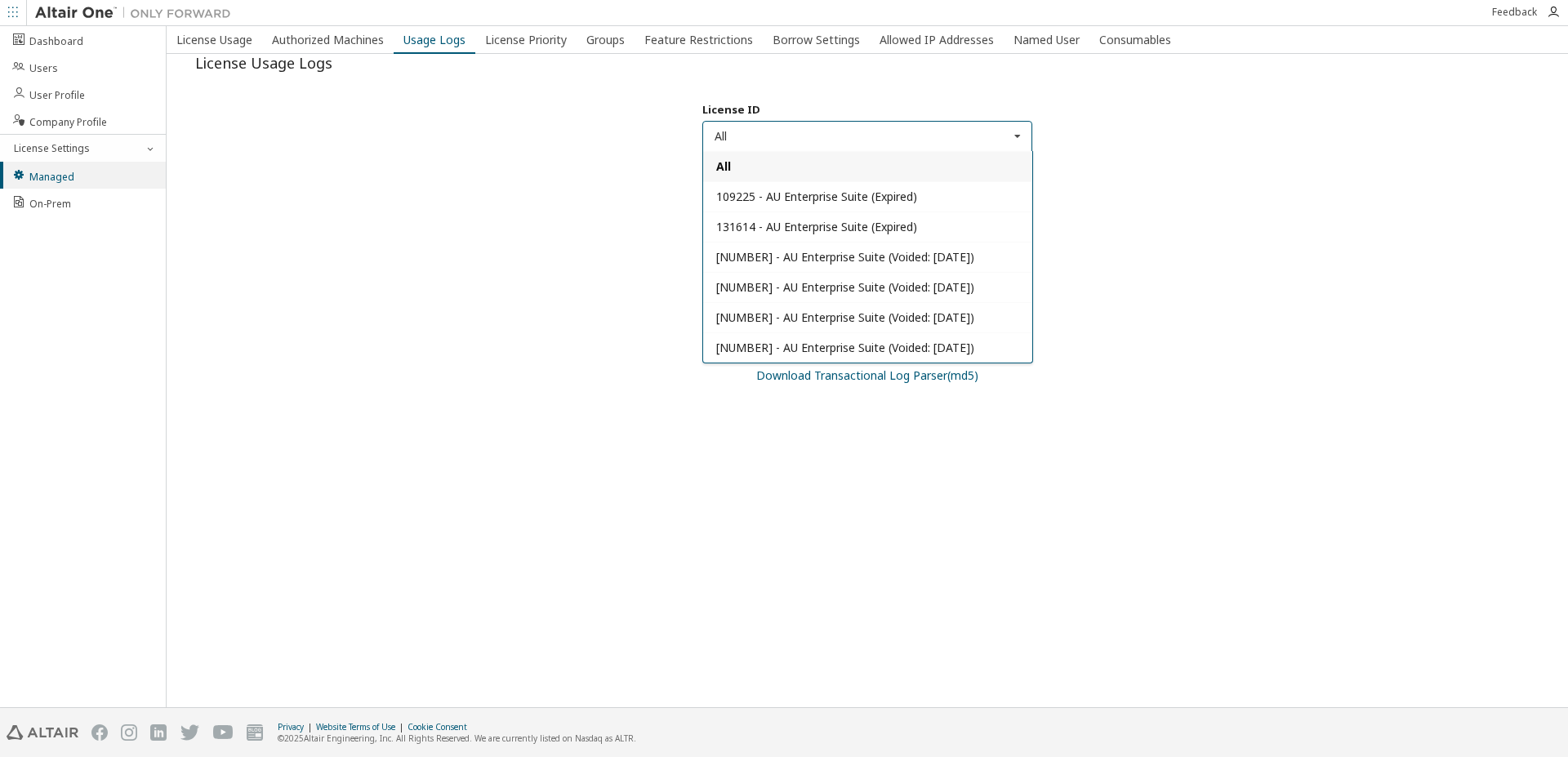 click on "License ID All All [NUMBER] - AU Enterprise Suite  (Expired)  [NUMBER] - AU Enterprise Suite  (Expired)  [NUMBER] - AU Enterprise Suite  (Voided: [DATE])  [NUMBER] - AU Enterprise Suite  (Voided: [DATE])  [NUMBER] - AU Enterprise Suite  (Voided: [DATE])  [NUMBER] - AU Enterprise Suite  (Voided: [DATE])  Date Range Select Date Range Last 30 days Year to date Custom Date Range Anonymize Logs Parse Data Your log request was successfully submitted.  You will receive an email with the requested logs shortly. Submit" at bounding box center (867, 220) 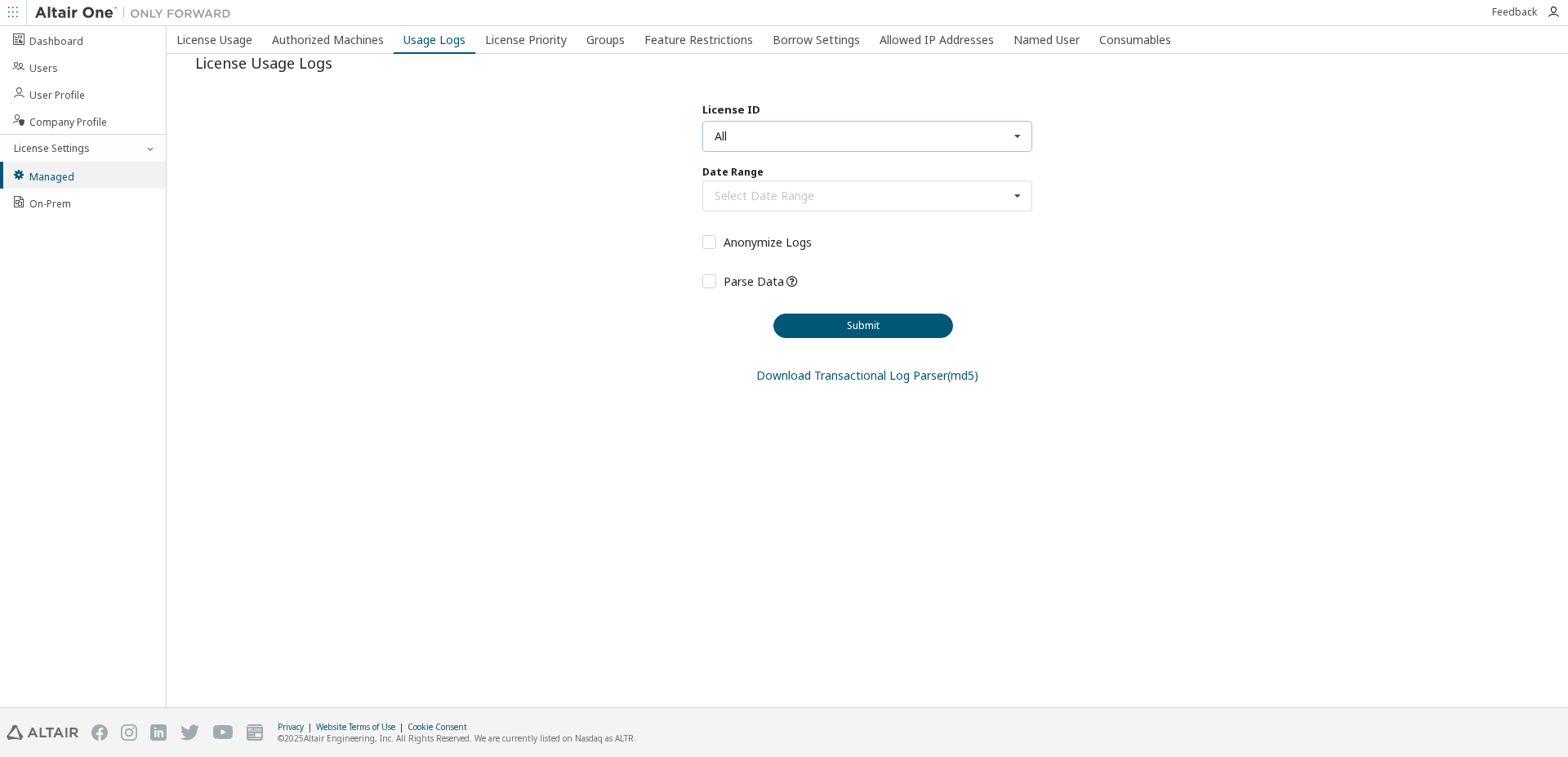 click on "All All [NUMBER] - AU Enterprise Suite  (Expired)  [NUMBER] - AU Enterprise Suite  (Expired)  [NUMBER] - AU Enterprise Suite  (Voided: [DATE])  [NUMBER] - AU Enterprise Suite  (Voided: [DATE])  [NUMBER] - AU Enterprise Suite  (Voided: [DATE])  [NUMBER] - AU Enterprise Suite  (Voided: [DATE])" at bounding box center [867, 136] 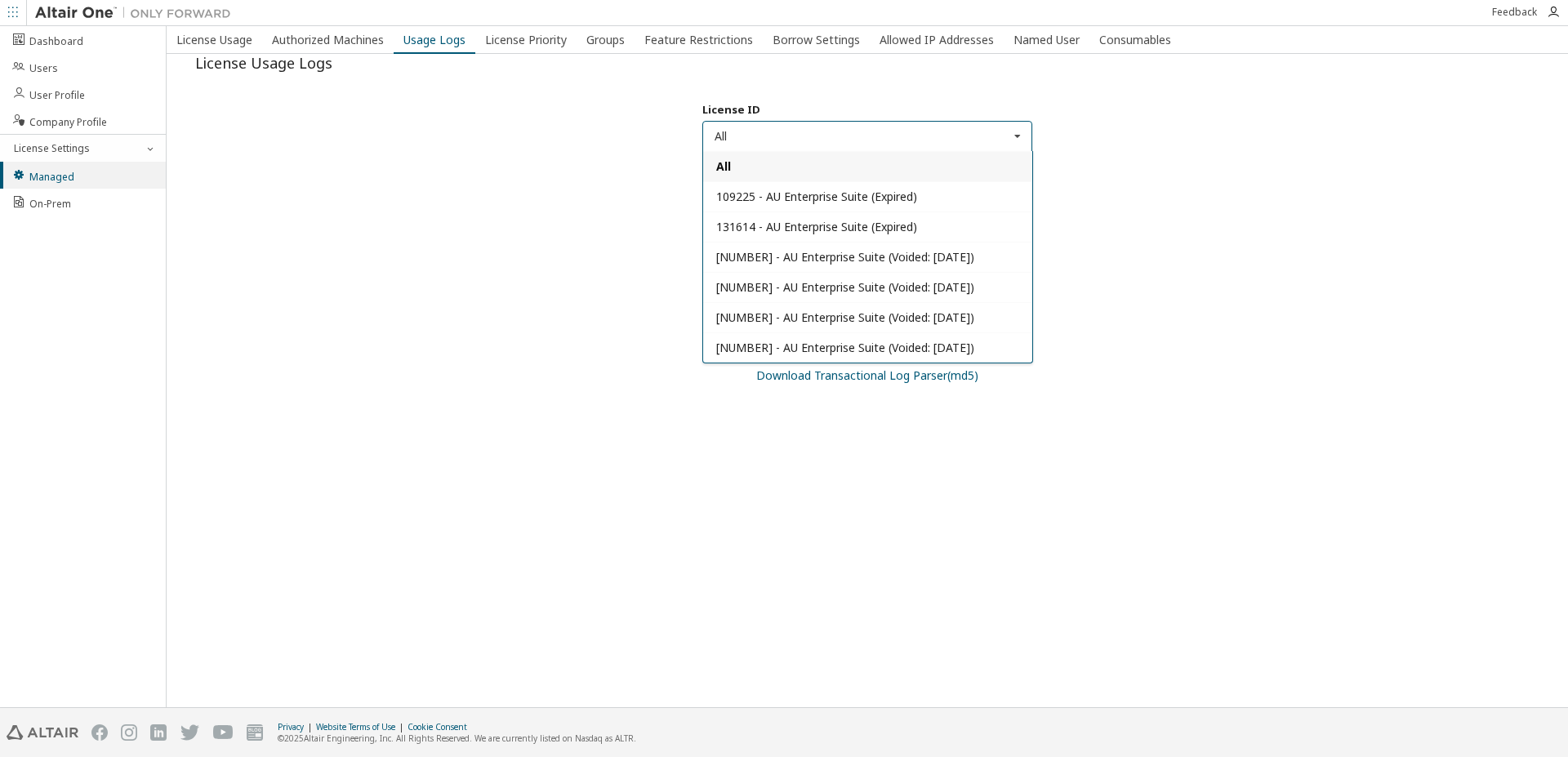 click on "All" at bounding box center (867, 166) 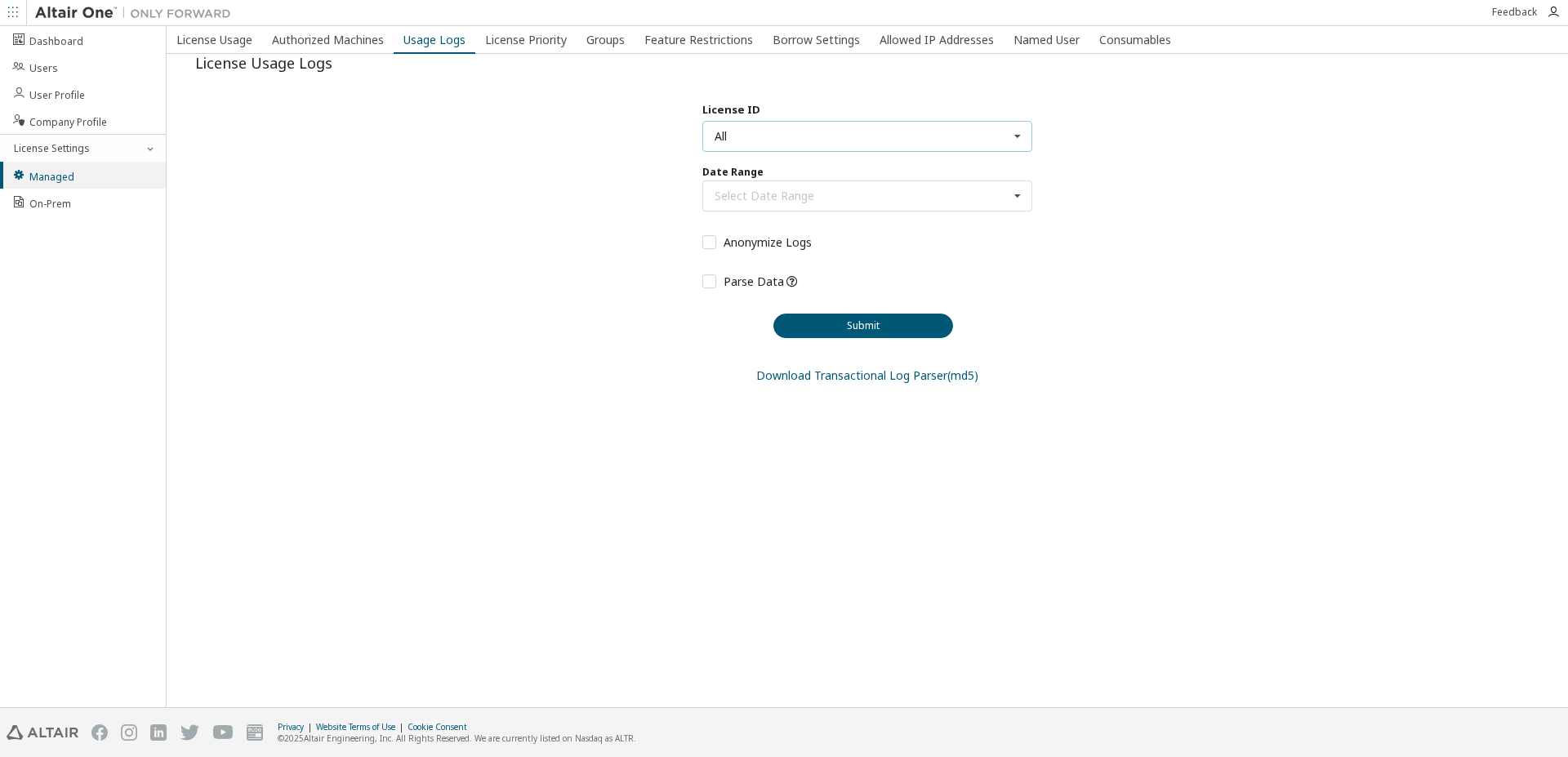 click on "All All [NUMBER] - AU Enterprise Suite  (Expired)  [NUMBER] - AU Enterprise Suite  (Expired)  [NUMBER] - AU Enterprise Suite  (Voided: [DATE])  [NUMBER] - AU Enterprise Suite  (Voided: [DATE])  [NUMBER] - AU Enterprise Suite  (Voided: [DATE])  [NUMBER] - AU Enterprise Suite  (Voided: [DATE])" at bounding box center (867, 136) 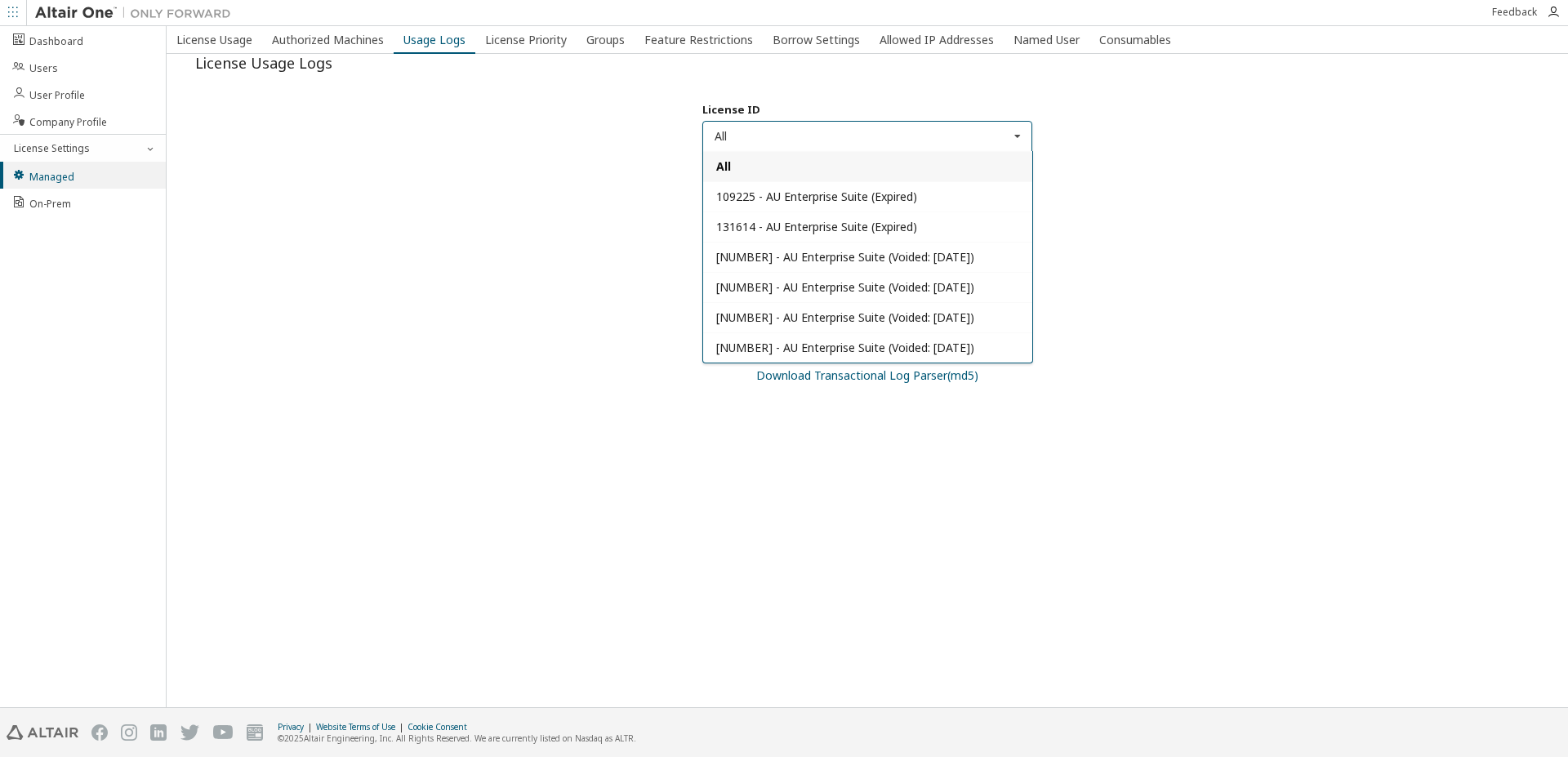 click on "License ID All All [NUMBER] - AU Enterprise Suite  (Expired)  [NUMBER] - AU Enterprise Suite  (Expired)  [NUMBER] - AU Enterprise Suite  (Voided: [DATE])  [NUMBER] - AU Enterprise Suite  (Voided: [DATE])  [NUMBER] - AU Enterprise Suite  (Voided: [DATE])  [NUMBER] - AU Enterprise Suite  (Voided: [DATE])  Date Range Select Date Range Last 30 days Year to date Custom Date Range Anonymize Logs Parse Data Your log request was successfully submitted.  You will receive an email with the requested logs shortly. Submit" at bounding box center (867, 220) 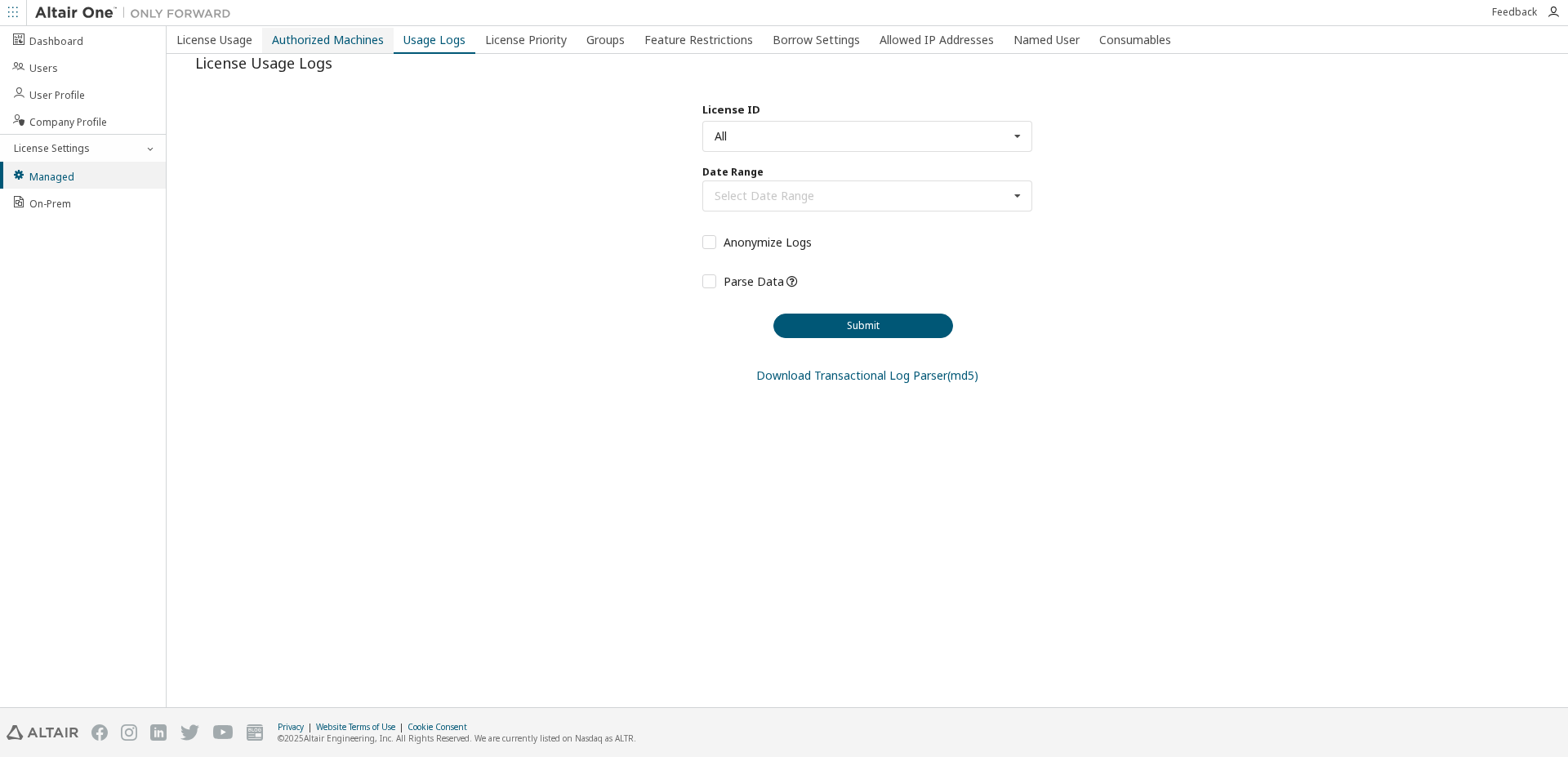 click on "Authorized Machines" at bounding box center [327, 40] 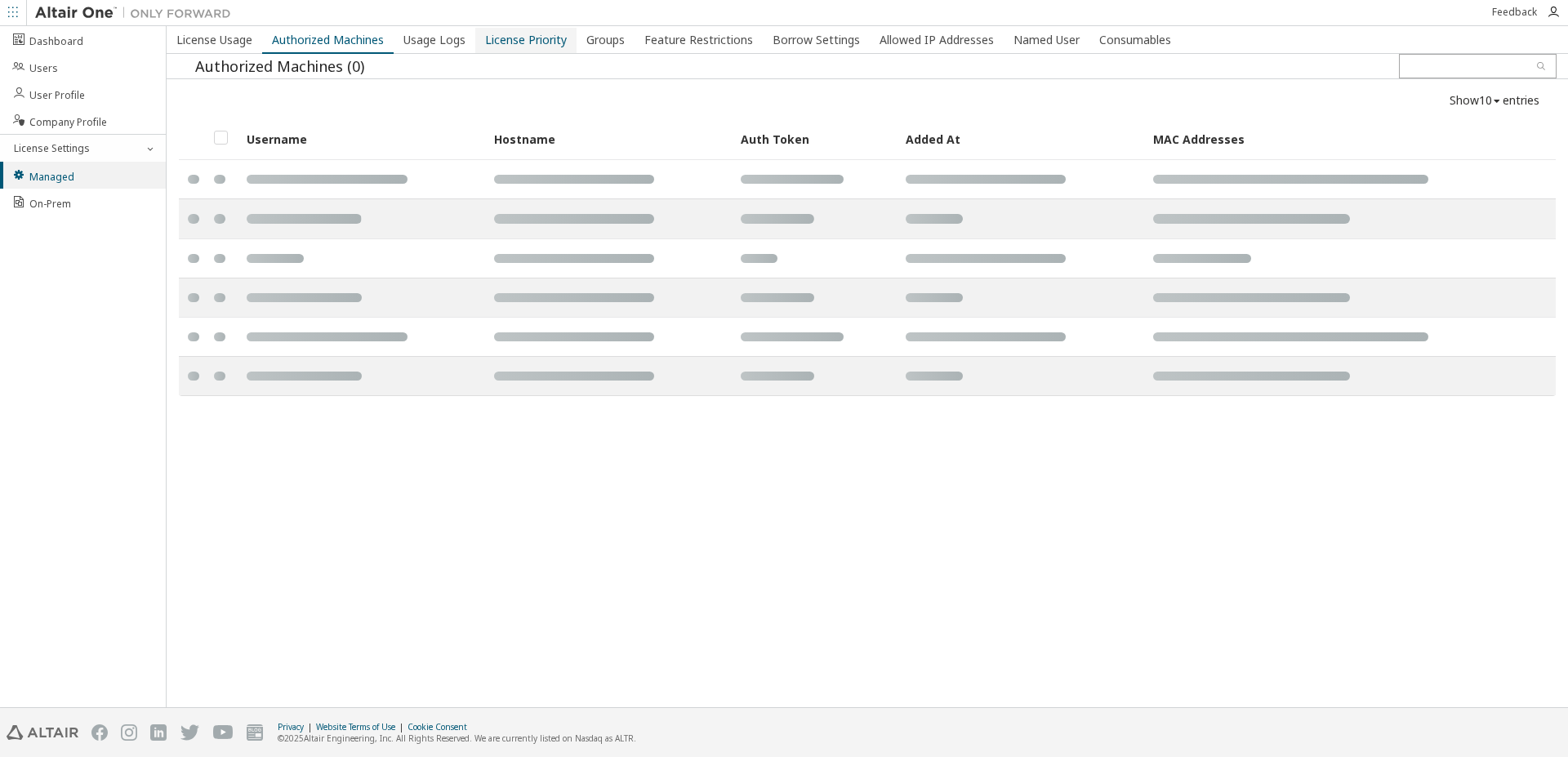 click on "License Priority" at bounding box center [526, 40] 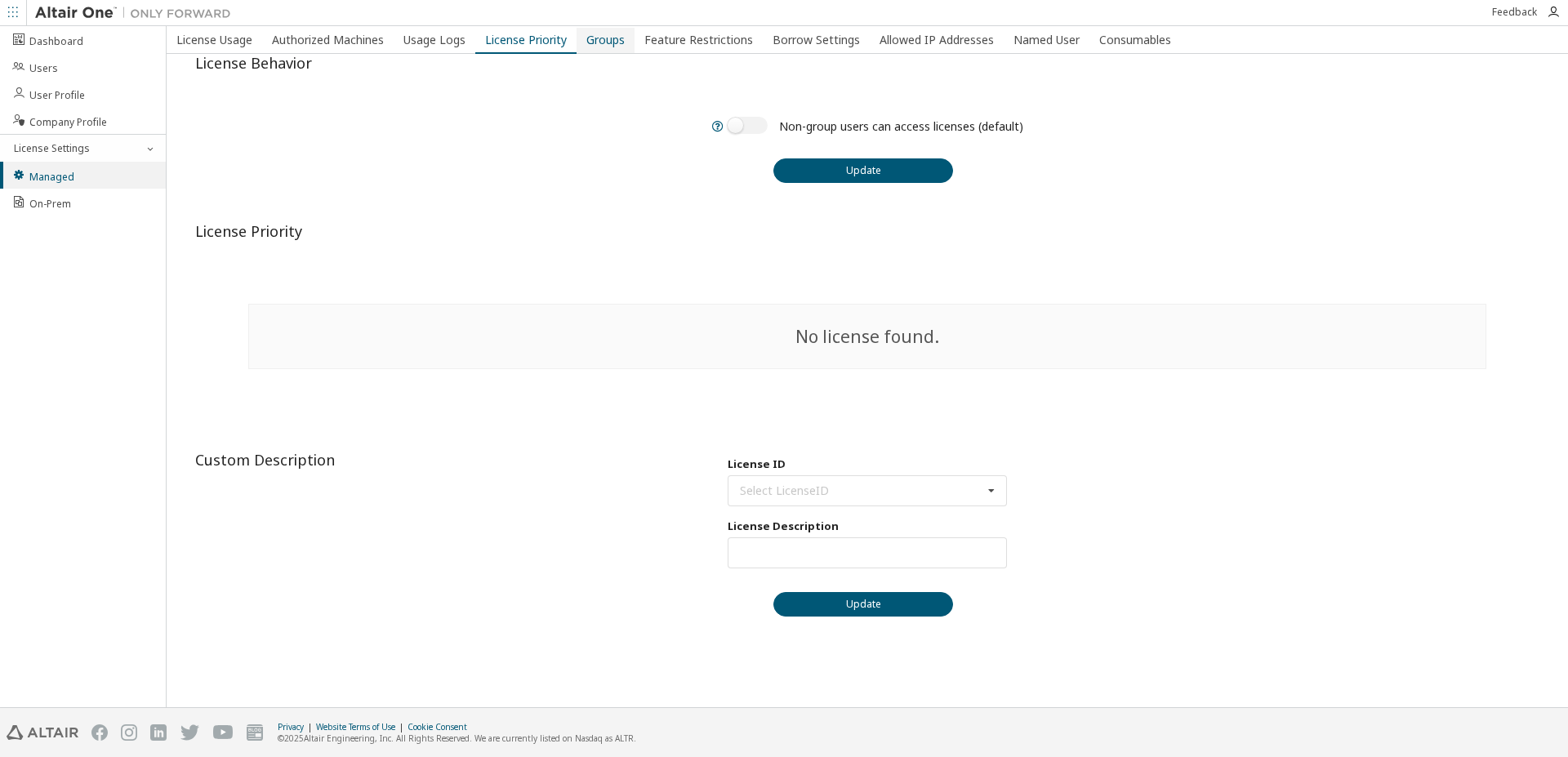 click on "Groups" at bounding box center [605, 40] 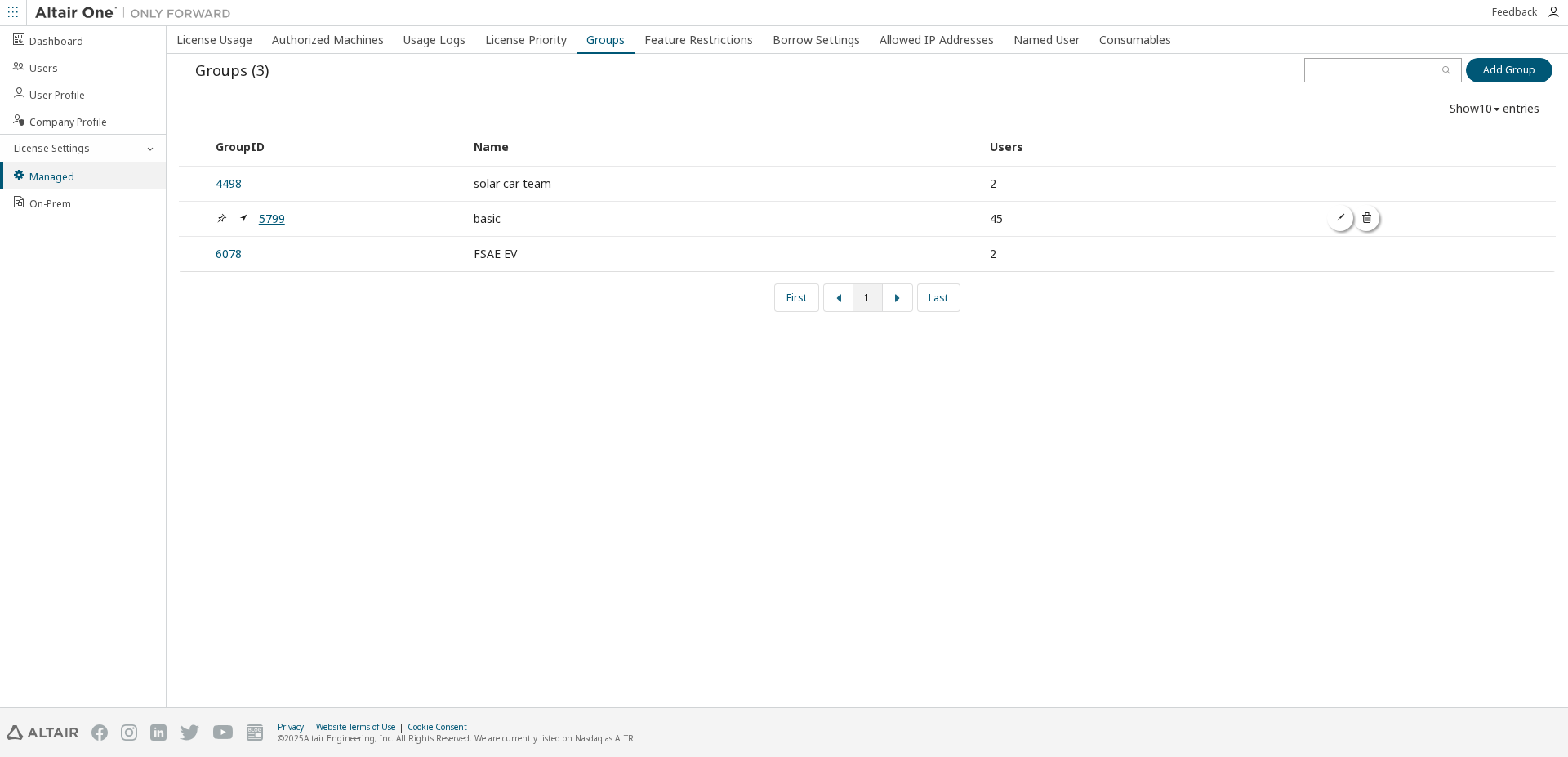 click on "5799" at bounding box center (272, 218) 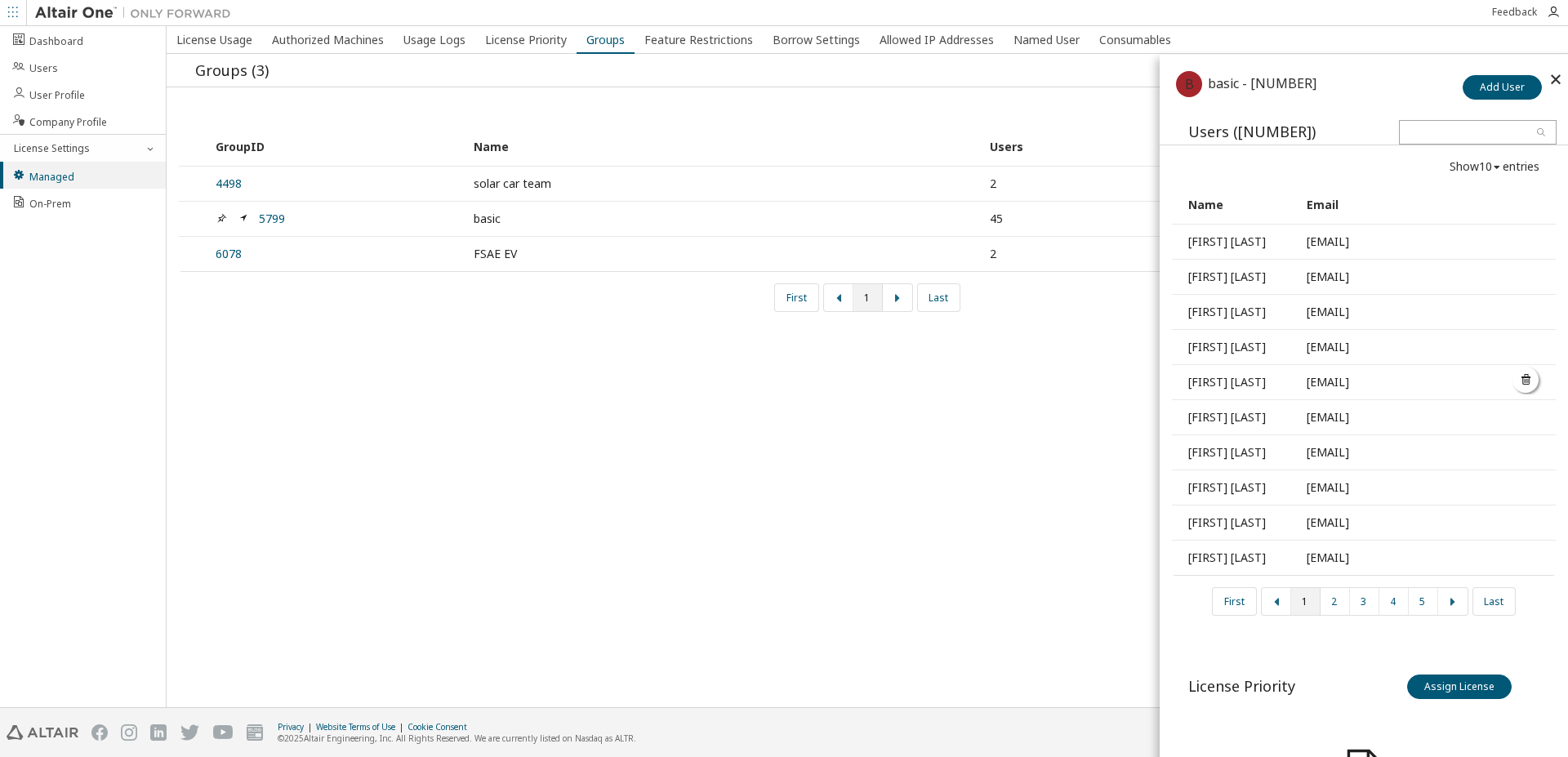 scroll, scrollTop: 93, scrollLeft: 0, axis: vertical 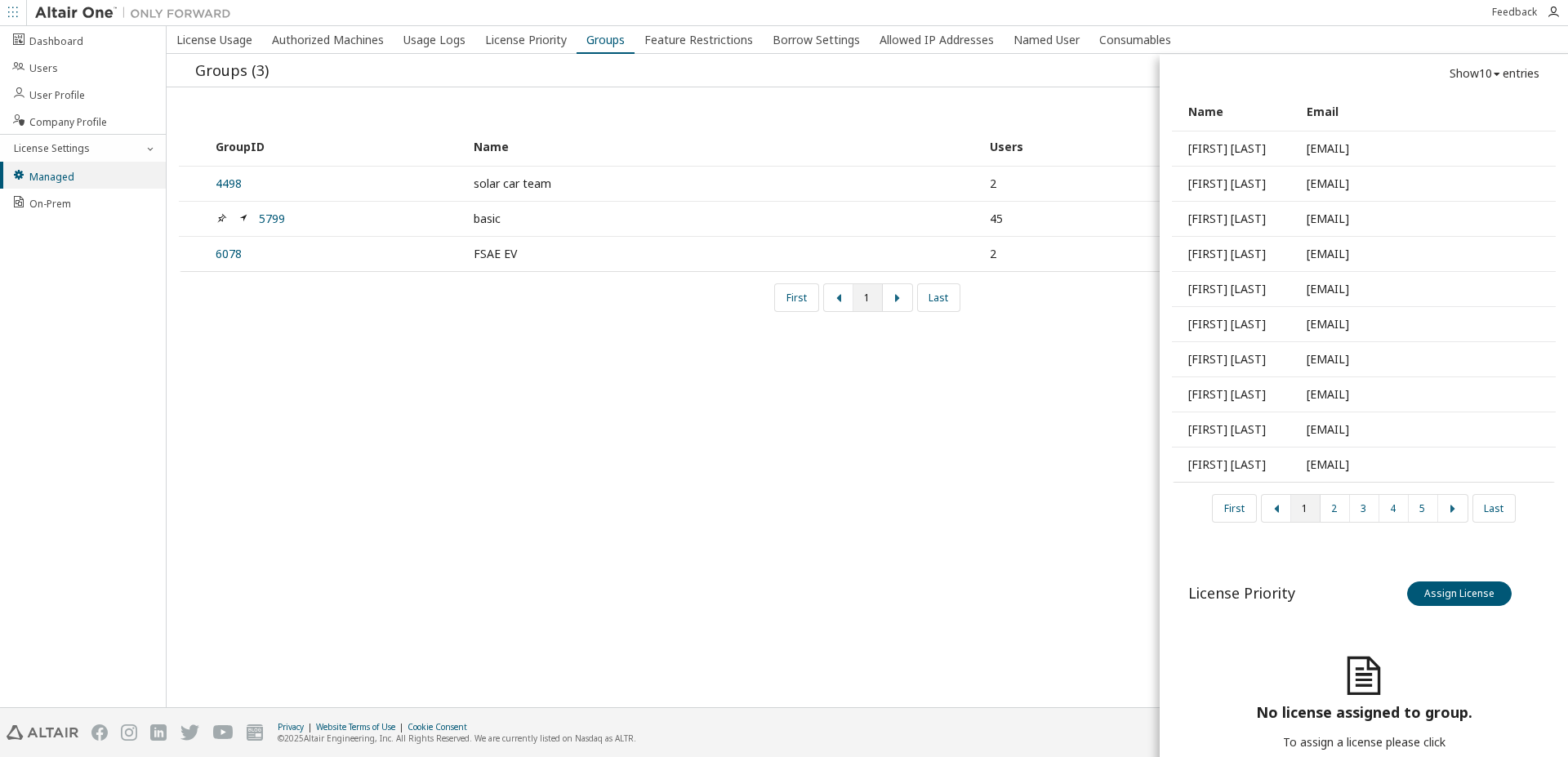 click on "License Usage Authorized Machines Usage Logs License Priority Groups Feature Restrictions Borrow Settings Allowed IP Addresses Named User Consumables Groups ([NUMBER]) Add Group Add Group Show  10 10 30 50 100 entries GroupID Name Users [NUMBER] solar car team 2 [NUMBER] basic 45 [NUMBER] FSAE EV 2 First 1 Last B basic - [NUMBER] Add User Users ([NUMBER]) Show  10 10 30 50 100 entries Name Email [FIRST] [LAST] [EMAIL] [FIRST] [LAST] [EMAIL] [FIRST] [LAST] [EMAIL] [FIRST] [LAST] [EMAIL] [FIRST] [LAST] [EMAIL] [FIRST] [LAST] [EMAIL] [FIRST] [LAST] [EMAIL] [FIRST] [LAST] [EMAIL] [FIRST] [LAST] [EMAIL] [FIRST] [LAST] [EMAIL] First 1 2 3 4 5 Last License Priority Assign License Assign License No license assigned to group. To assign a license please click Assign License Remove Default Group Remove Auto Route Default Group" at bounding box center (867, 367) 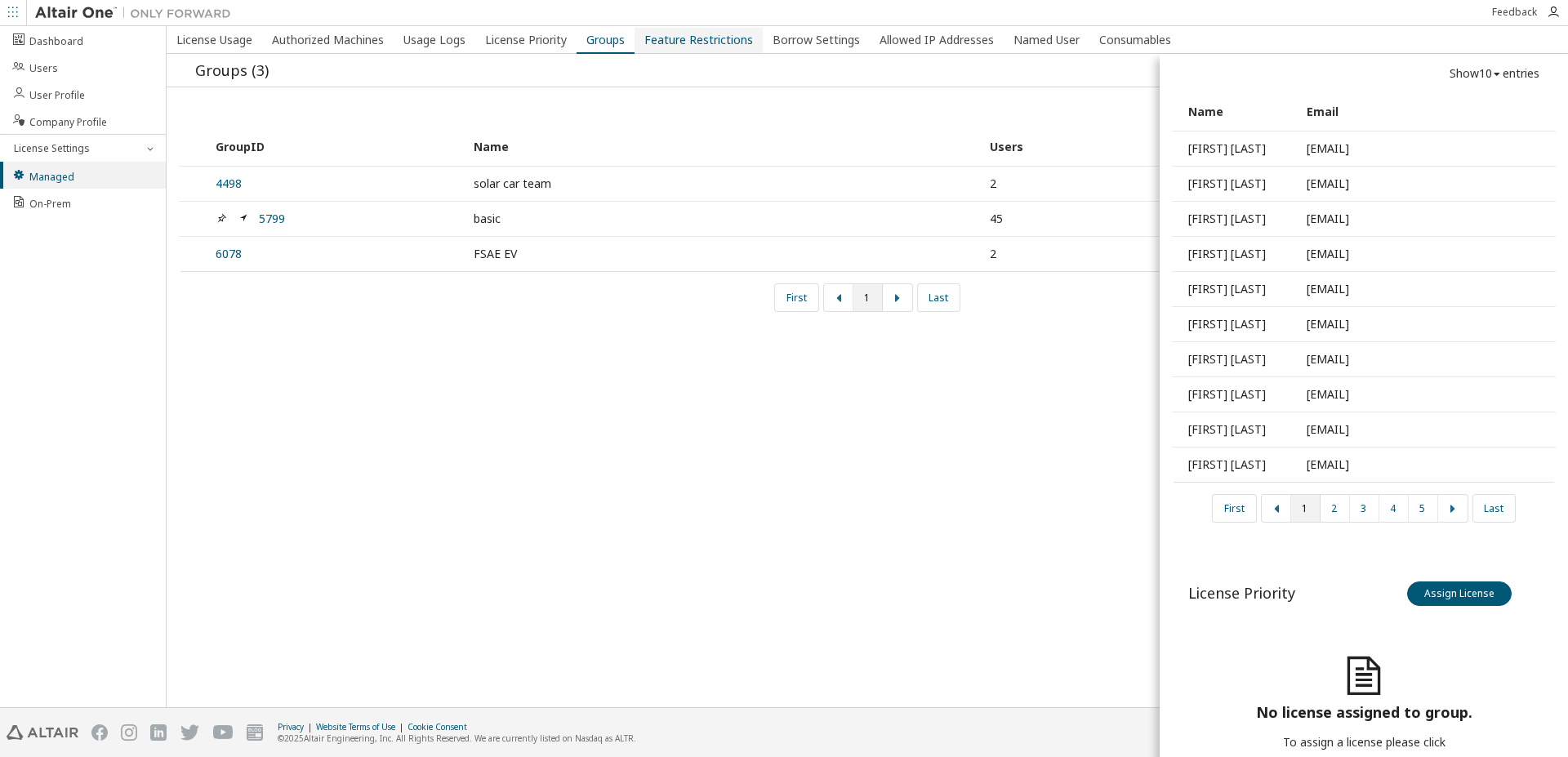 click on "Feature Restrictions" at bounding box center [698, 40] 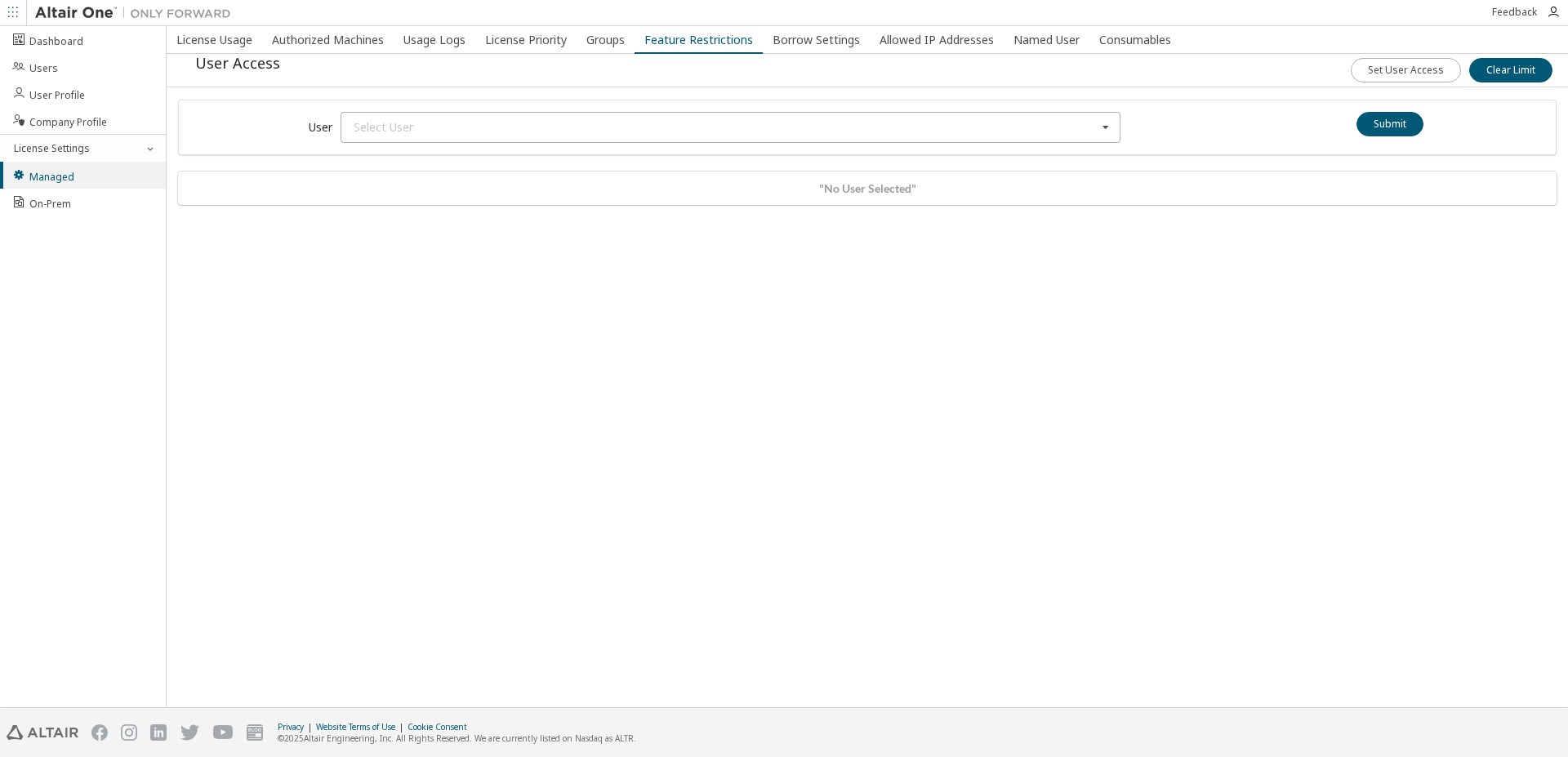click on "Select User" at bounding box center [725, 127] 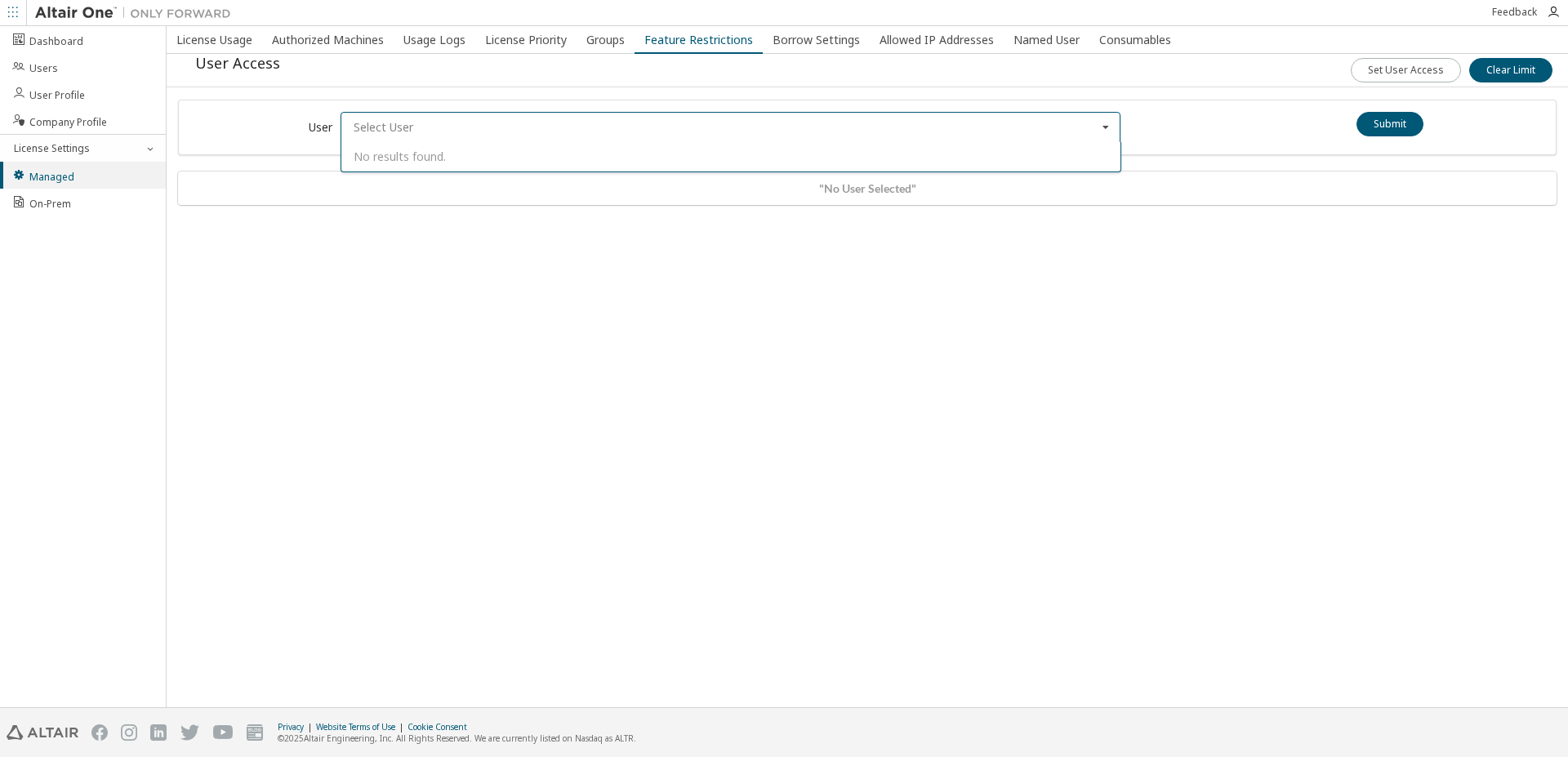 click at bounding box center (732, 127) 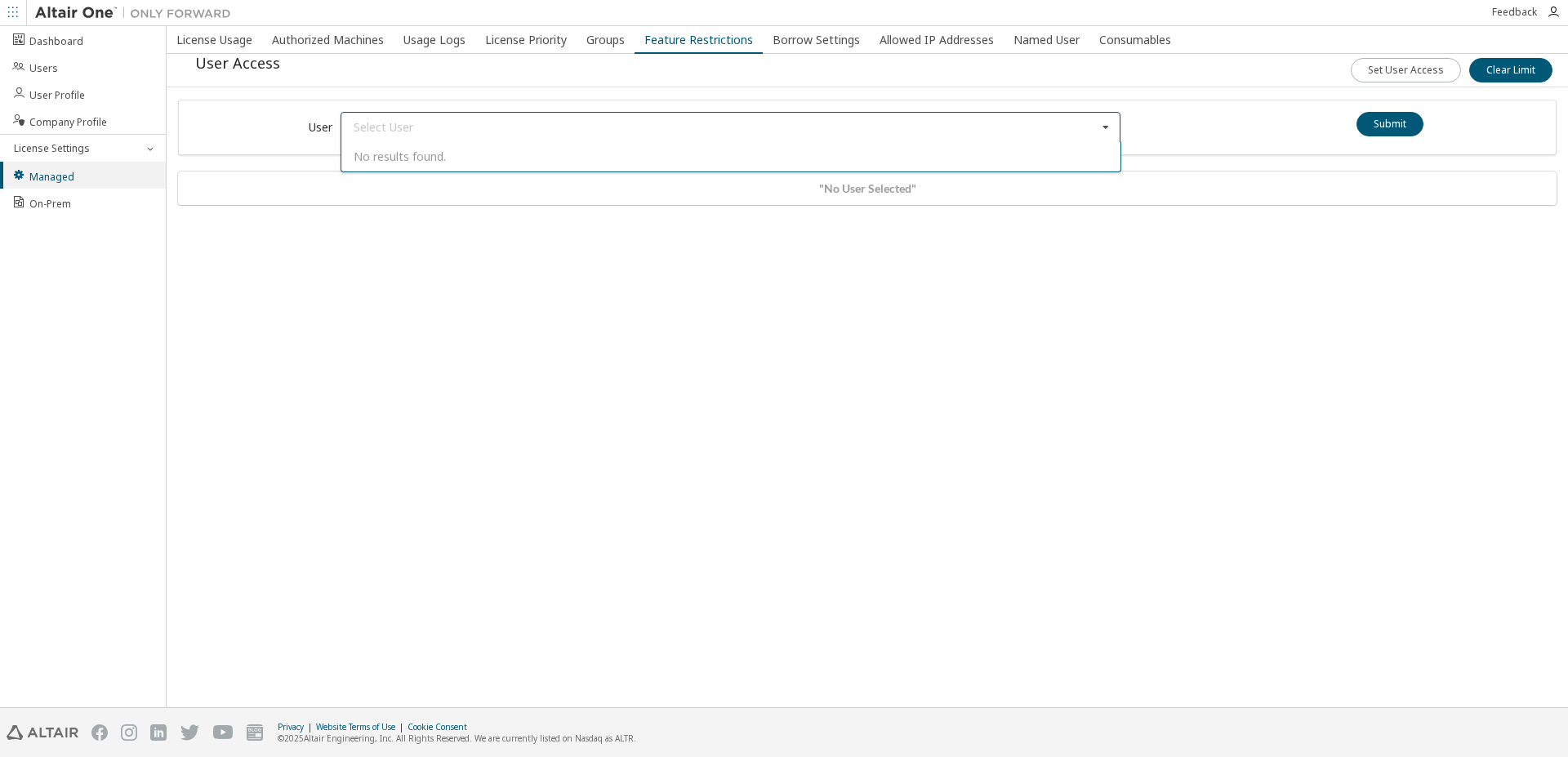 click on "License Usage Authorized Machines Usage Logs License Priority Groups Feature Restrictions Borrow Settings Allowed IP Addresses Named User Consumables User Access Set User Access Clear Limit User Select User No results found. Submit "No User Selected"" at bounding box center (867, 367) 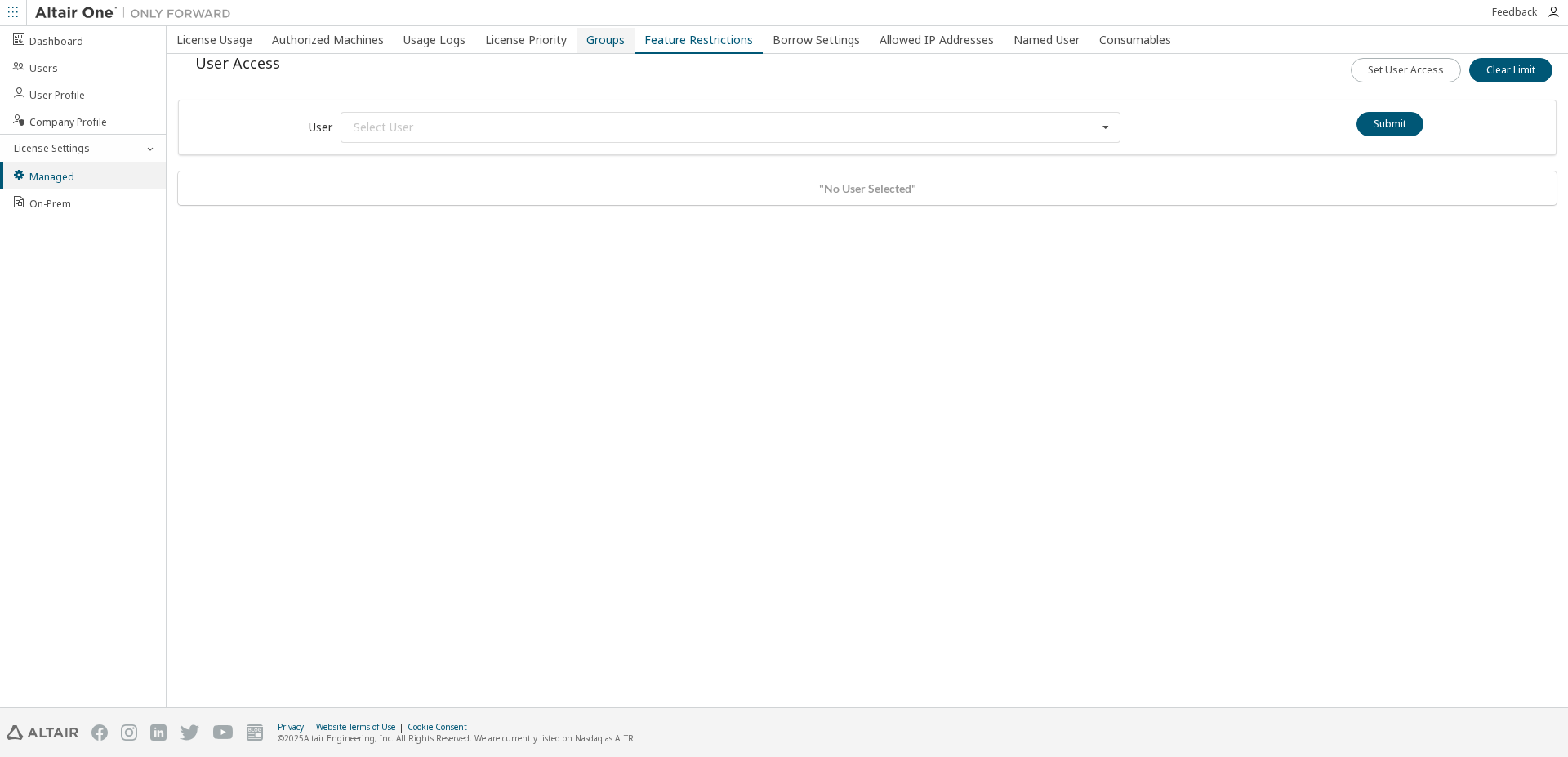 click on "Groups" at bounding box center [605, 40] 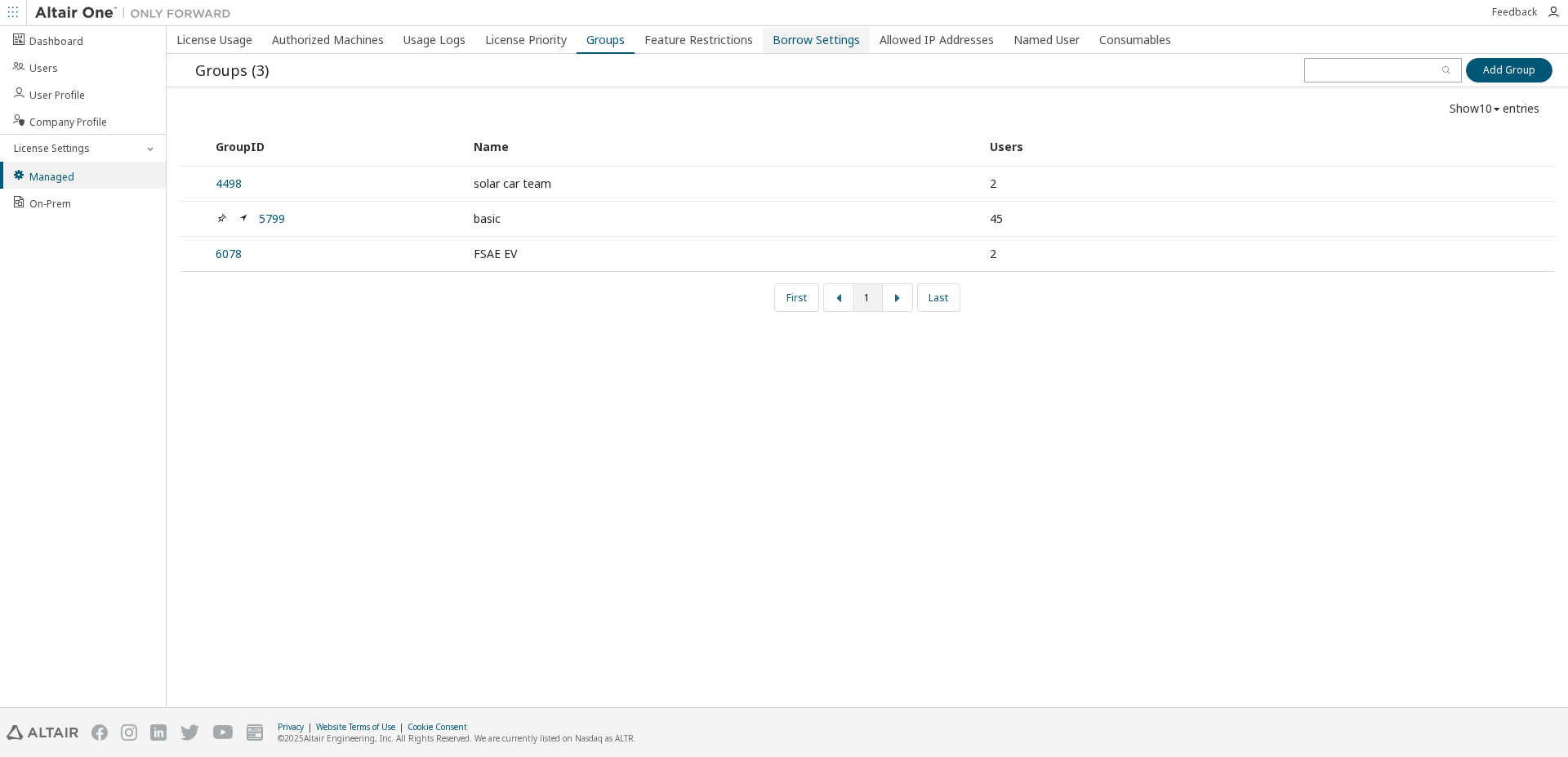 click on "Borrow Settings" at bounding box center [816, 40] 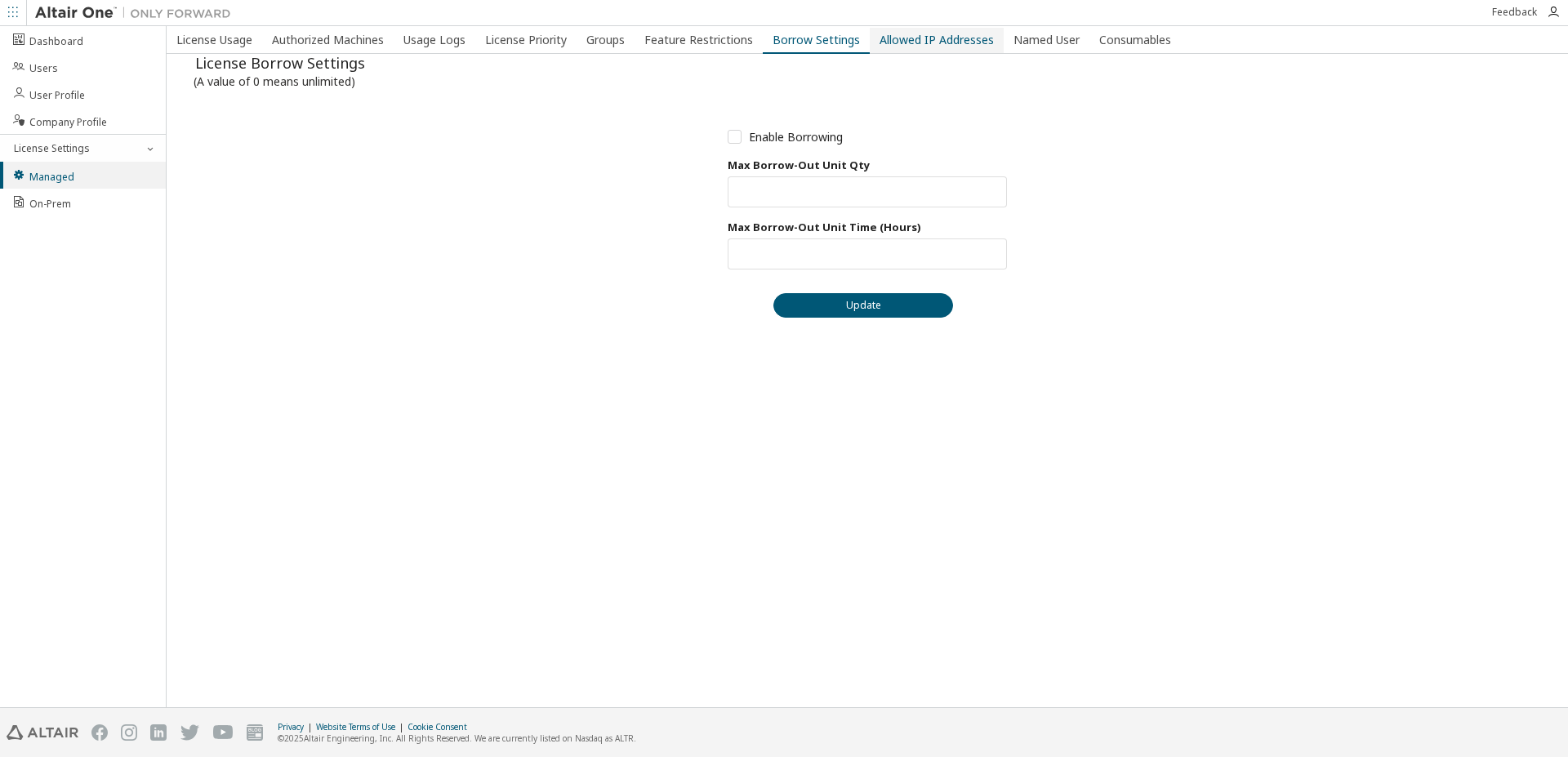 click on "Allowed IP Addresses" at bounding box center [937, 40] 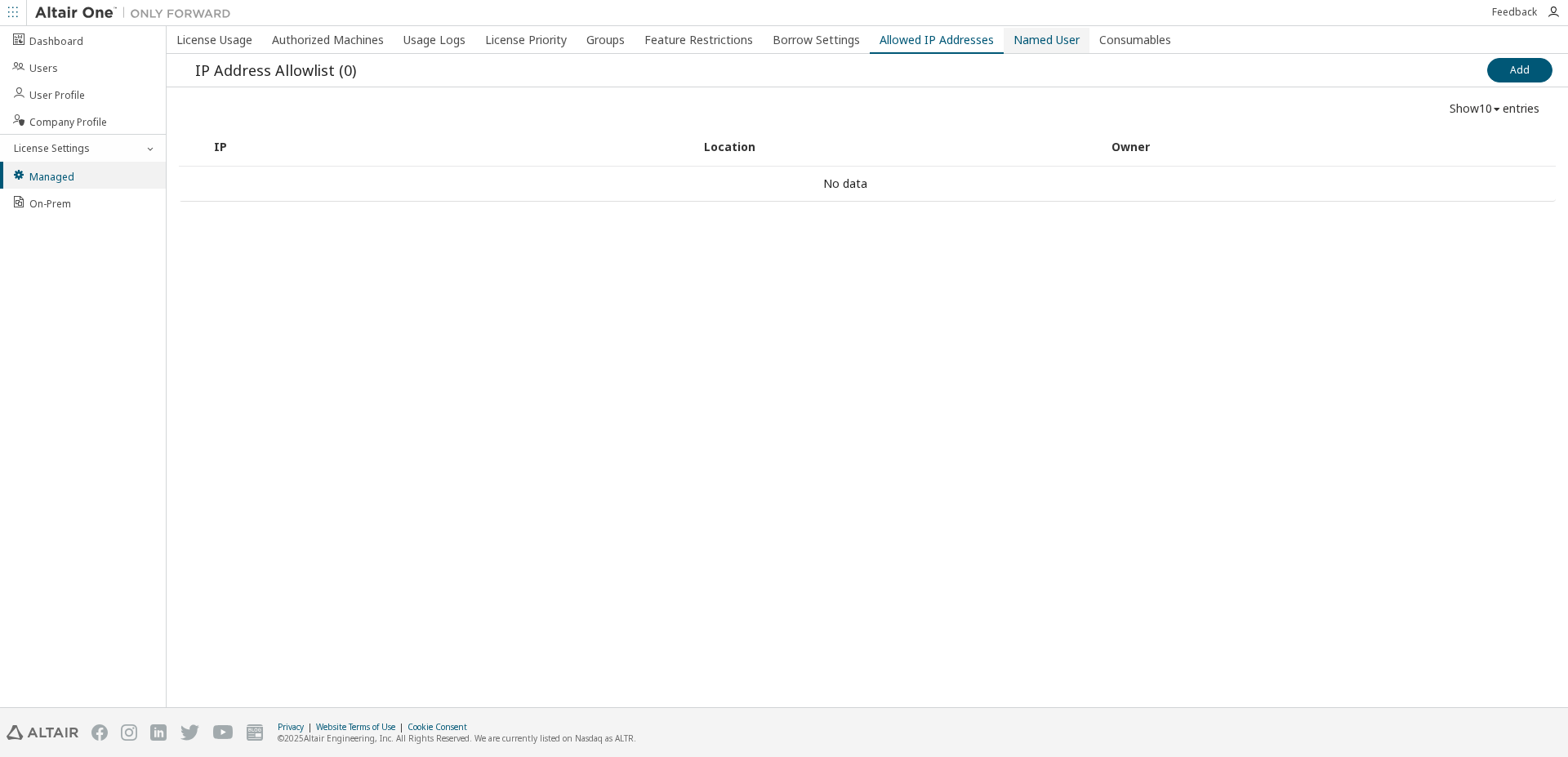 click on "Named User" at bounding box center [1046, 40] 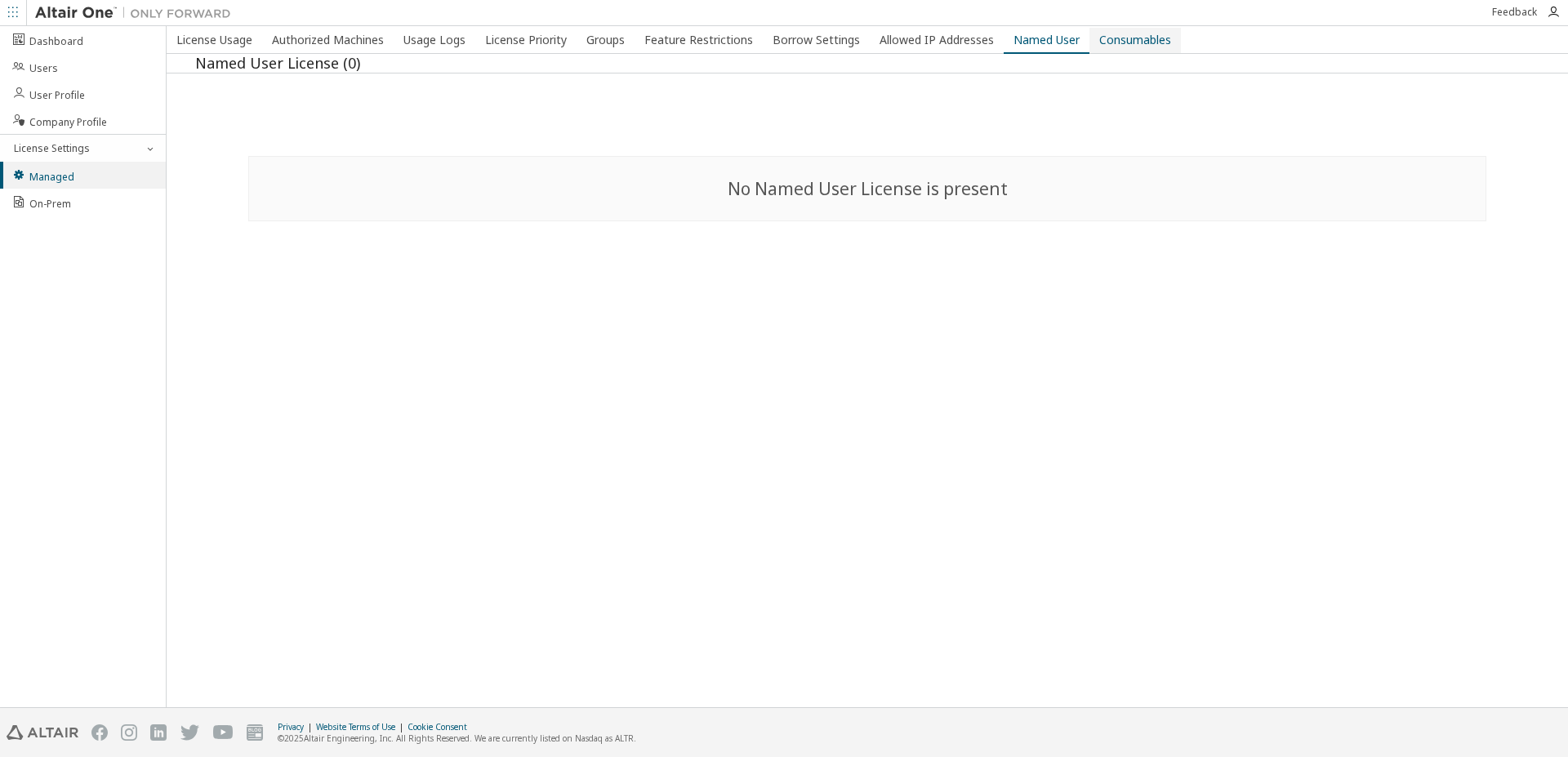 click on "Consumables" at bounding box center [1135, 40] 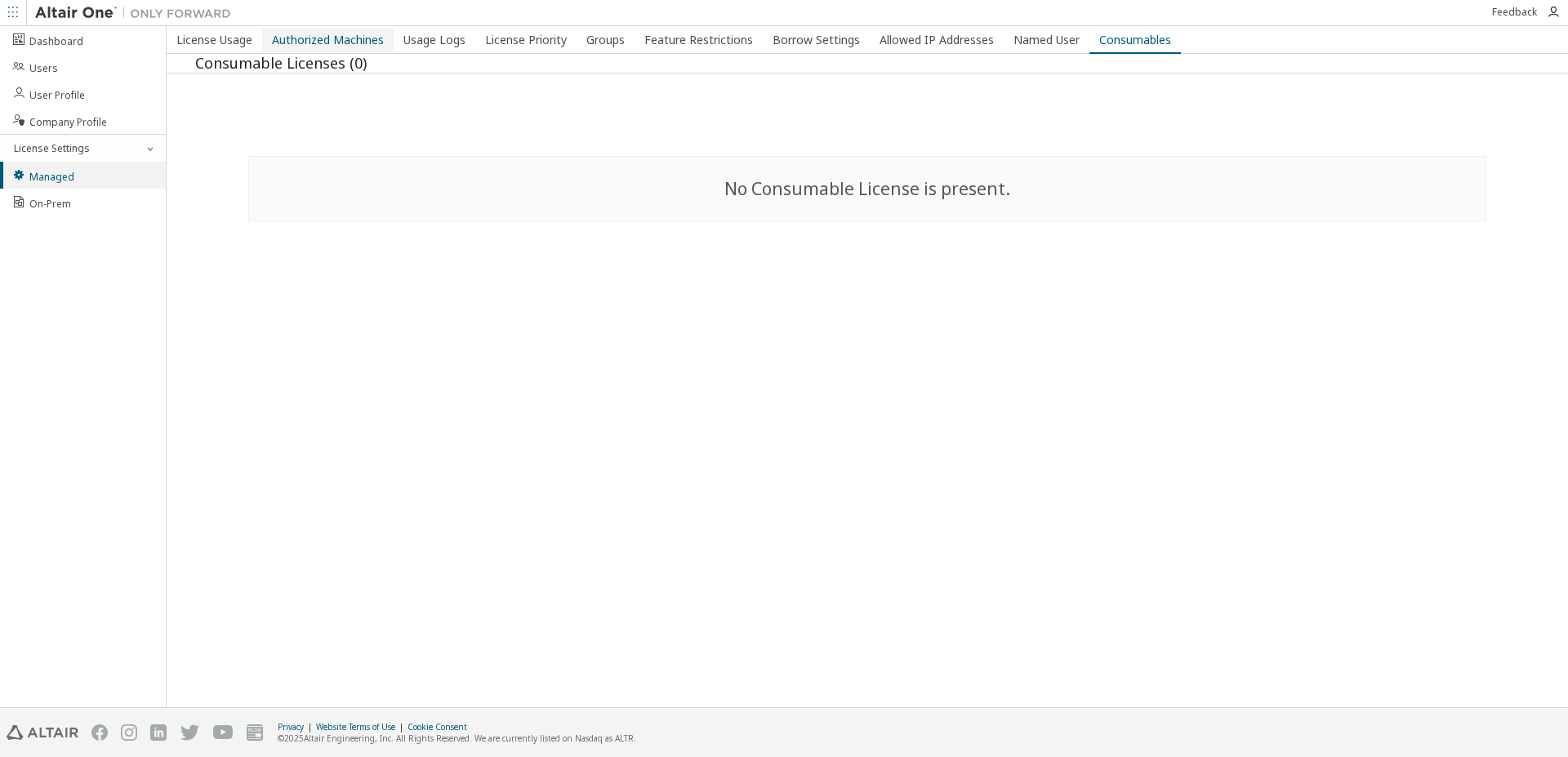 click on "Authorized Machines" at bounding box center [327, 40] 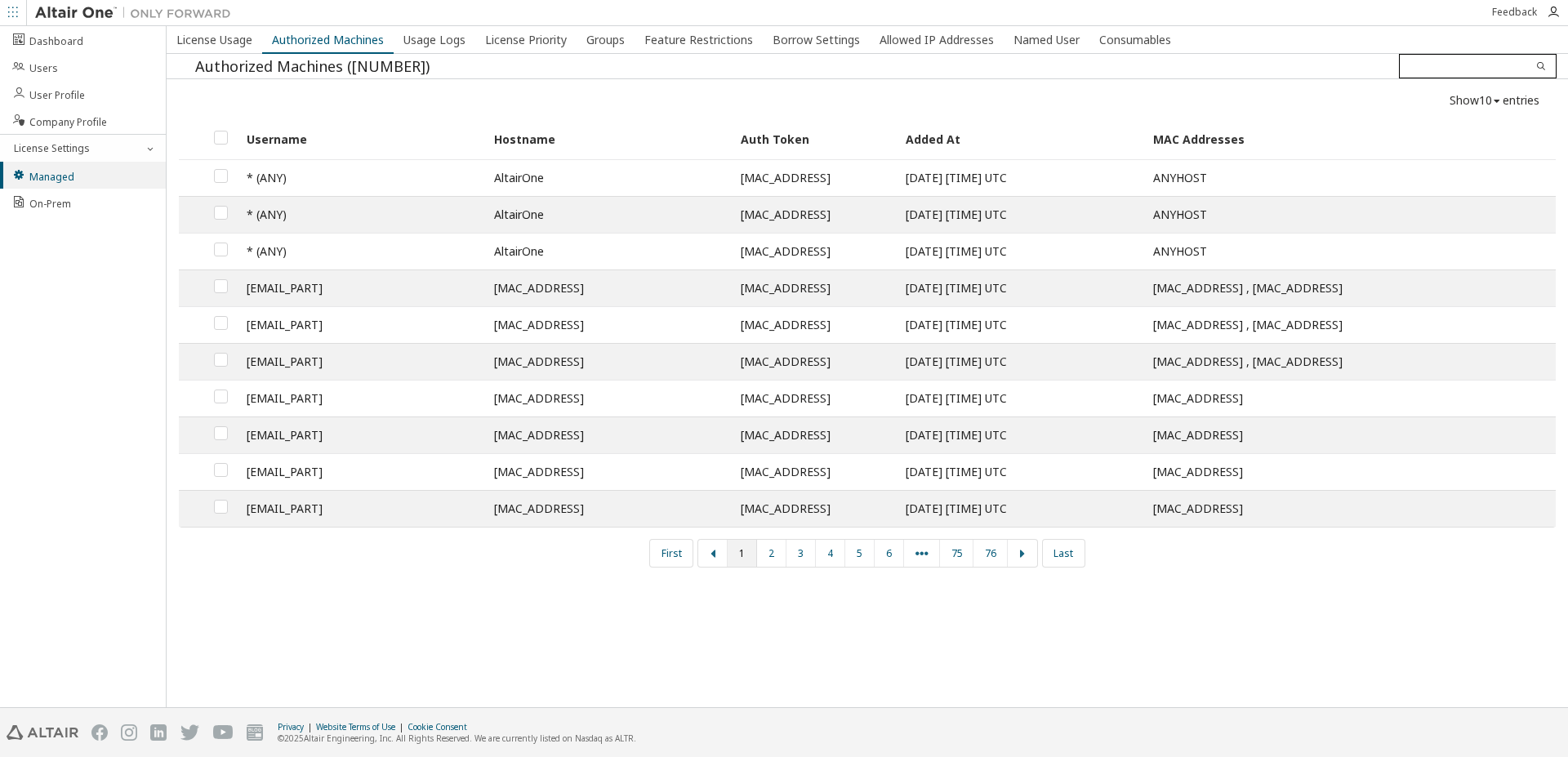 click at bounding box center (1477, 66) 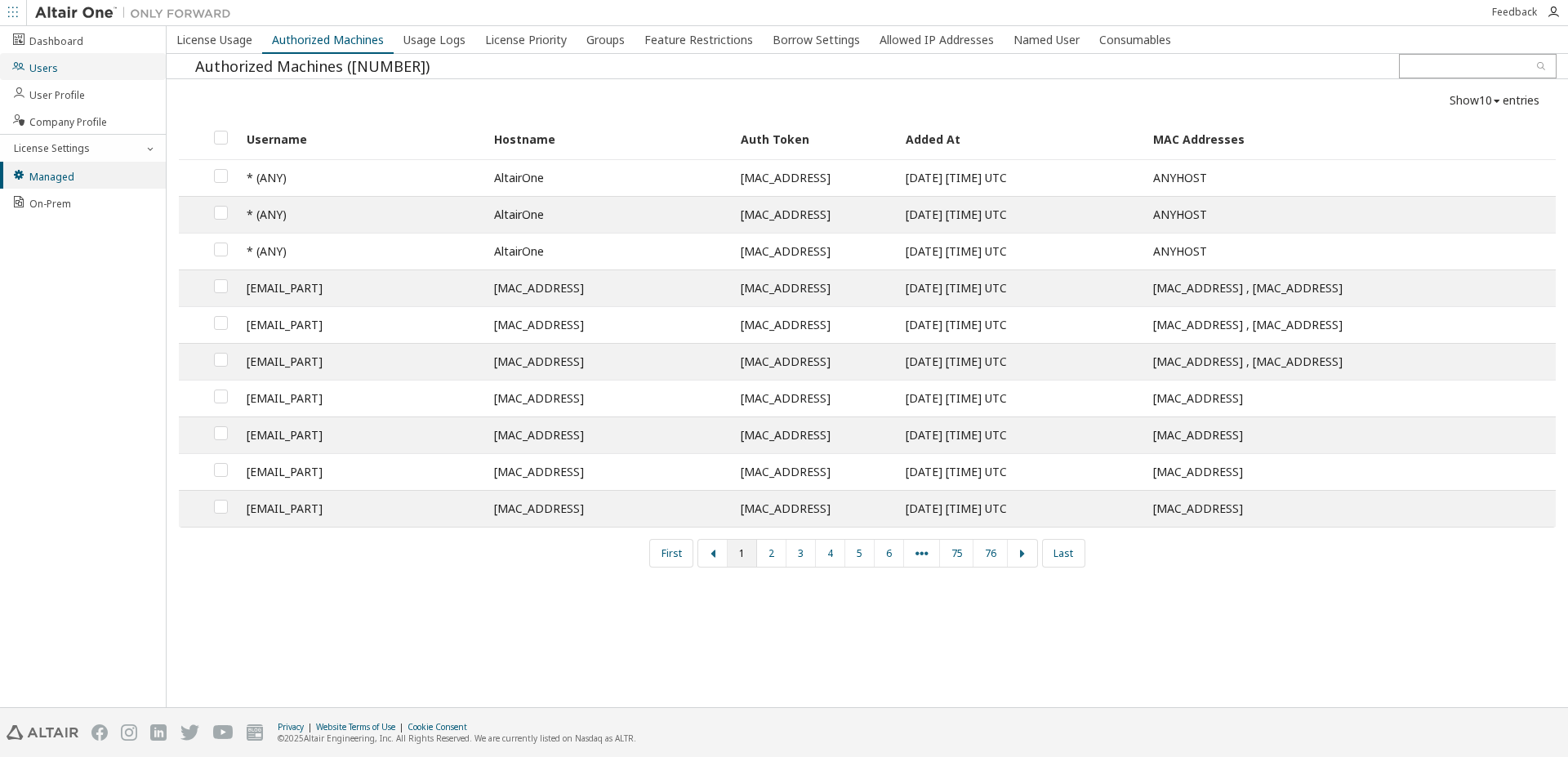 click on "Users" at bounding box center [82, 66] 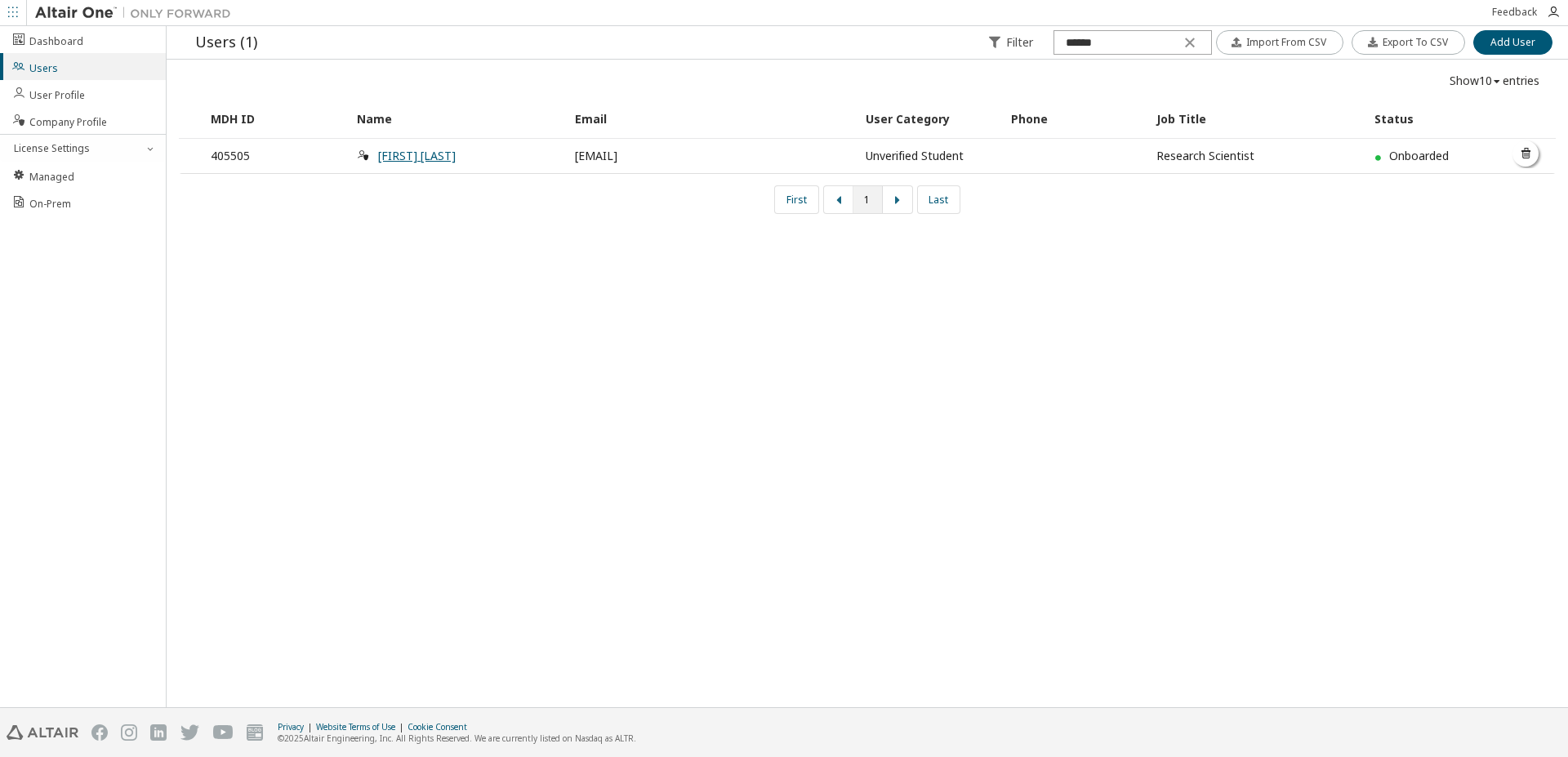 click on "[FIRST] [LAST]" at bounding box center (416, 155) 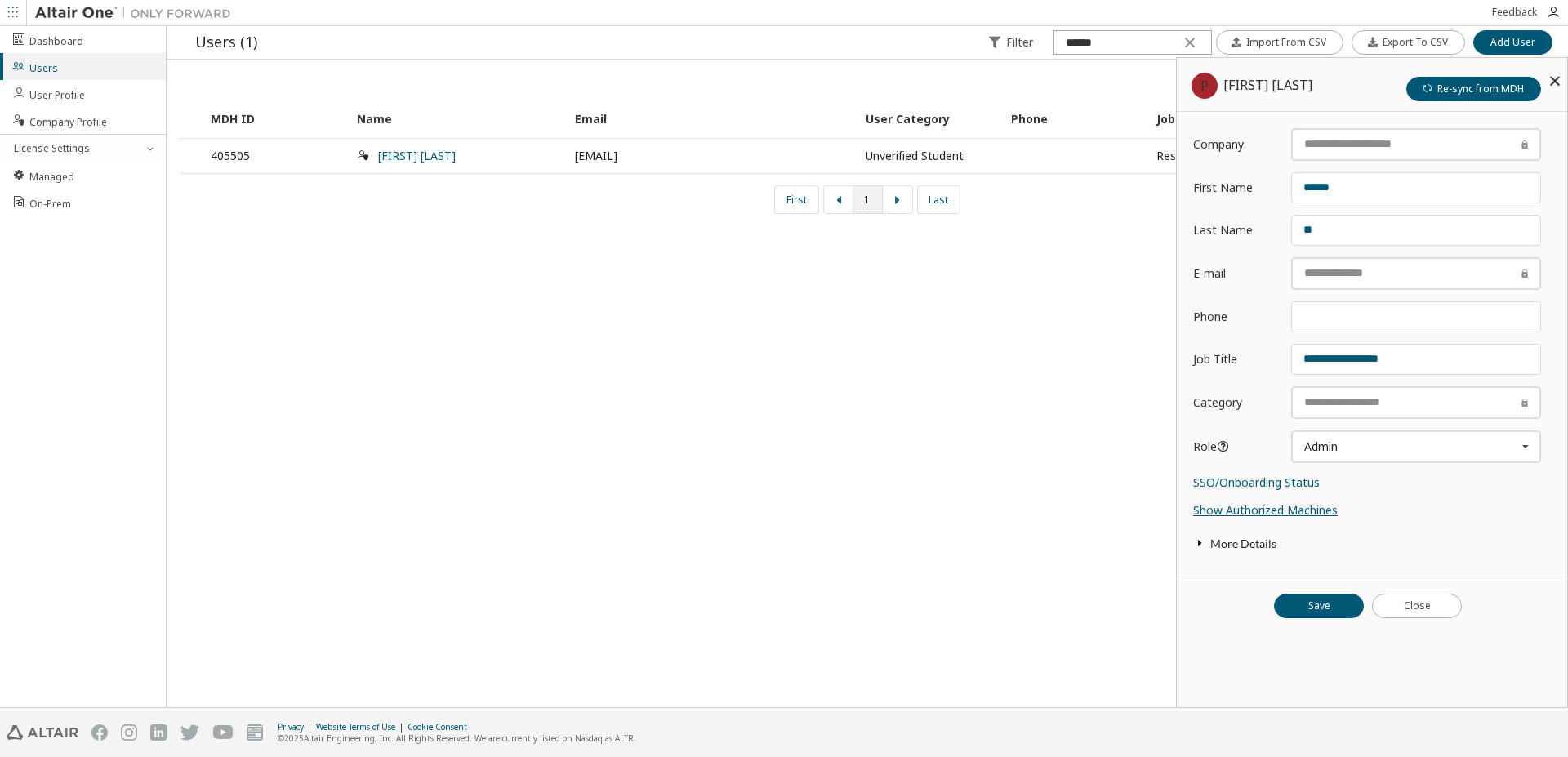 click on "Show Authorized Machines" at bounding box center [1265, 510] 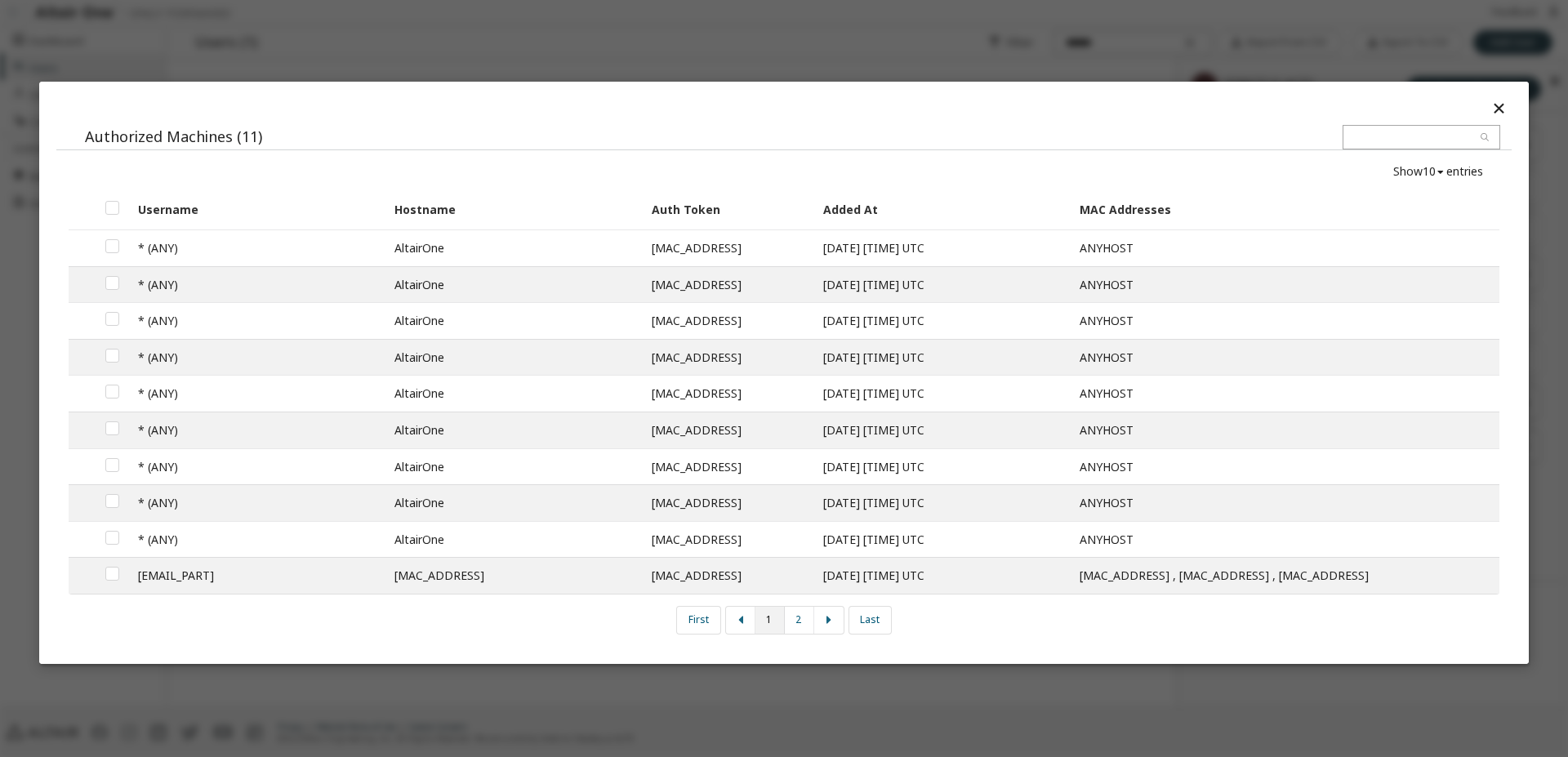 click on "[MAC_ADDRESS]" at bounding box center [514, 575] 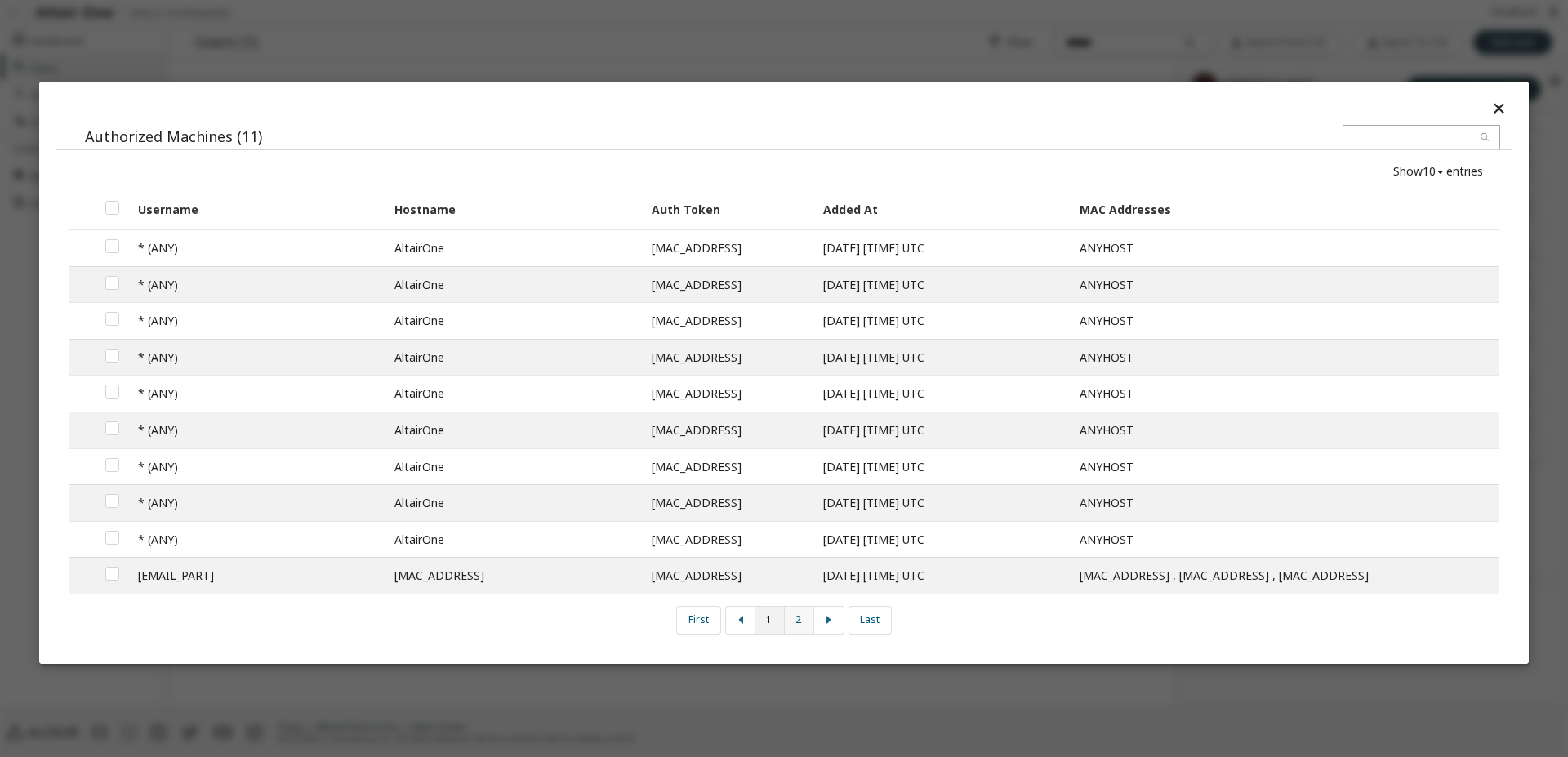 click on "2" at bounding box center [800, 620] 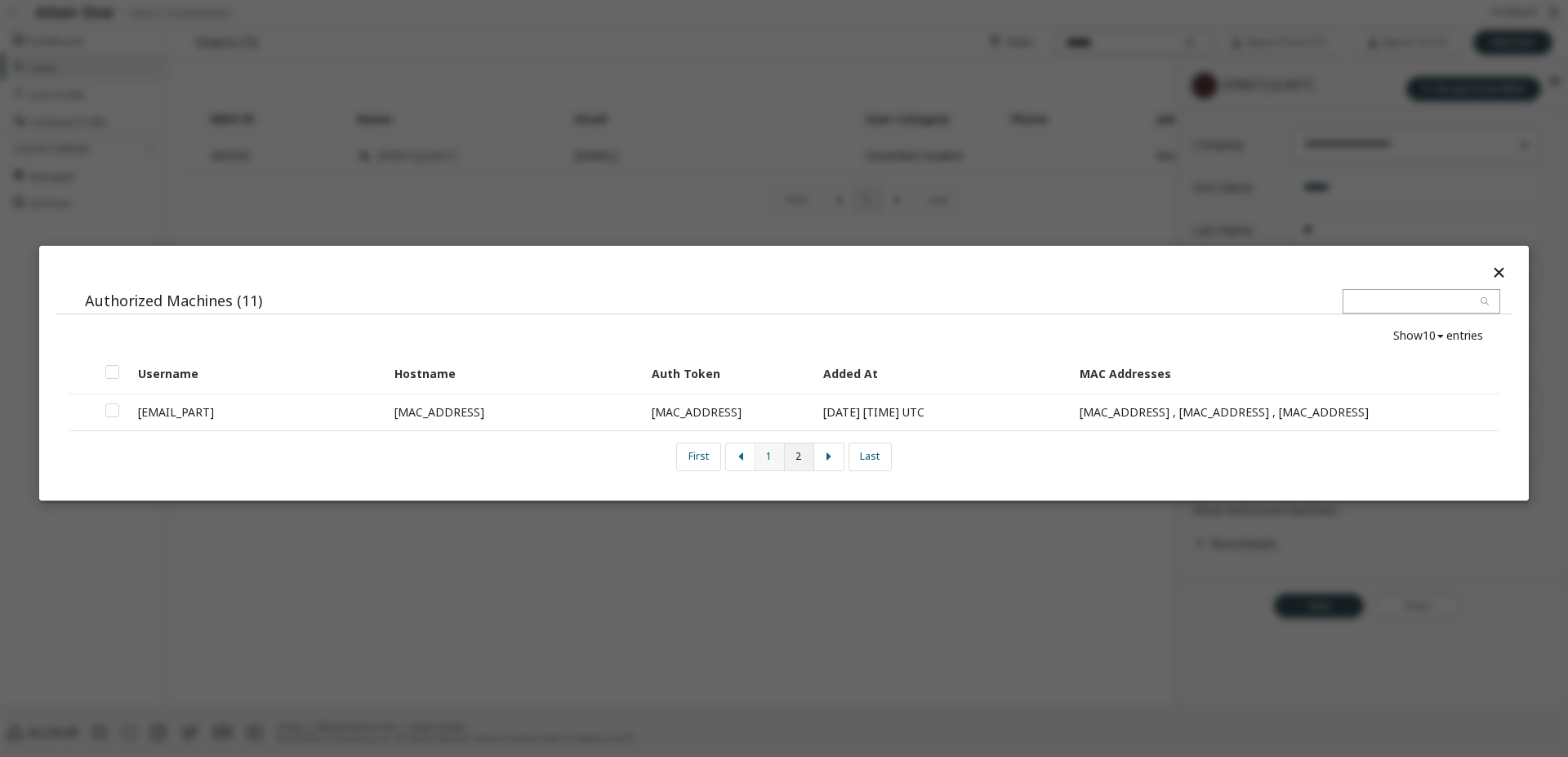 click on "1" at bounding box center (770, 456) 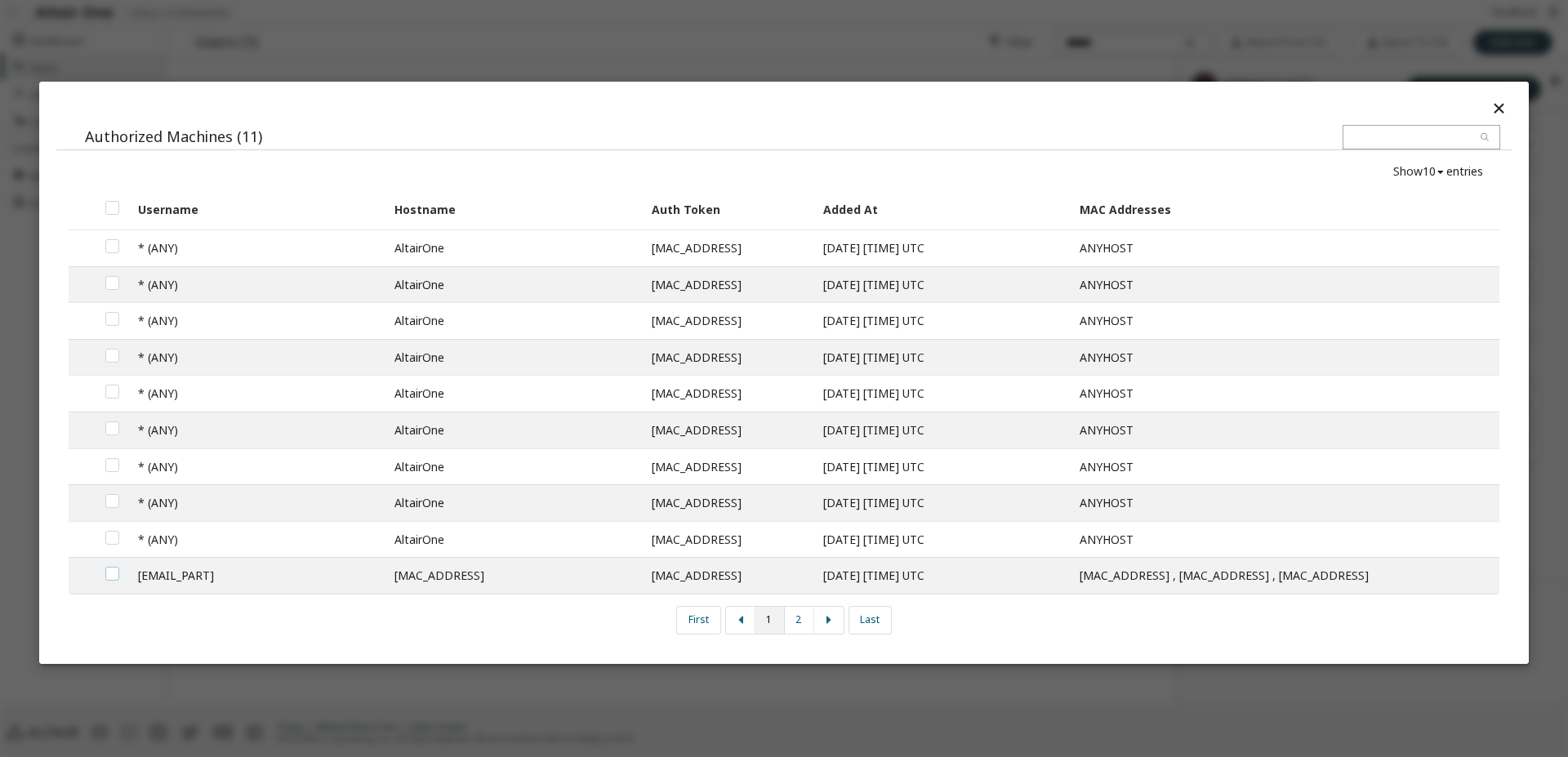 click at bounding box center (112, 567) 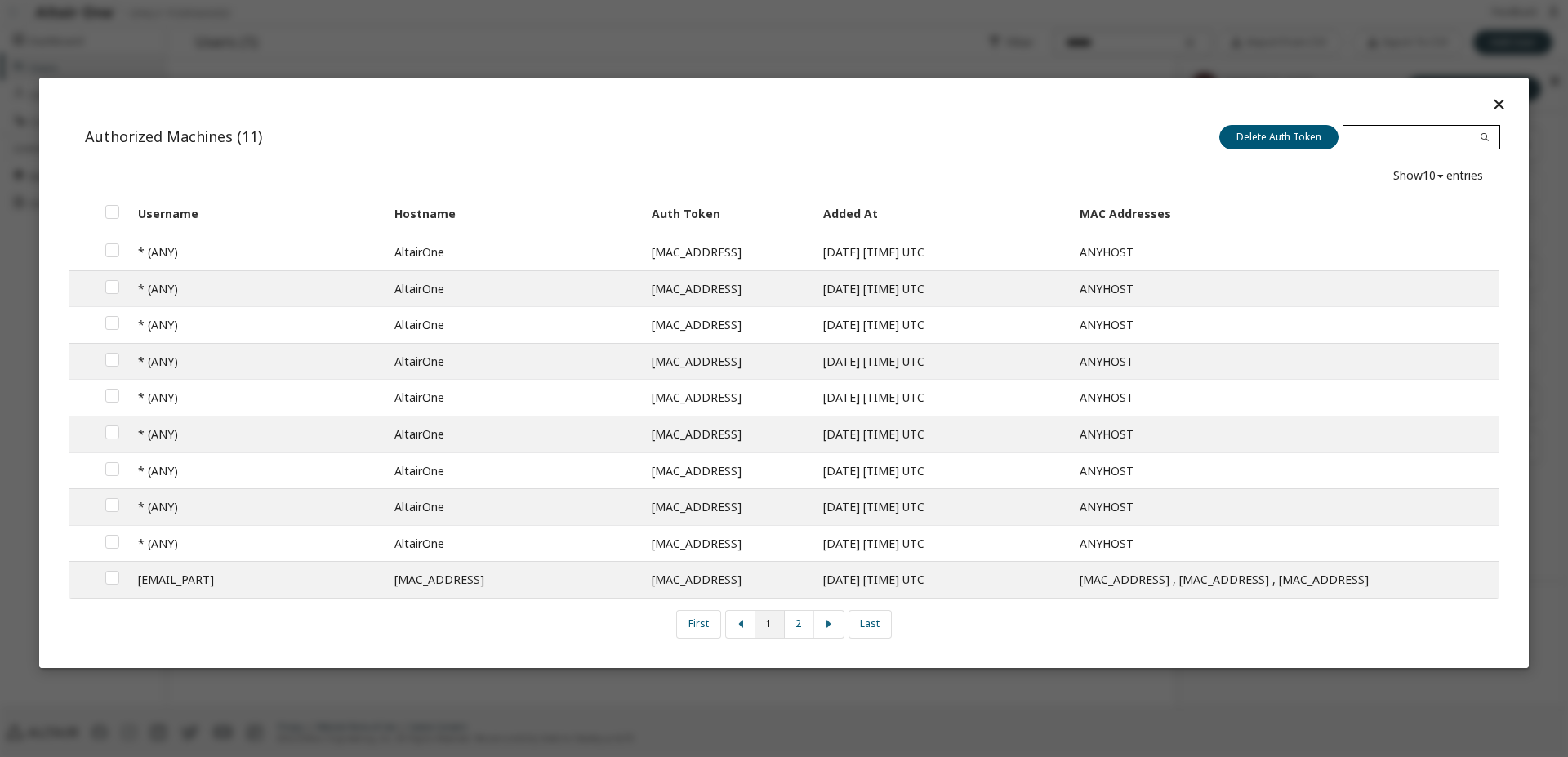 click at bounding box center (1421, 137) 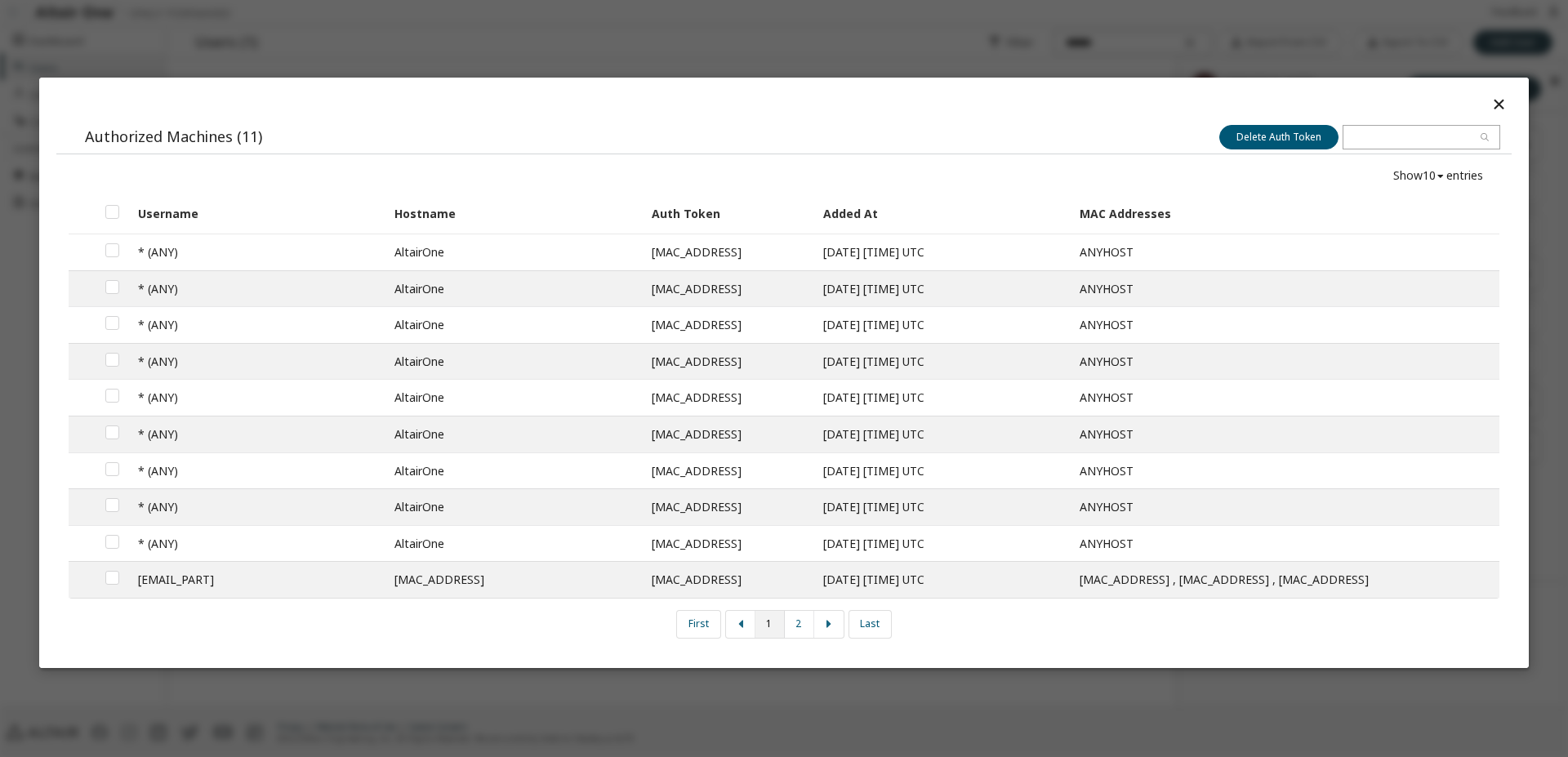 click at bounding box center (1499, 104) 